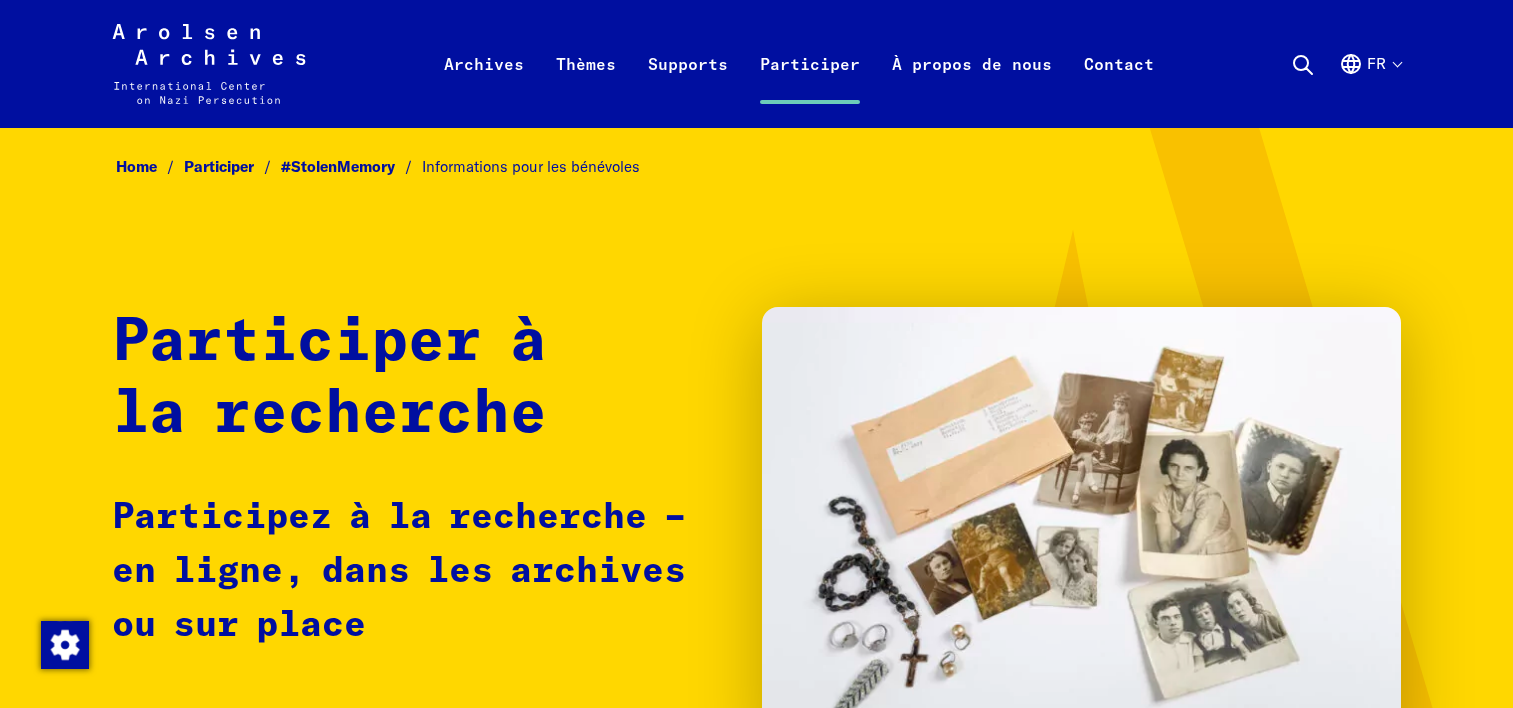 scroll, scrollTop: 0, scrollLeft: 0, axis: both 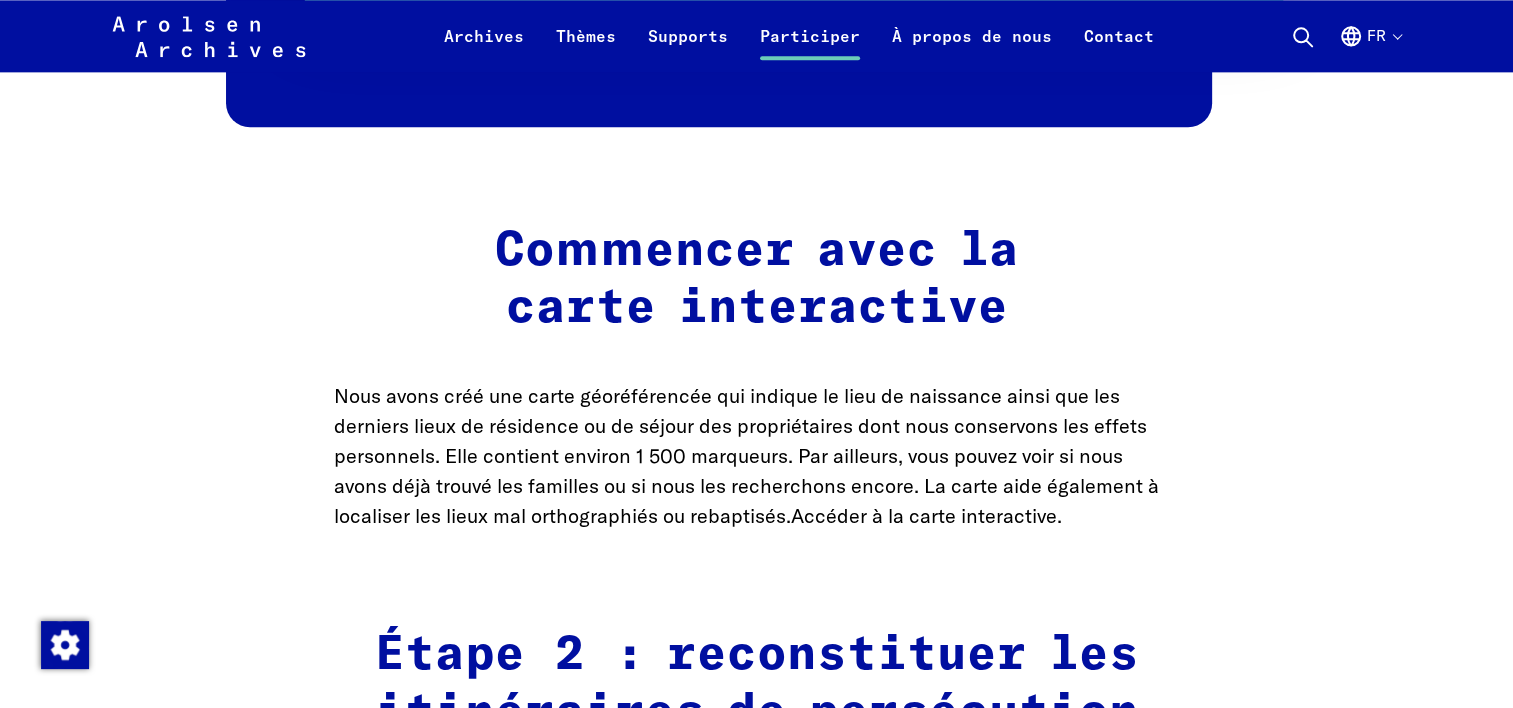 click on "Accéder à la carte interactive." at bounding box center (926, 515) 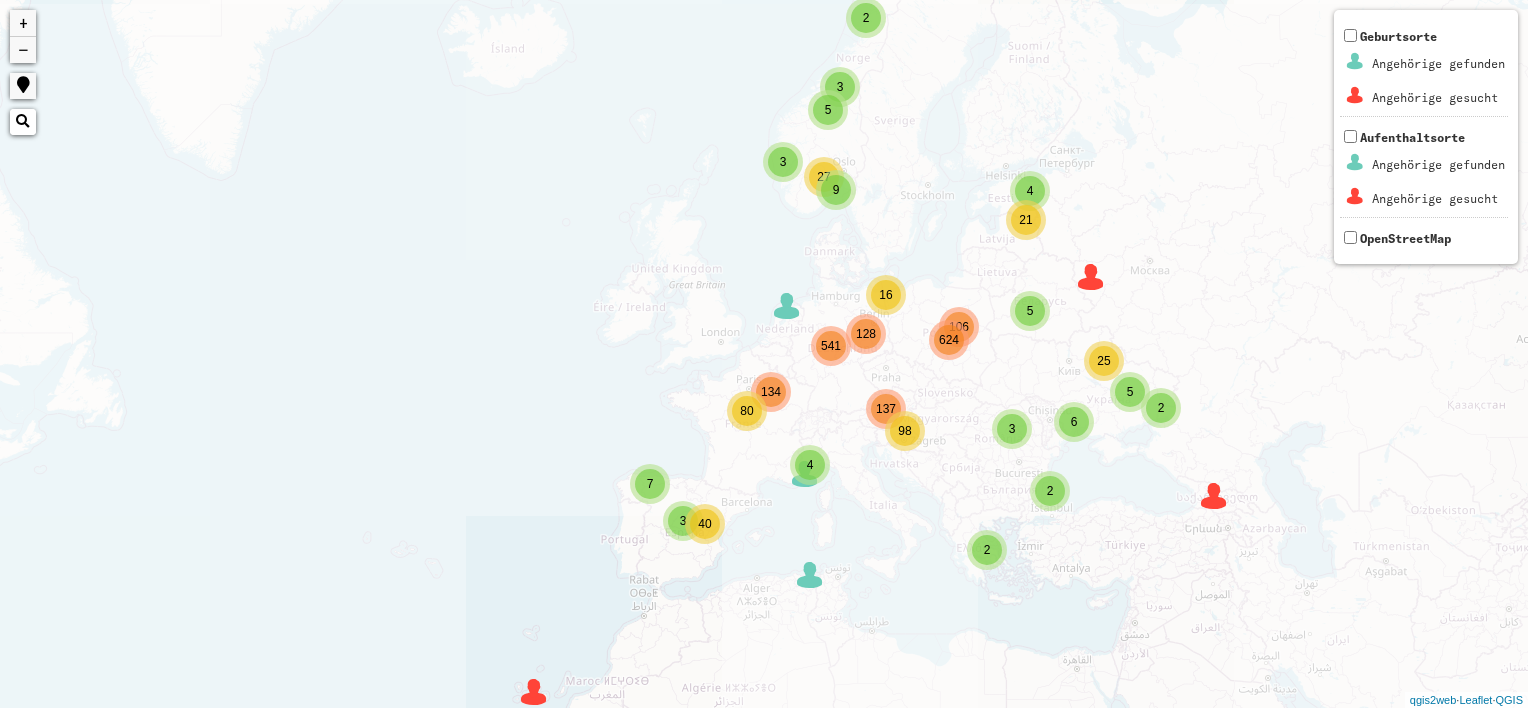 scroll, scrollTop: 0, scrollLeft: 0, axis: both 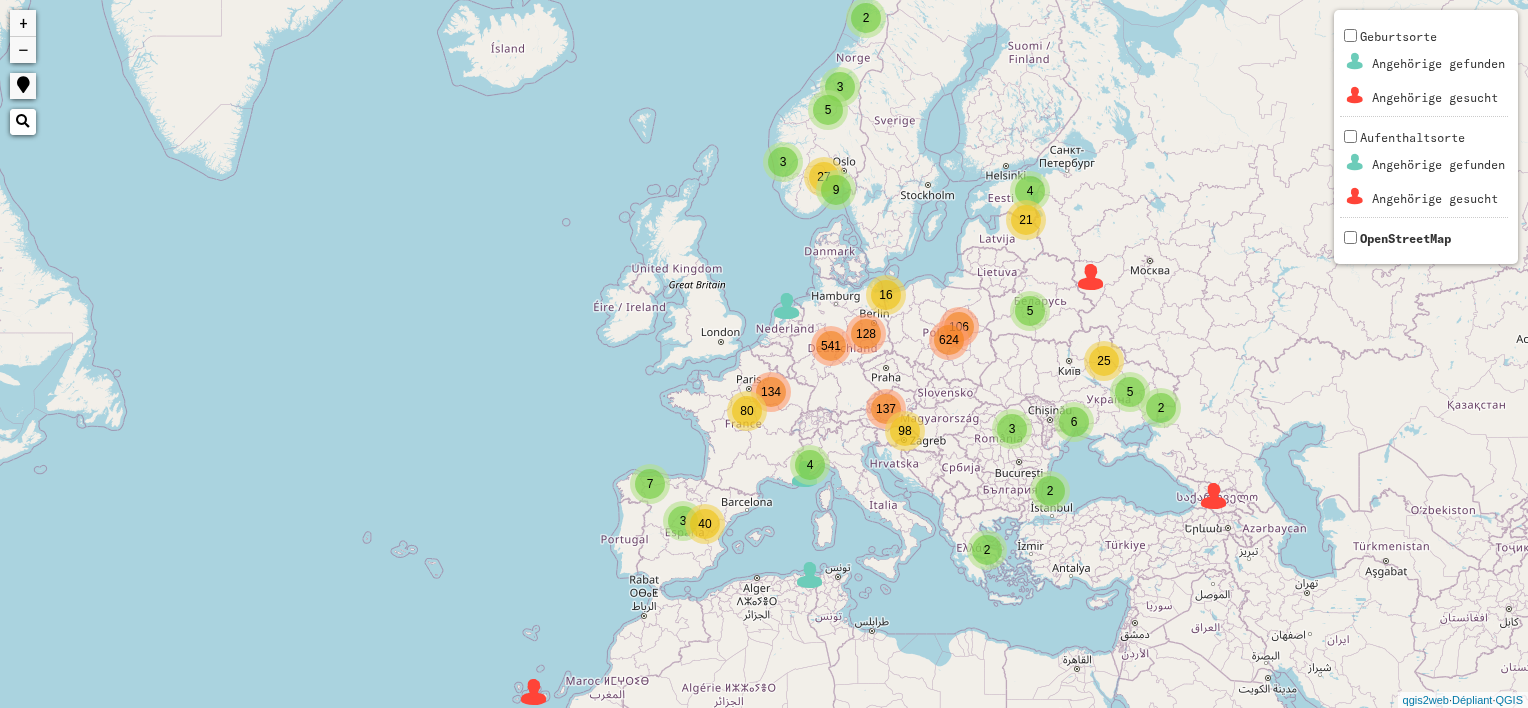 click on "+" at bounding box center [23, 23] 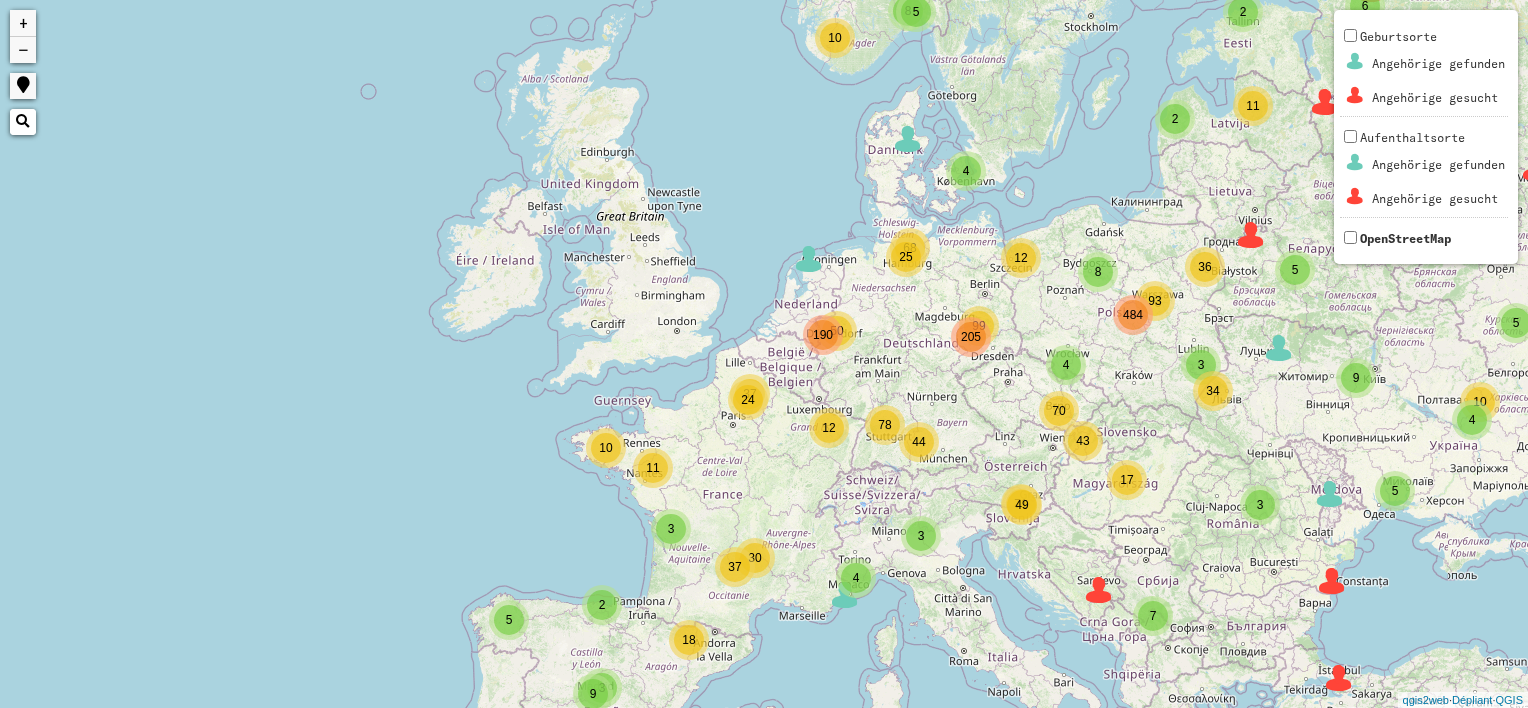 click on "+" at bounding box center [23, 23] 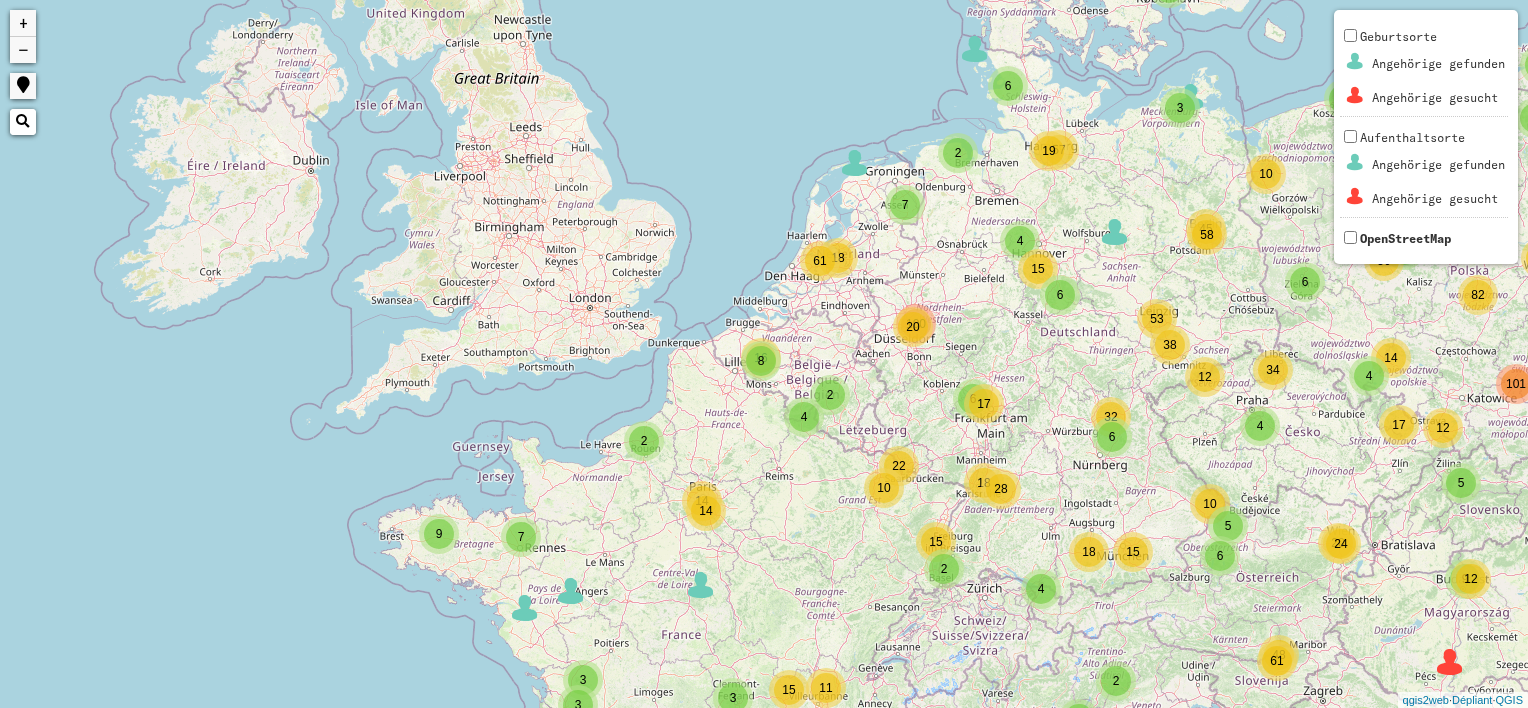 click on "2" at bounding box center [644, 441] 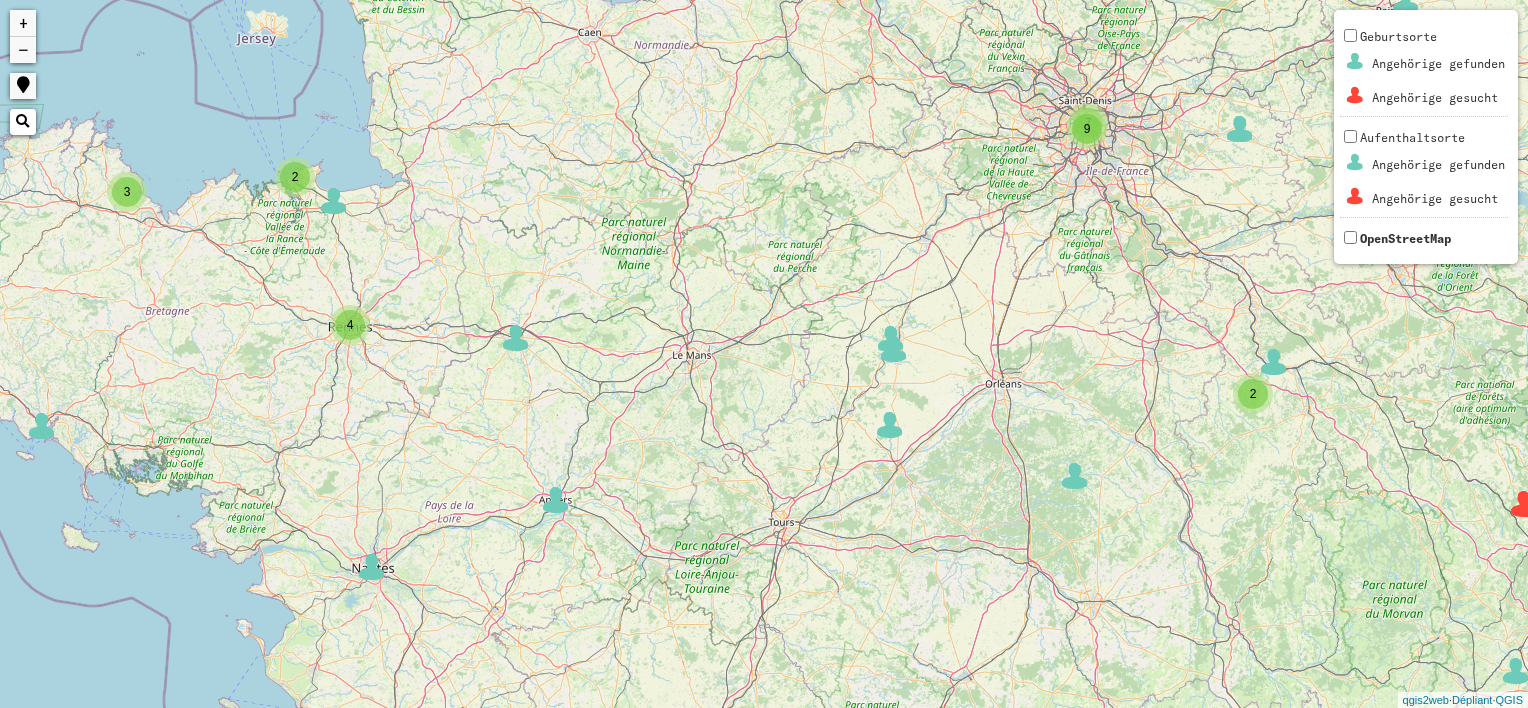 drag, startPoint x: 892, startPoint y: 472, endPoint x: 976, endPoint y: 10, distance: 469.57428 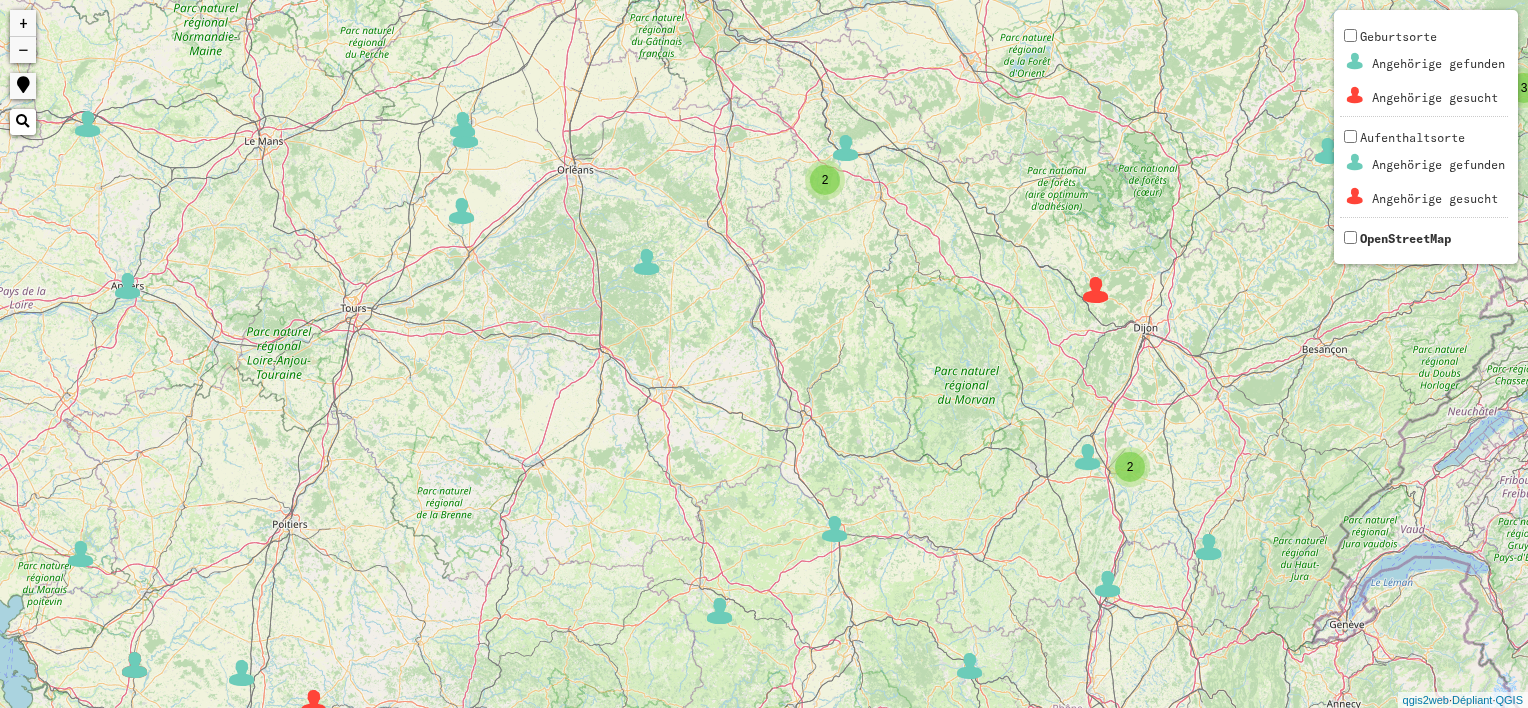 drag, startPoint x: 1078, startPoint y: 375, endPoint x: 672, endPoint y: 177, distance: 451.70786 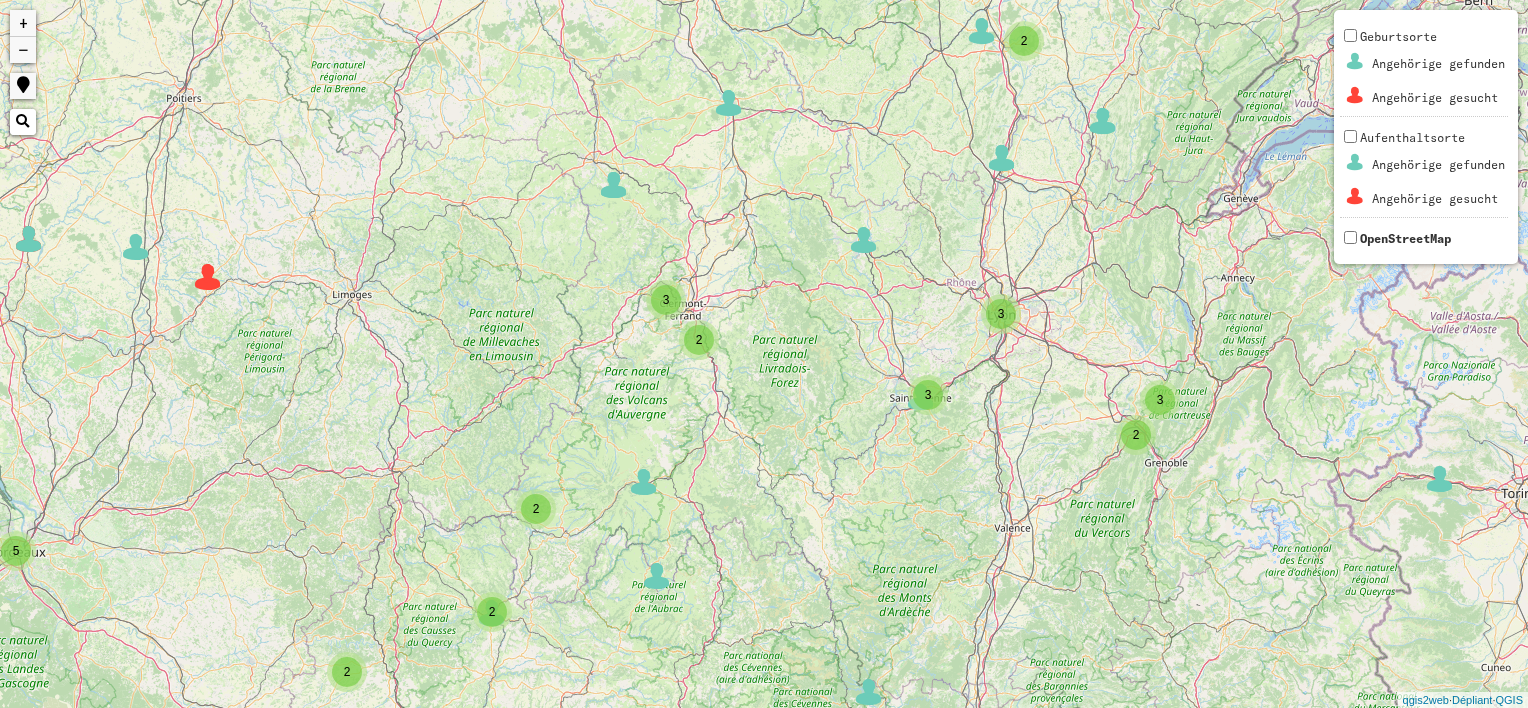 drag, startPoint x: 892, startPoint y: 337, endPoint x: 790, endPoint y: -104, distance: 452.64224 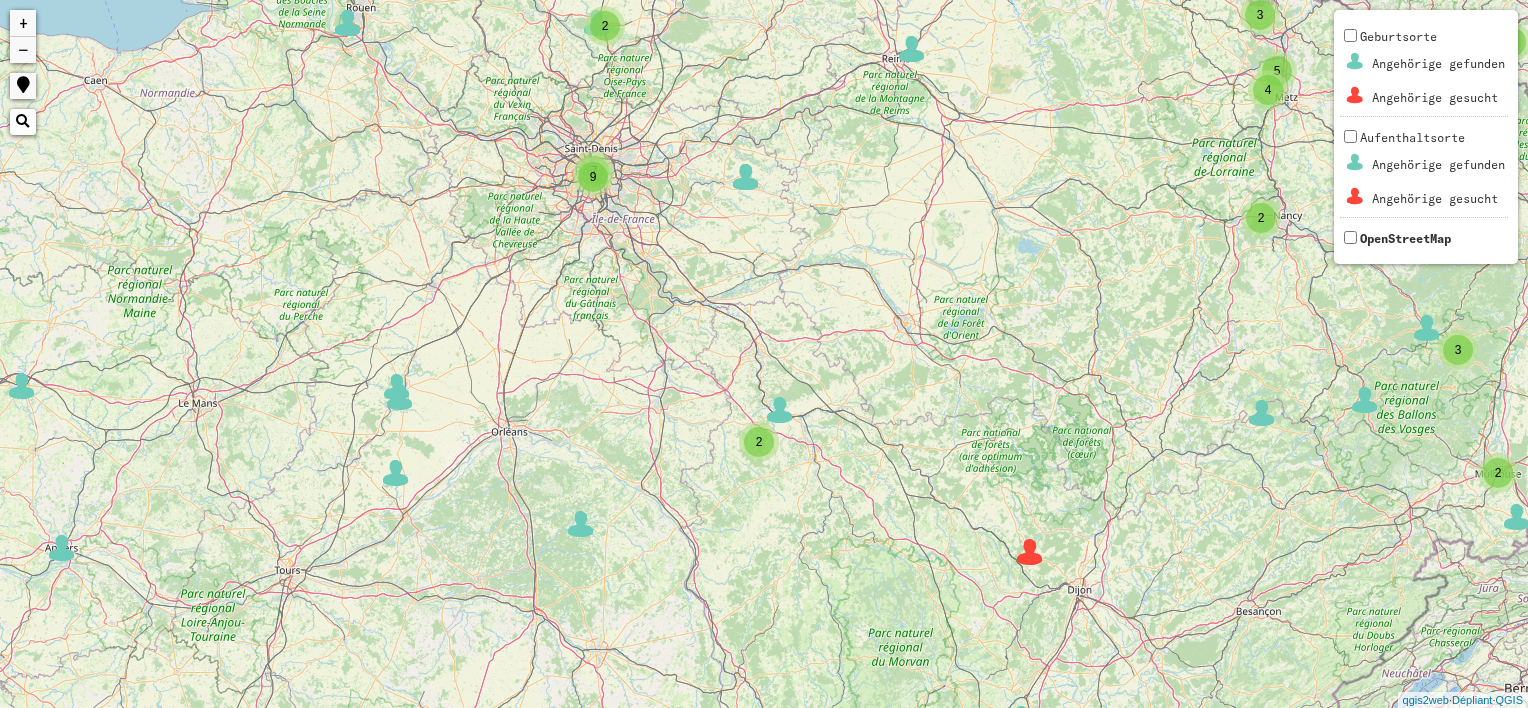 drag, startPoint x: 832, startPoint y: 68, endPoint x: 873, endPoint y: 759, distance: 692.2153 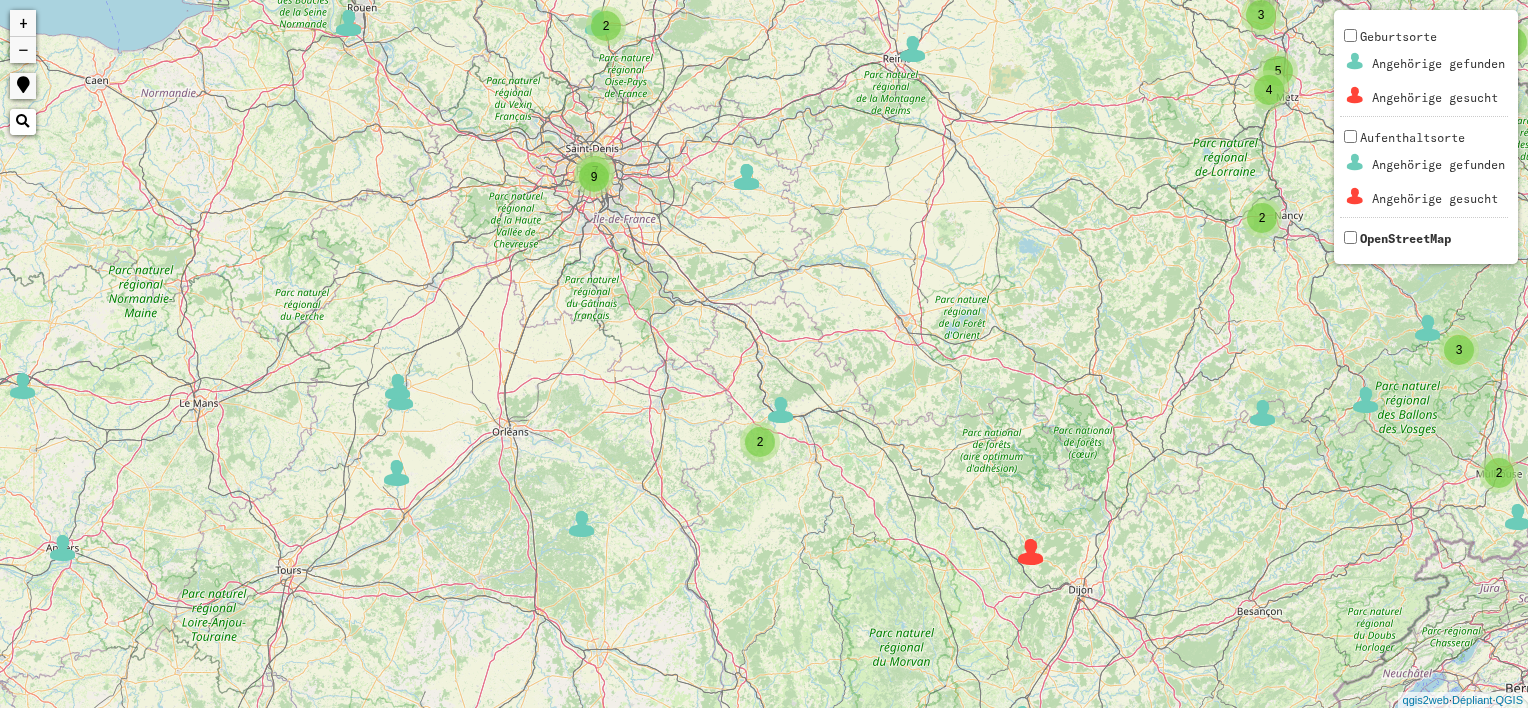 click on "+" at bounding box center [23, 23] 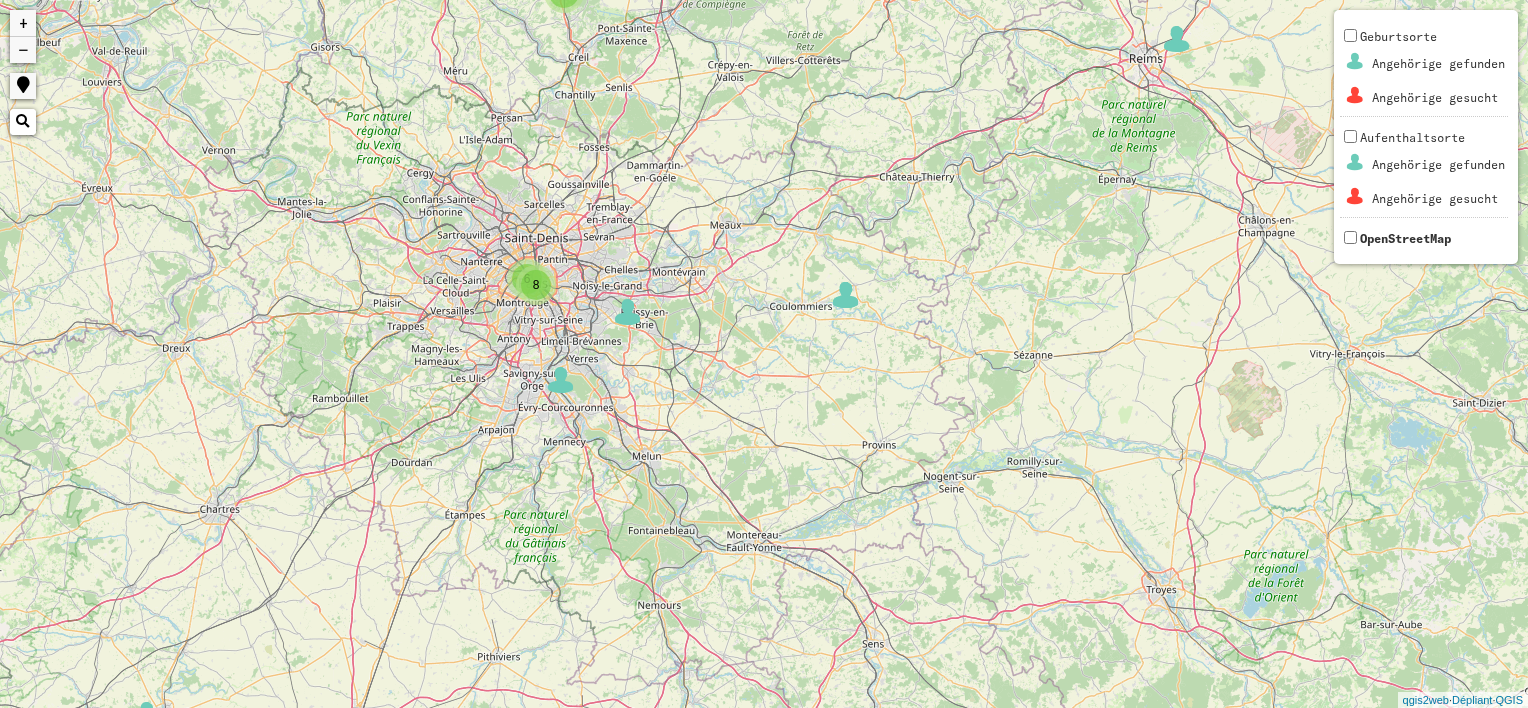 drag, startPoint x: 312, startPoint y: 148, endPoint x: 436, endPoint y: 462, distance: 337.59738 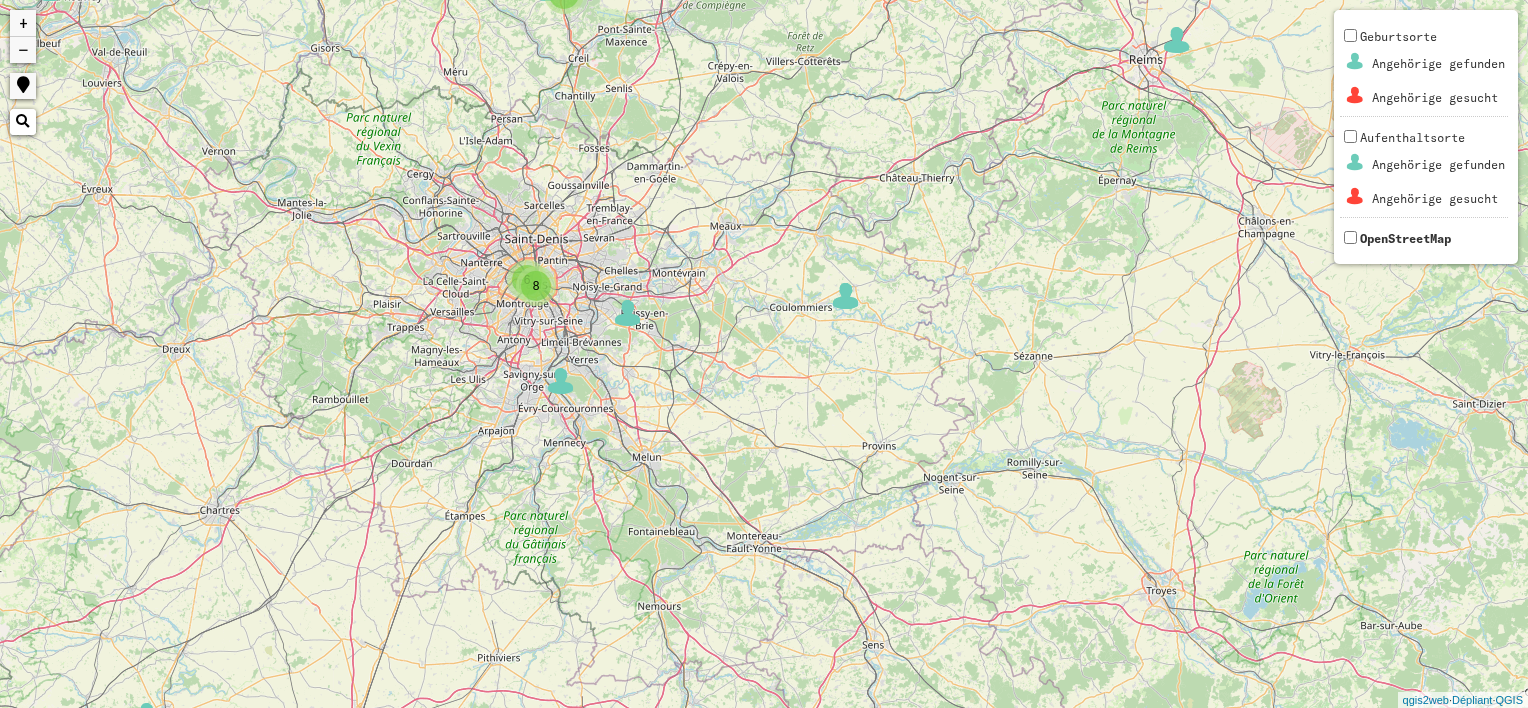 click on "+" at bounding box center (23, 23) 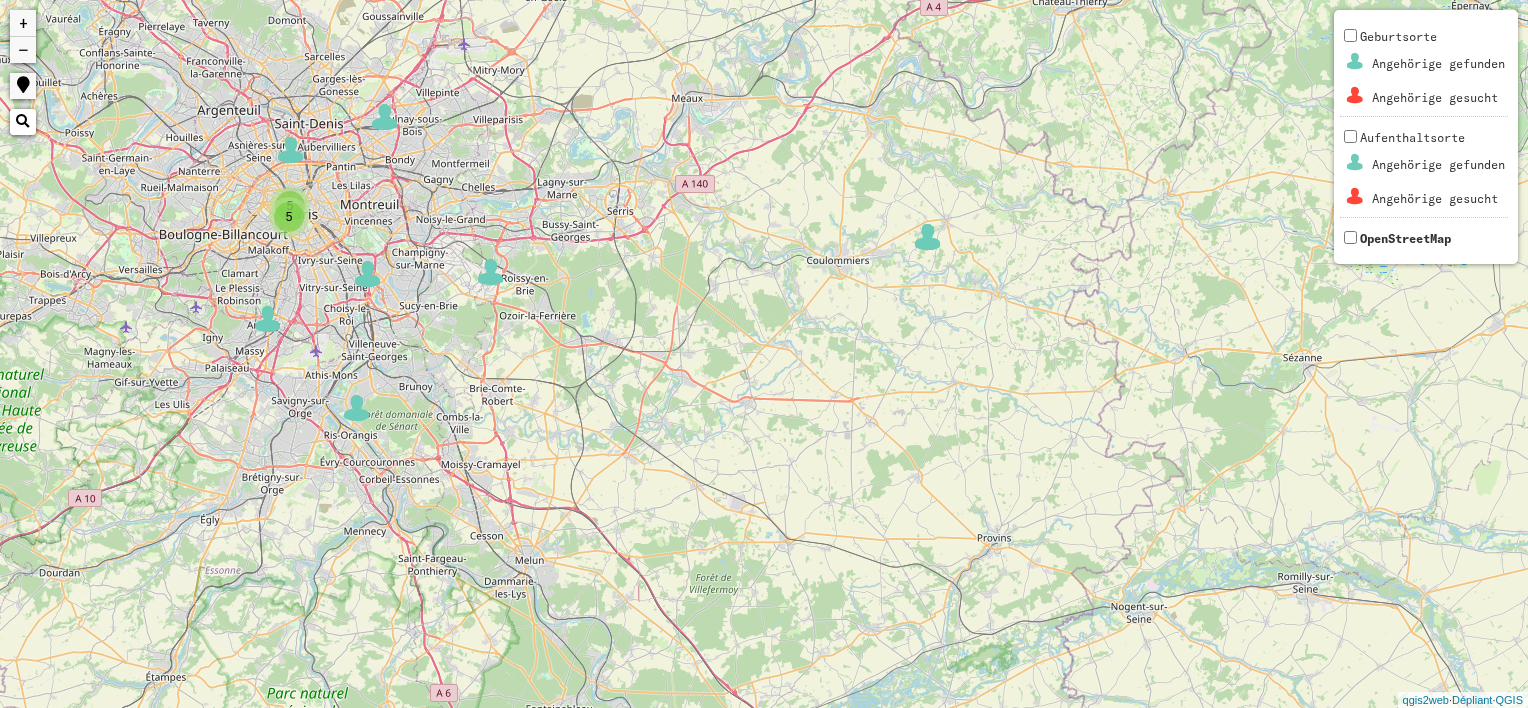 click on "+" at bounding box center (23, 23) 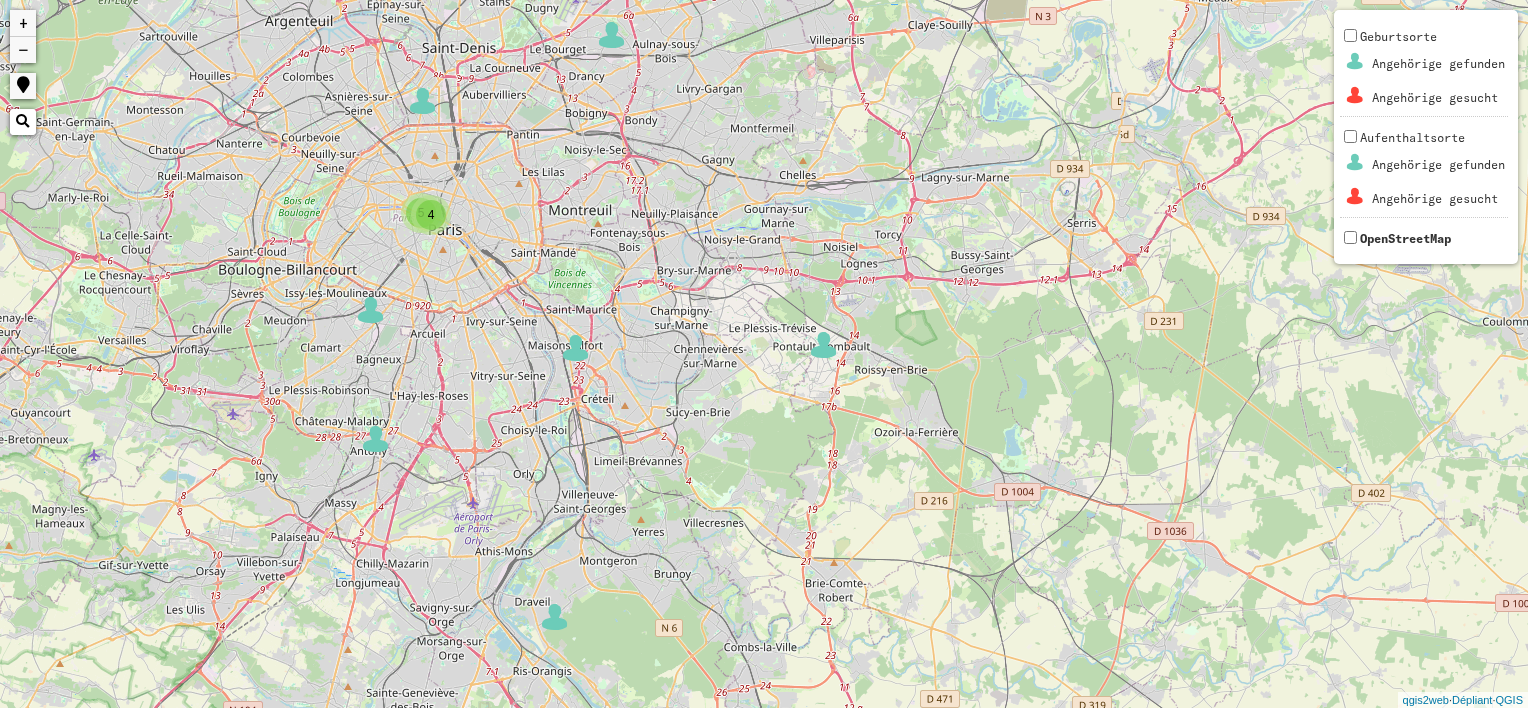drag, startPoint x: 156, startPoint y: 208, endPoint x: 766, endPoint y: 363, distance: 629.38464 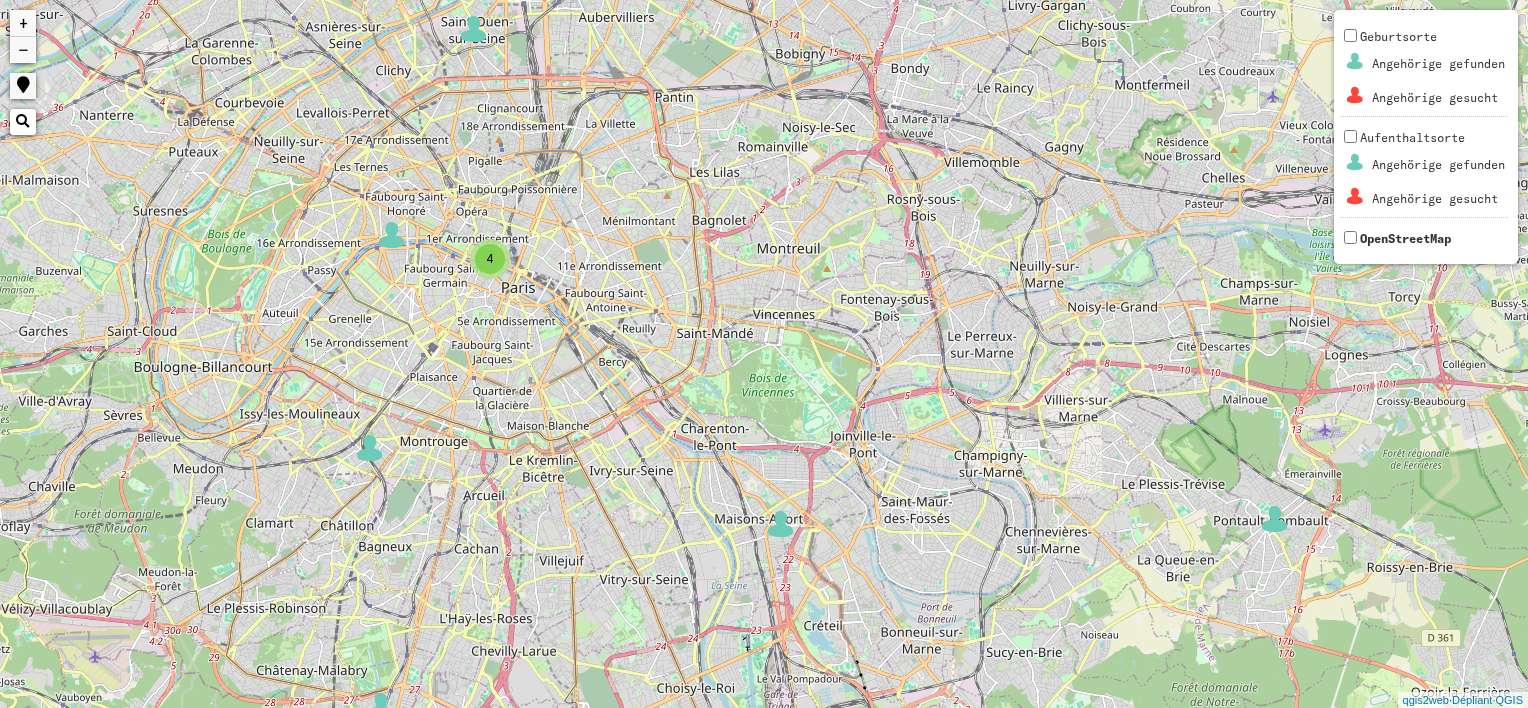 drag, startPoint x: 117, startPoint y: 216, endPoint x: 513, endPoint y: 399, distance: 436.23962 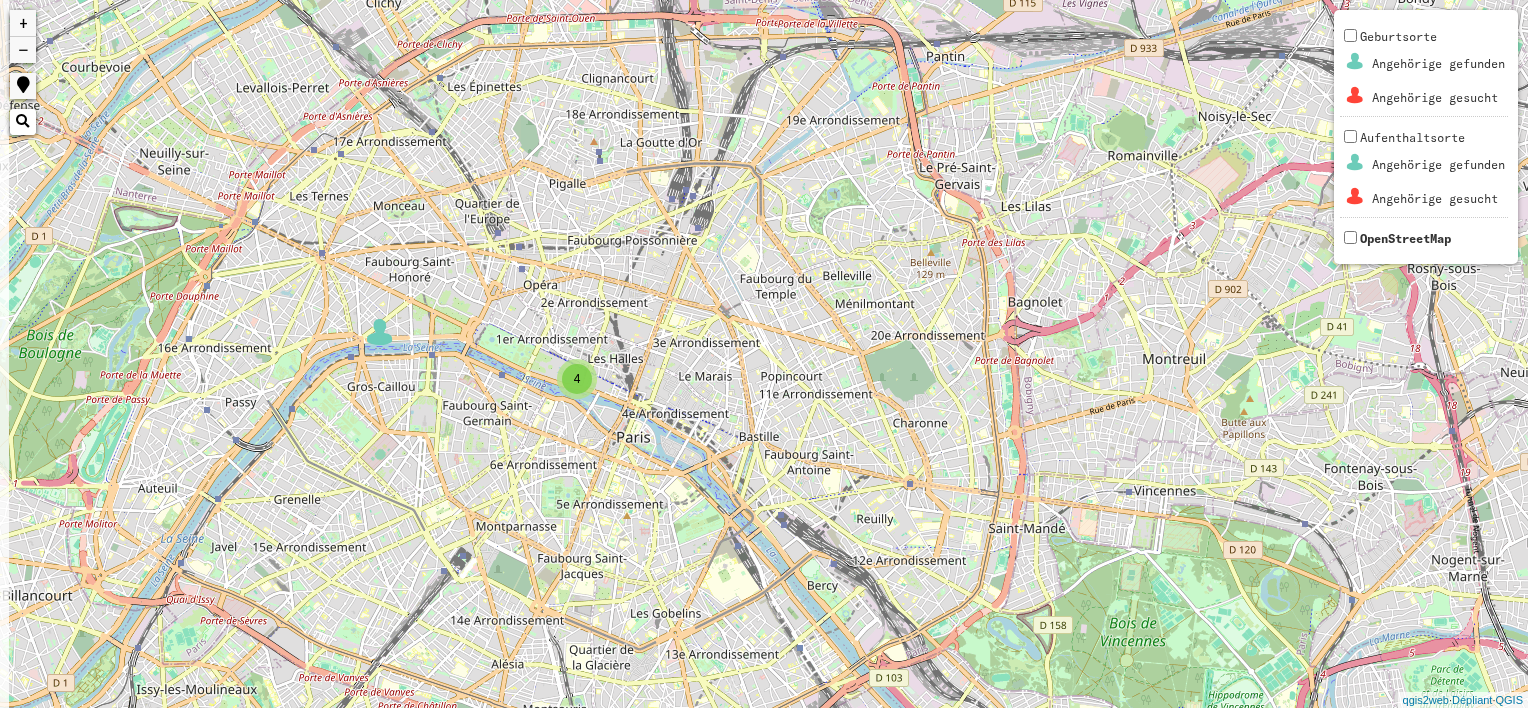 drag, startPoint x: 120, startPoint y: 163, endPoint x: 488, endPoint y: 380, distance: 427.2154 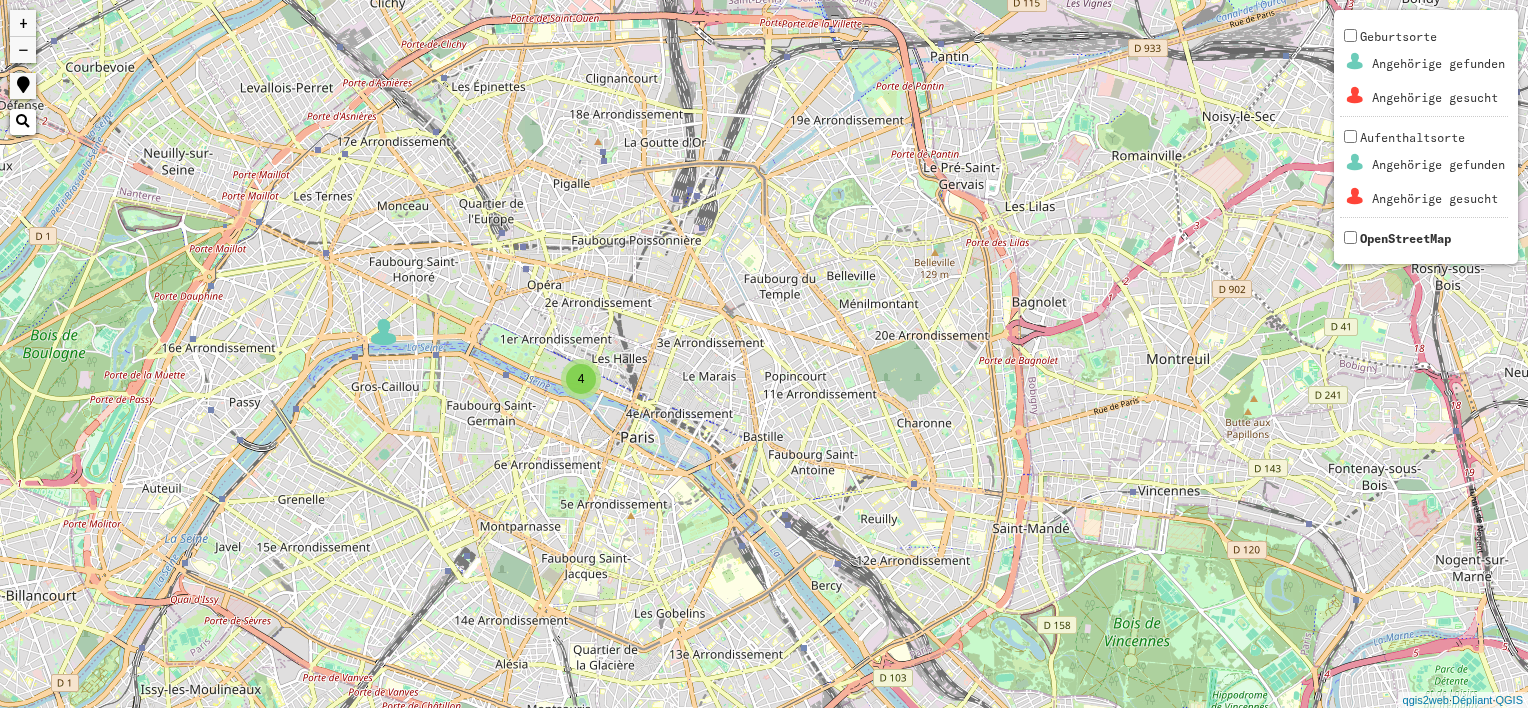 click on "4" at bounding box center (581, 379) 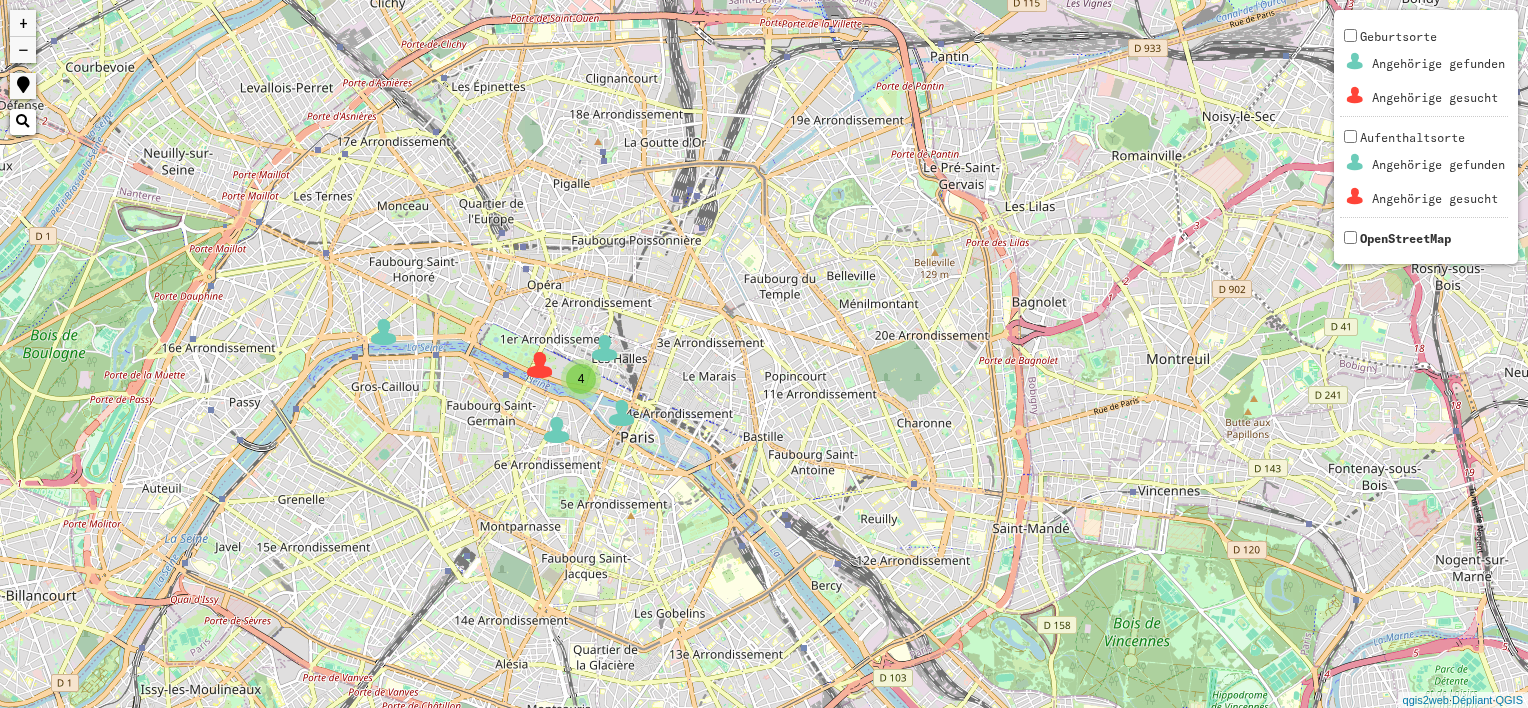 click at bounding box center (540, 365) 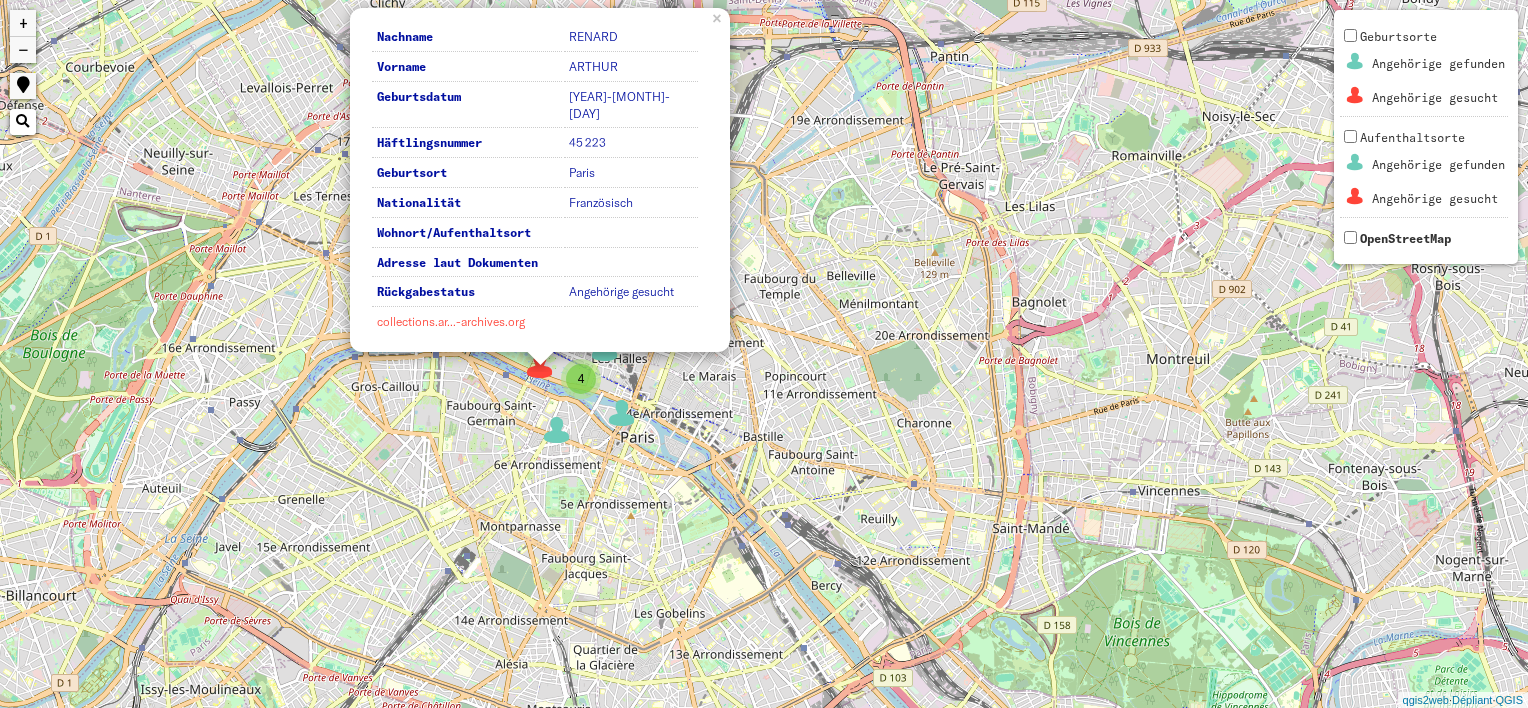 click on "collections.ar...-archives.org" at bounding box center [451, 321] 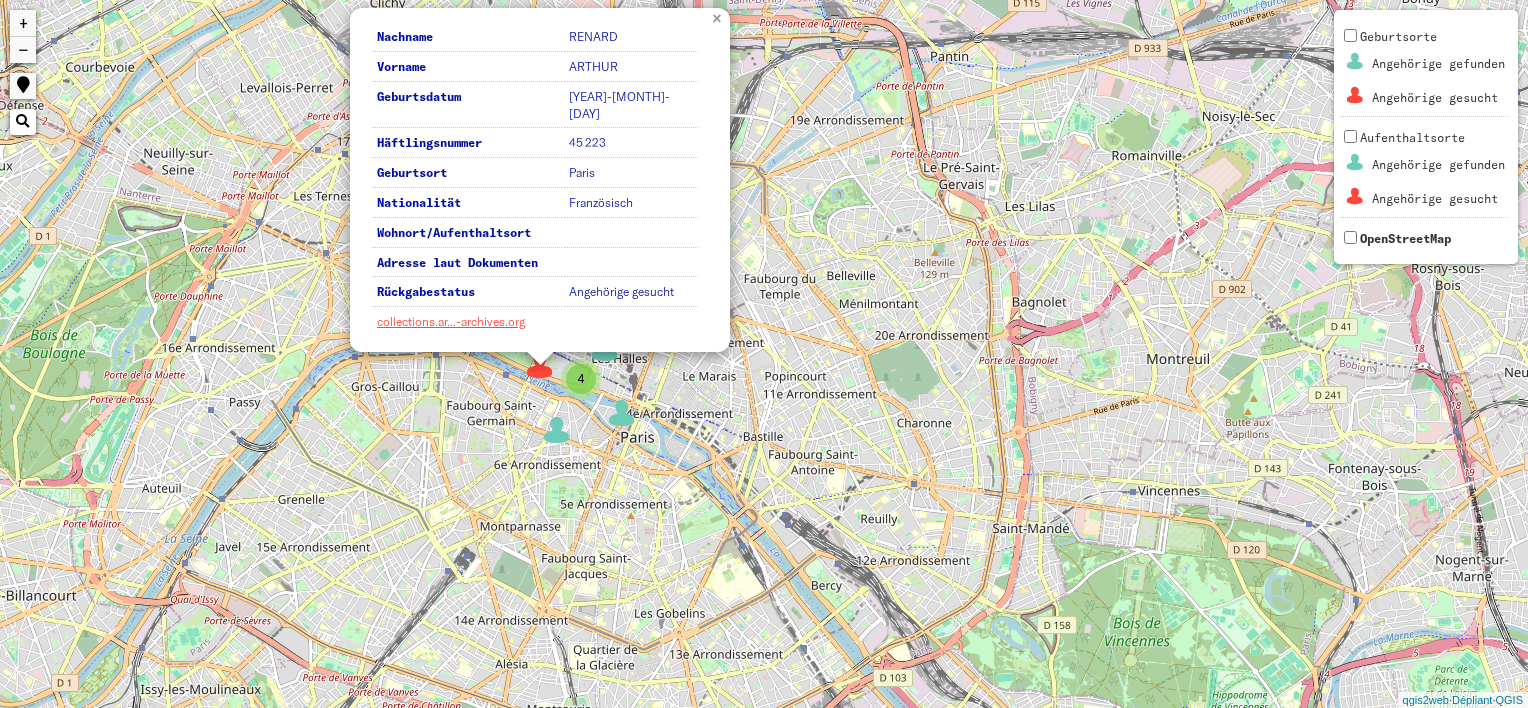 click on "×" at bounding box center [719, 17] 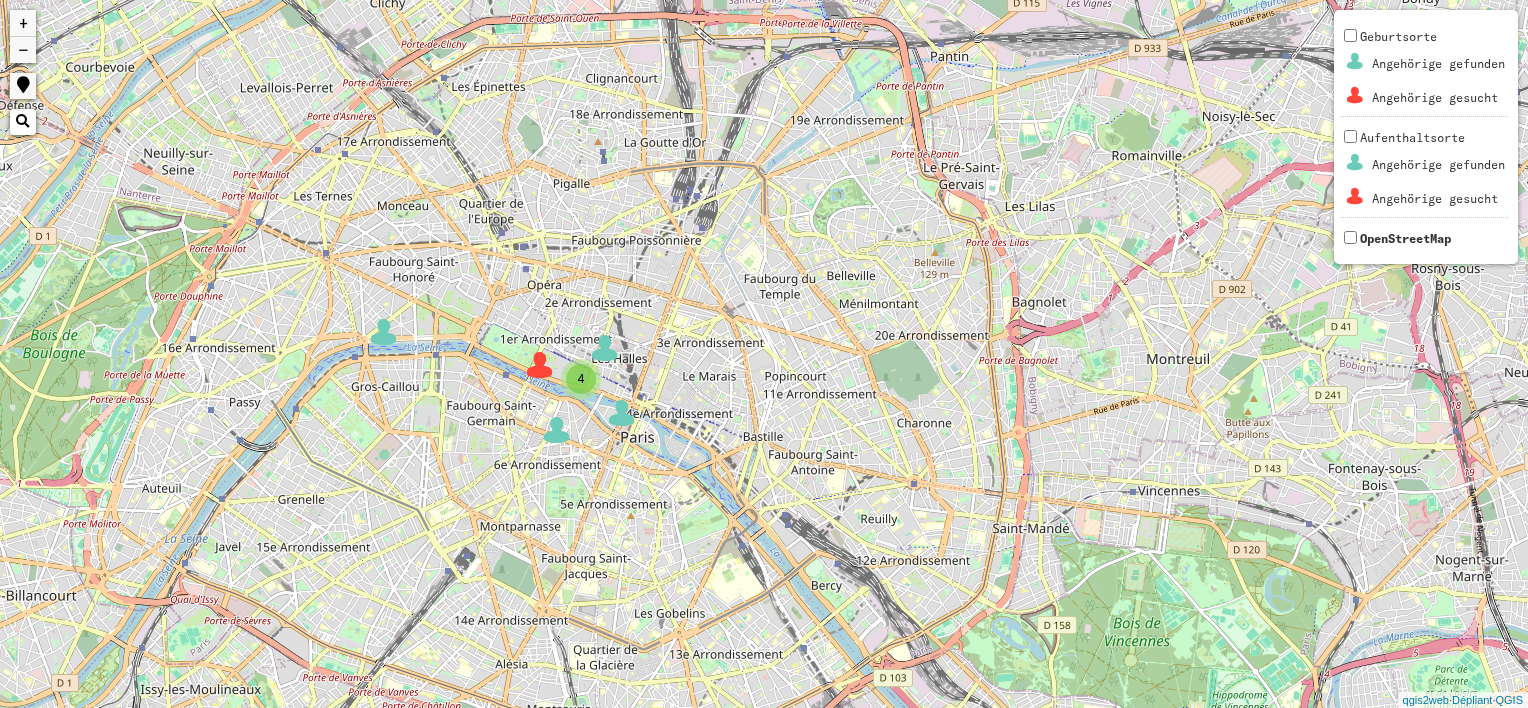 click on "+" at bounding box center (23, 23) 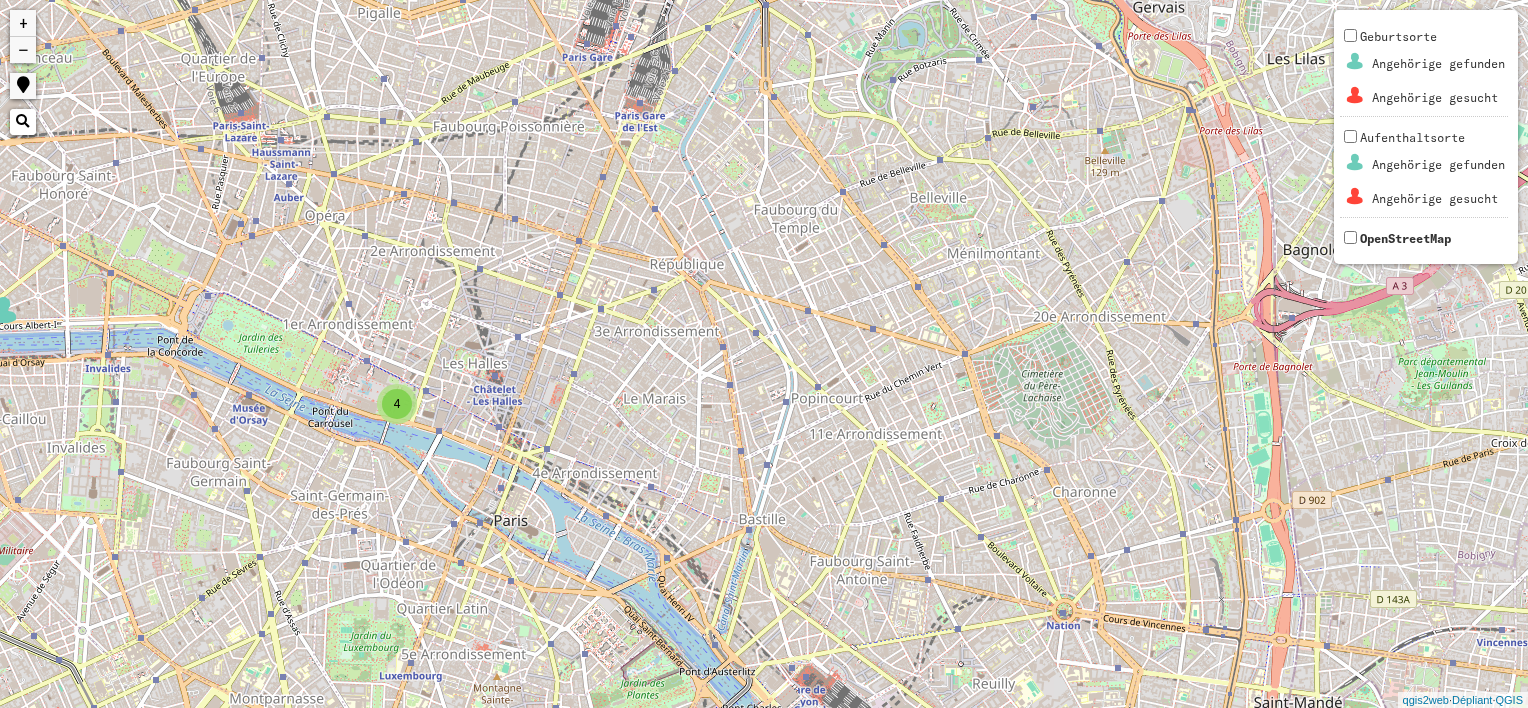 click on "+" at bounding box center [23, 23] 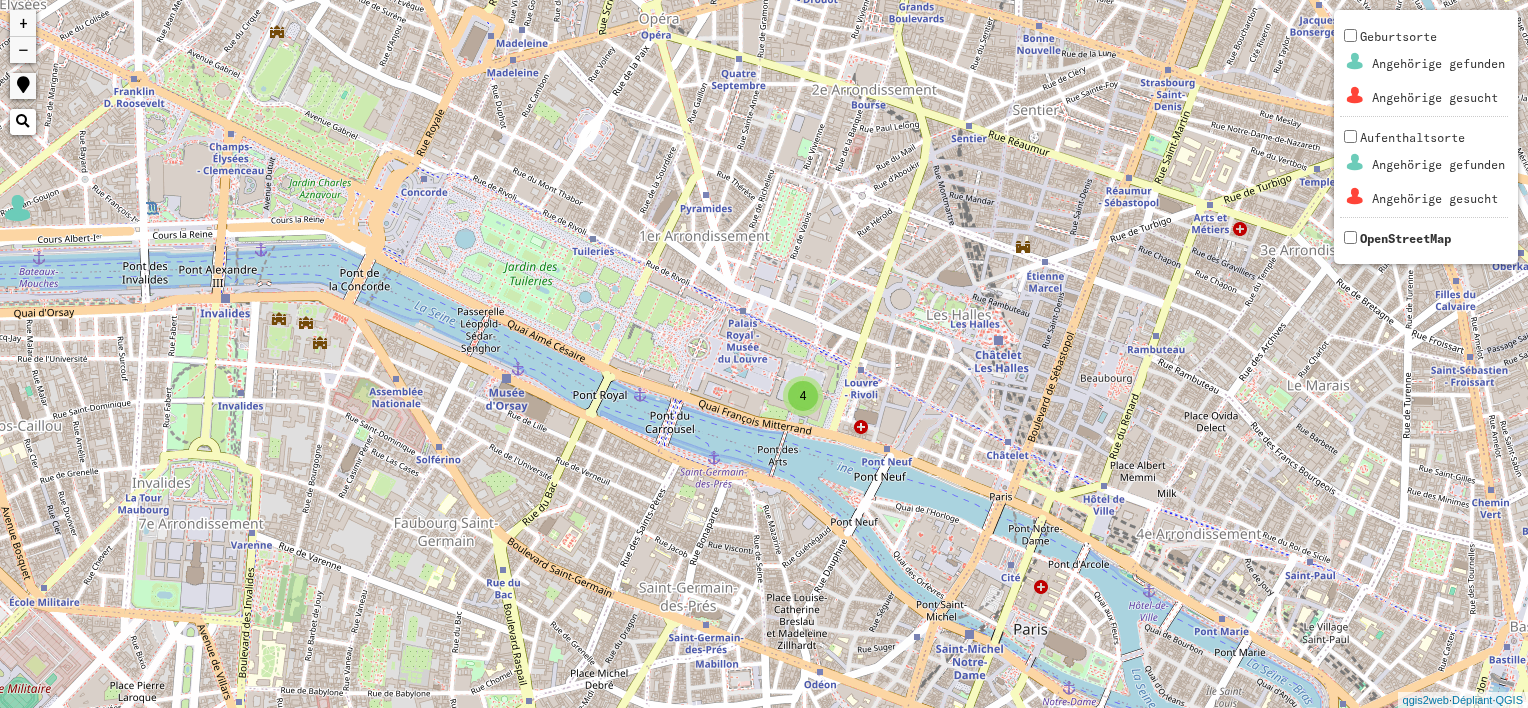 drag, startPoint x: 228, startPoint y: 456, endPoint x: 1005, endPoint y: 398, distance: 779.16174 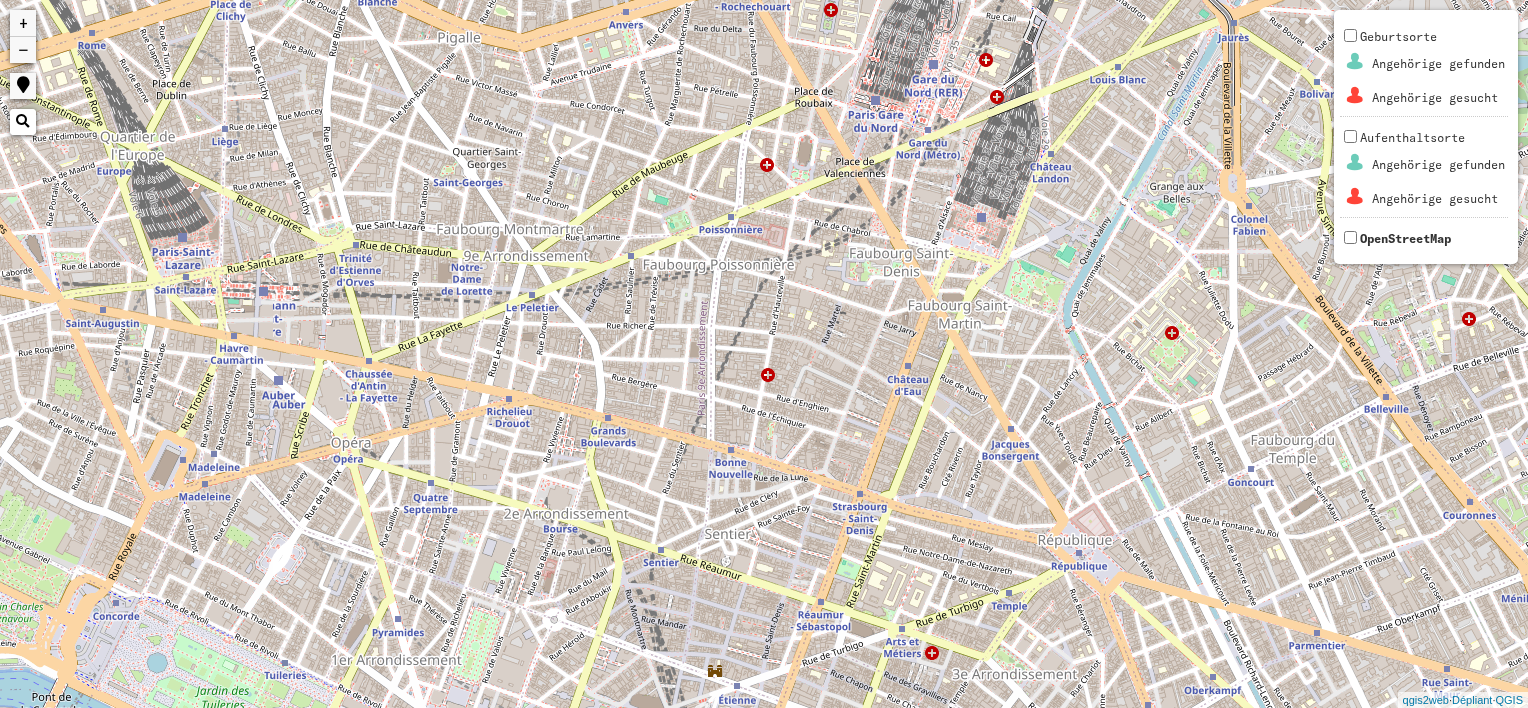 drag, startPoint x: 303, startPoint y: 149, endPoint x: -4, endPoint y: 580, distance: 529.1597 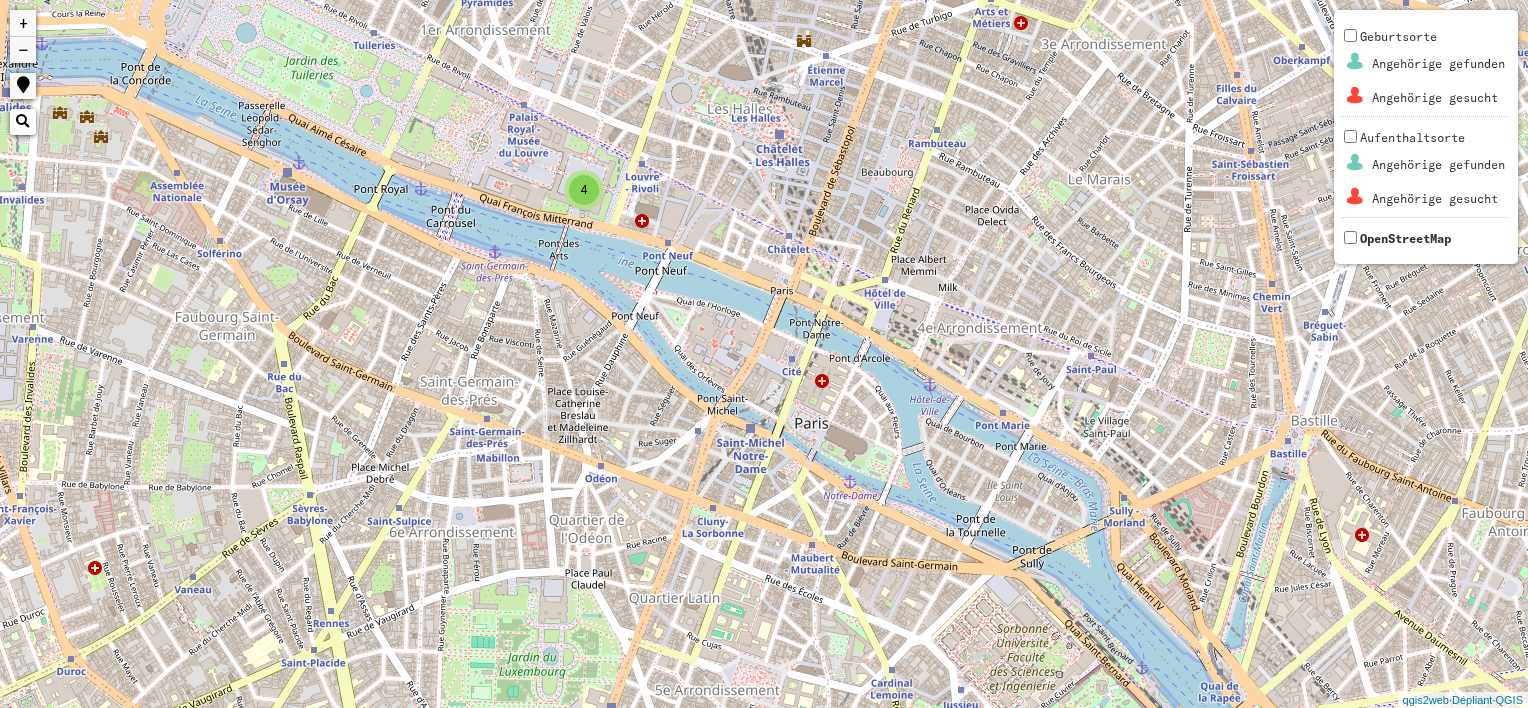 drag, startPoint x: 458, startPoint y: 595, endPoint x: 548, endPoint y: -40, distance: 641.34625 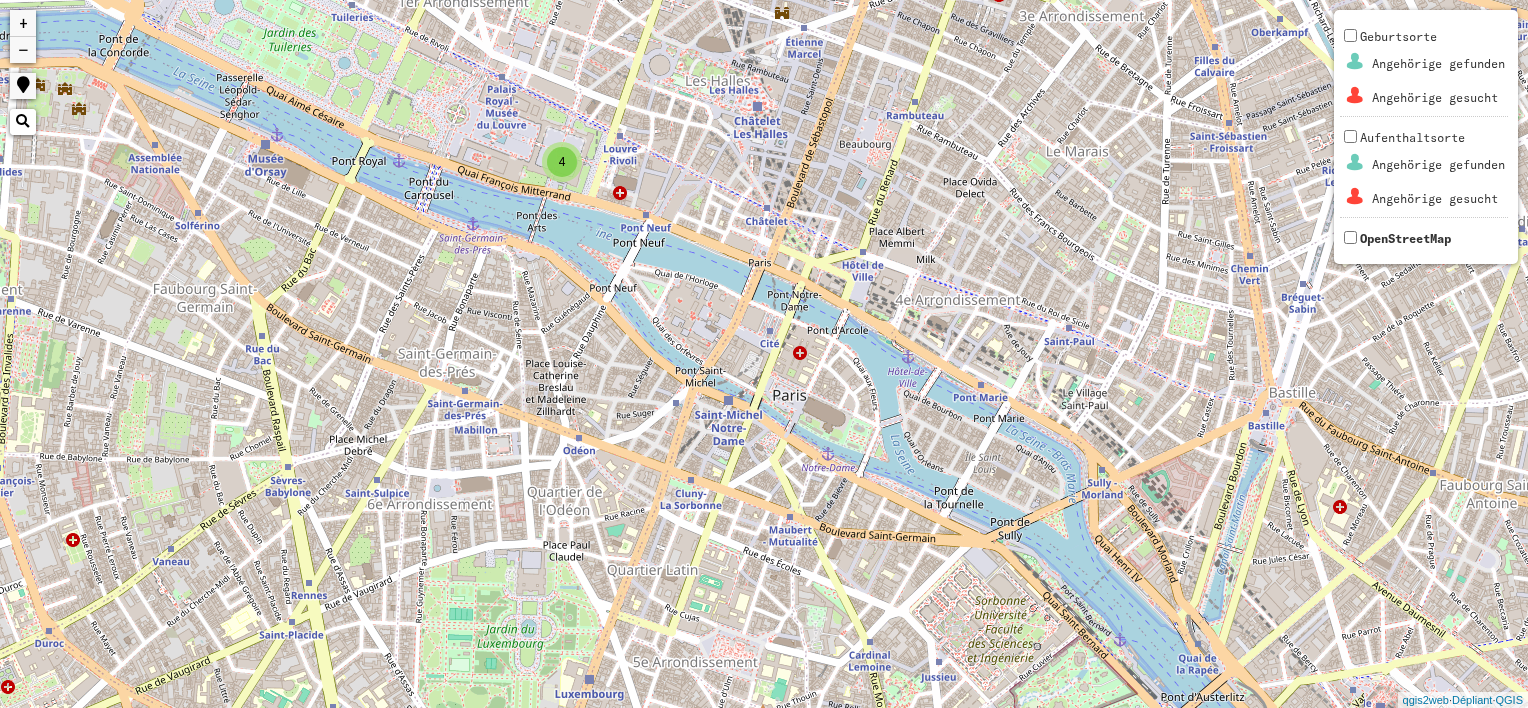 click on "4" at bounding box center [562, 162] 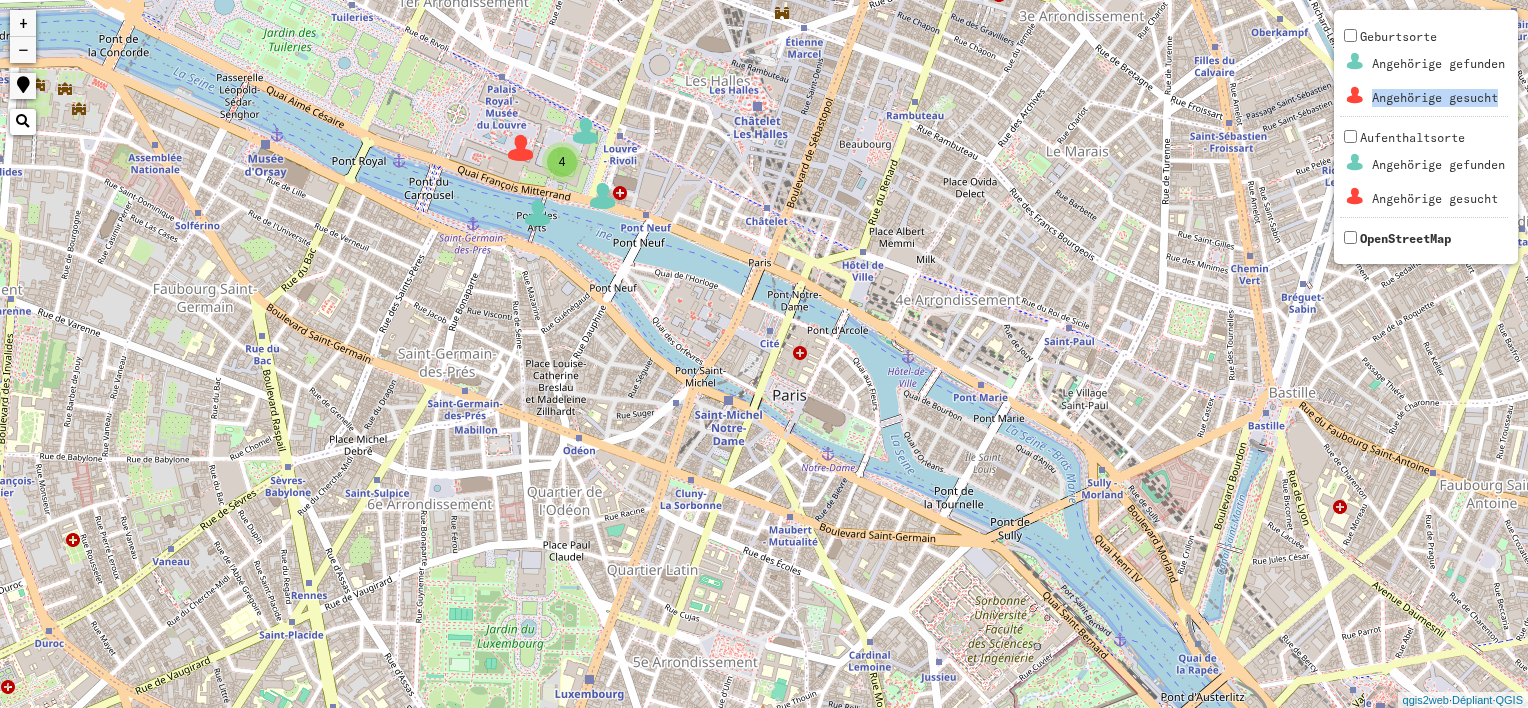 drag, startPoint x: 1366, startPoint y: 98, endPoint x: 1495, endPoint y: 104, distance: 129.13947 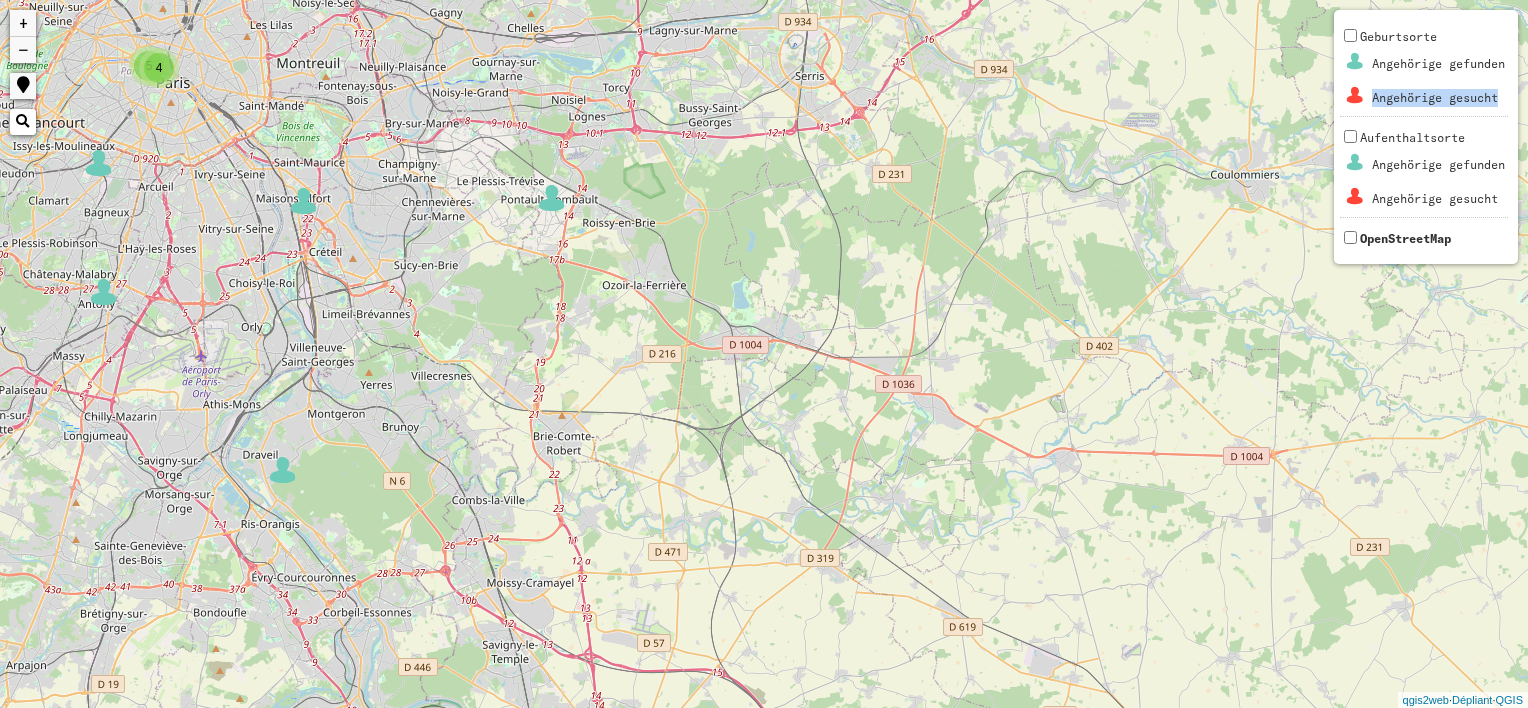 drag, startPoint x: 996, startPoint y: 414, endPoint x: 491, endPoint y: 277, distance: 523.2533 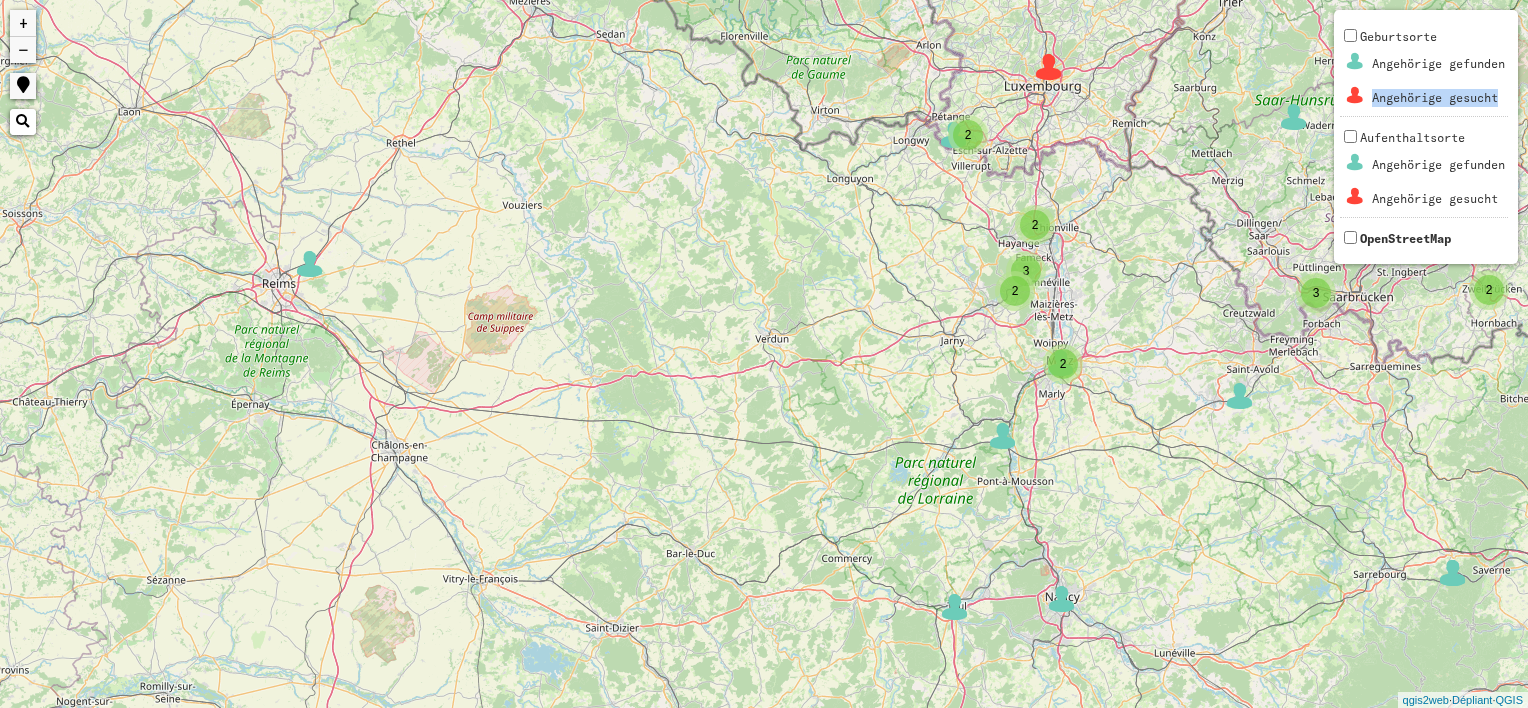 drag, startPoint x: 748, startPoint y: 412, endPoint x: 0, endPoint y: 687, distance: 796.9498 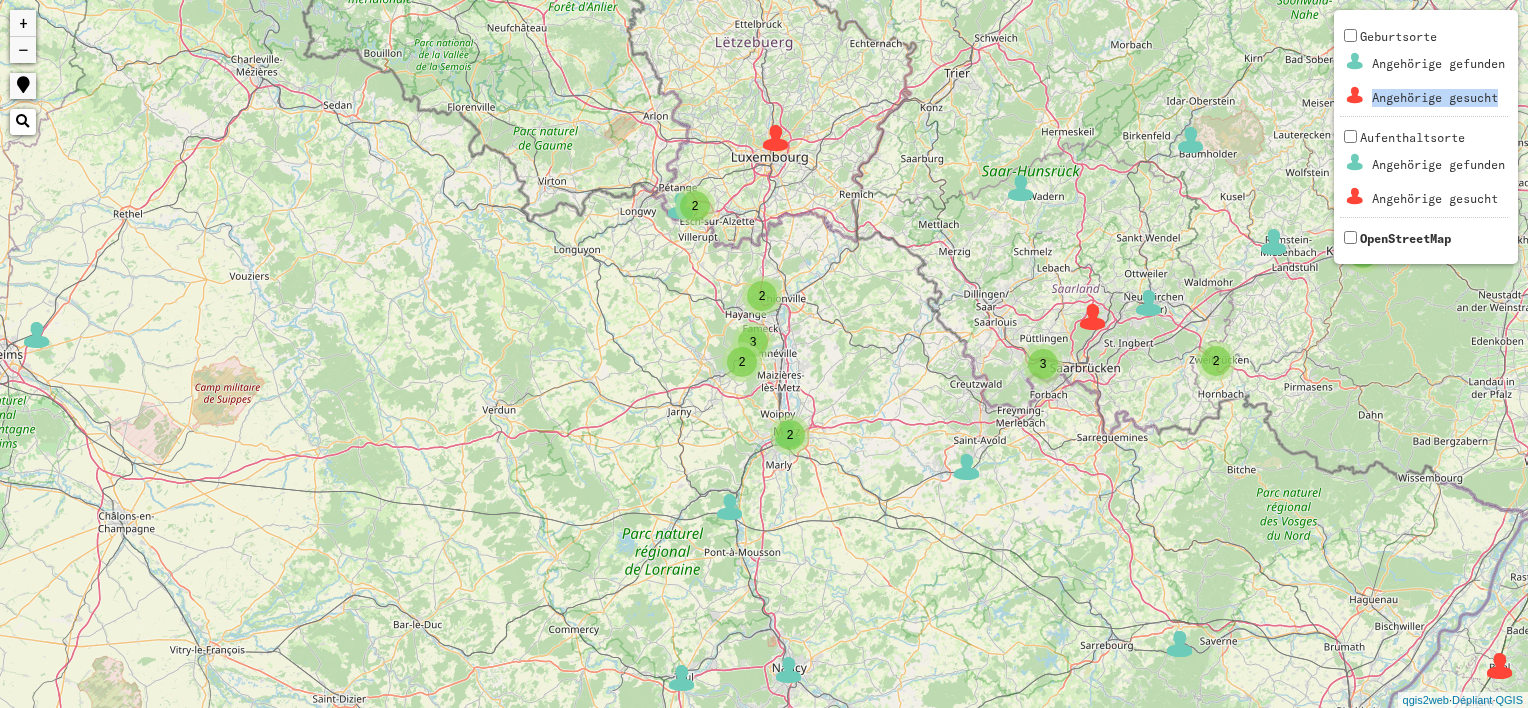 drag, startPoint x: 867, startPoint y: 273, endPoint x: 591, endPoint y: 344, distance: 284.98596 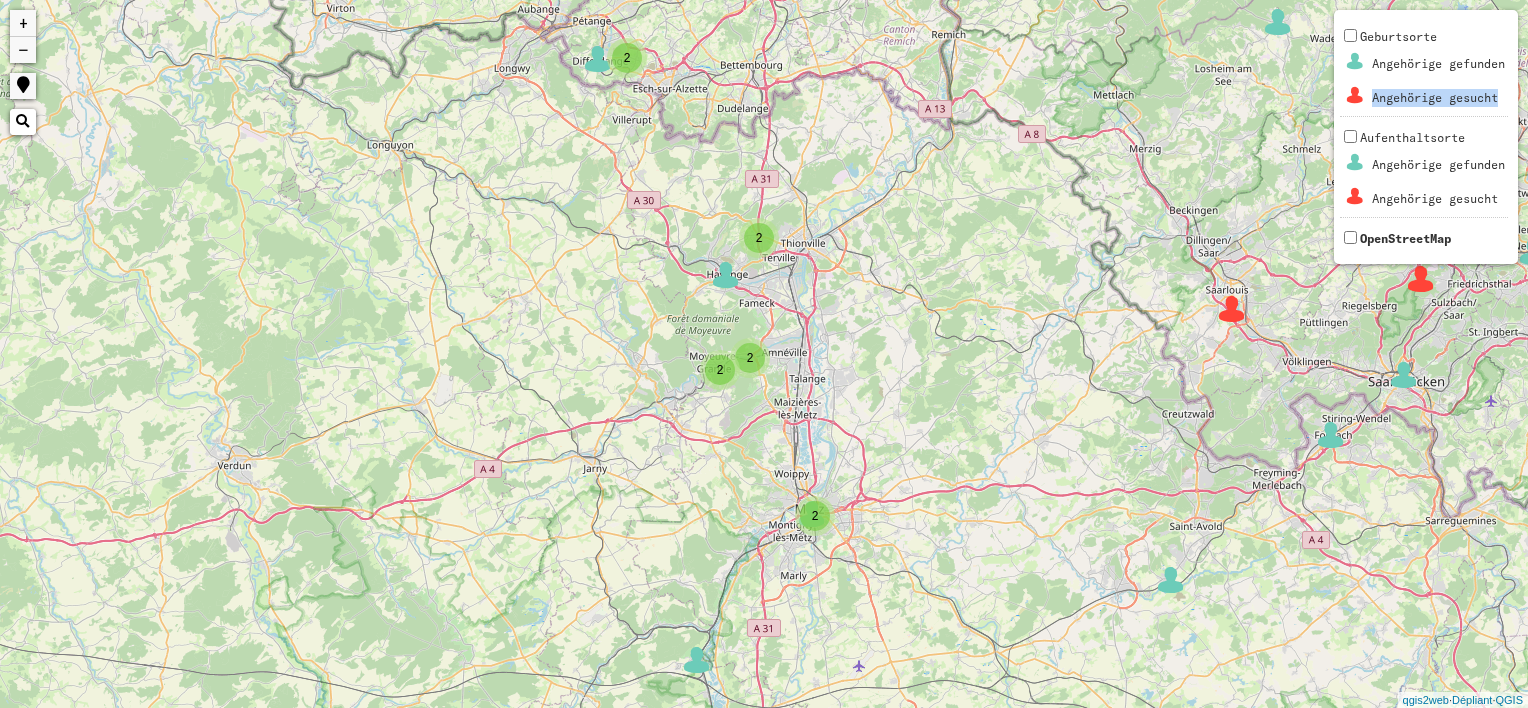 click on "+" at bounding box center (23, 23) 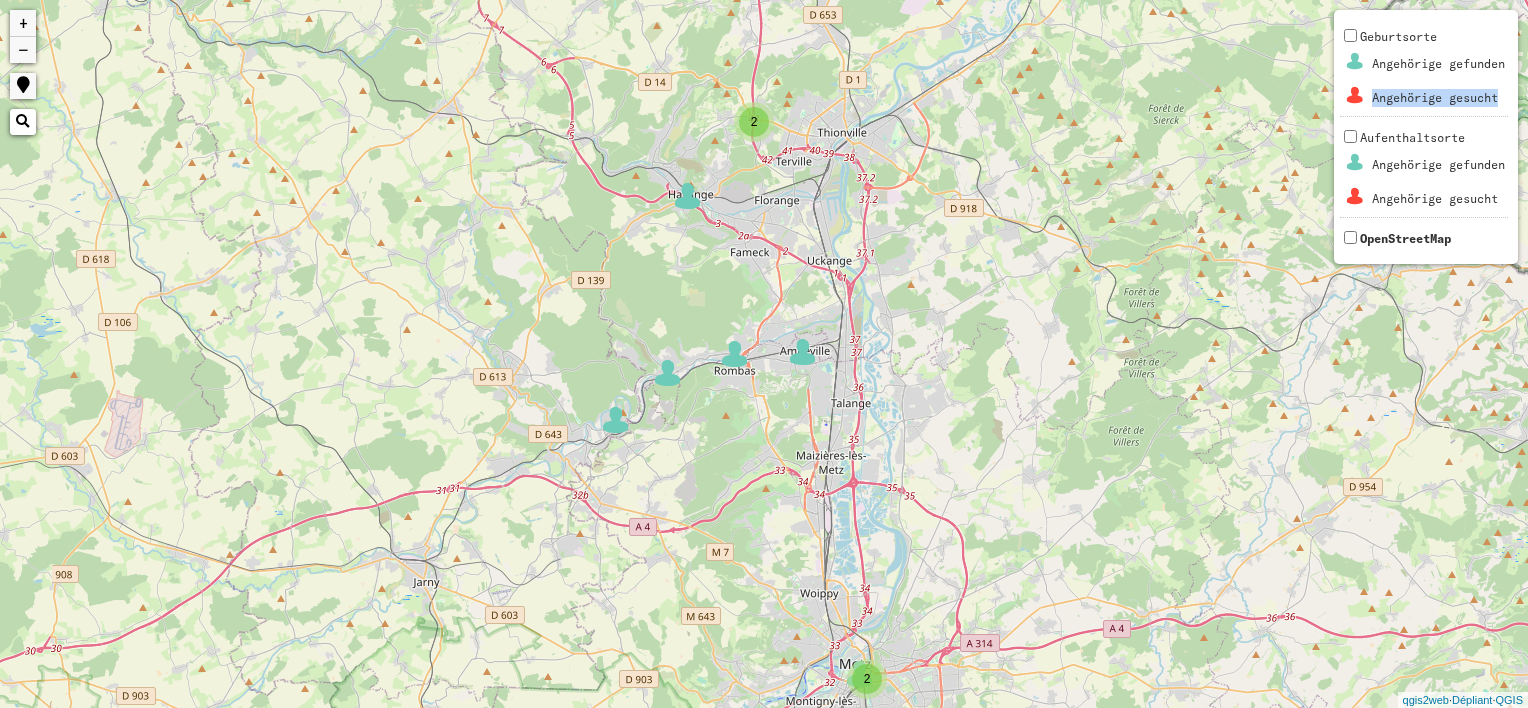 click on "+" at bounding box center [23, 23] 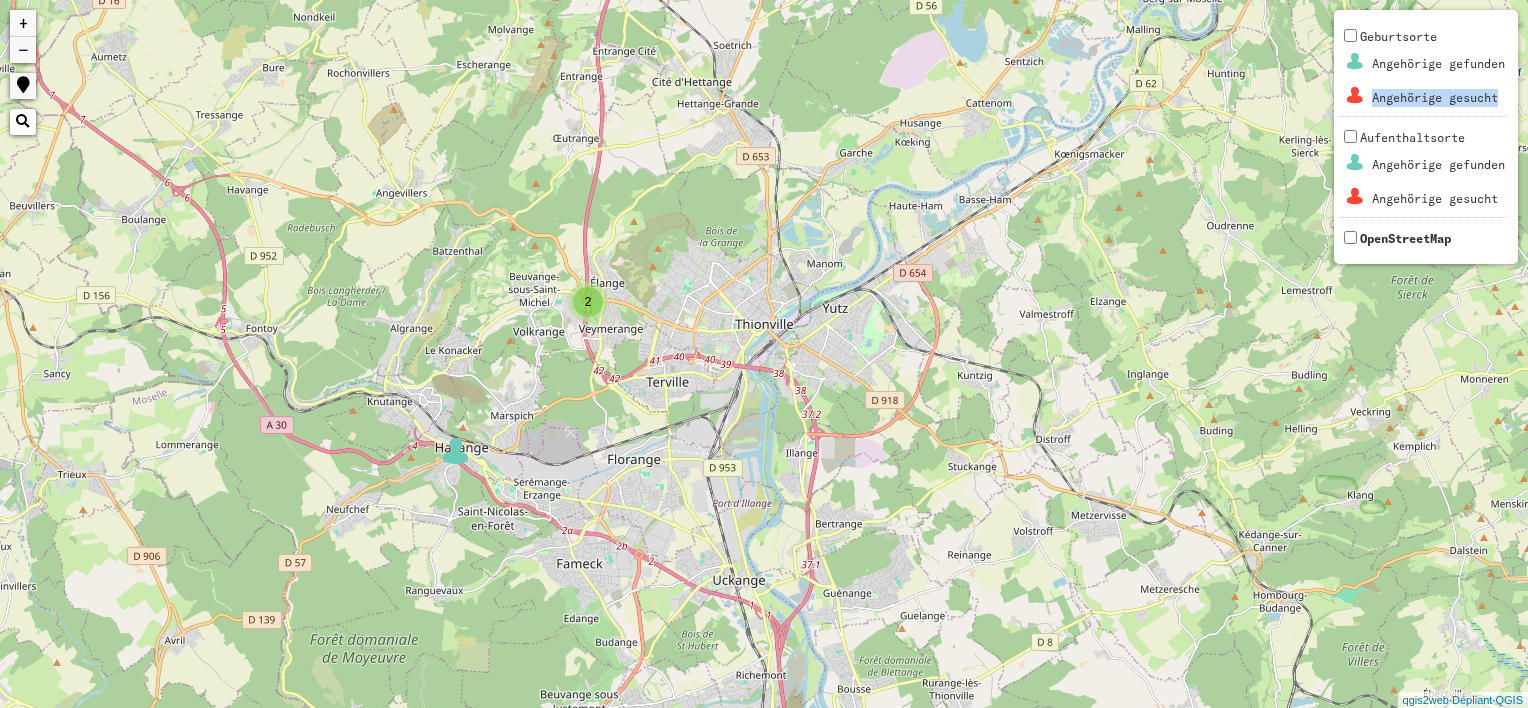 drag, startPoint x: 551, startPoint y: 173, endPoint x: 391, endPoint y: 593, distance: 449.4441 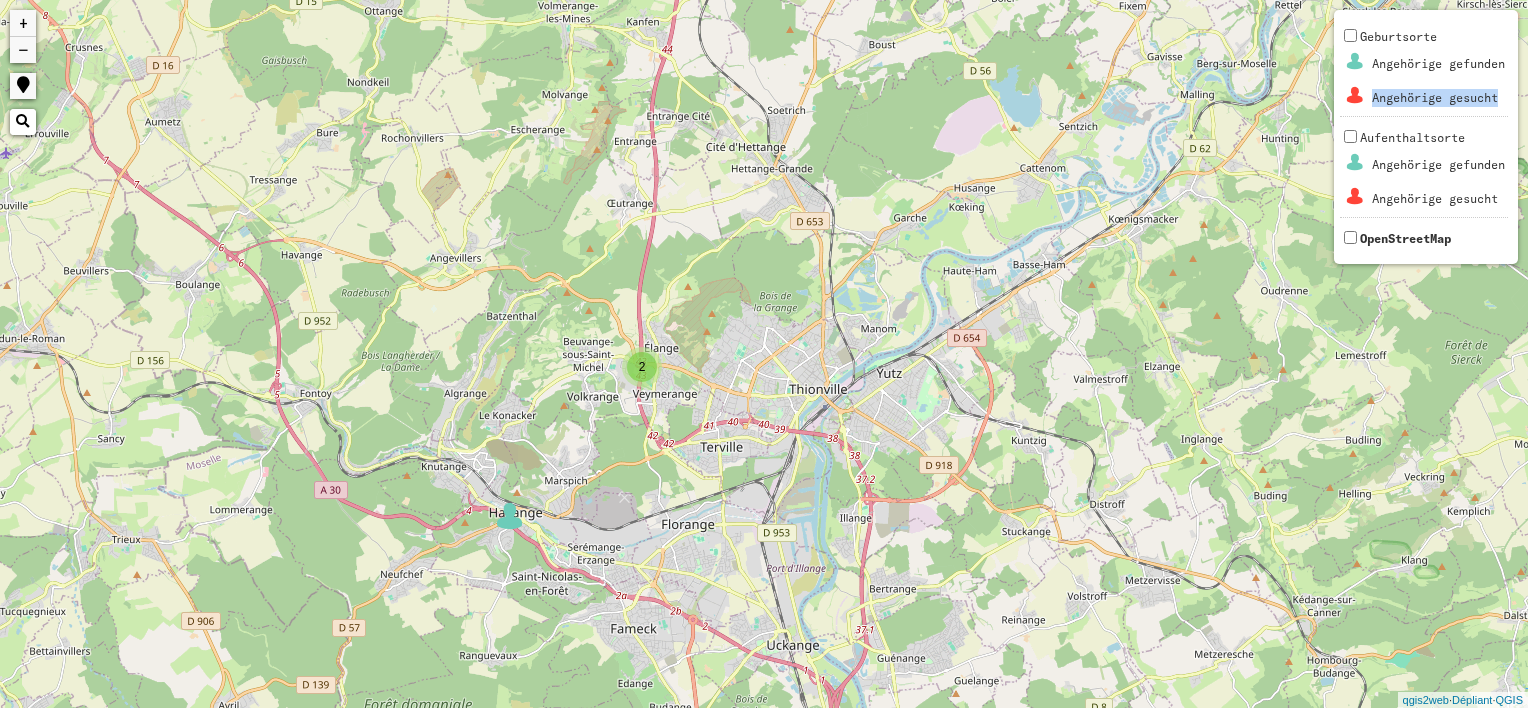 drag, startPoint x: 391, startPoint y: 593, endPoint x: 448, endPoint y: 660, distance: 87.965904 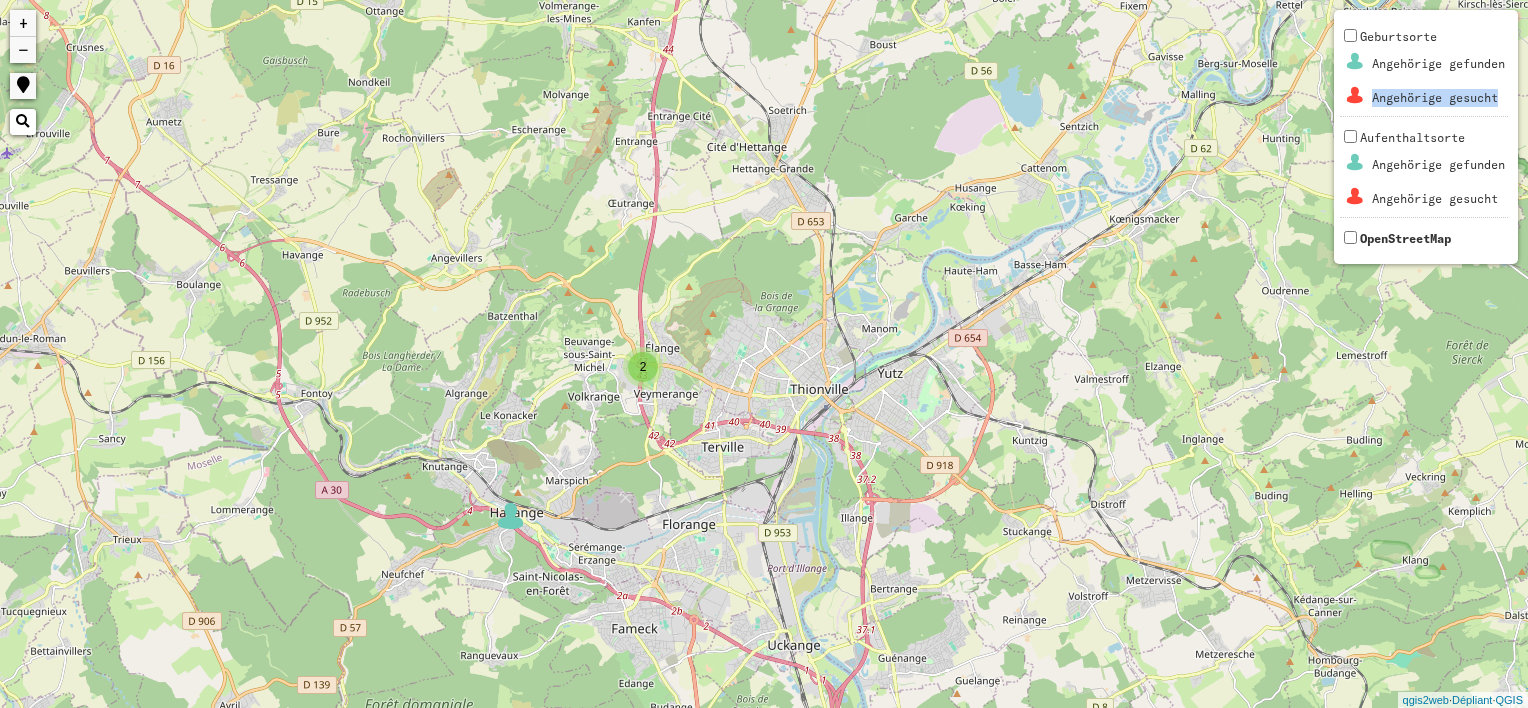 click on "+" at bounding box center [23, 23] 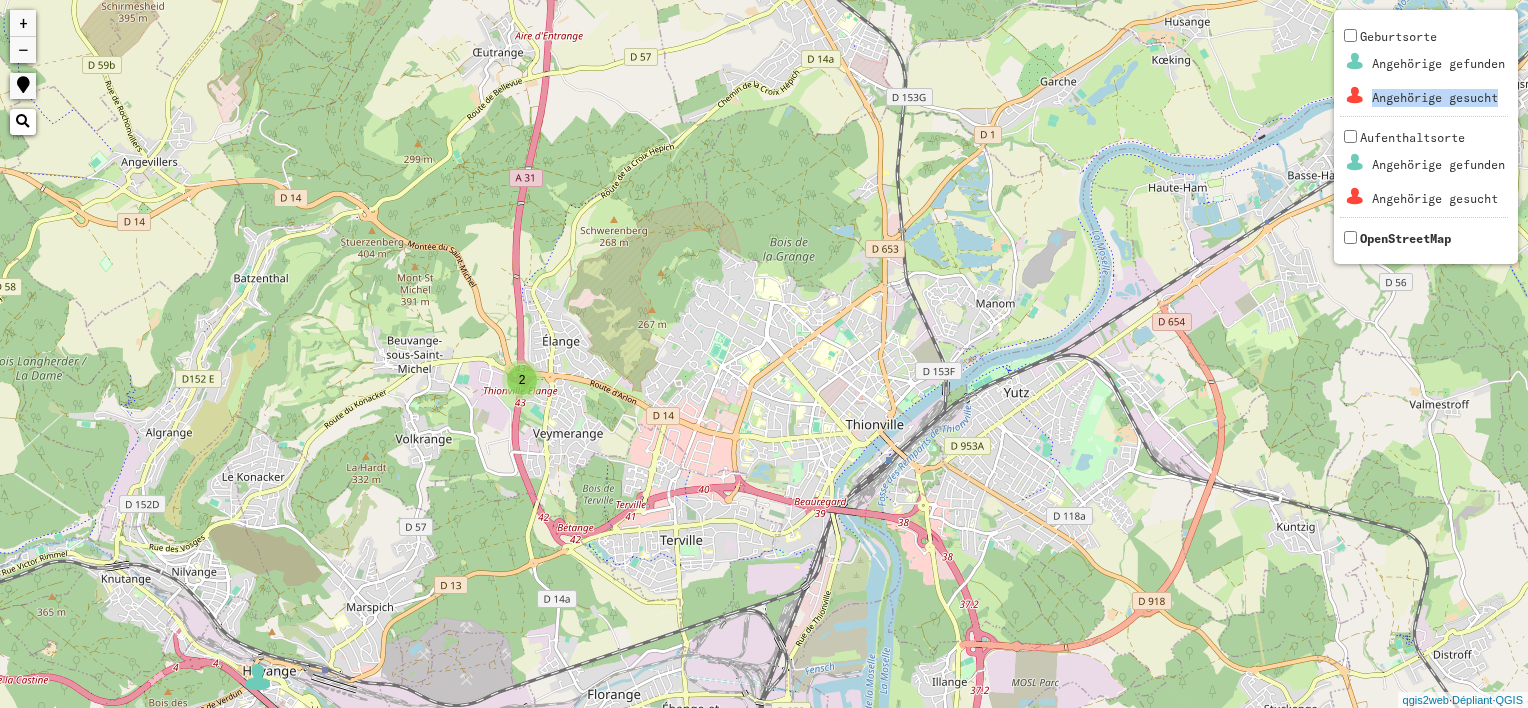 click on "+" at bounding box center [23, 23] 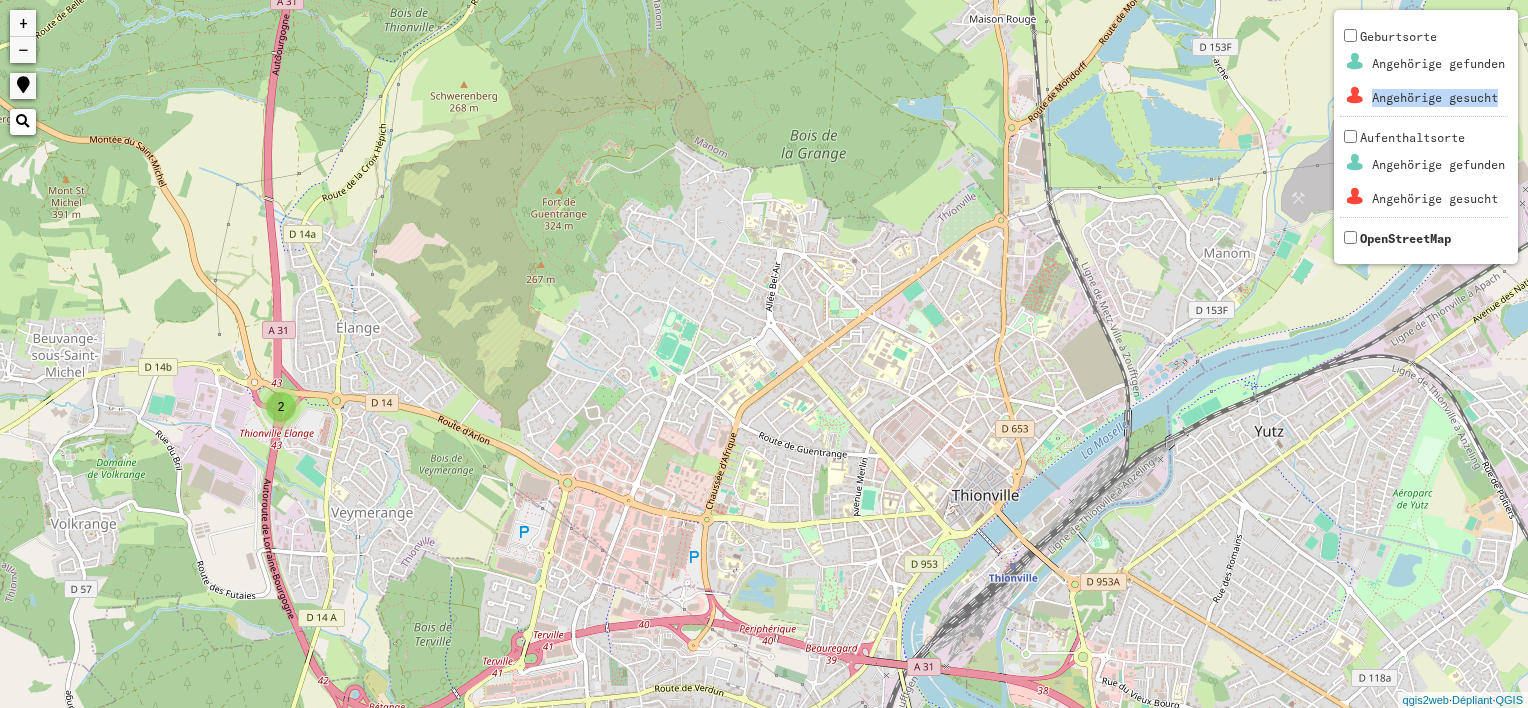 click on "+" at bounding box center [23, 23] 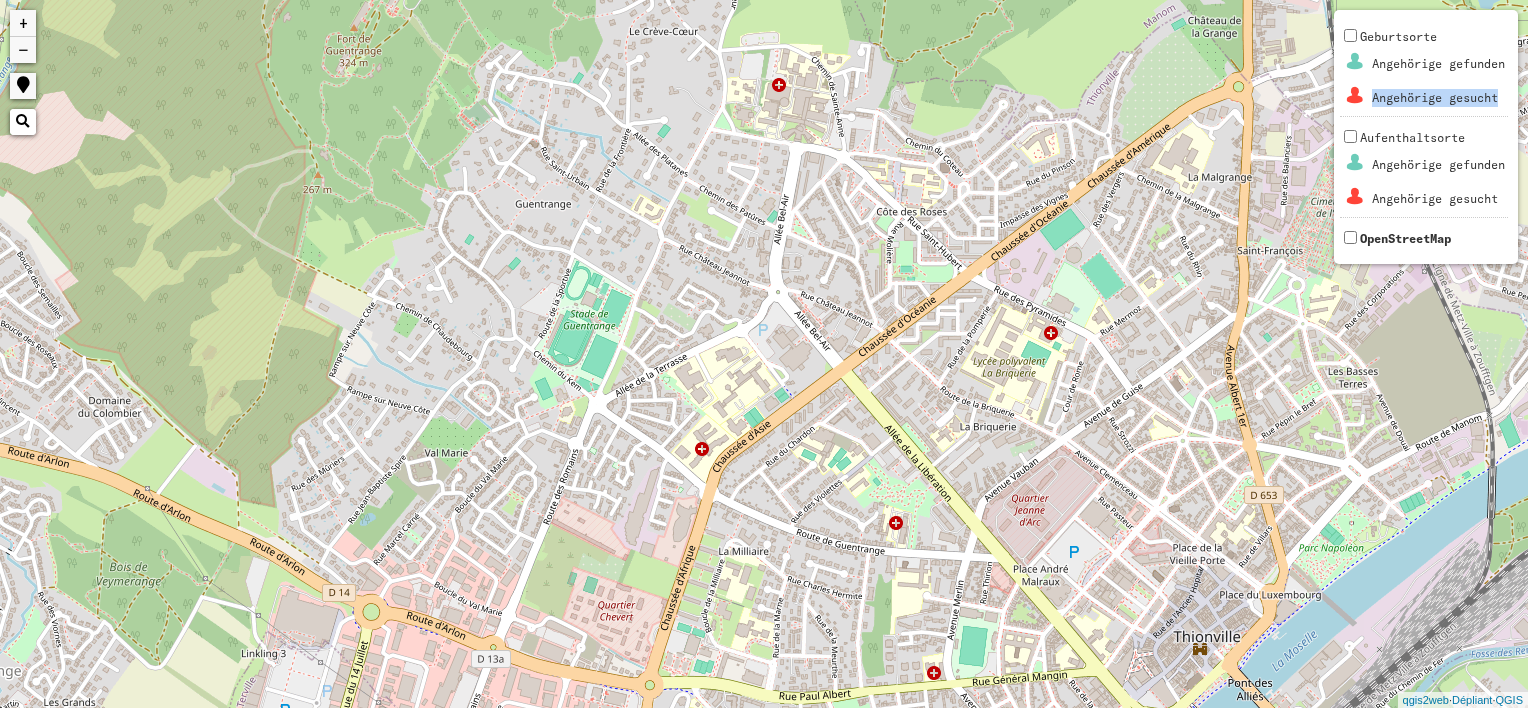 click on "2 + −   Rien n’a été trouvé.  Geburtsorte Angehörige gefunden Angehörige gesucht  Aufenthaltsorte Angehörige gefunden Angehörige gesucht  OpenStreetMap qgis2web  ·  Dépliant  ·  QGIS" at bounding box center (764, 354) 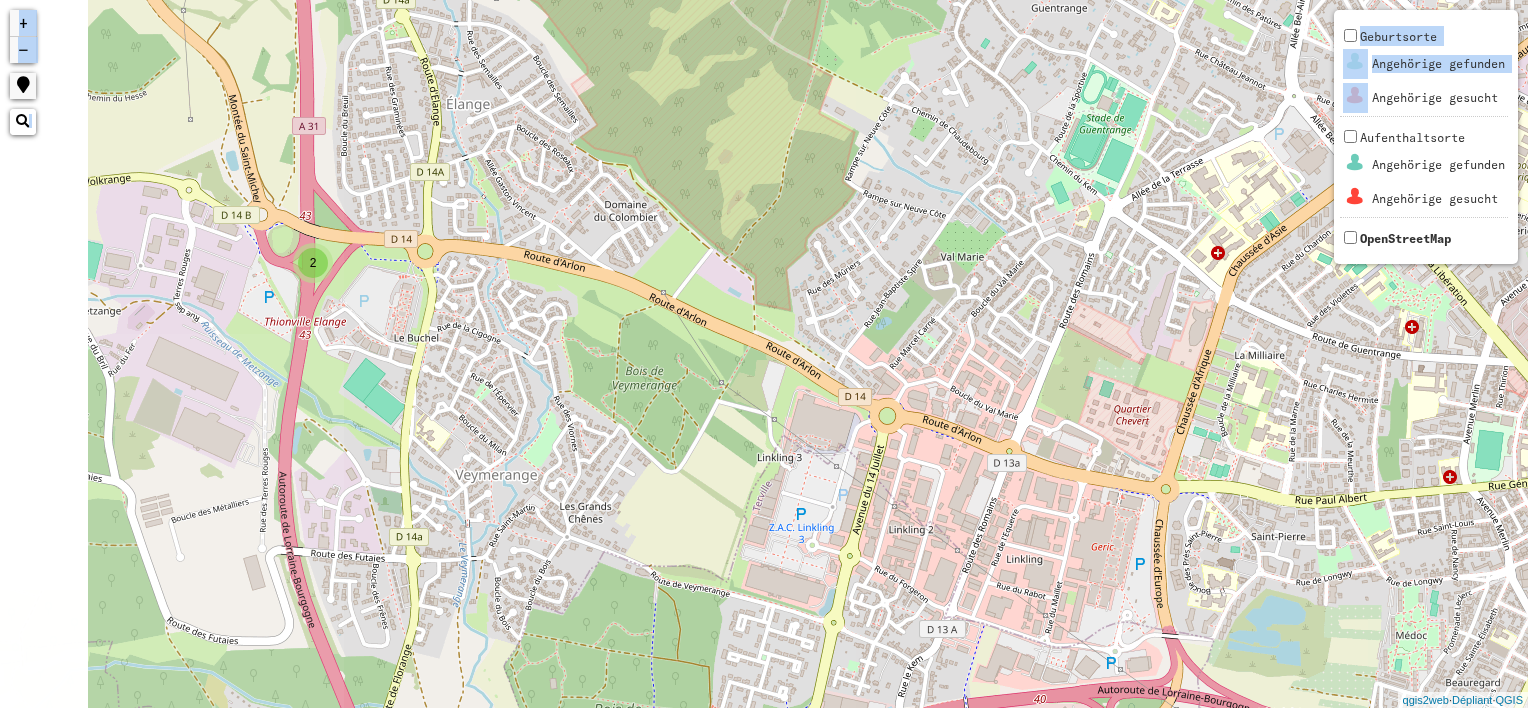 drag, startPoint x: 160, startPoint y: 314, endPoint x: 680, endPoint y: 111, distance: 558.2195 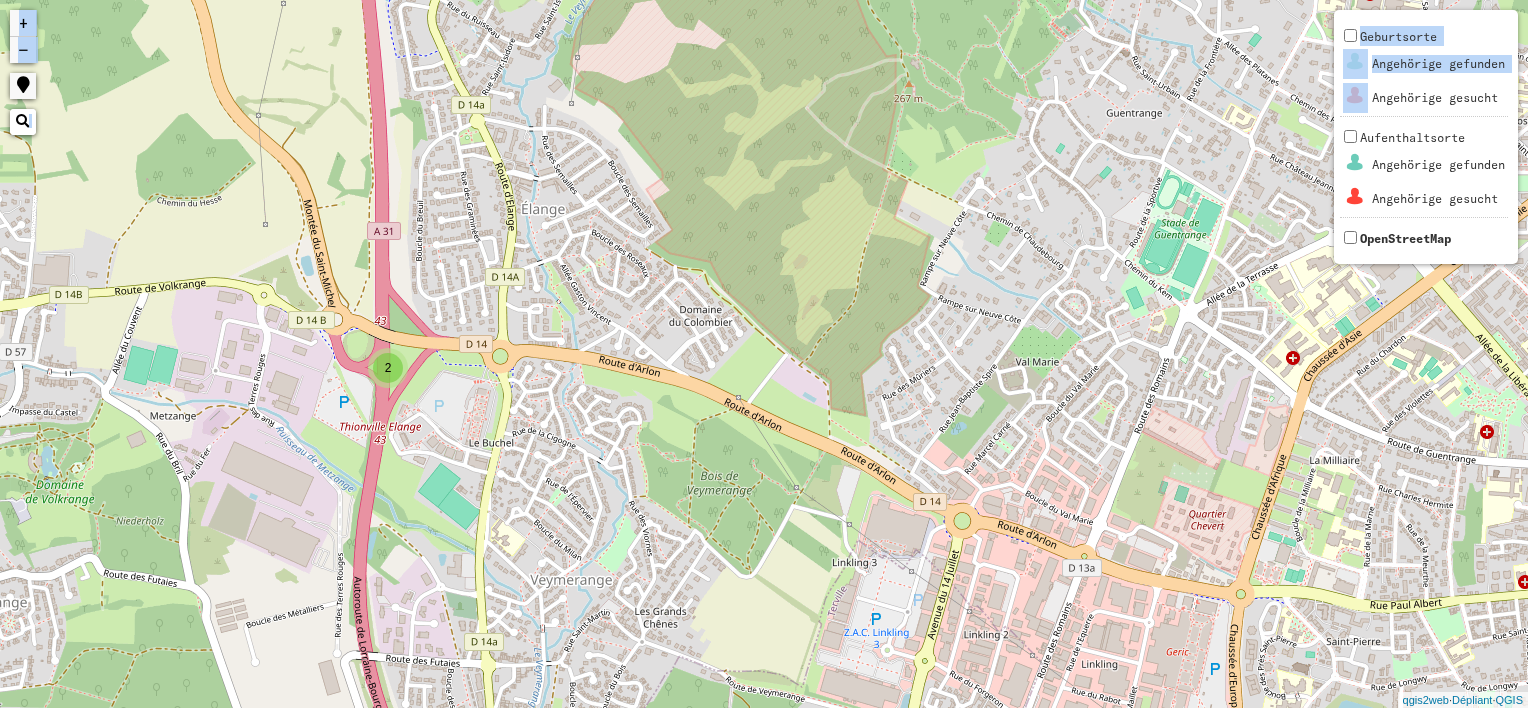 drag, startPoint x: 680, startPoint y: 111, endPoint x: 725, endPoint y: 98, distance: 46.840153 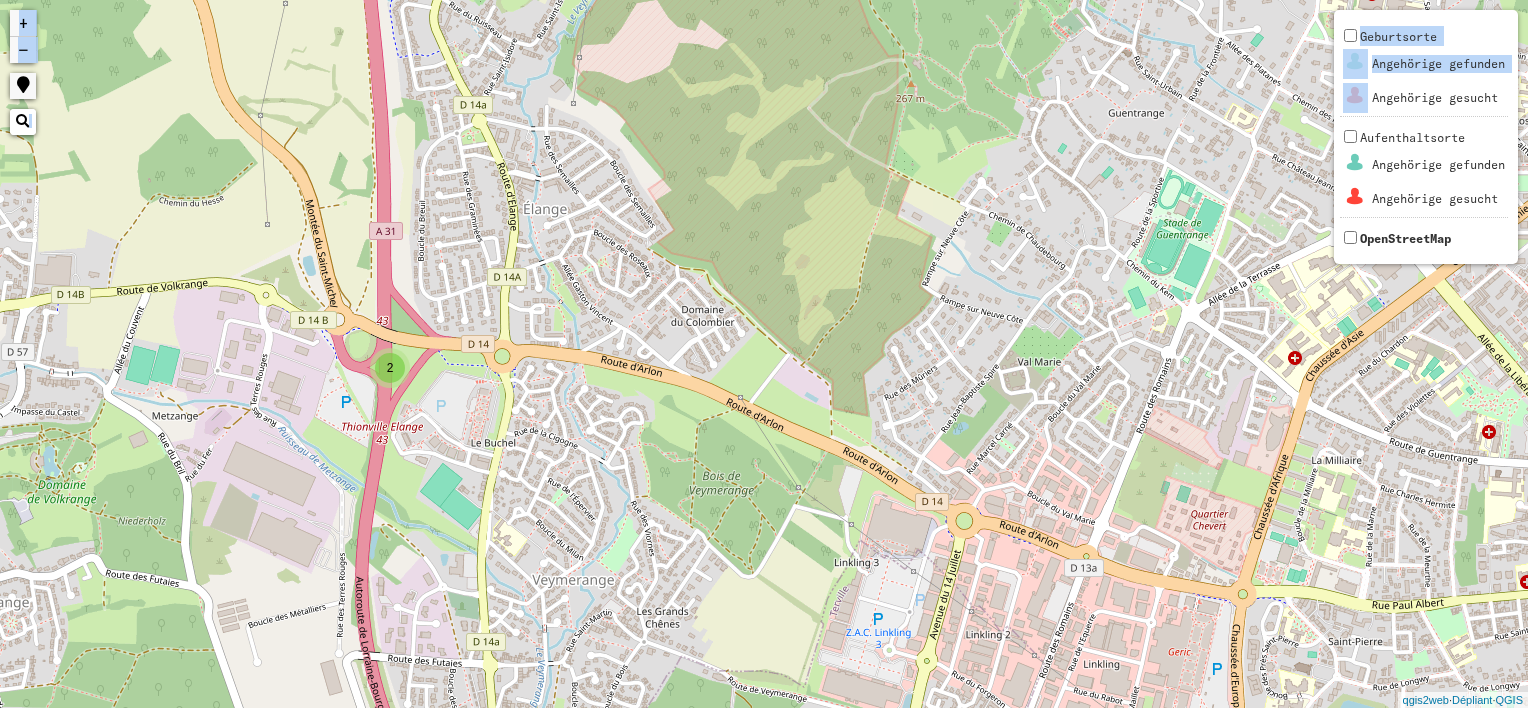 click on "2" at bounding box center (390, 368) 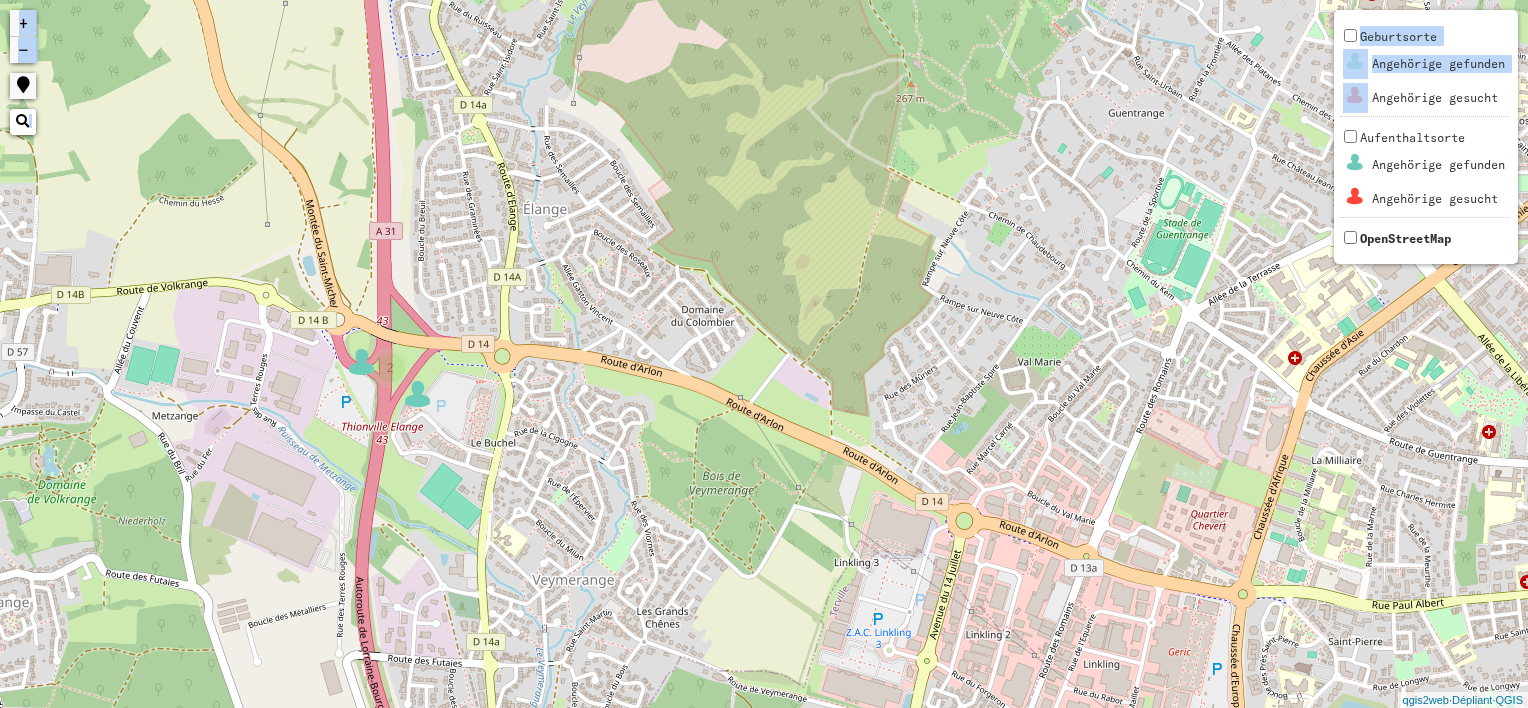 click on "2 + −   Rien n’a été trouvé.  Geburtsorte Angehörige gefunden Angehörige gesucht  Aufenthaltsorte Angehörige gefunden Angehörige gesucht  OpenStreetMap qgis2web  ·  Dépliant  ·  QGIS" at bounding box center (764, 354) 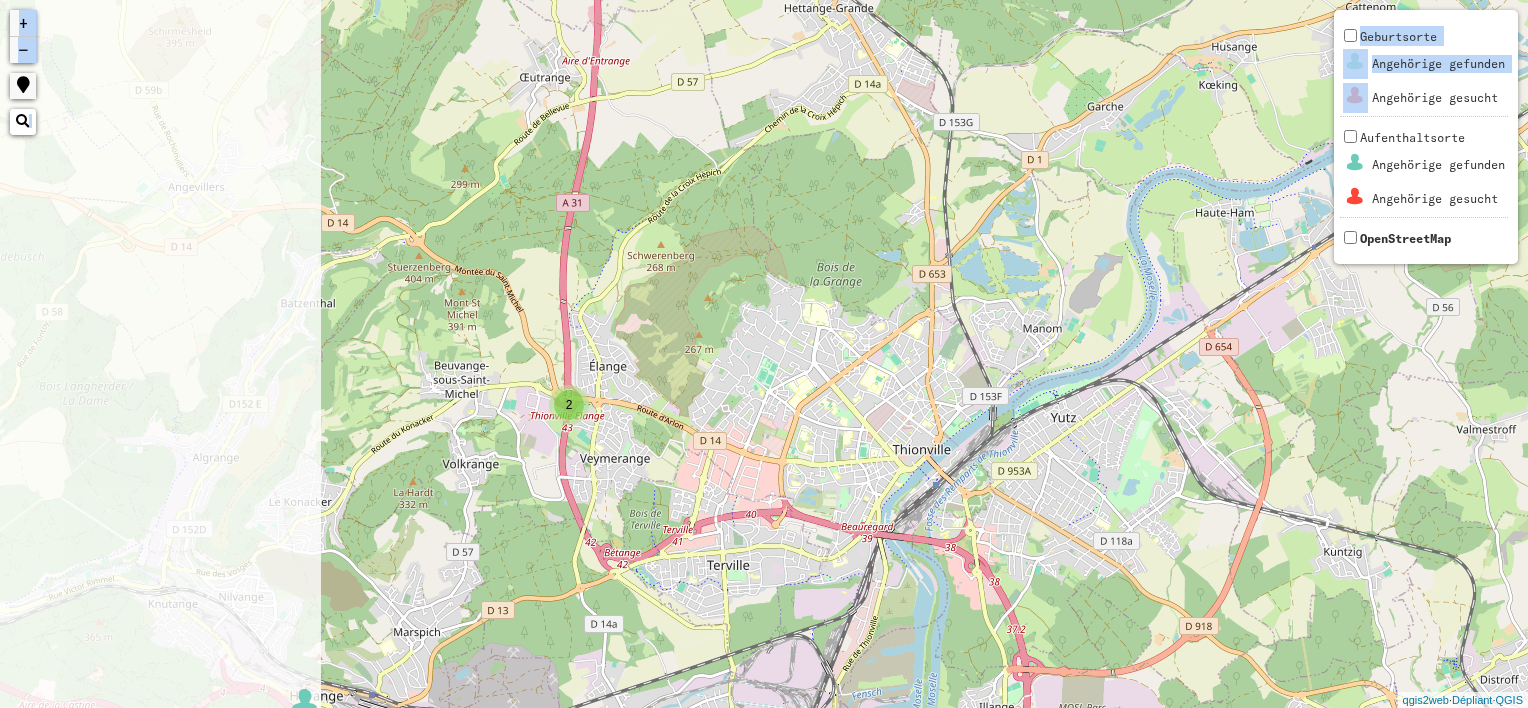 drag, startPoint x: 124, startPoint y: 158, endPoint x: 548, endPoint y: 416, distance: 496.3265 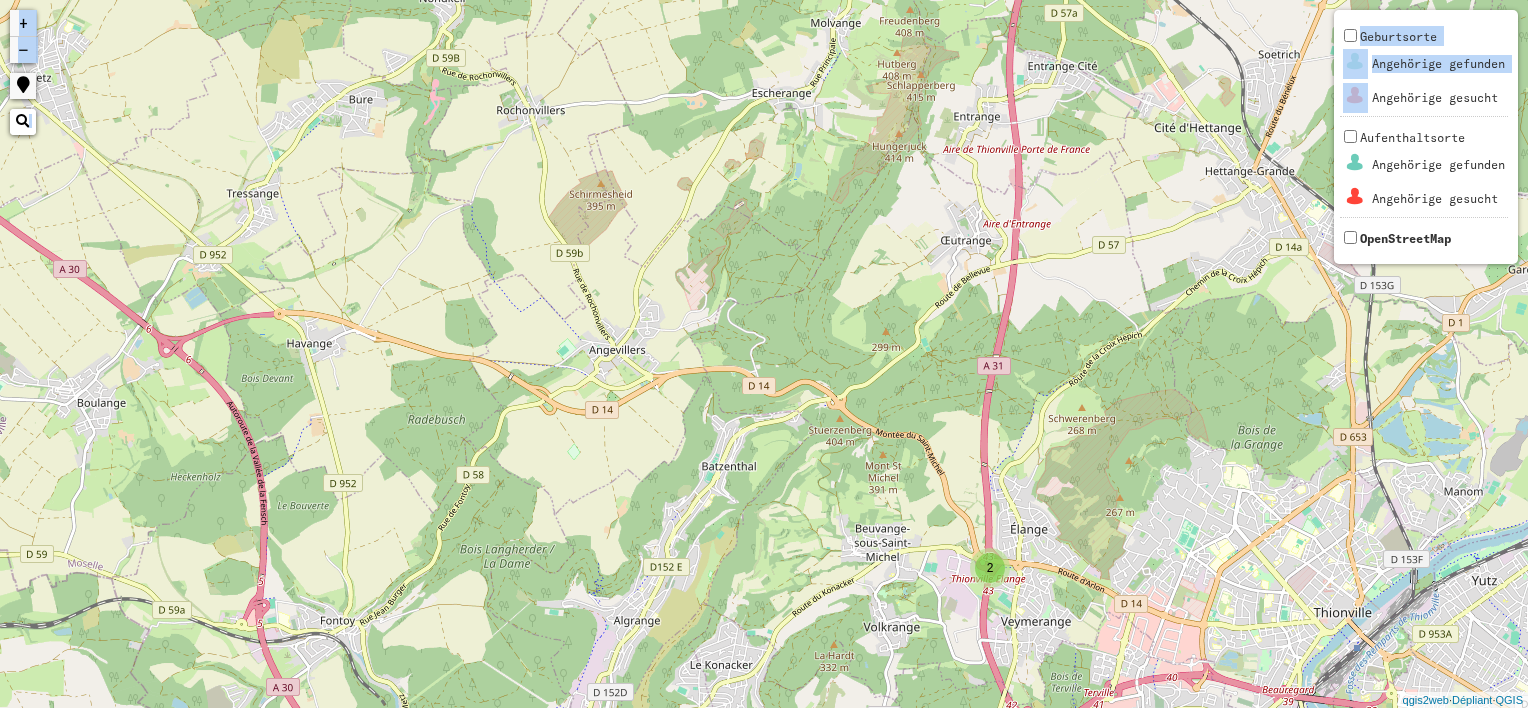 drag, startPoint x: 548, startPoint y: 416, endPoint x: 918, endPoint y: 555, distance: 395.24802 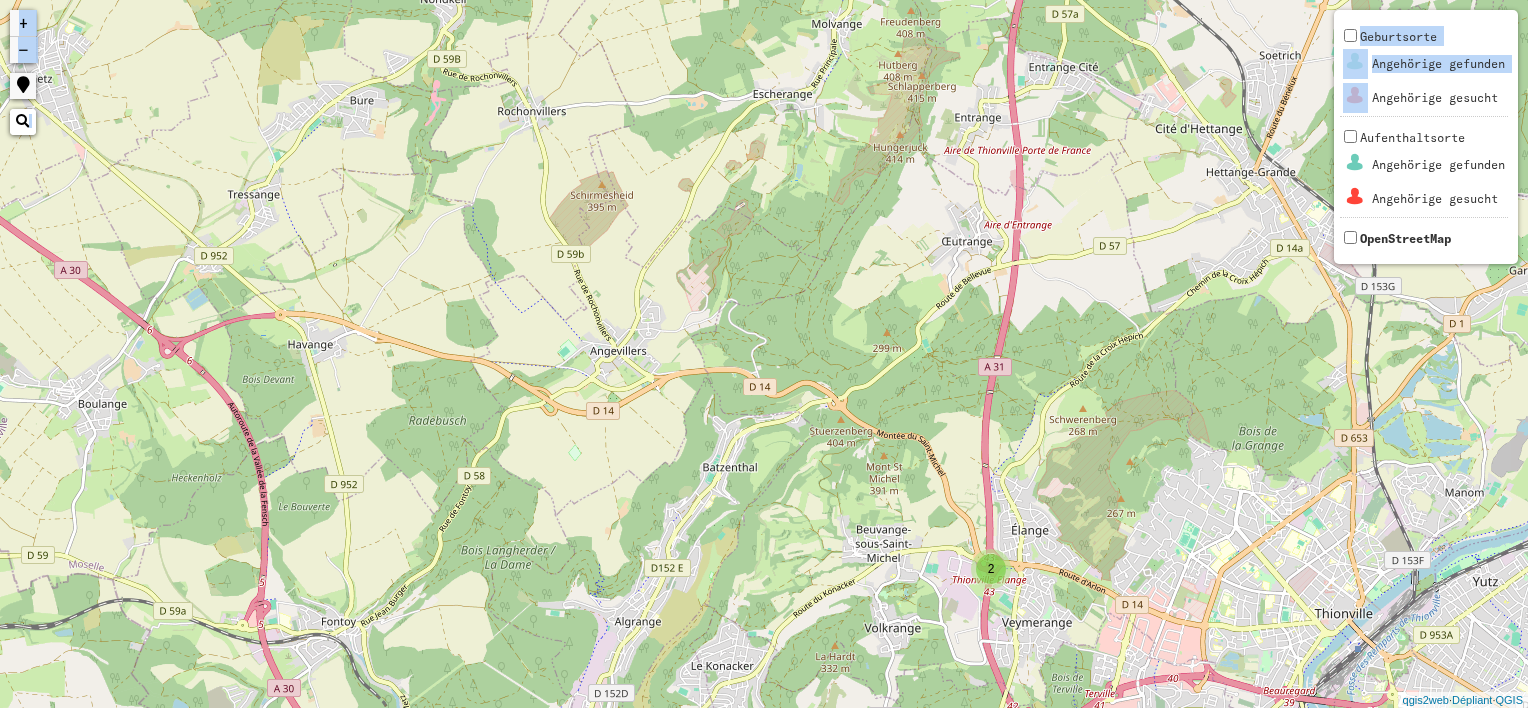 click on "−" at bounding box center (23, 50) 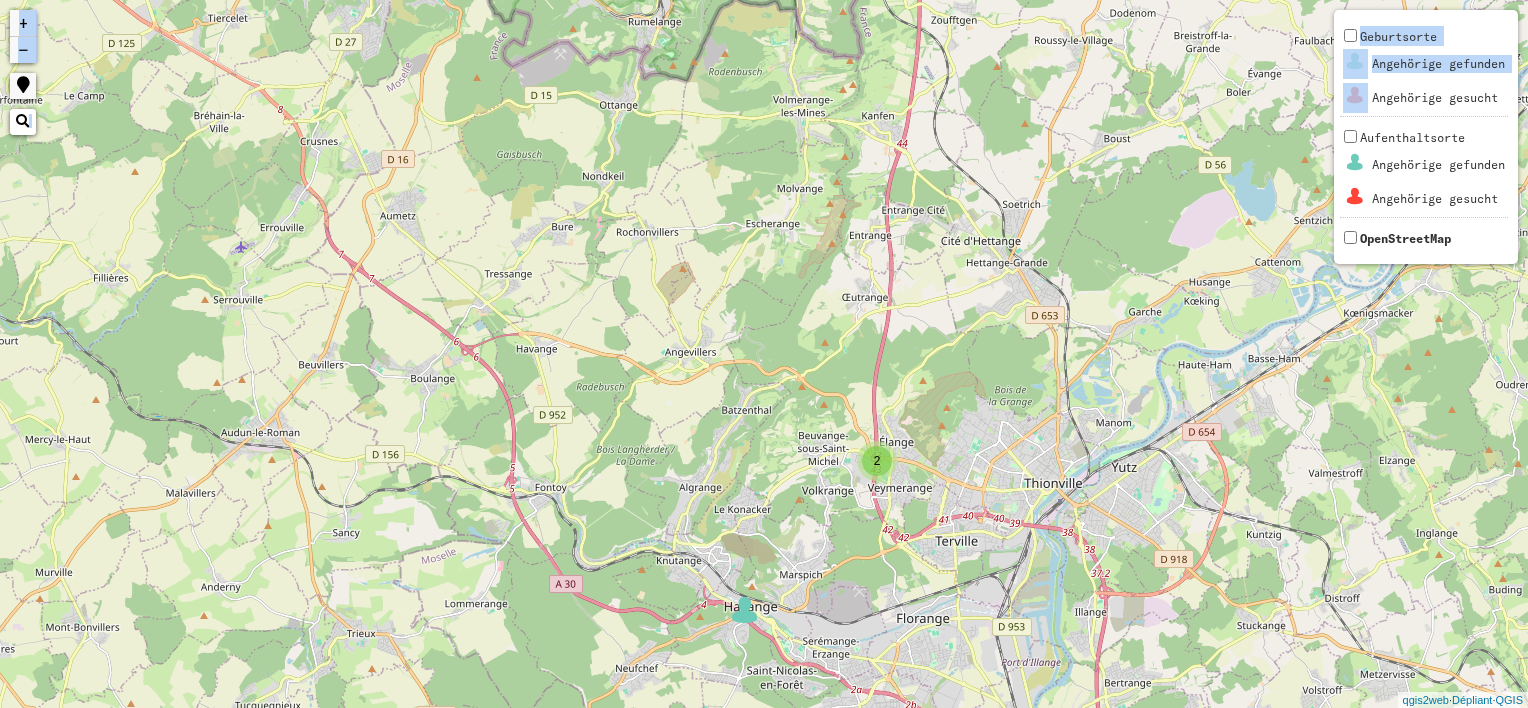 click on "−" at bounding box center (23, 50) 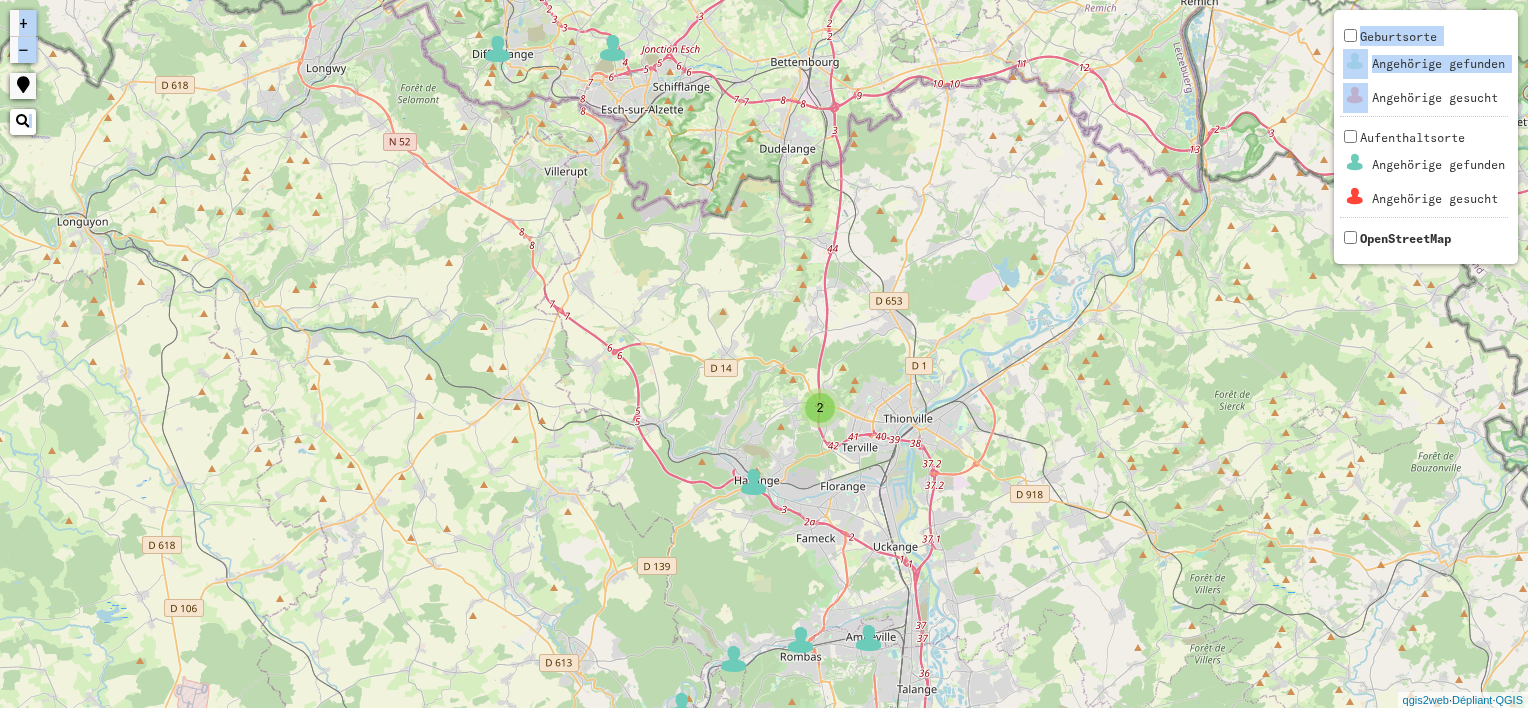 click on "−" at bounding box center (23, 50) 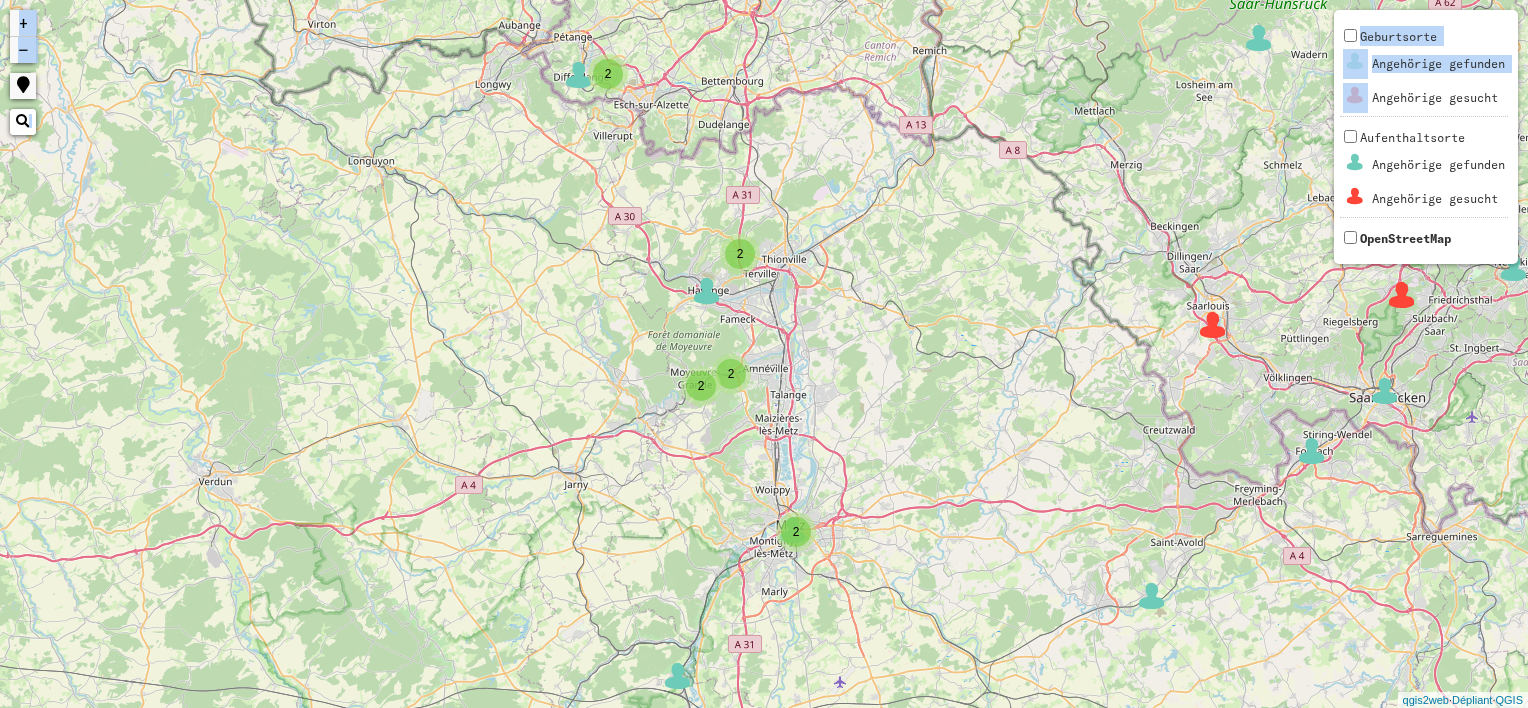 drag, startPoint x: 572, startPoint y: 370, endPoint x: 472, endPoint y: 81, distance: 305.81204 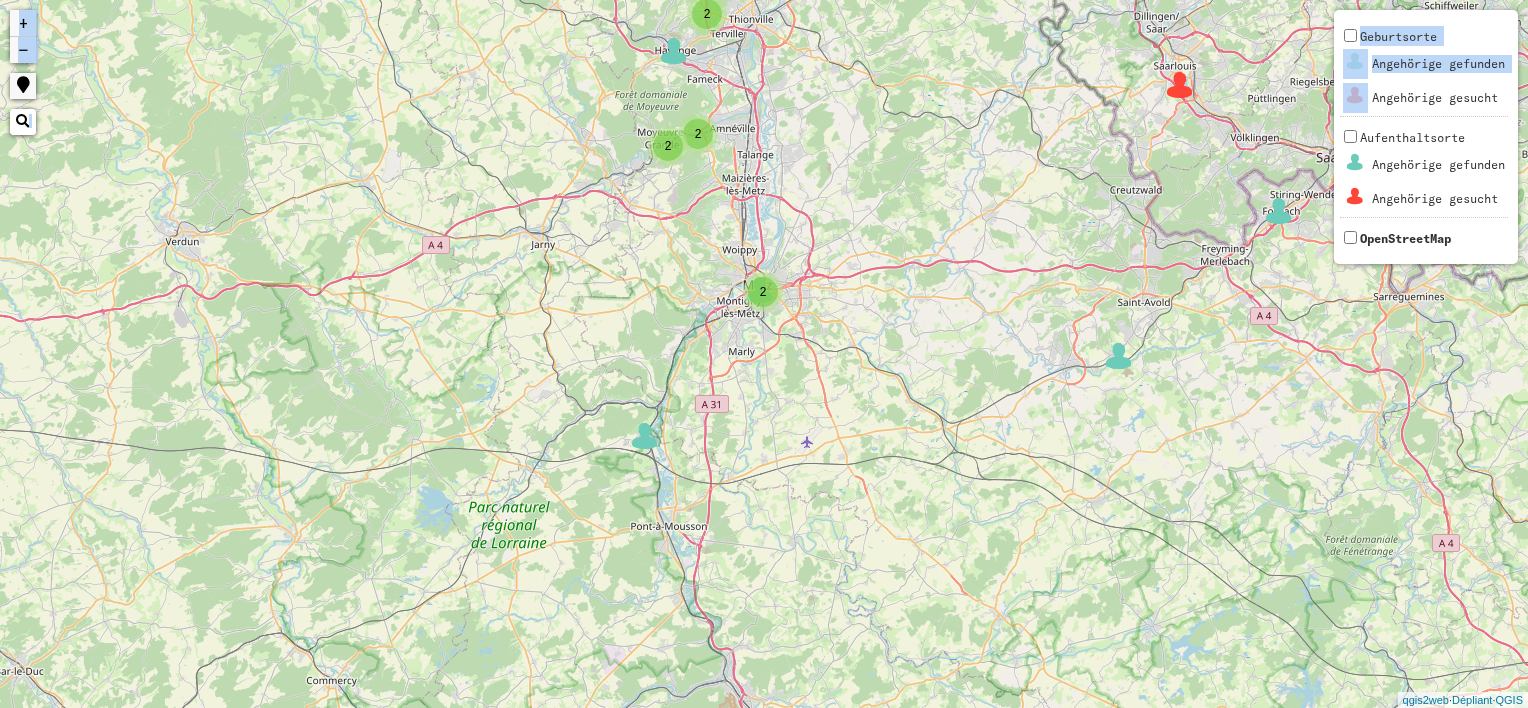 drag, startPoint x: 472, startPoint y: 81, endPoint x: 487, endPoint y: -3, distance: 85.32877 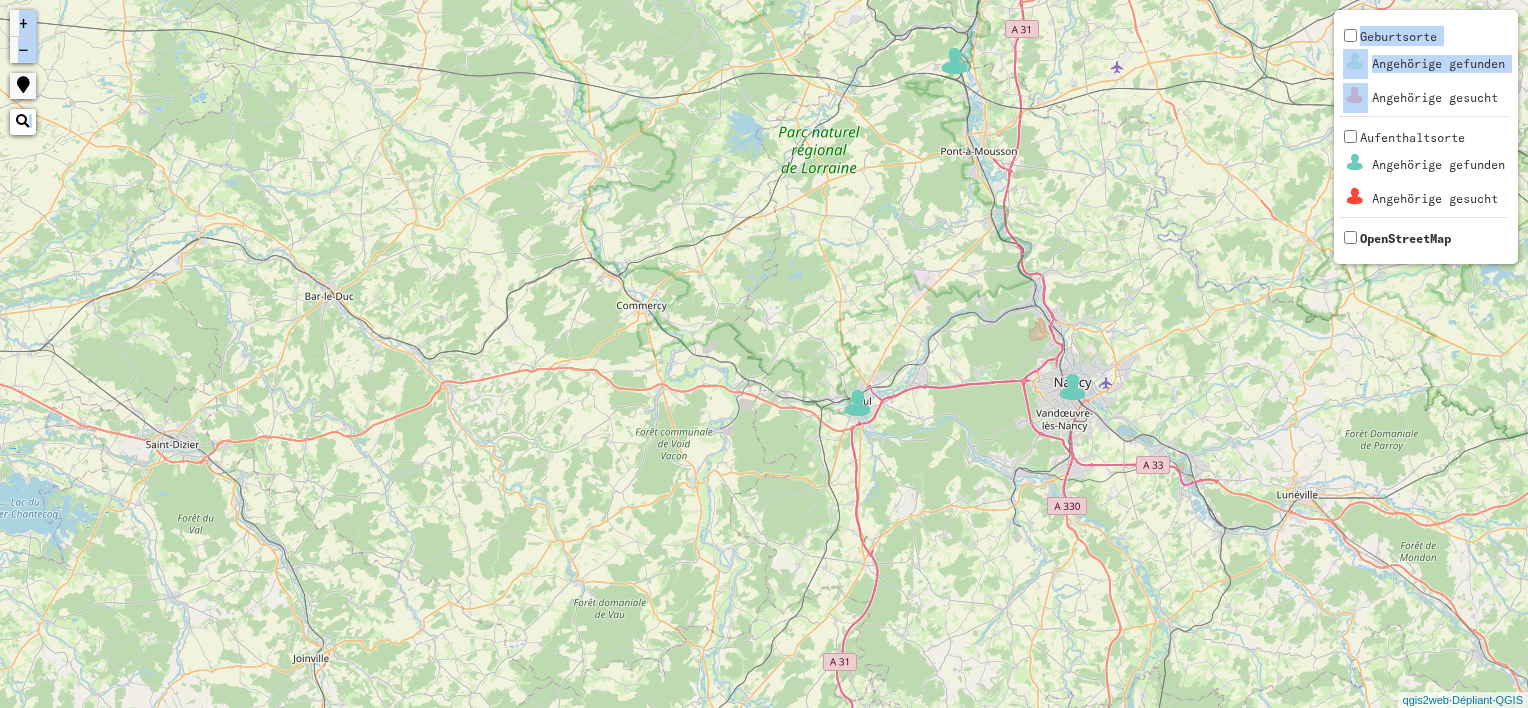 drag, startPoint x: 438, startPoint y: 368, endPoint x: 751, endPoint y: -12, distance: 492.30988 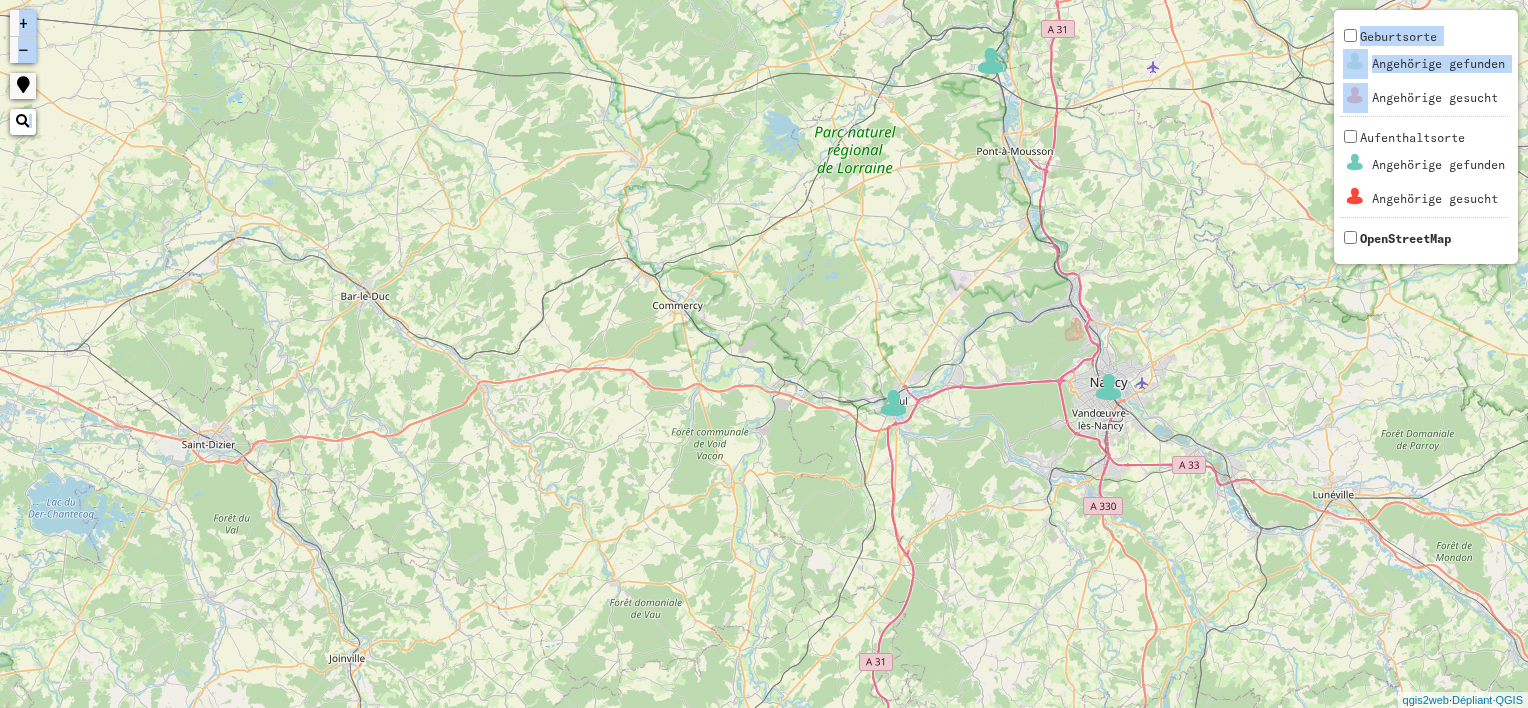 drag, startPoint x: 500, startPoint y: 264, endPoint x: 856, endPoint y: 202, distance: 361.35855 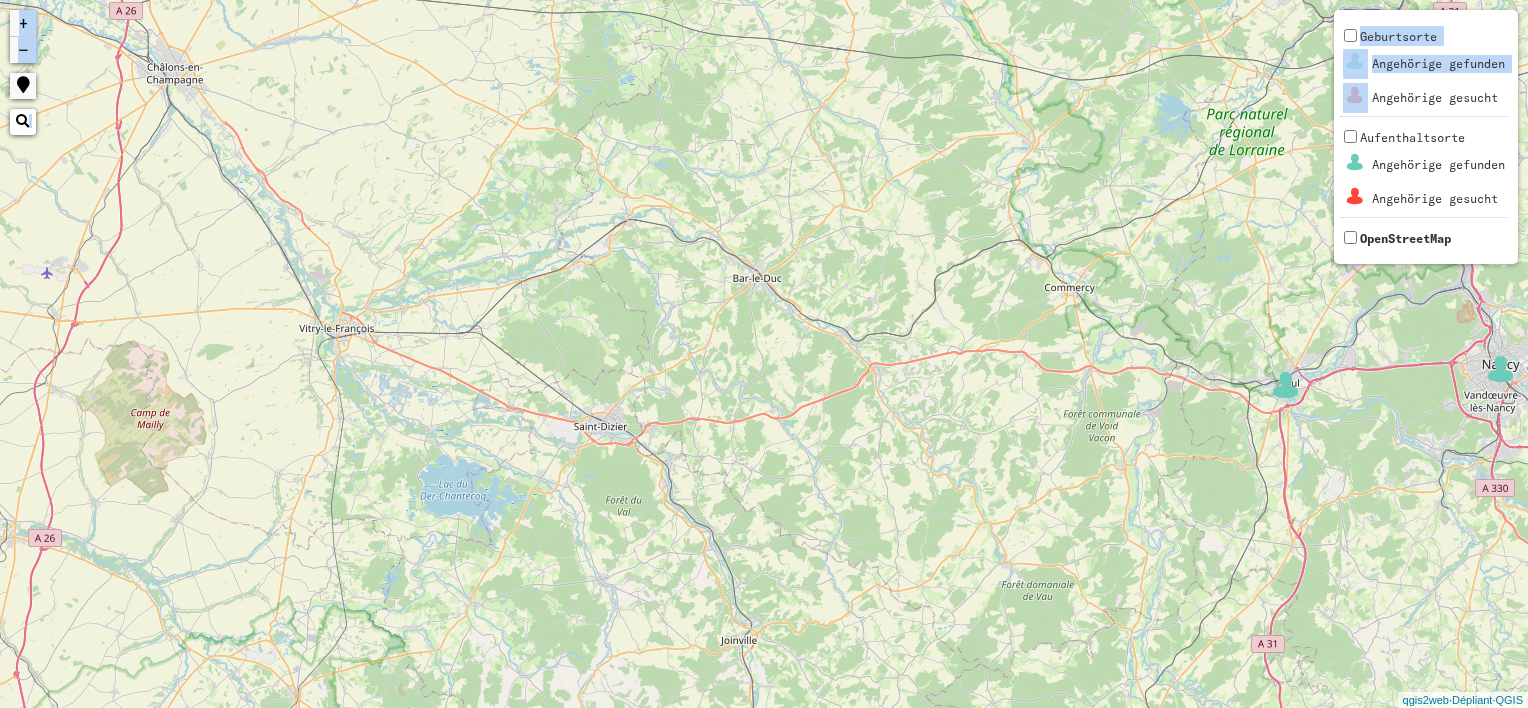drag, startPoint x: 856, startPoint y: 202, endPoint x: 935, endPoint y: 248, distance: 91.416626 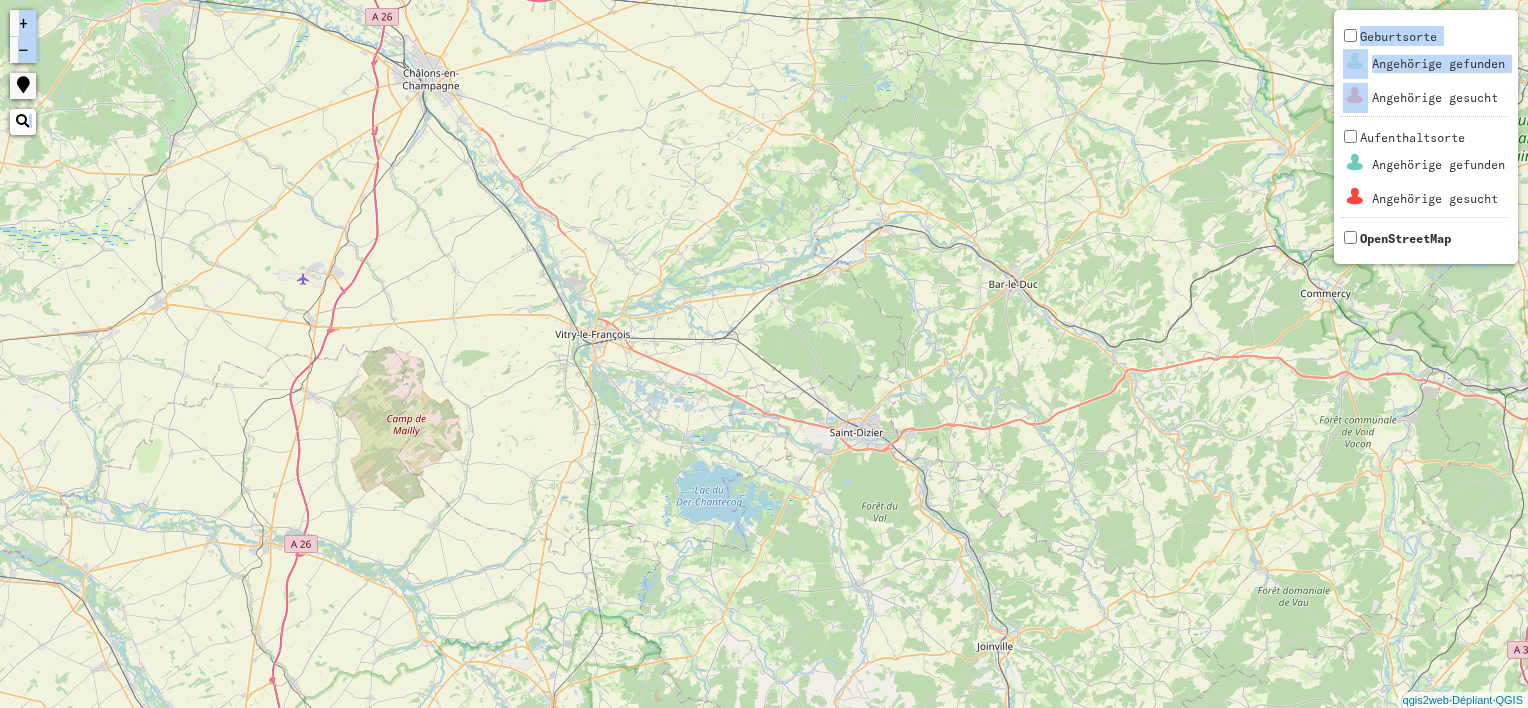 drag, startPoint x: 444, startPoint y: 182, endPoint x: 735, endPoint y: 175, distance: 291.08417 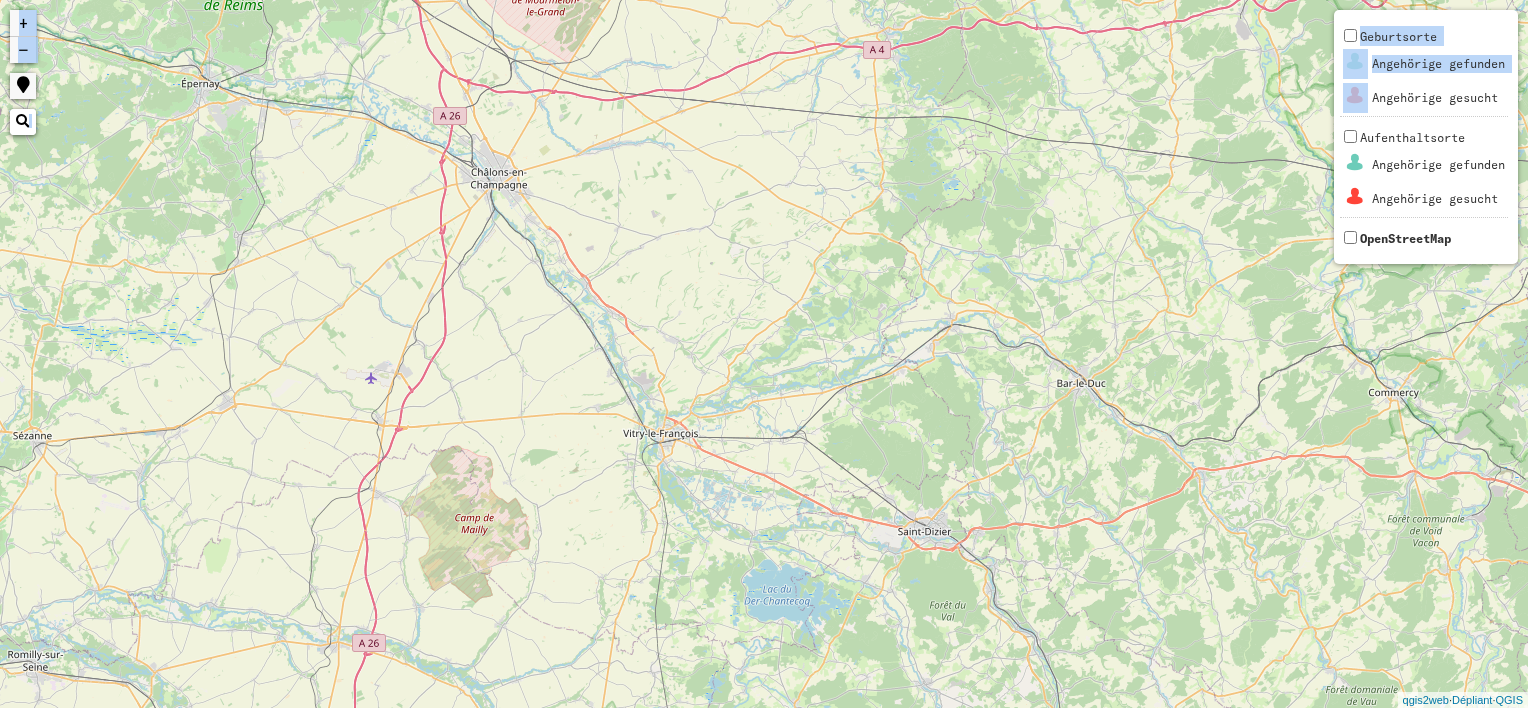 drag, startPoint x: 735, startPoint y: 175, endPoint x: 775, endPoint y: 292, distance: 123.6487 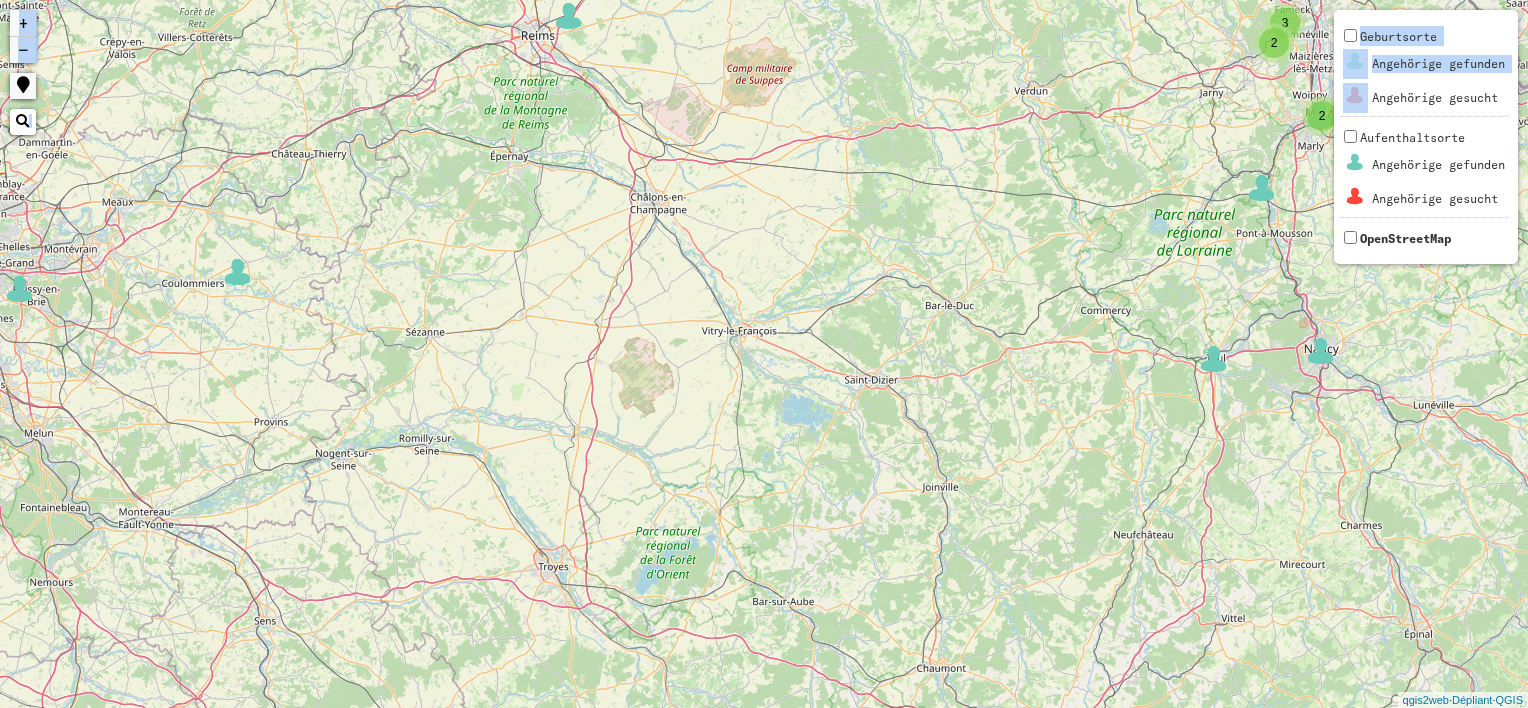 drag, startPoint x: 184, startPoint y: 206, endPoint x: 248, endPoint y: 51, distance: 167.69318 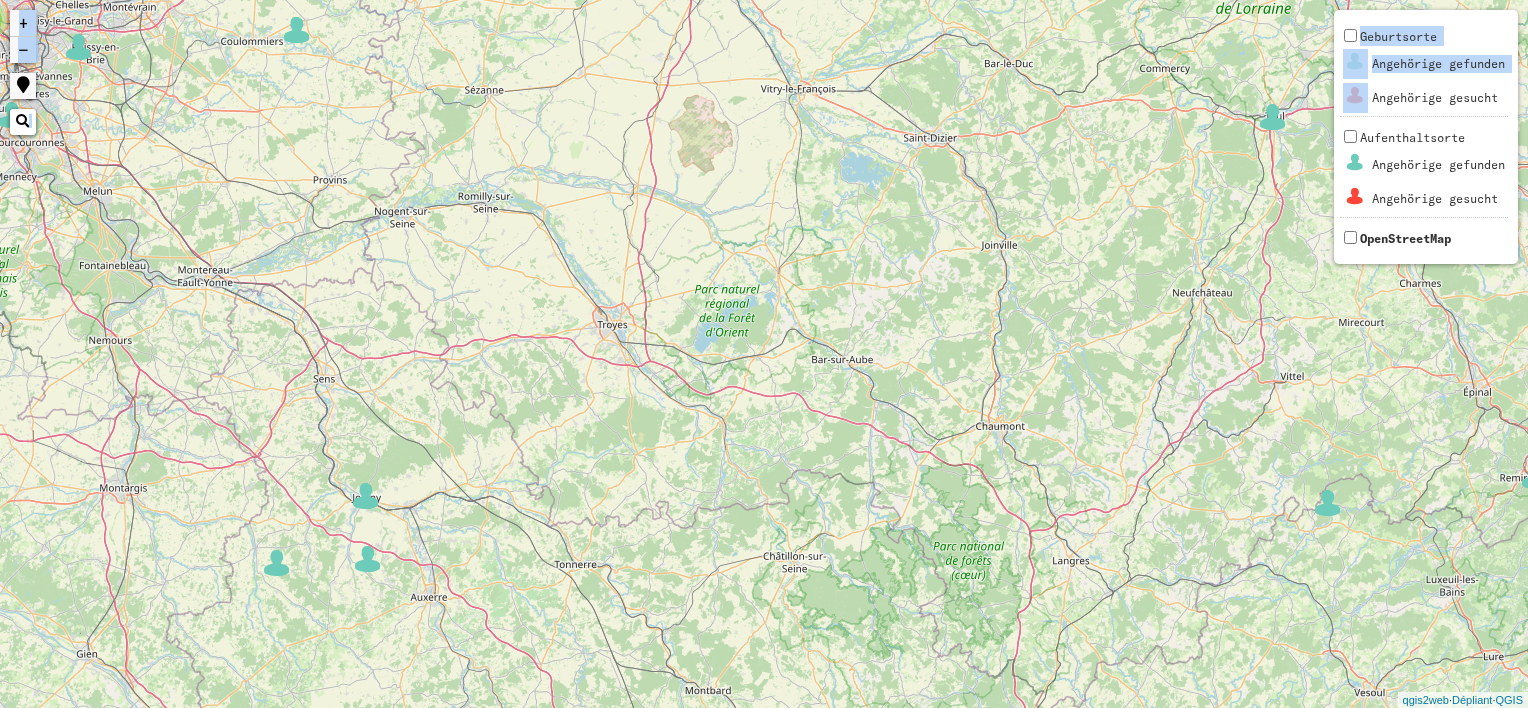 drag, startPoint x: 248, startPoint y: 51, endPoint x: 273, endPoint y: -104, distance: 157.00319 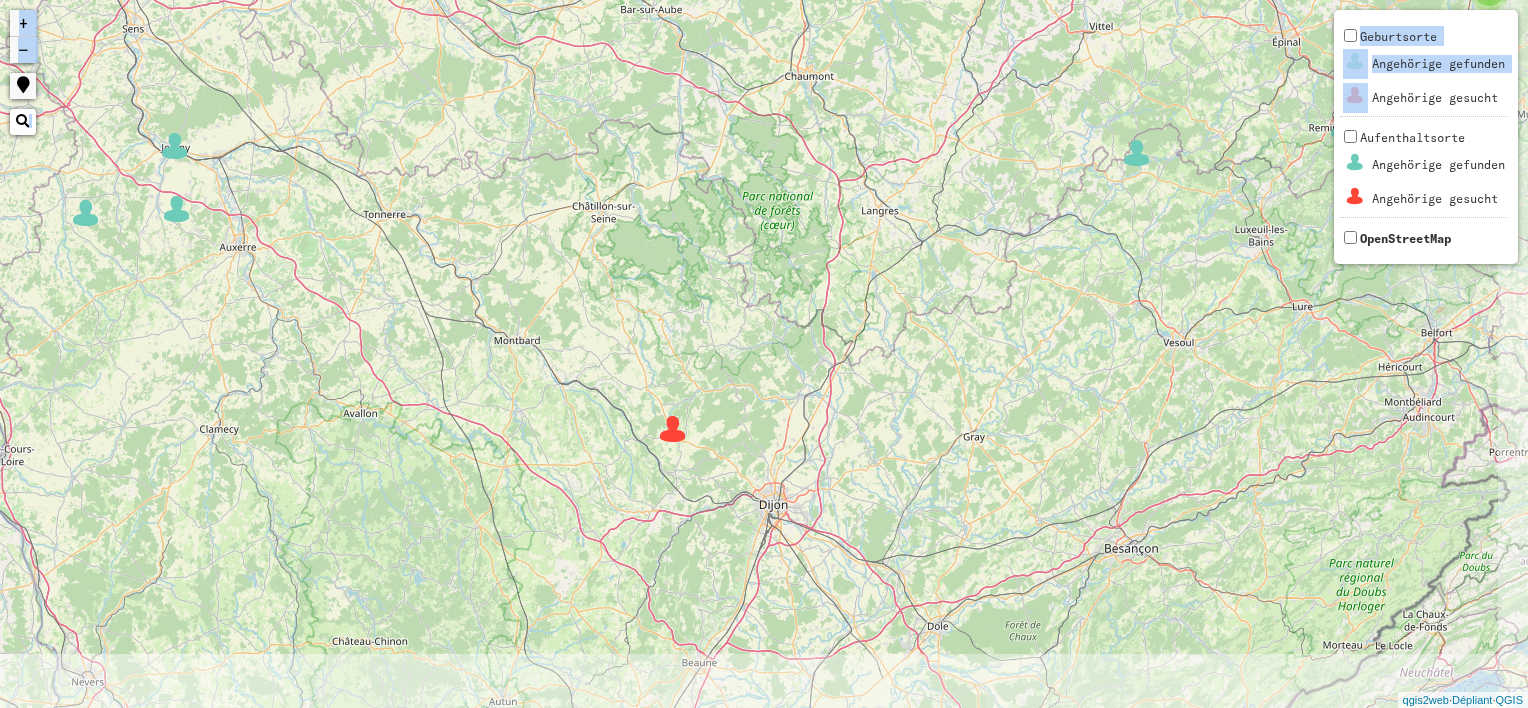 drag, startPoint x: 494, startPoint y: 502, endPoint x: 303, endPoint y: 148, distance: 402.24 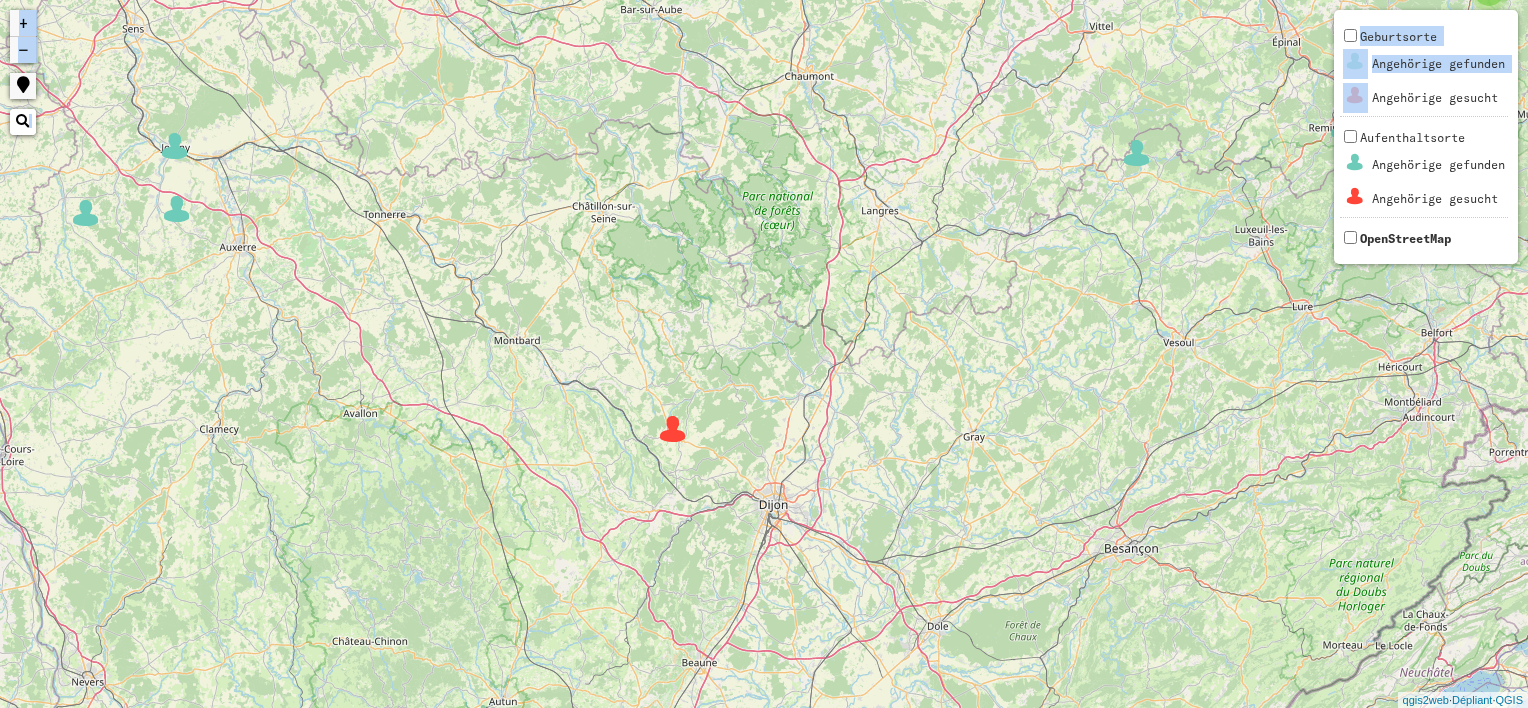 click at bounding box center [673, 429] 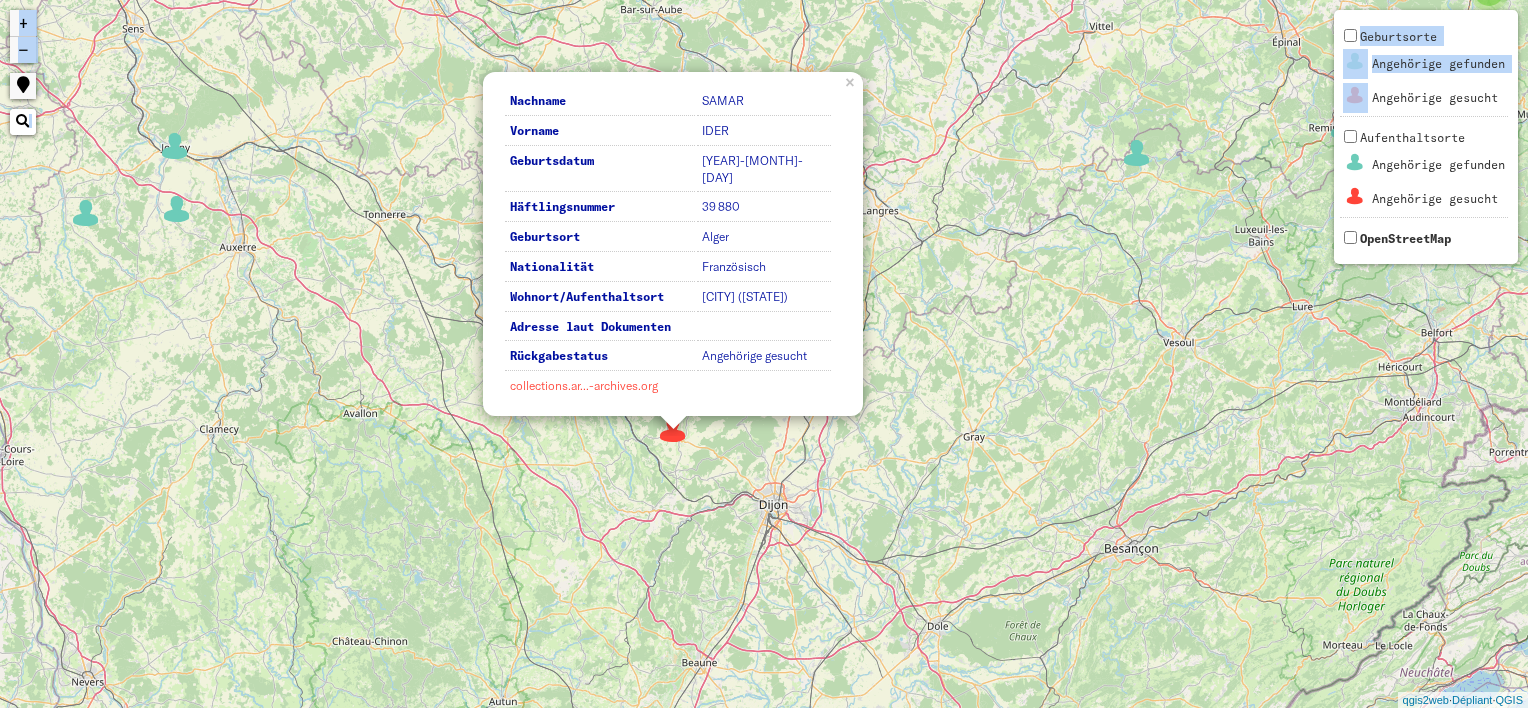 click on "collections.ar...-archives.org" at bounding box center (584, 385) 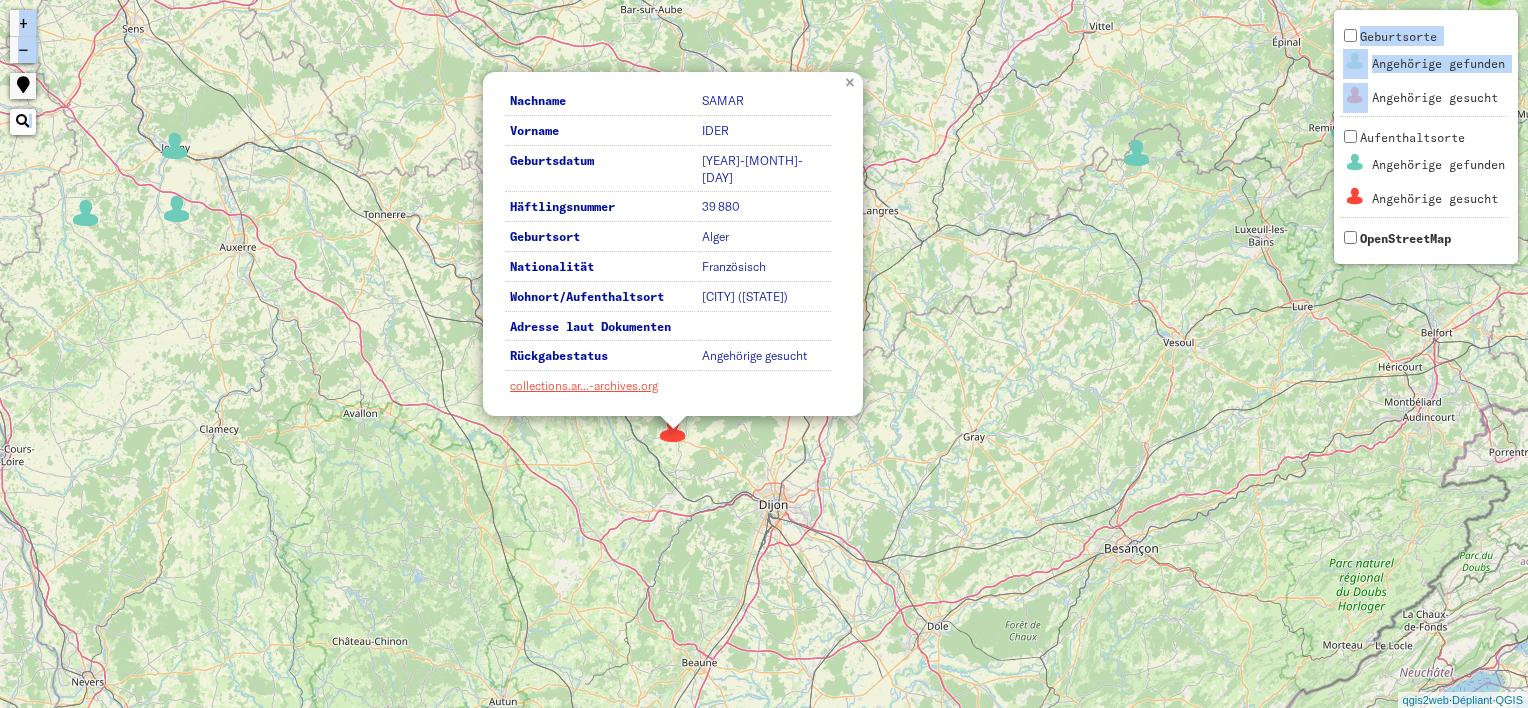 click on "×" at bounding box center [852, 81] 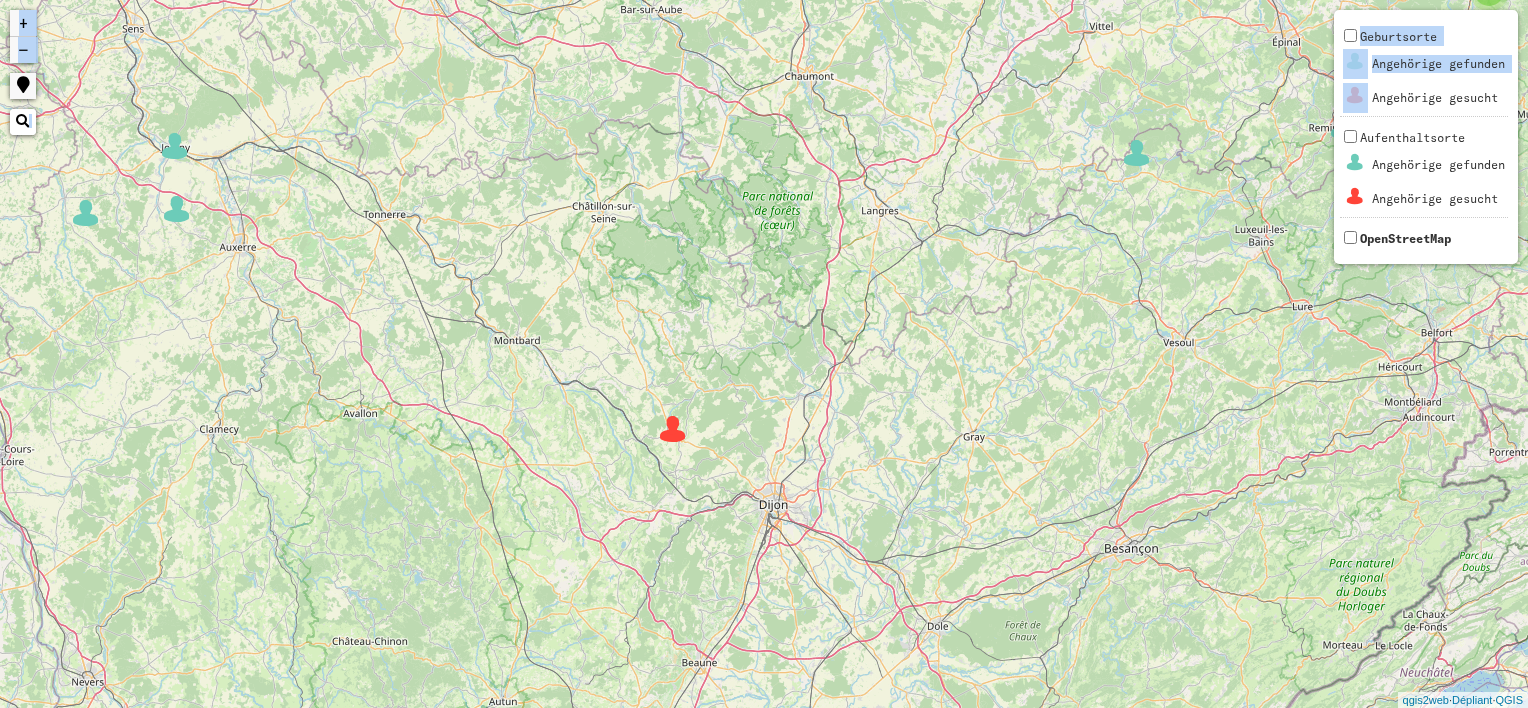 click on "3 3 2 4 2 2 8 2 6 3 2 2 2 3 3 2 2 2 6 3 9 2 2 3 2 2 3 2 3 2 3 2 4 + −   Rien n’a été trouvé.  Geburtsorte Angehörige gefunden Angehörige gesucht  Aufenthaltsorte Angehörige gefunden Angehörige gesucht  OpenStreetMap qgis2web  ·  Dépliant  ·  QGIS" at bounding box center (764, 354) 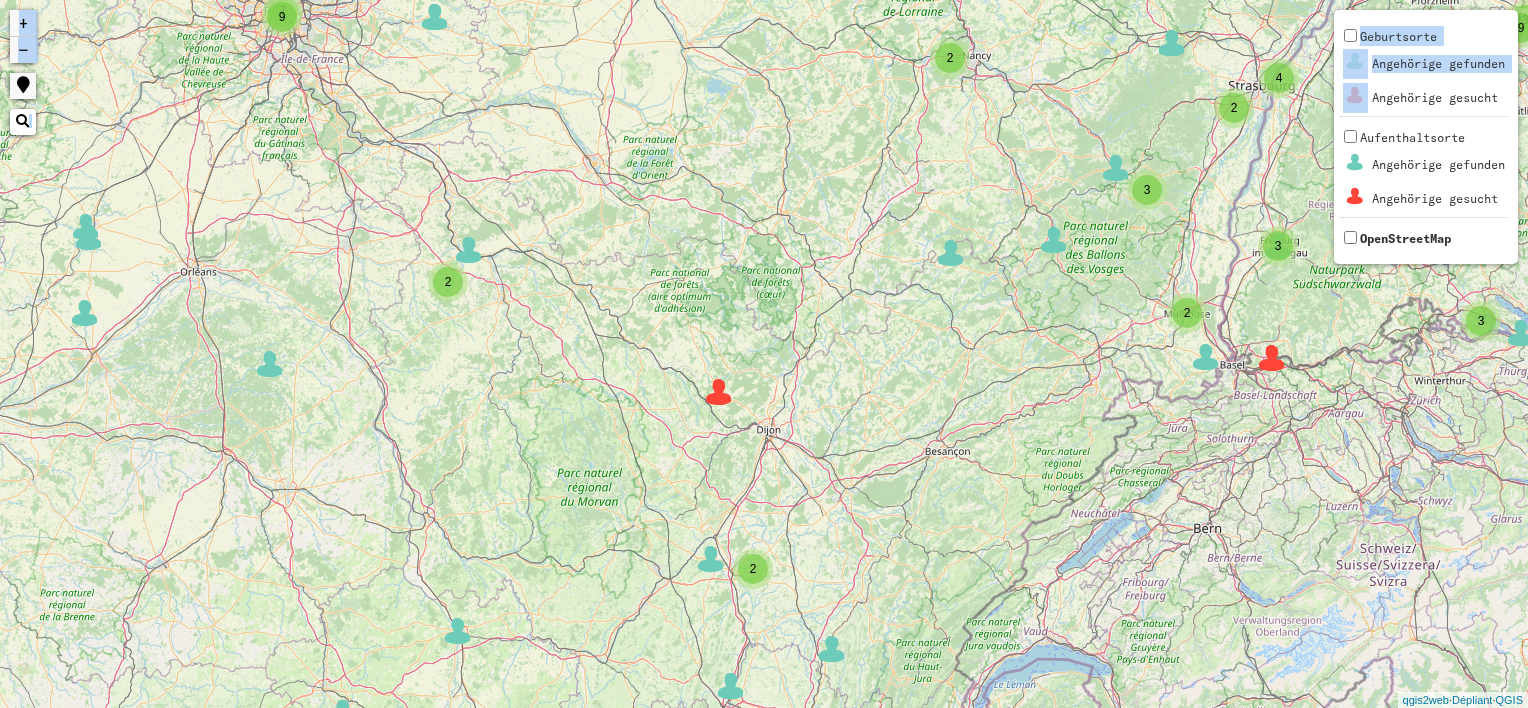 click on "2 3 3 7 6 4 4 2 5 2 2 2 3 3 2 4 2 8 2 2 4 14 3 6 6 2 6 2 4 9 7 2 3 3 5 5 9 3 4 4 2 3 4 9 2 5 3 3 2 2 2 2 3 2 2 2 4 4 2 2 7 2 2 2 2 3 2 3 3 3 2 6 2 3 3 4 6 8 3 2 9 3 9 2 2 5 3 3 5 4 2 2 2 14 15 6 15 39 4 3 4 10 2 5 6 7 3 8 4 5 4 13 4 2 2 3 3 4 3 3 8 2 20 2 3 2 3 2 2 4 4 12 7 7 2 4 10 8 + −   Rien n’a été trouvé.  Geburtsorte Angehörige gefunden Angehörige gesucht  Aufenthaltsorte Angehörige gefunden Angehörige gesucht  OpenStreetMap qgis2web  ·  Dépliant  ·  QGIS" at bounding box center (764, 354) 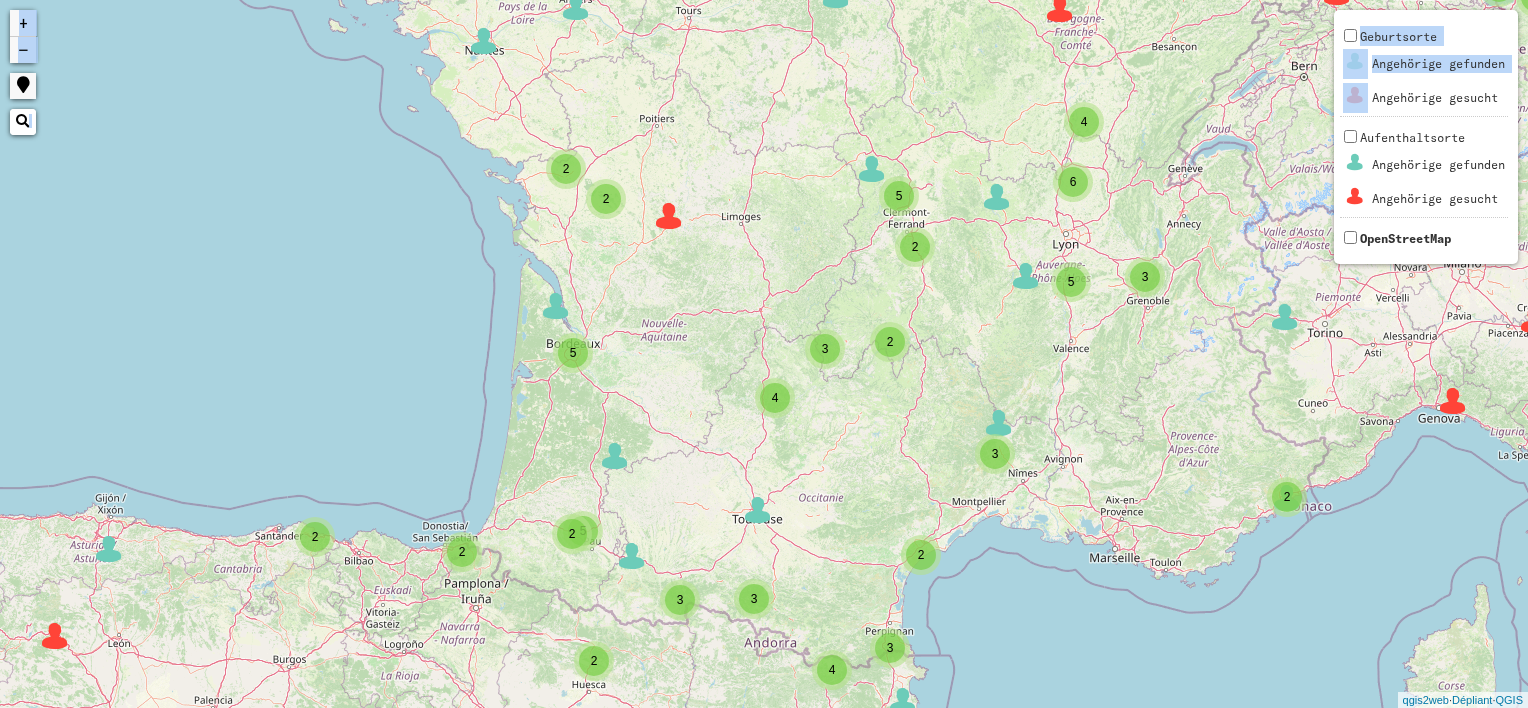 drag, startPoint x: 408, startPoint y: 475, endPoint x: 728, endPoint y: 106, distance: 488.42706 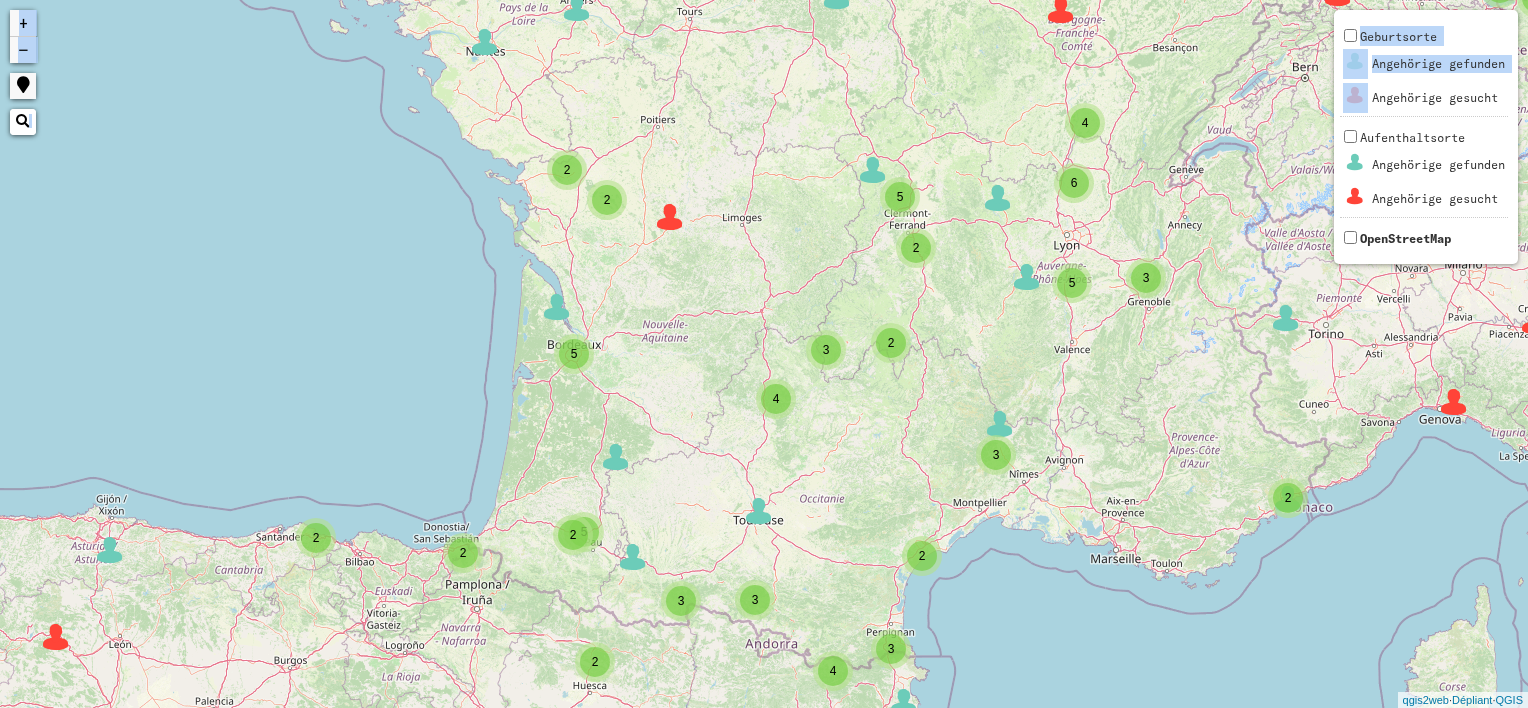 click at bounding box center (670, 217) 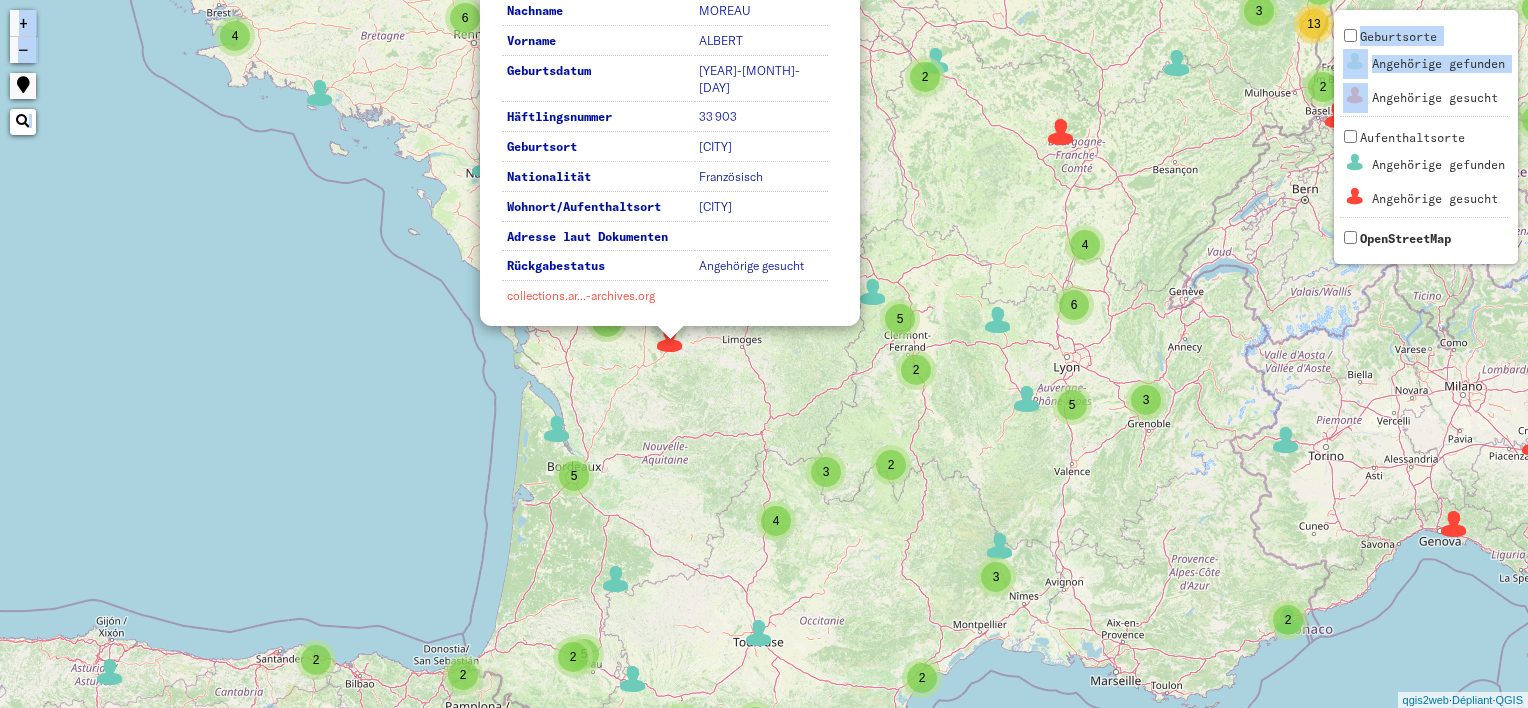 click on "collections.ar...-archives.org" at bounding box center (581, 295) 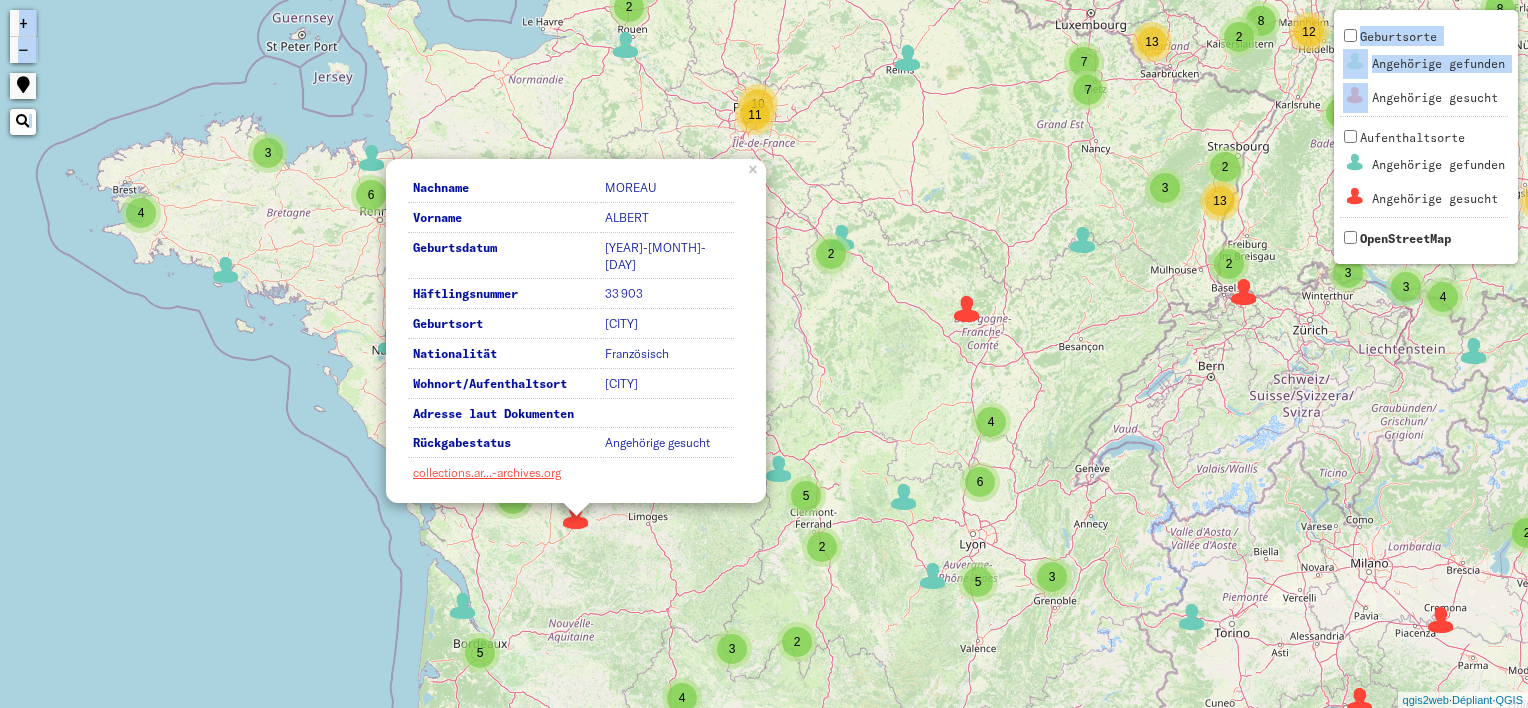 drag, startPoint x: 955, startPoint y: 193, endPoint x: 861, endPoint y: 357, distance: 189.0291 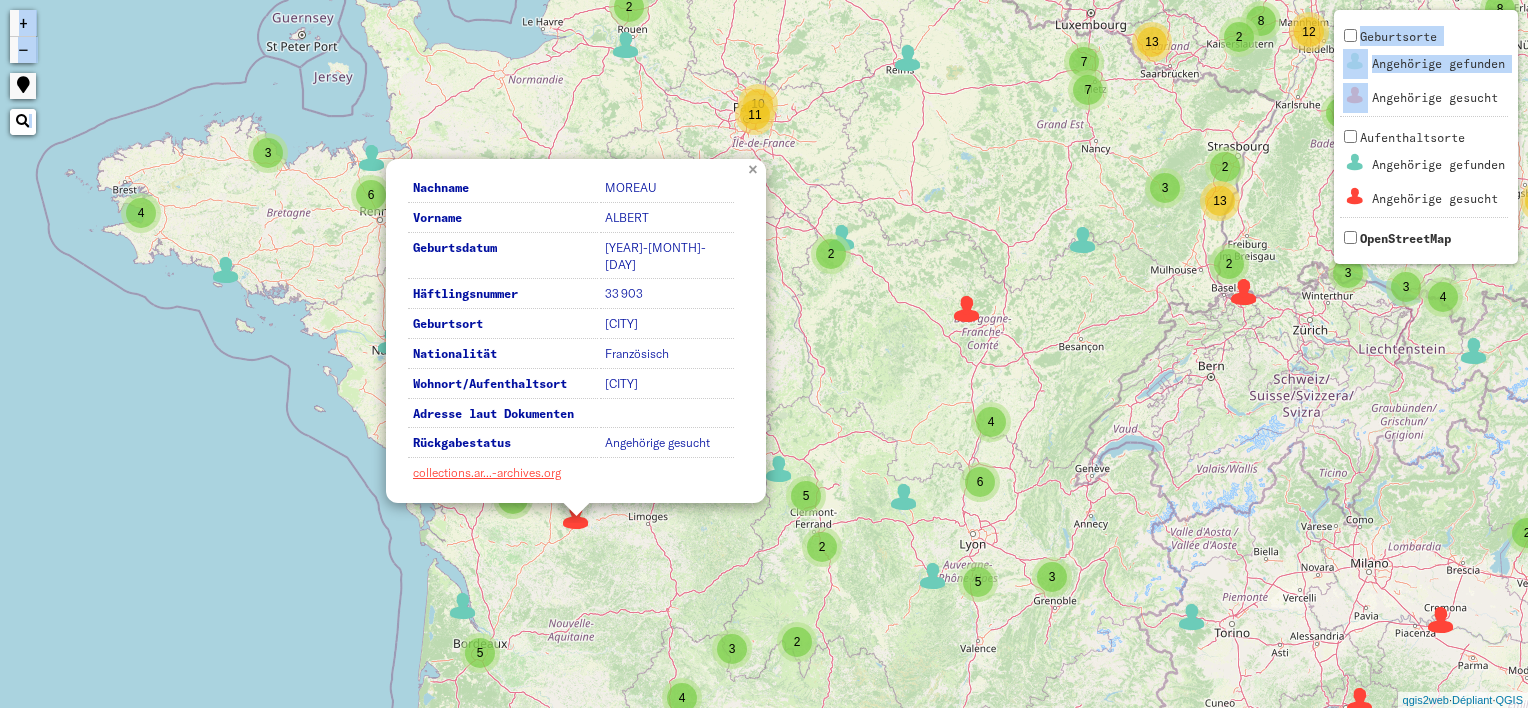 click on "×" at bounding box center (755, 168) 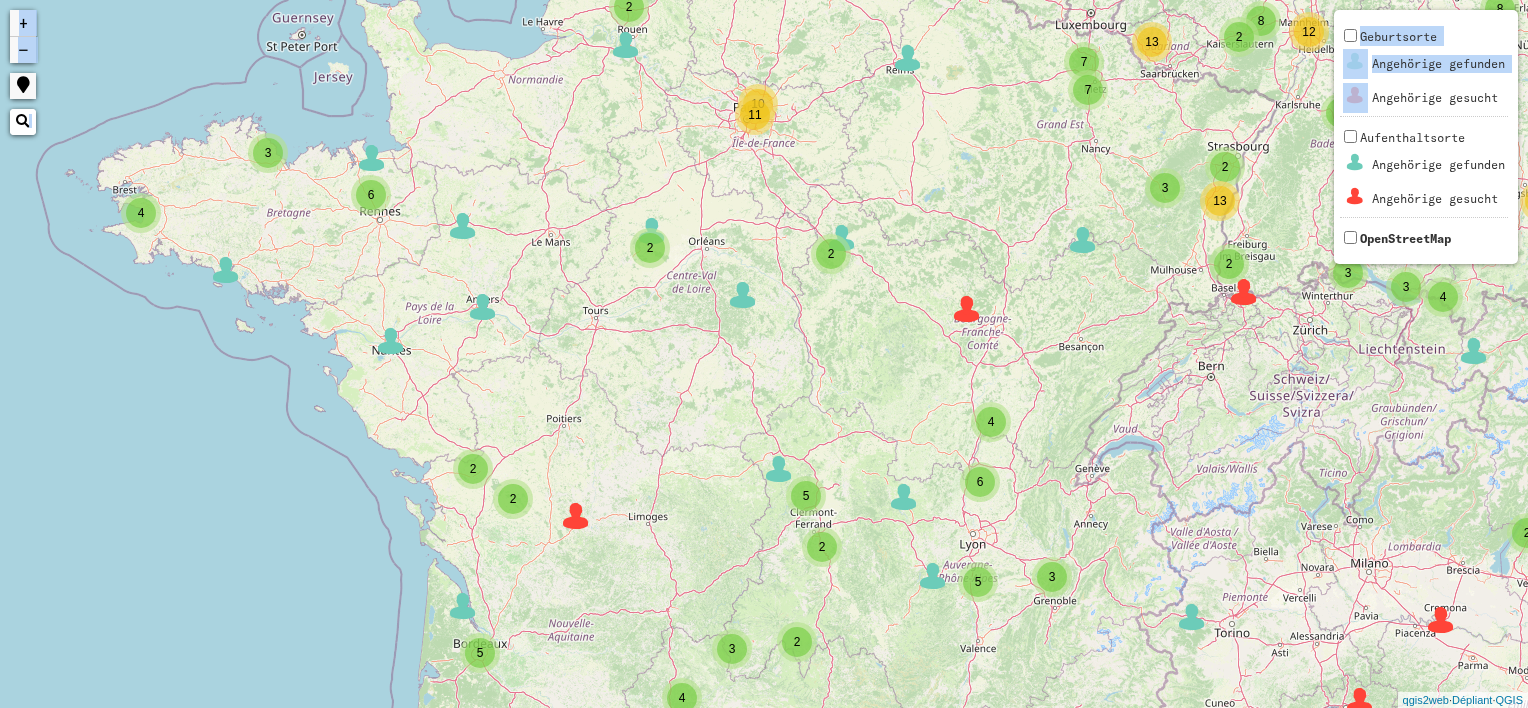 click on "+" at bounding box center [23, 23] 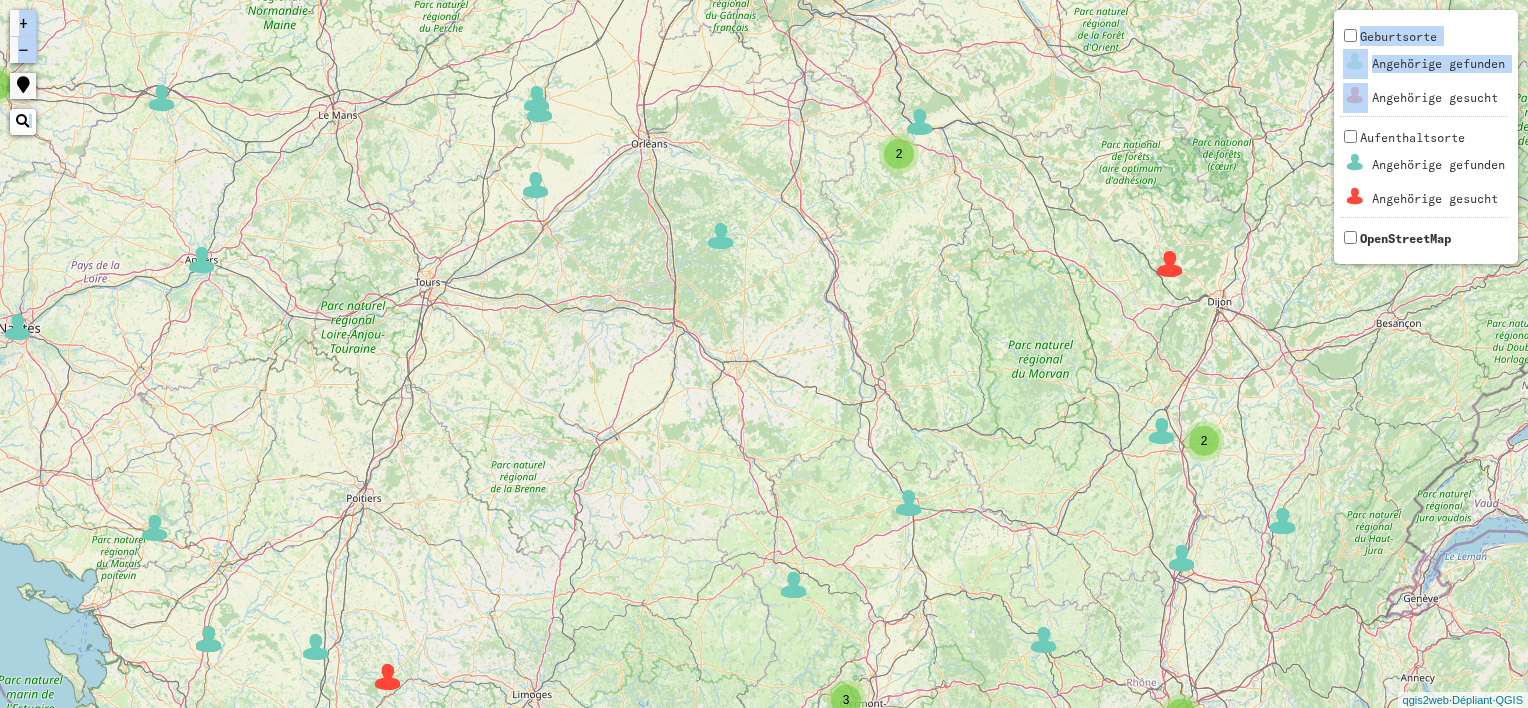 click on "+" at bounding box center [23, 23] 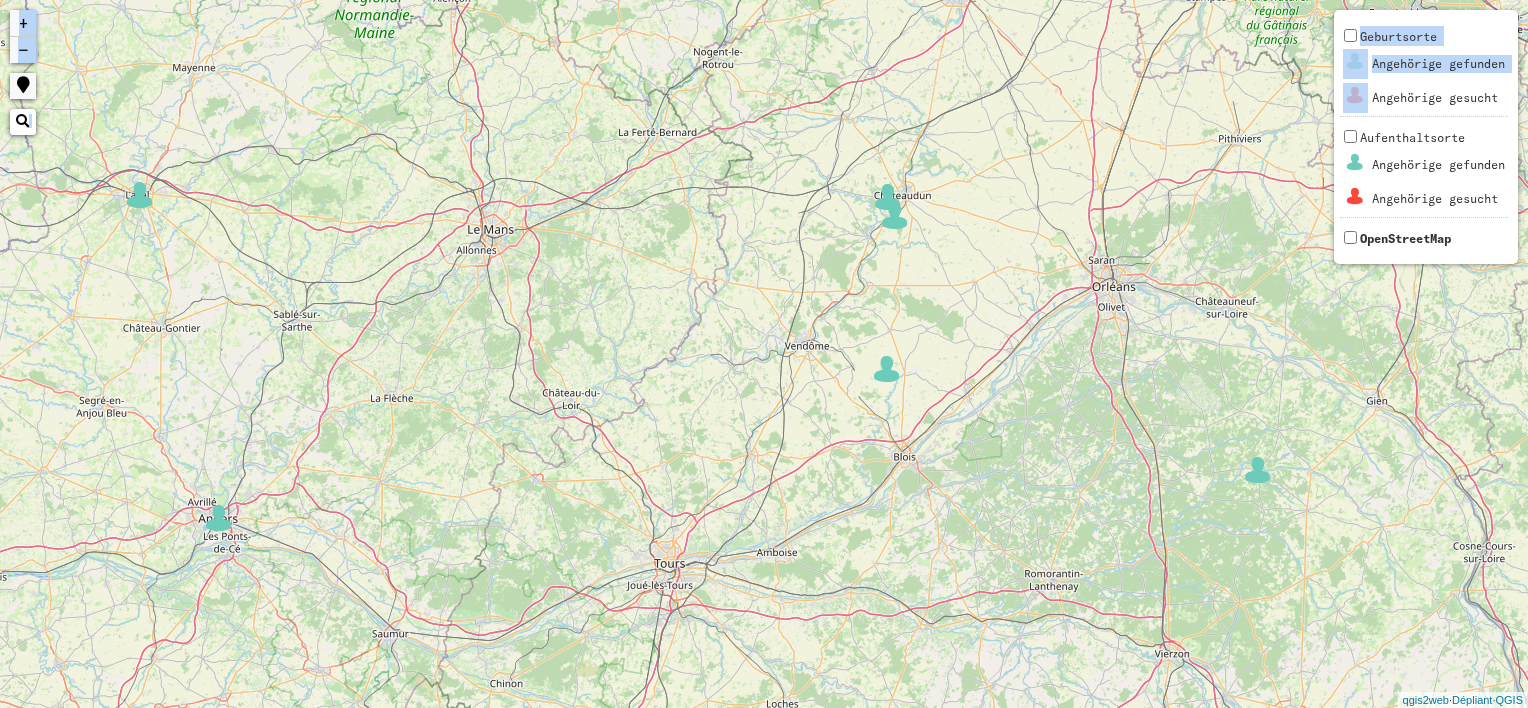 drag, startPoint x: 871, startPoint y: 104, endPoint x: 1447, endPoint y: 464, distance: 679.24664 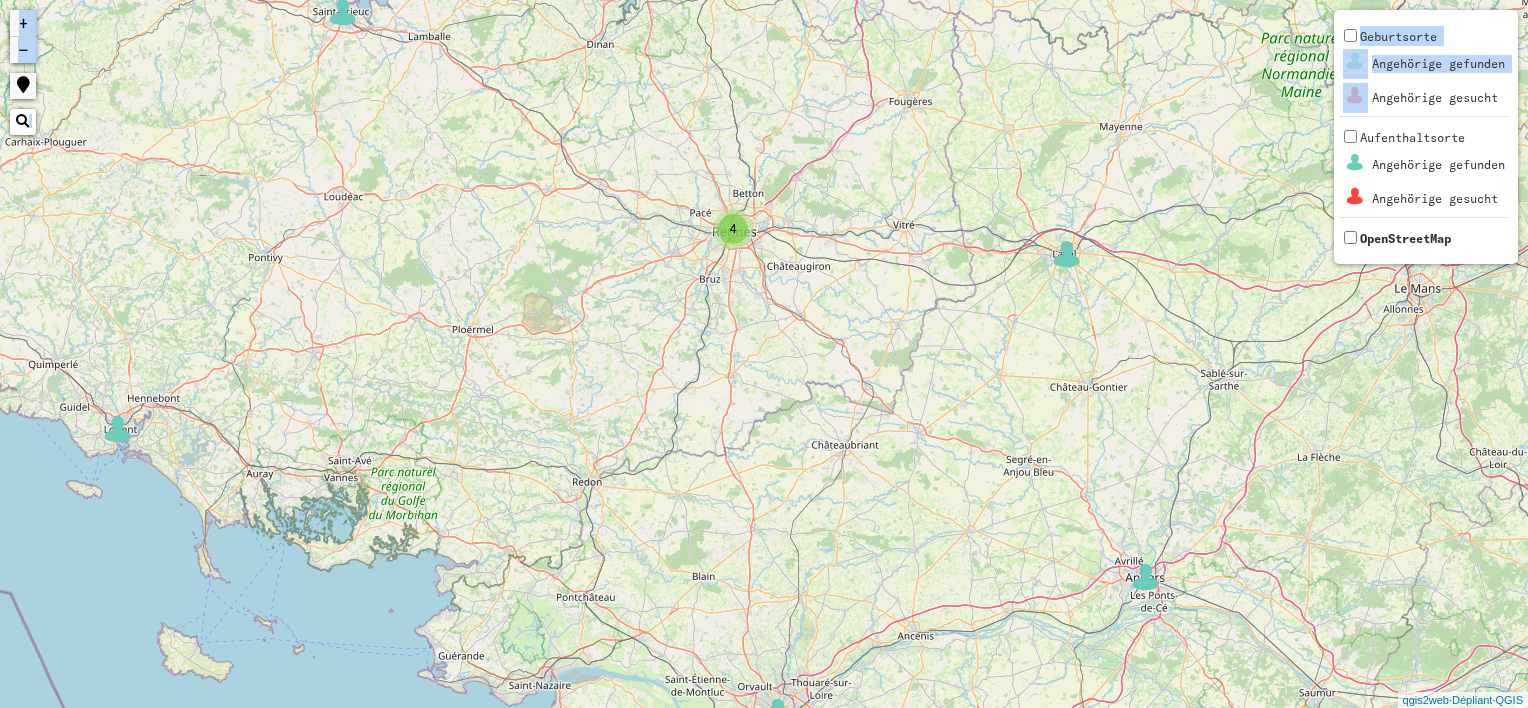 drag, startPoint x: 344, startPoint y: 325, endPoint x: 1274, endPoint y: 384, distance: 931.8696 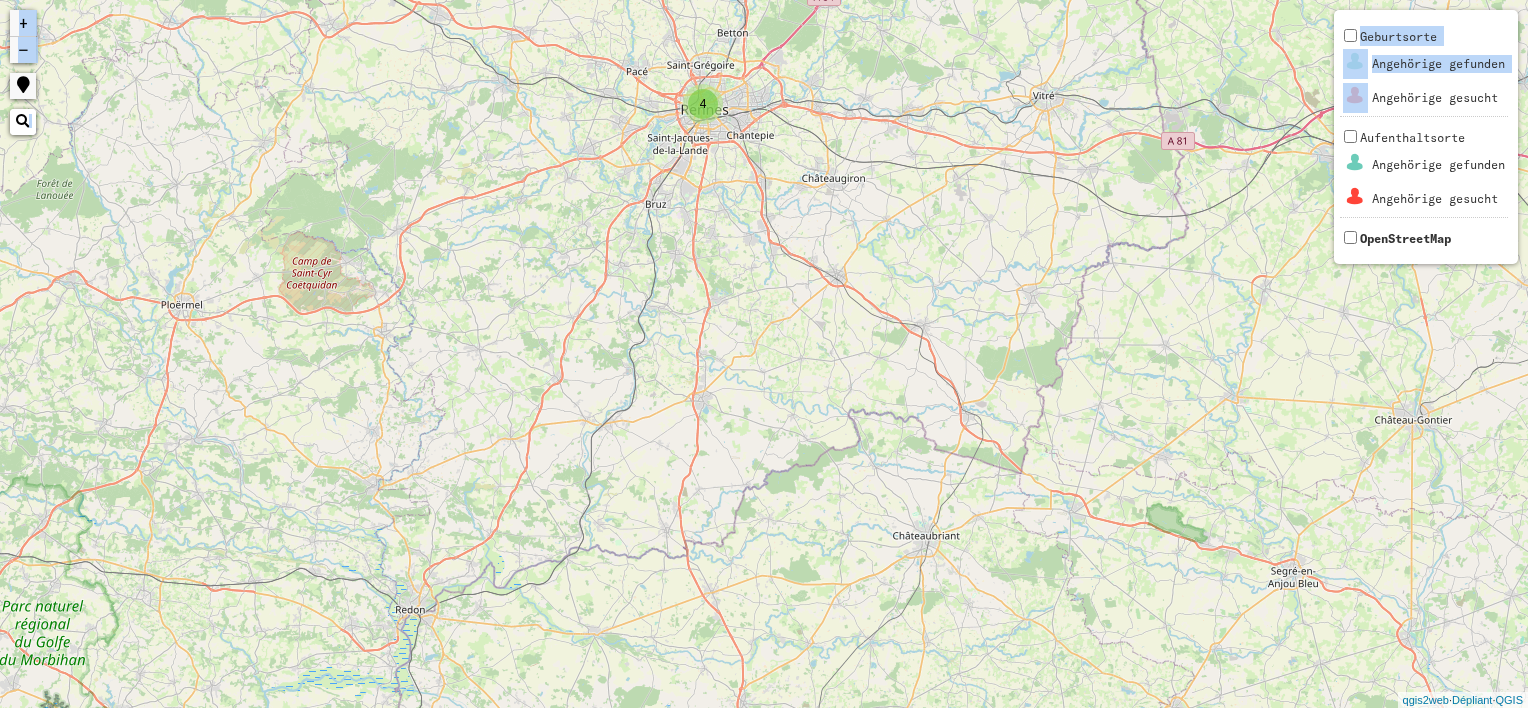 click on "+" at bounding box center (23, 23) 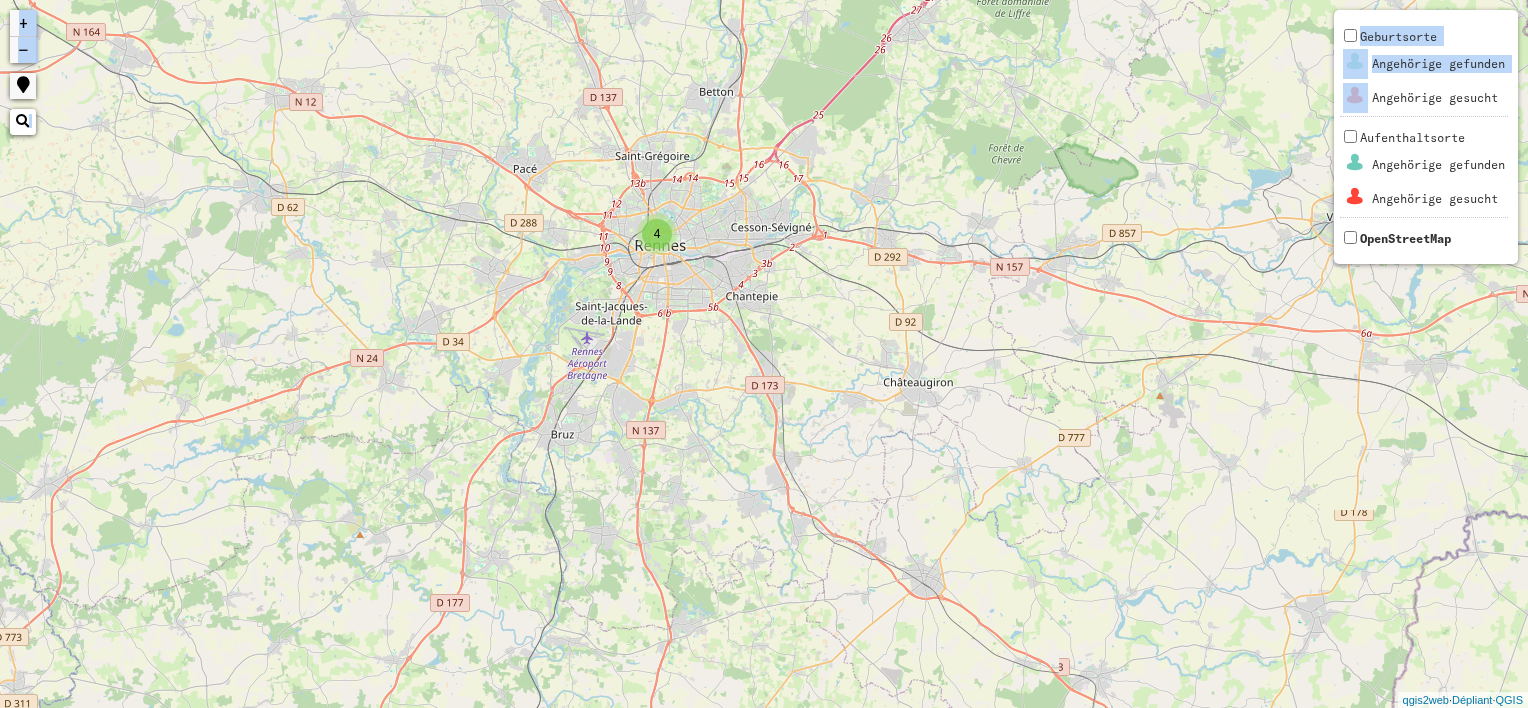 drag, startPoint x: 325, startPoint y: 89, endPoint x: 343, endPoint y: 496, distance: 407.39783 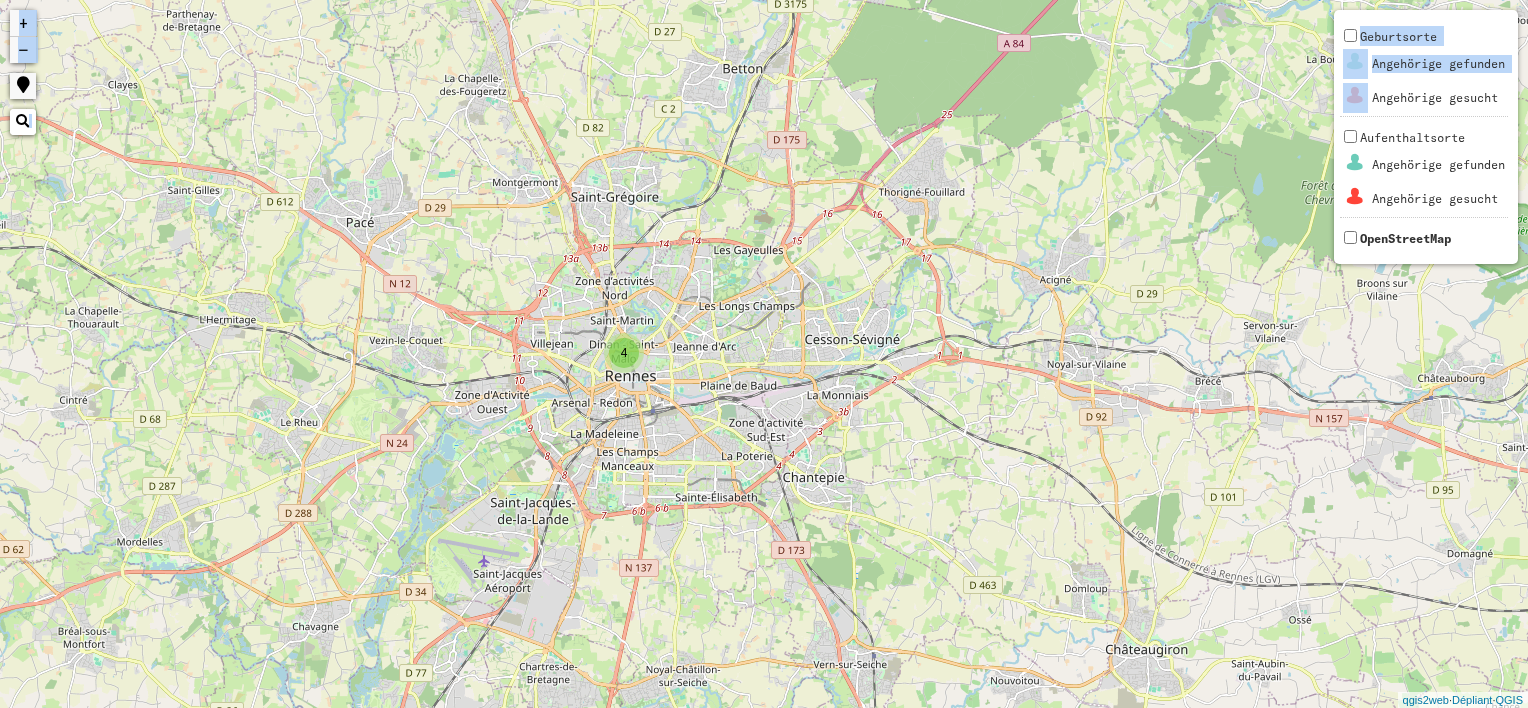 drag, startPoint x: 234, startPoint y: 139, endPoint x: 310, endPoint y: 383, distance: 255.56212 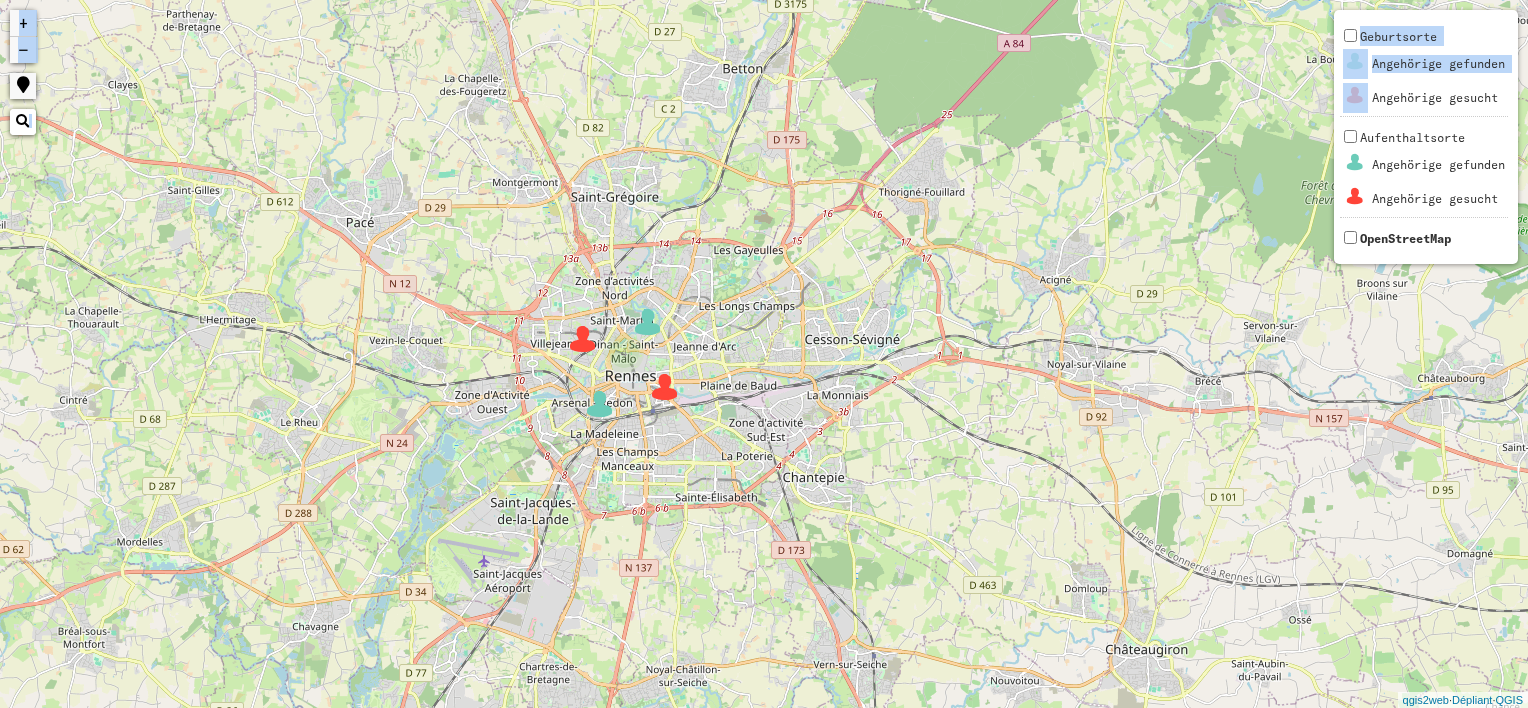 click at bounding box center [583, 339] 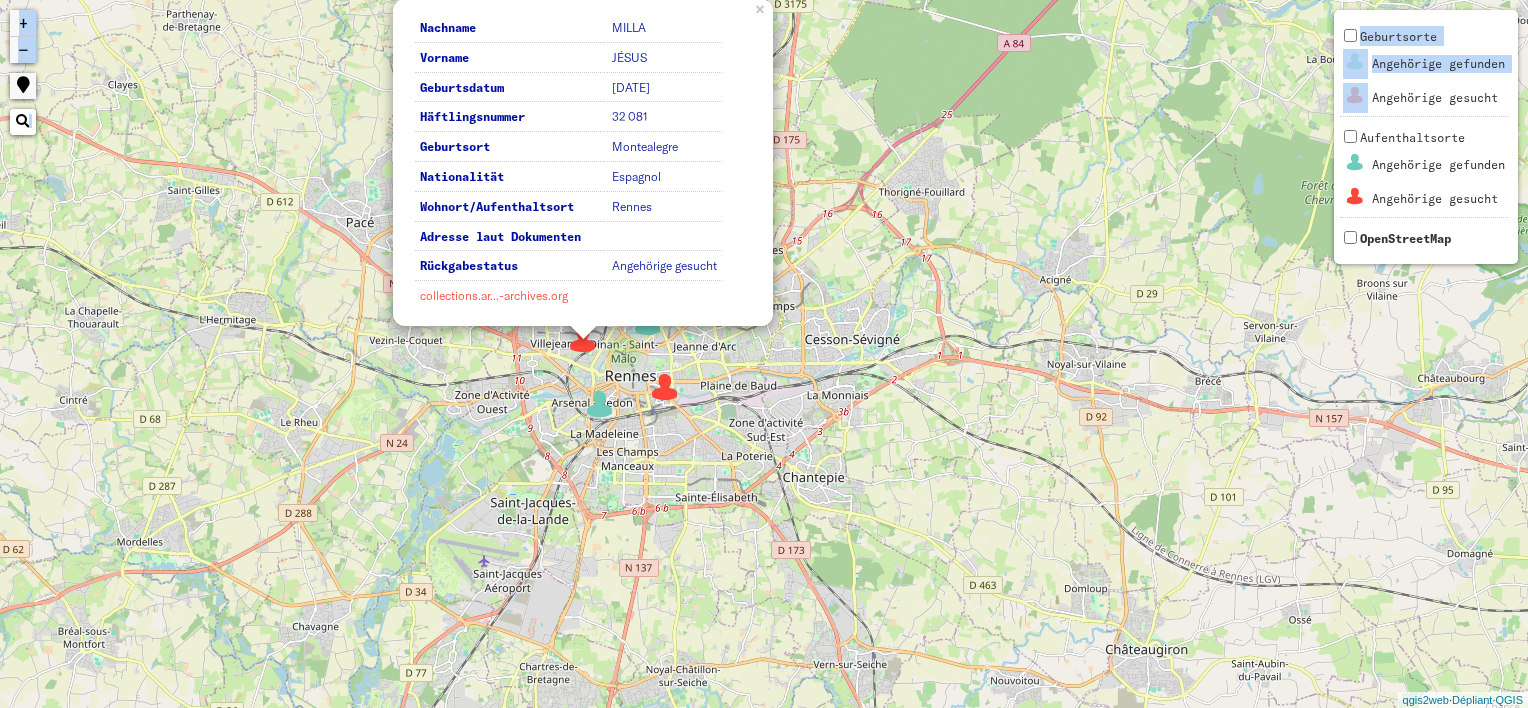 click on "collections.ar...-archives.org" at bounding box center [494, 295] 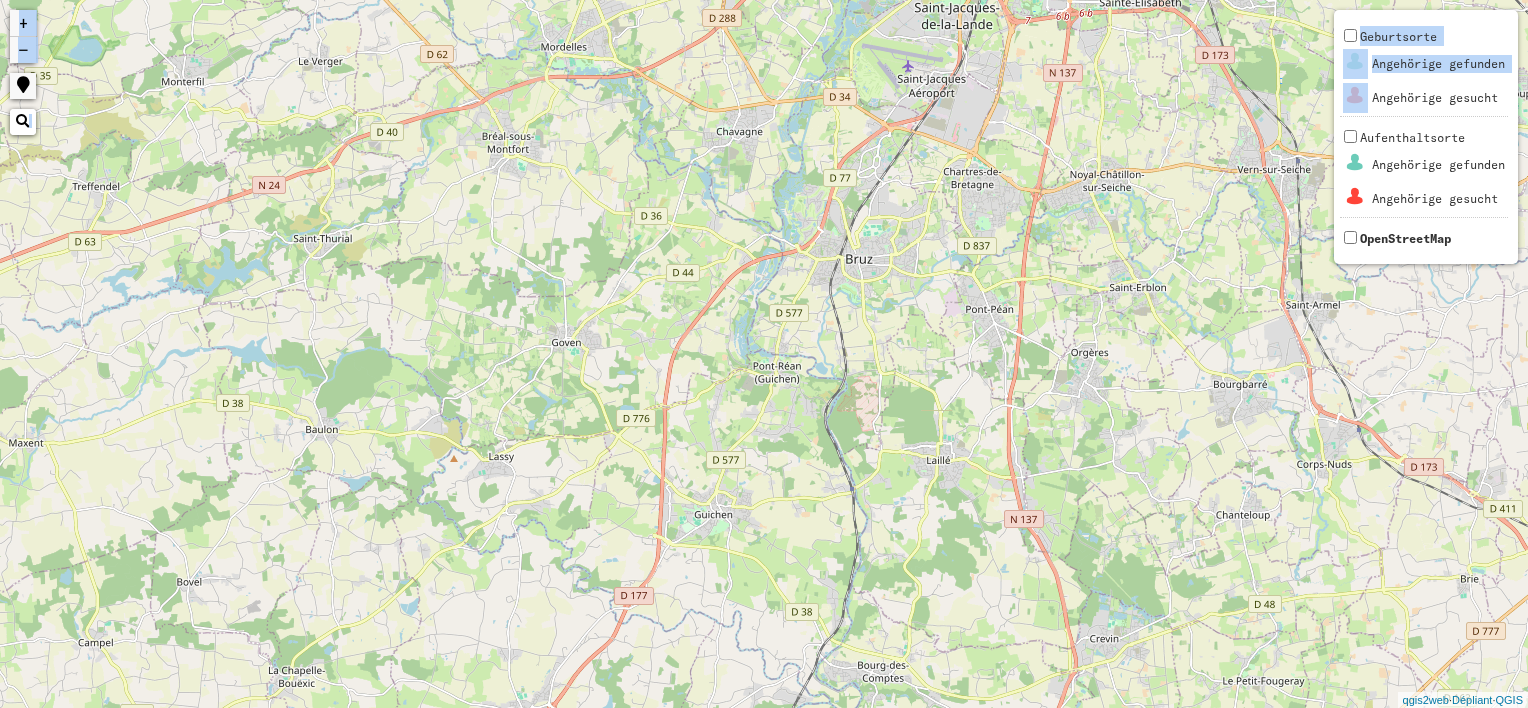 drag, startPoint x: 722, startPoint y: 511, endPoint x: 1148, endPoint y: 12, distance: 656.1075 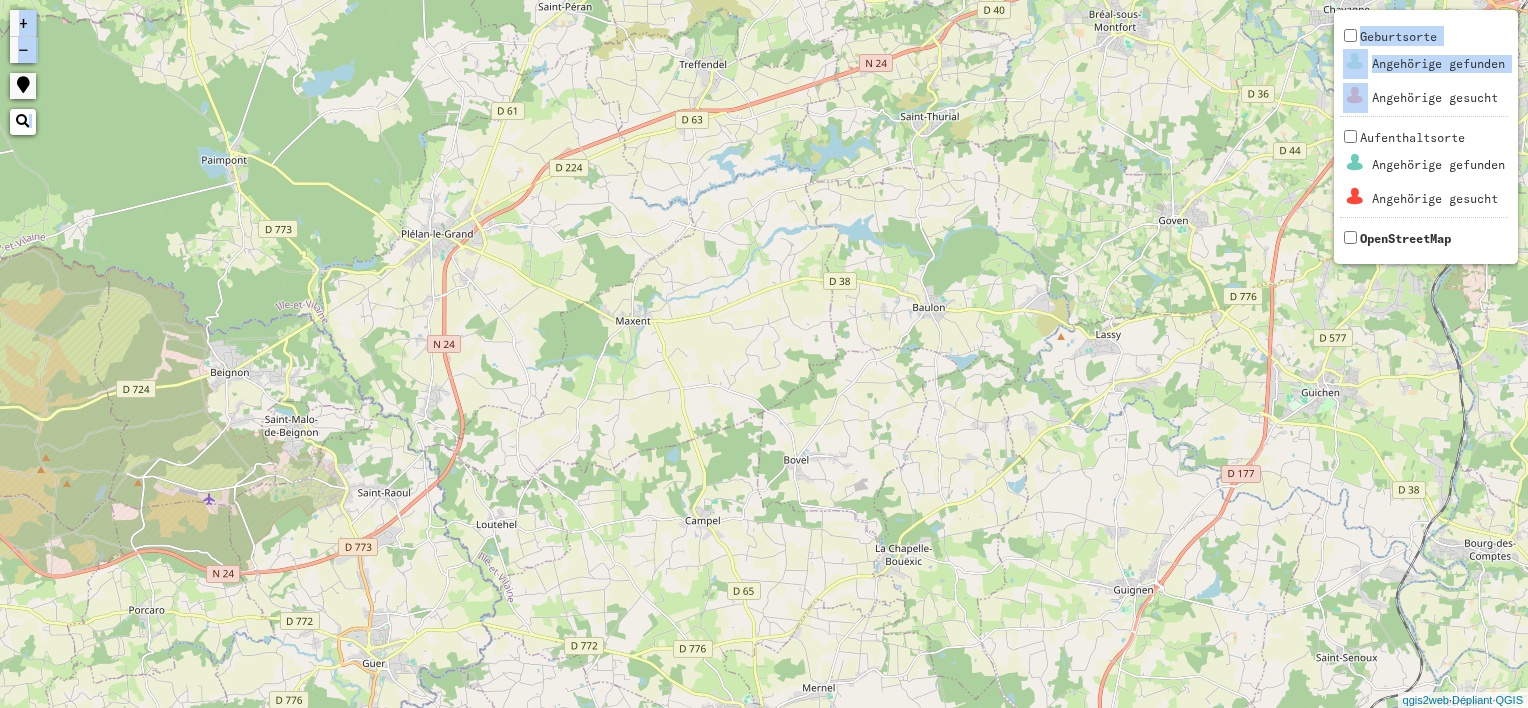 drag, startPoint x: 468, startPoint y: 275, endPoint x: 1099, endPoint y: 148, distance: 643.6536 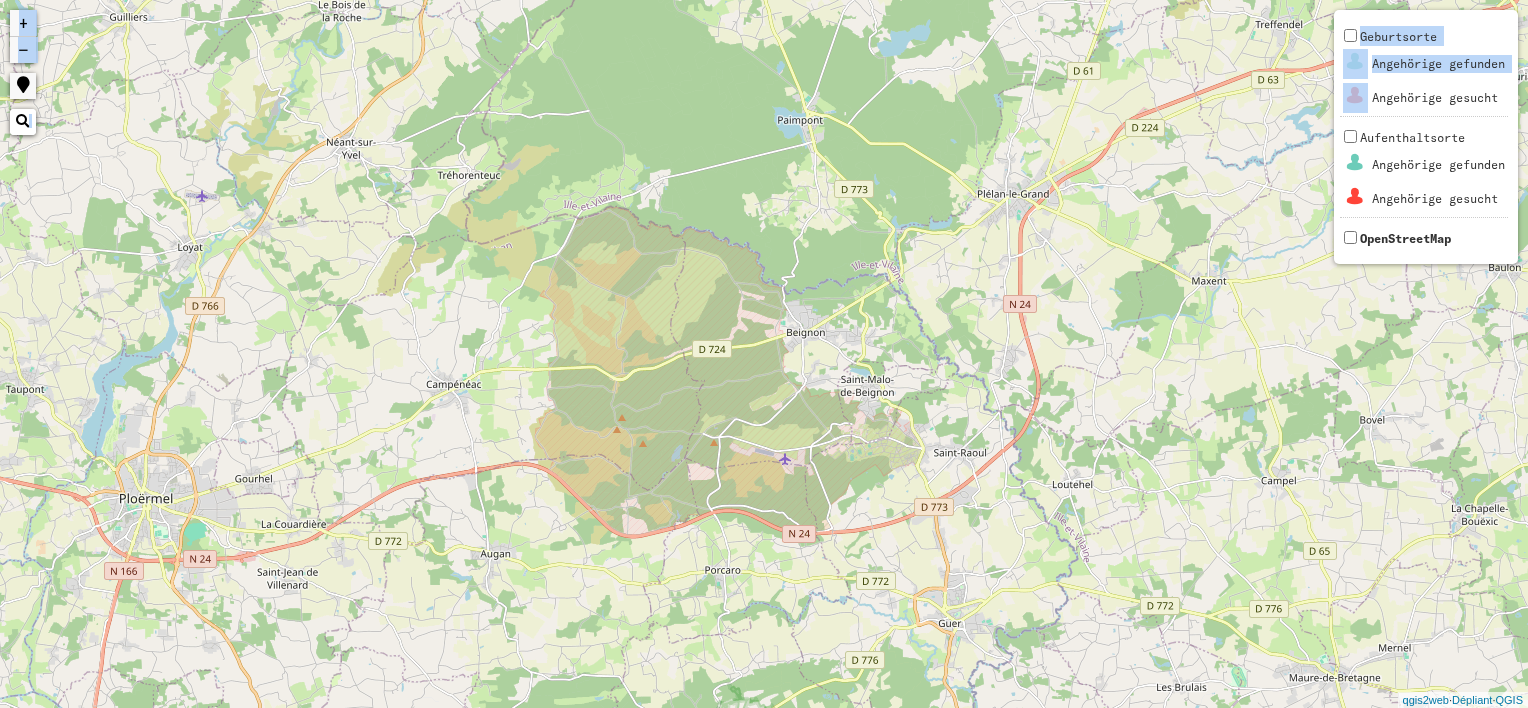 drag, startPoint x: 473, startPoint y: 284, endPoint x: 1050, endPoint y: 244, distance: 578.3848 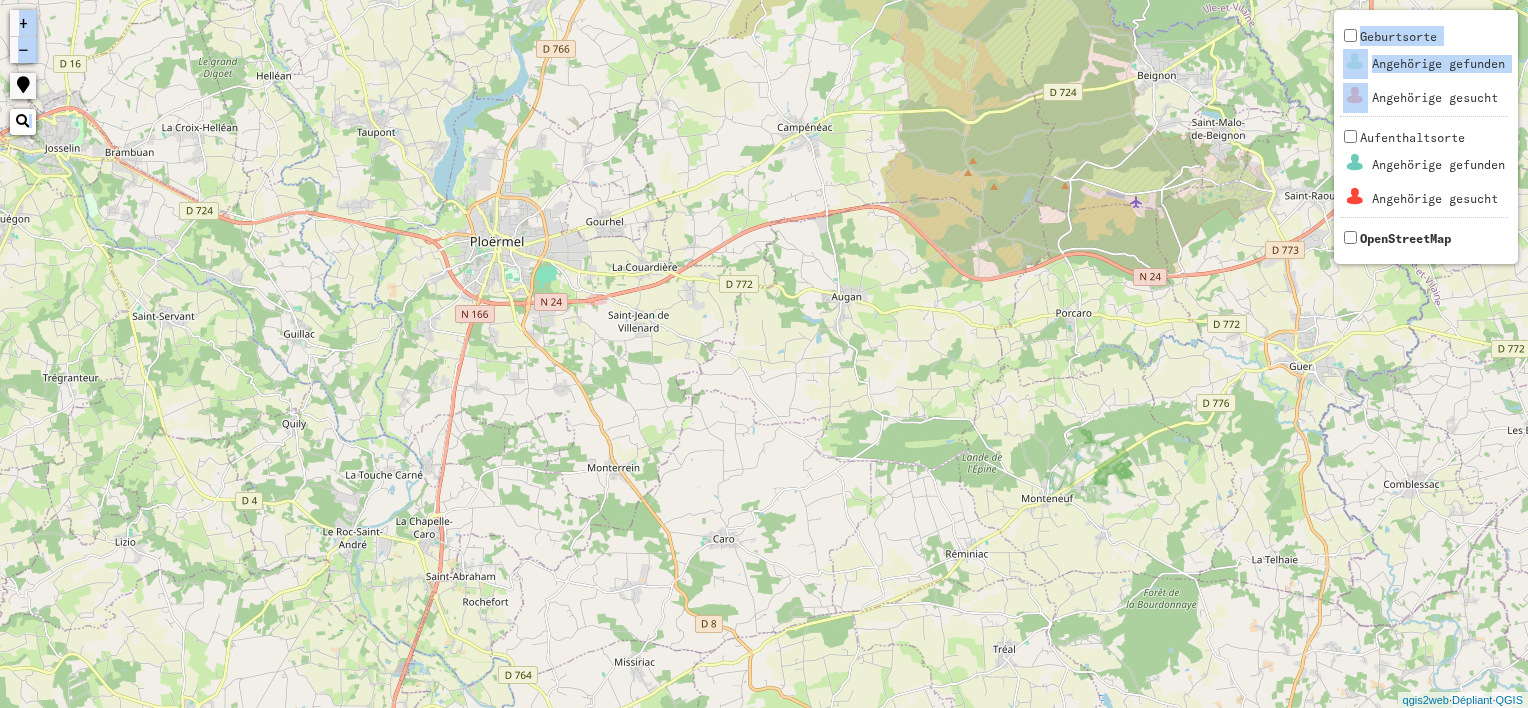 drag, startPoint x: 566, startPoint y: 389, endPoint x: 920, endPoint y: 128, distance: 439.81473 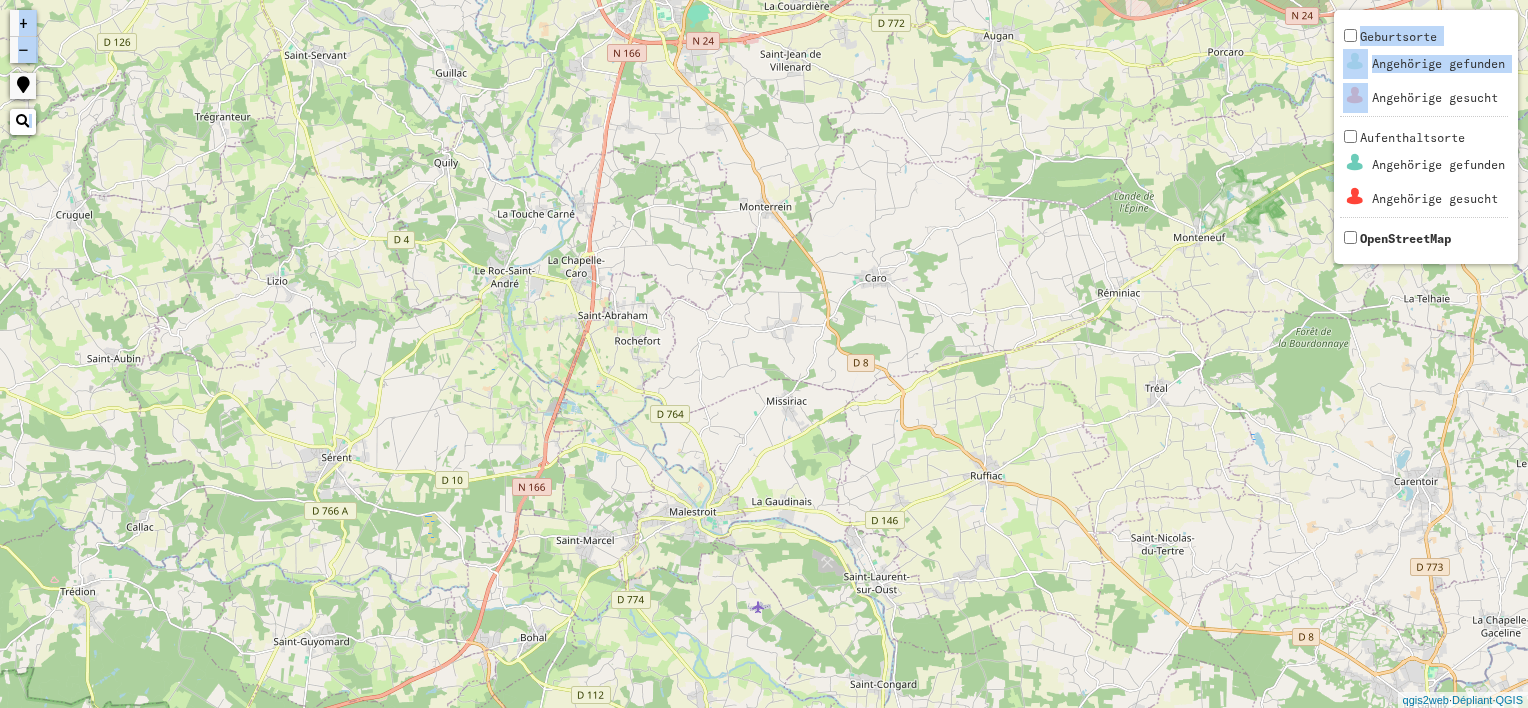 drag, startPoint x: 556, startPoint y: 422, endPoint x: 712, endPoint y: 159, distance: 305.78586 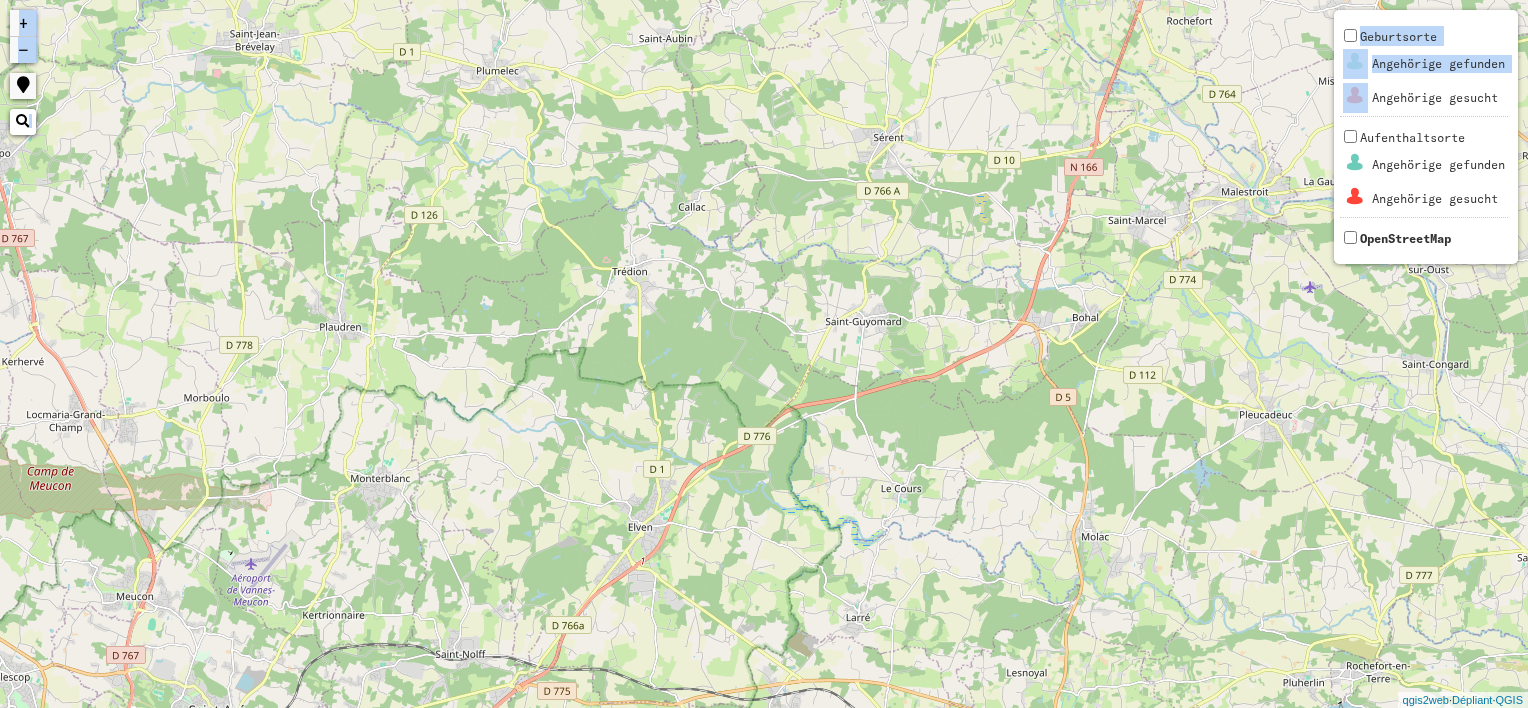 drag, startPoint x: 384, startPoint y: 384, endPoint x: 940, endPoint y: 61, distance: 643.01245 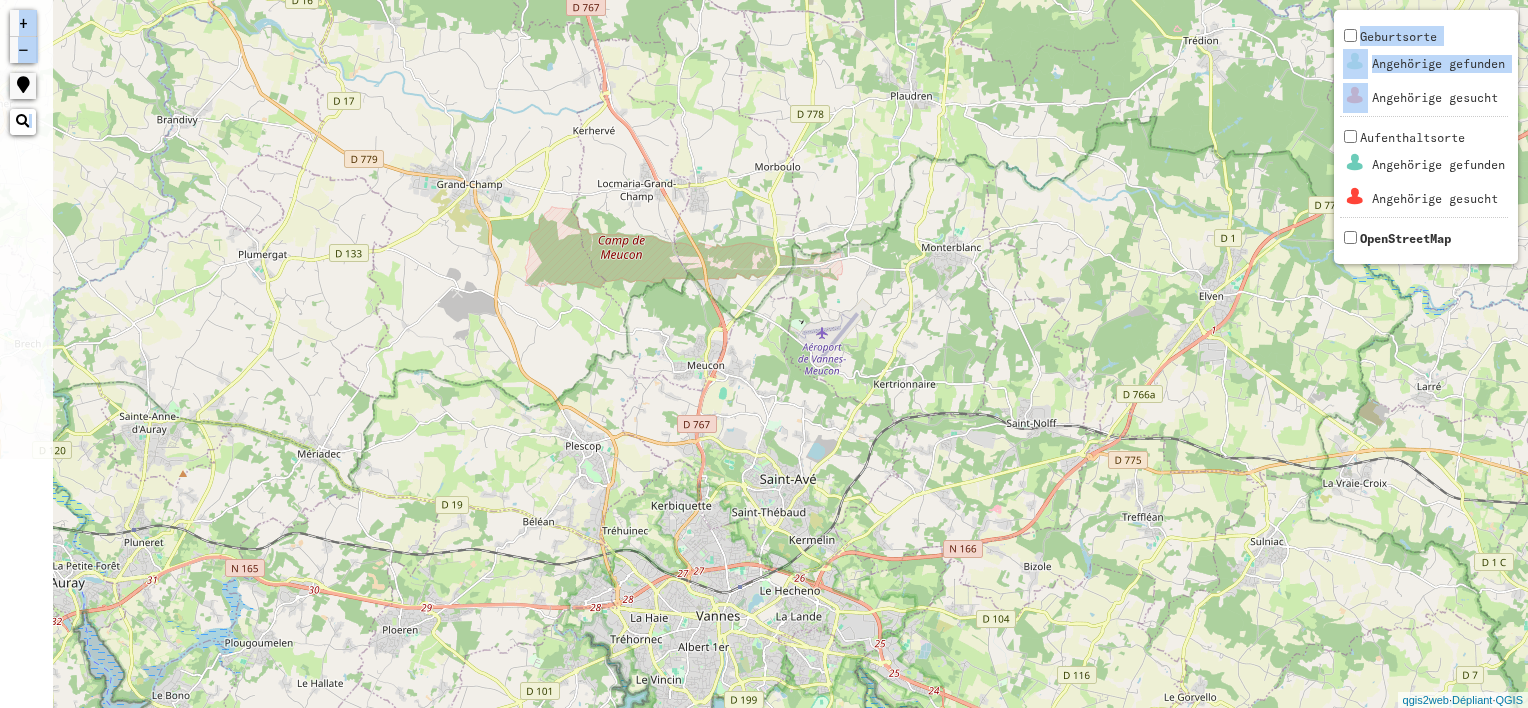 drag, startPoint x: 384, startPoint y: 400, endPoint x: 978, endPoint y: 158, distance: 641.4047 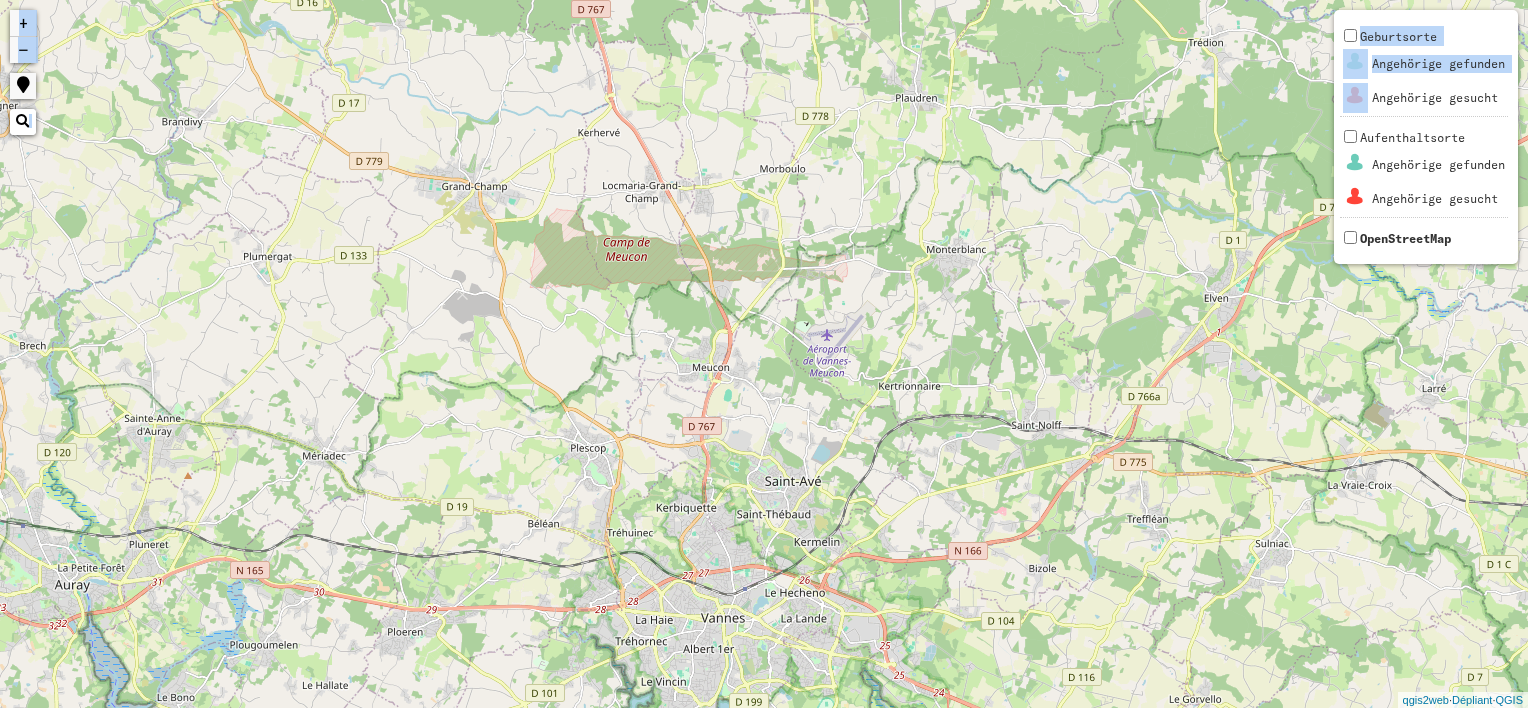 click on "−" at bounding box center [23, 50] 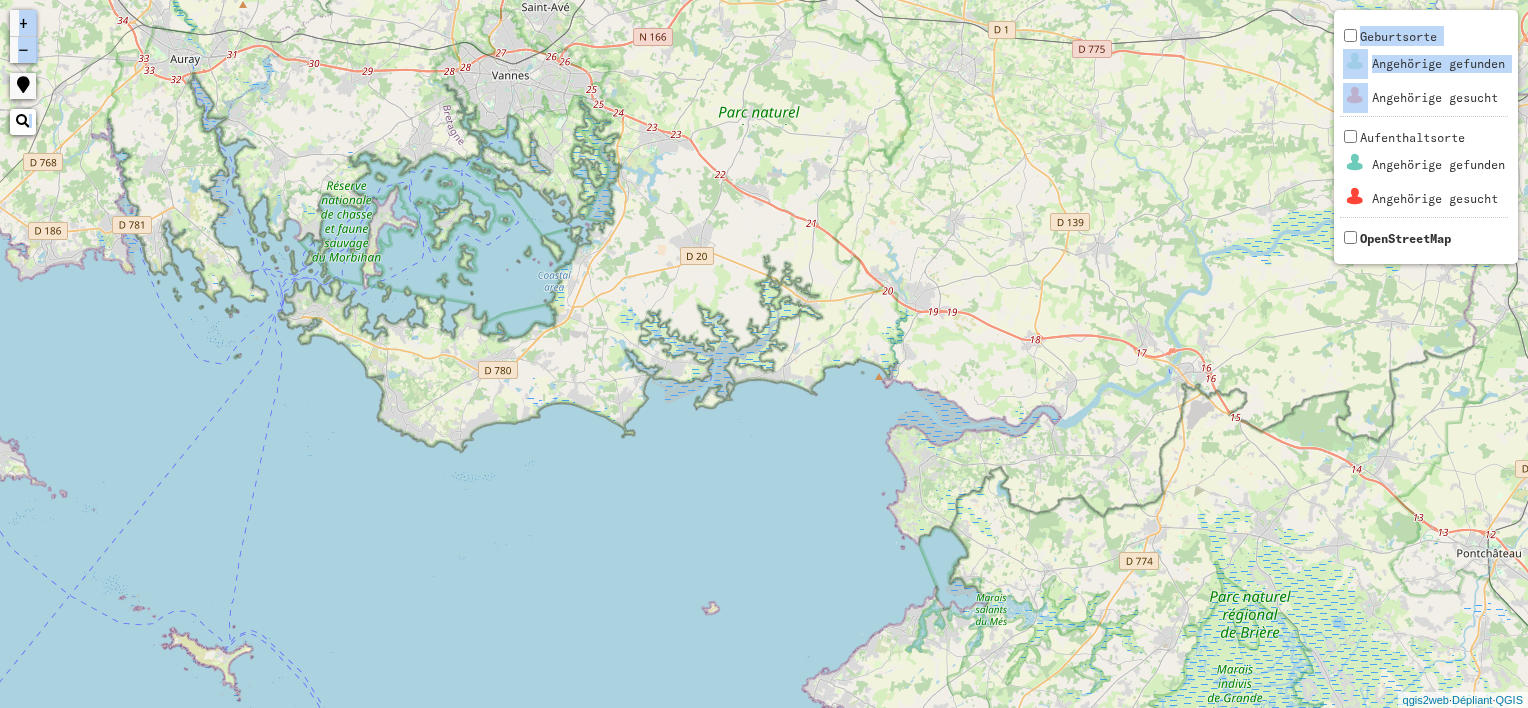 drag, startPoint x: 414, startPoint y: 327, endPoint x: 179, endPoint y: -90, distance: 478.65854 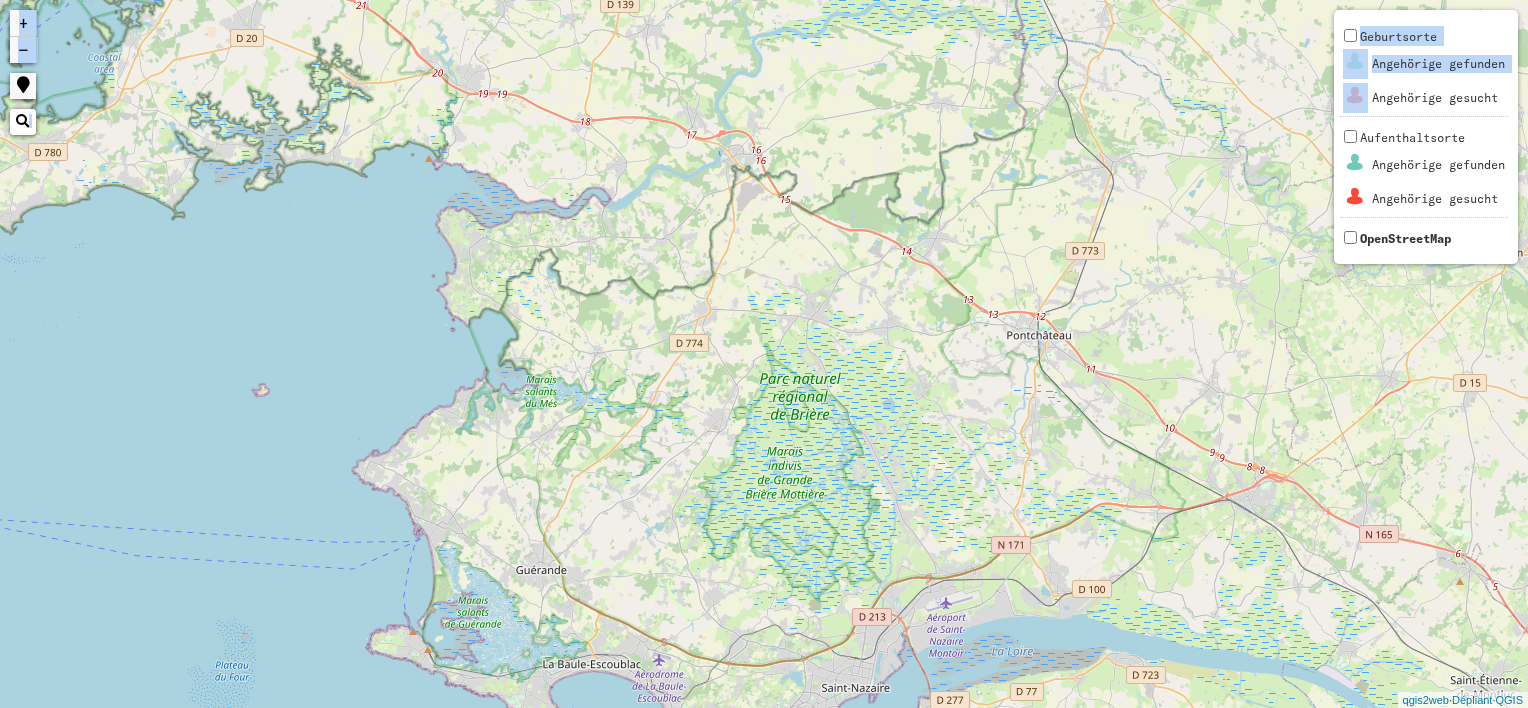 drag, startPoint x: 873, startPoint y: 275, endPoint x: 420, endPoint y: 54, distance: 504.03372 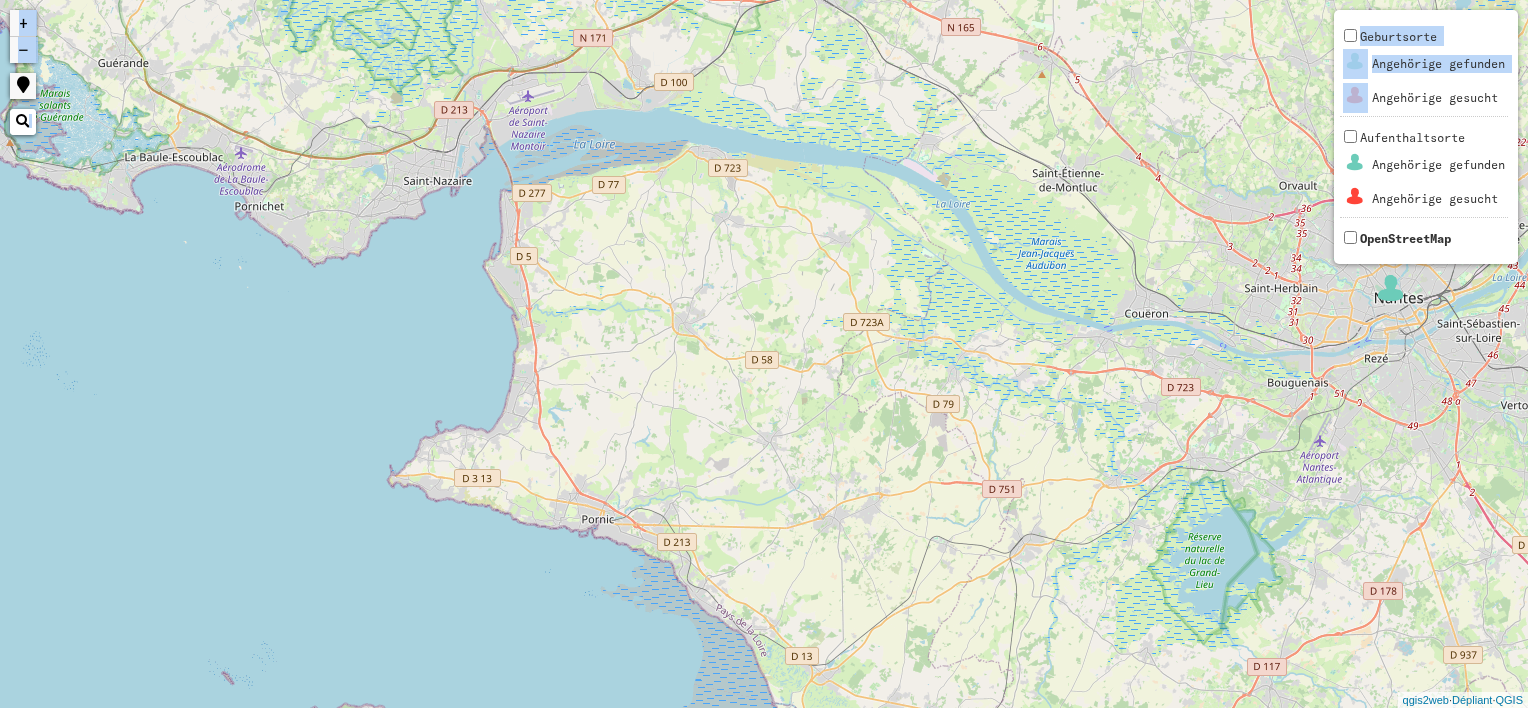 drag, startPoint x: 879, startPoint y: 404, endPoint x: 461, endPoint y: -104, distance: 657.8663 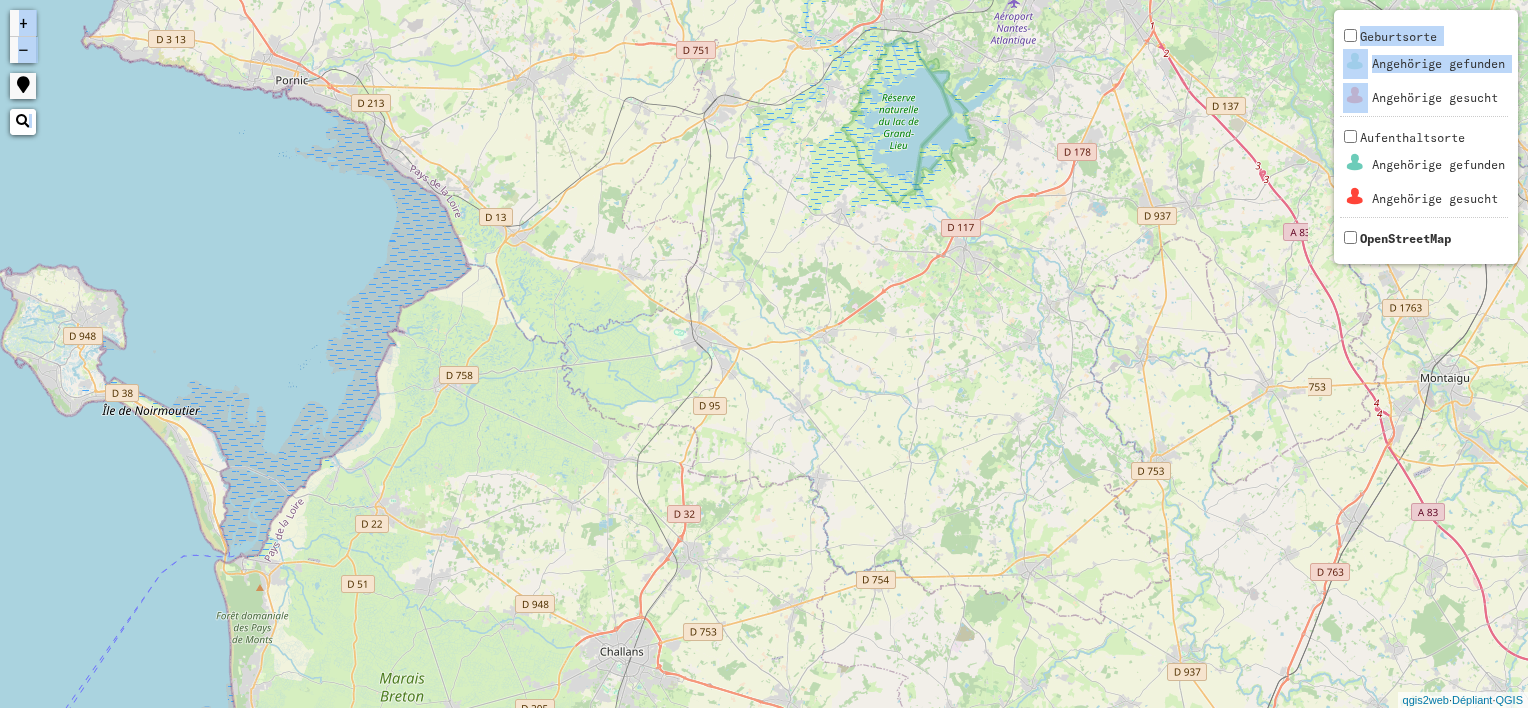 drag, startPoint x: 798, startPoint y: 445, endPoint x: 489, endPoint y: 3, distance: 539.3005 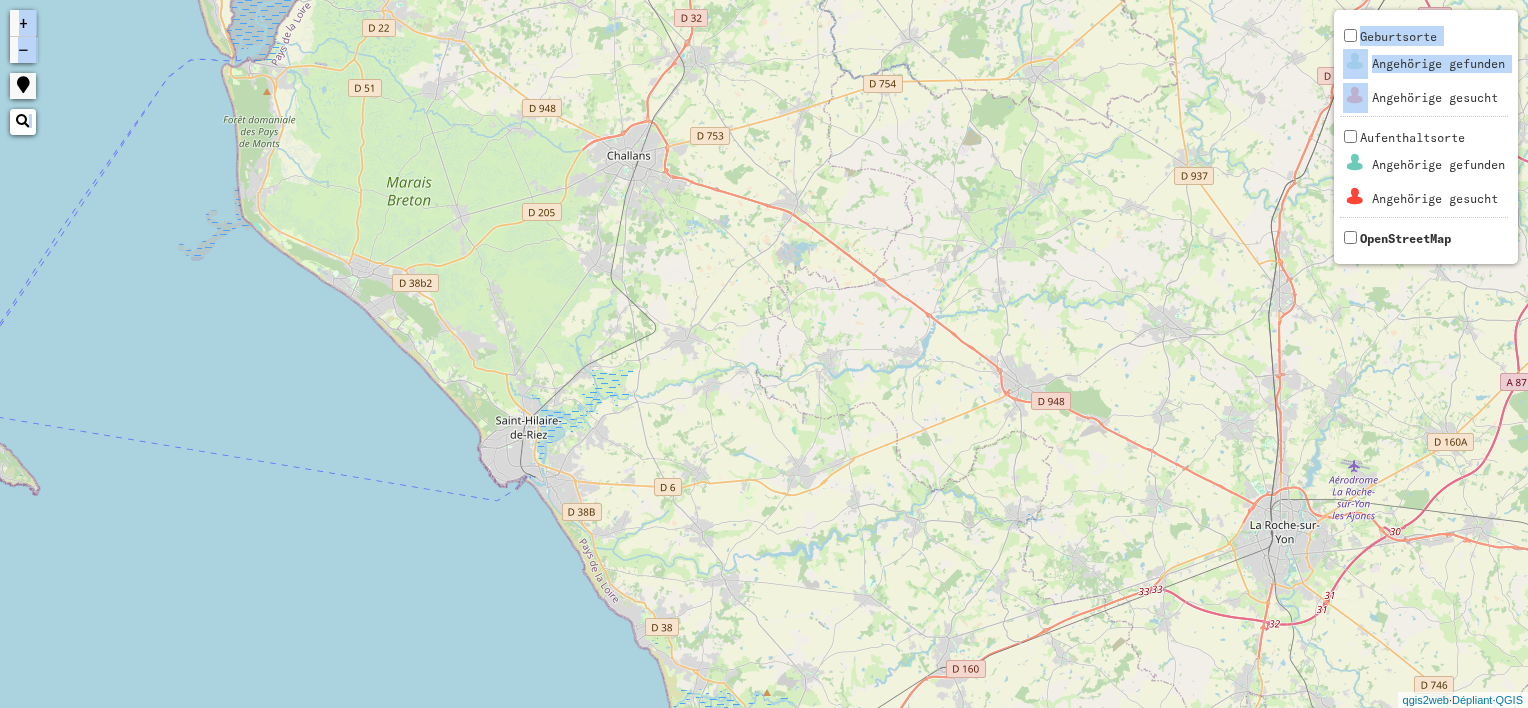 drag, startPoint x: 651, startPoint y: 436, endPoint x: 657, endPoint y: -66, distance: 502.03586 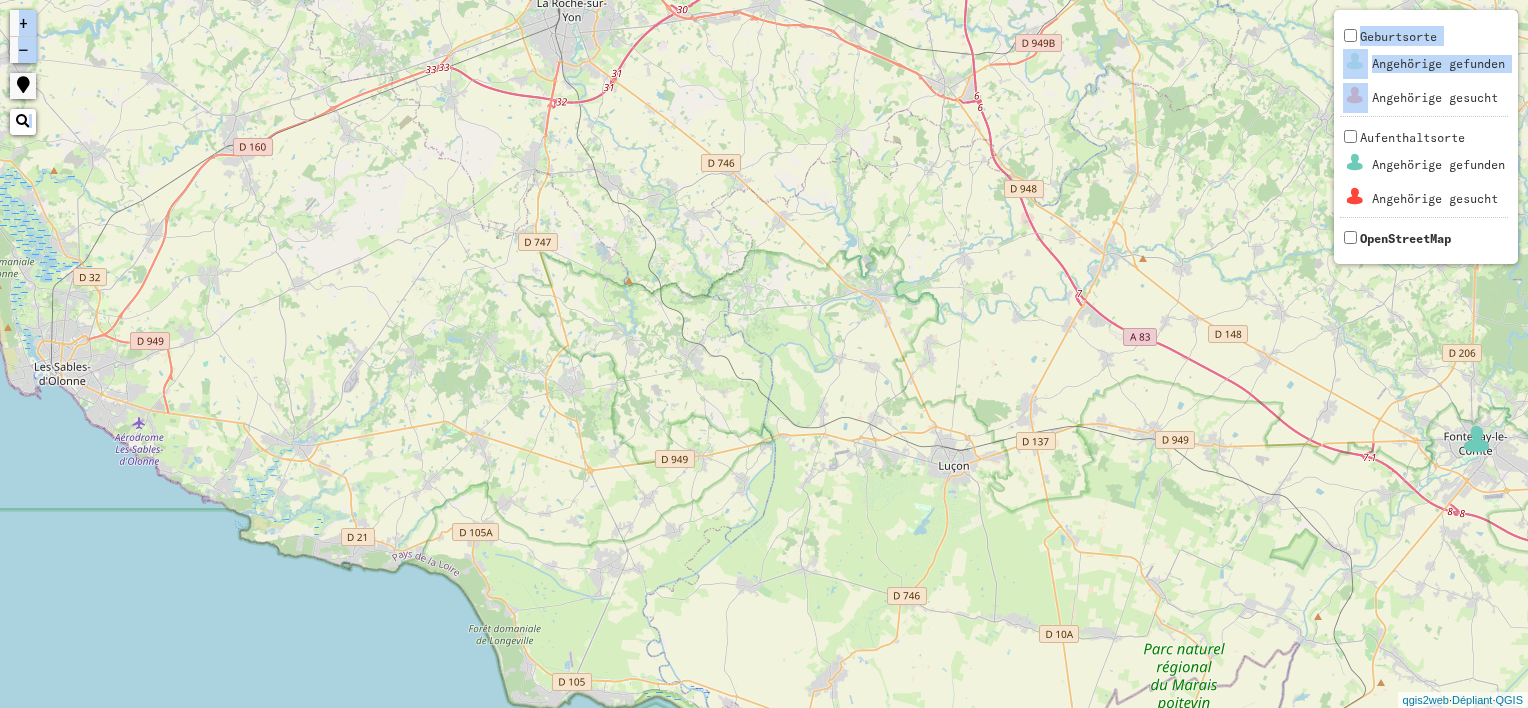 drag, startPoint x: 903, startPoint y: 482, endPoint x: 186, endPoint y: -44, distance: 889.2497 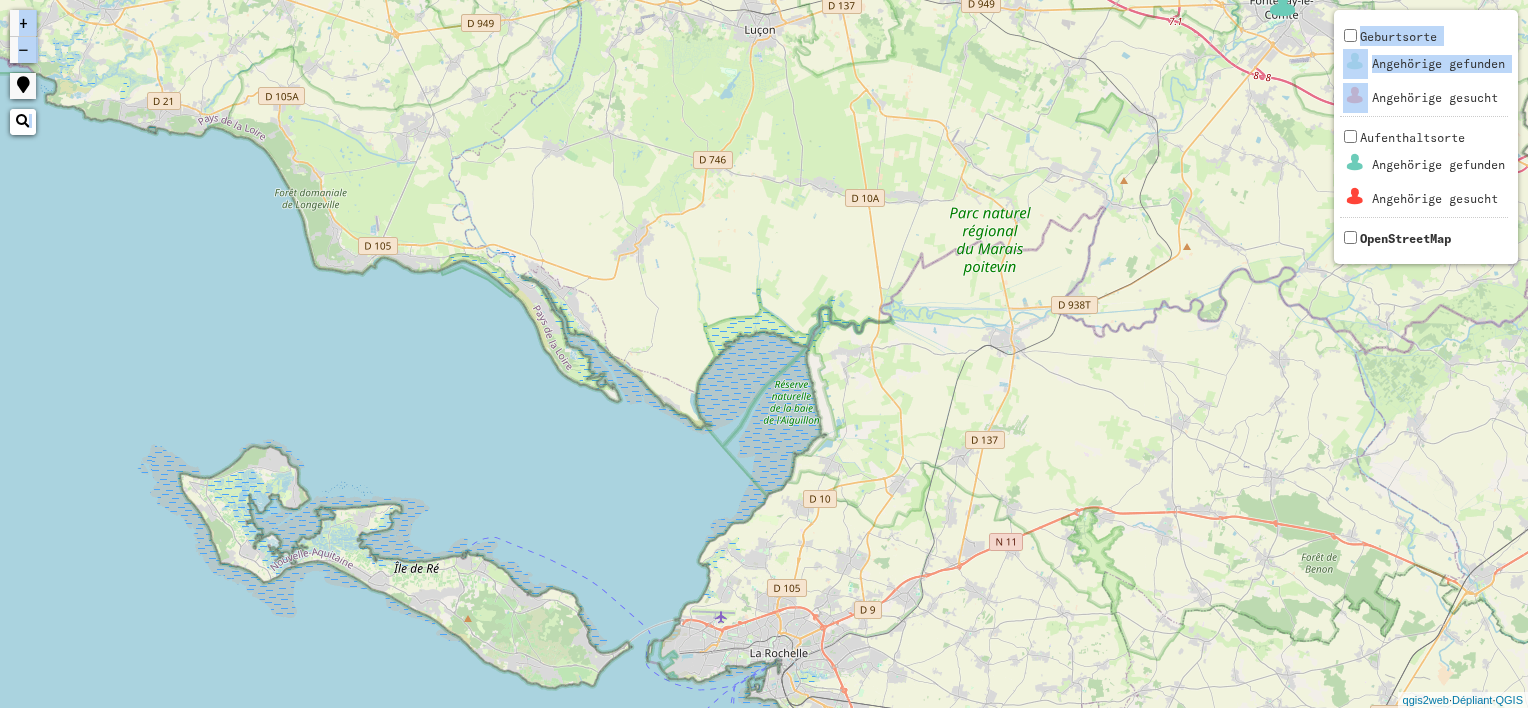 drag, startPoint x: 520, startPoint y: 422, endPoint x: 327, endPoint y: -20, distance: 482.2997 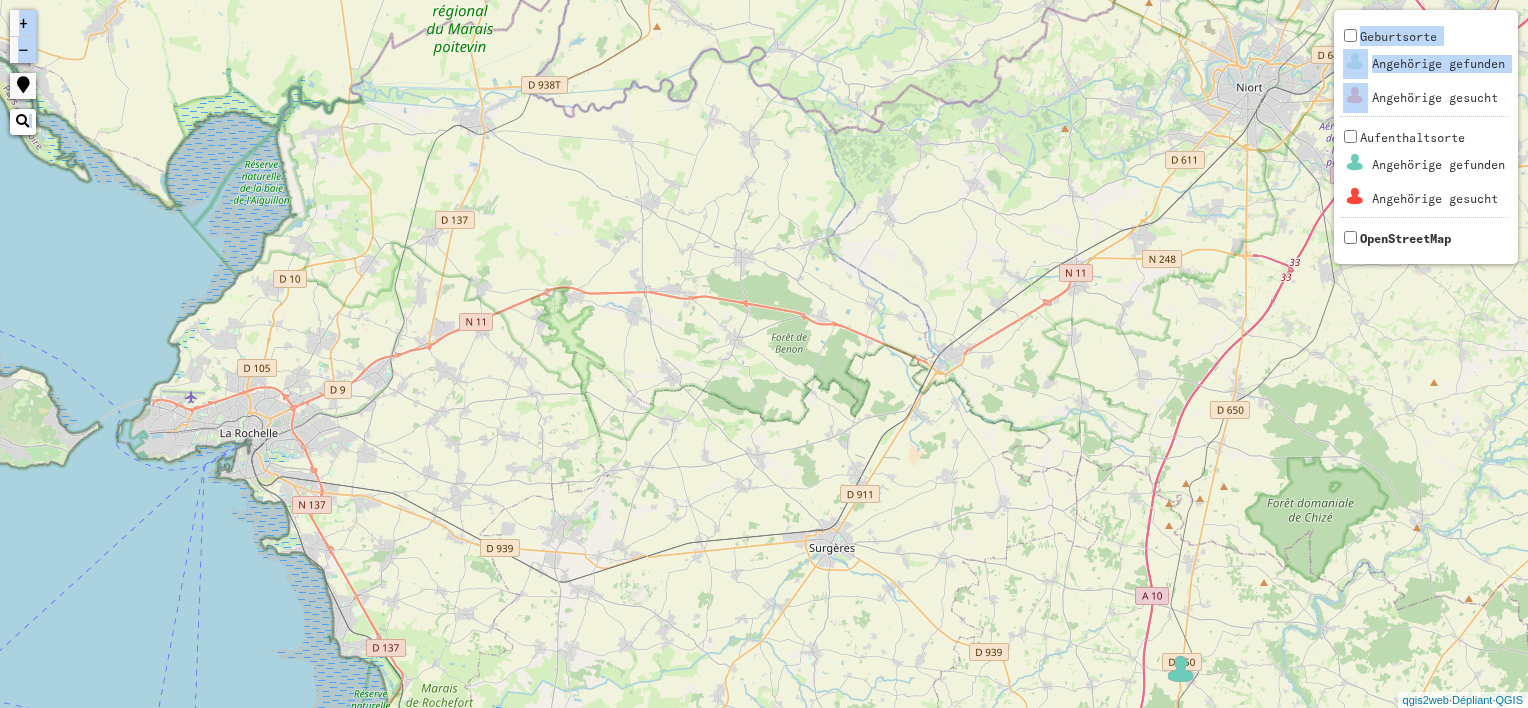 drag, startPoint x: 693, startPoint y: 178, endPoint x: 156, endPoint y: -43, distance: 580.6979 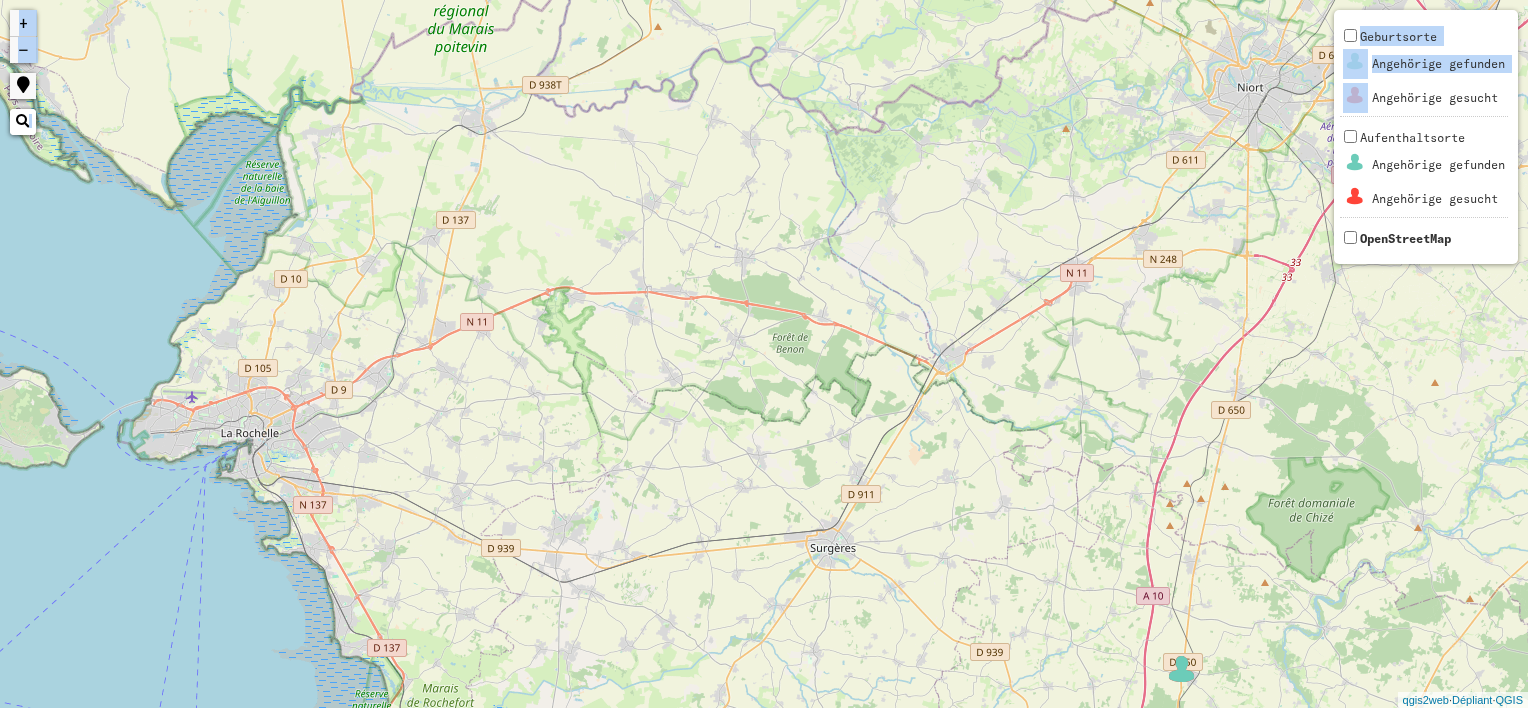 click on "−" at bounding box center (23, 50) 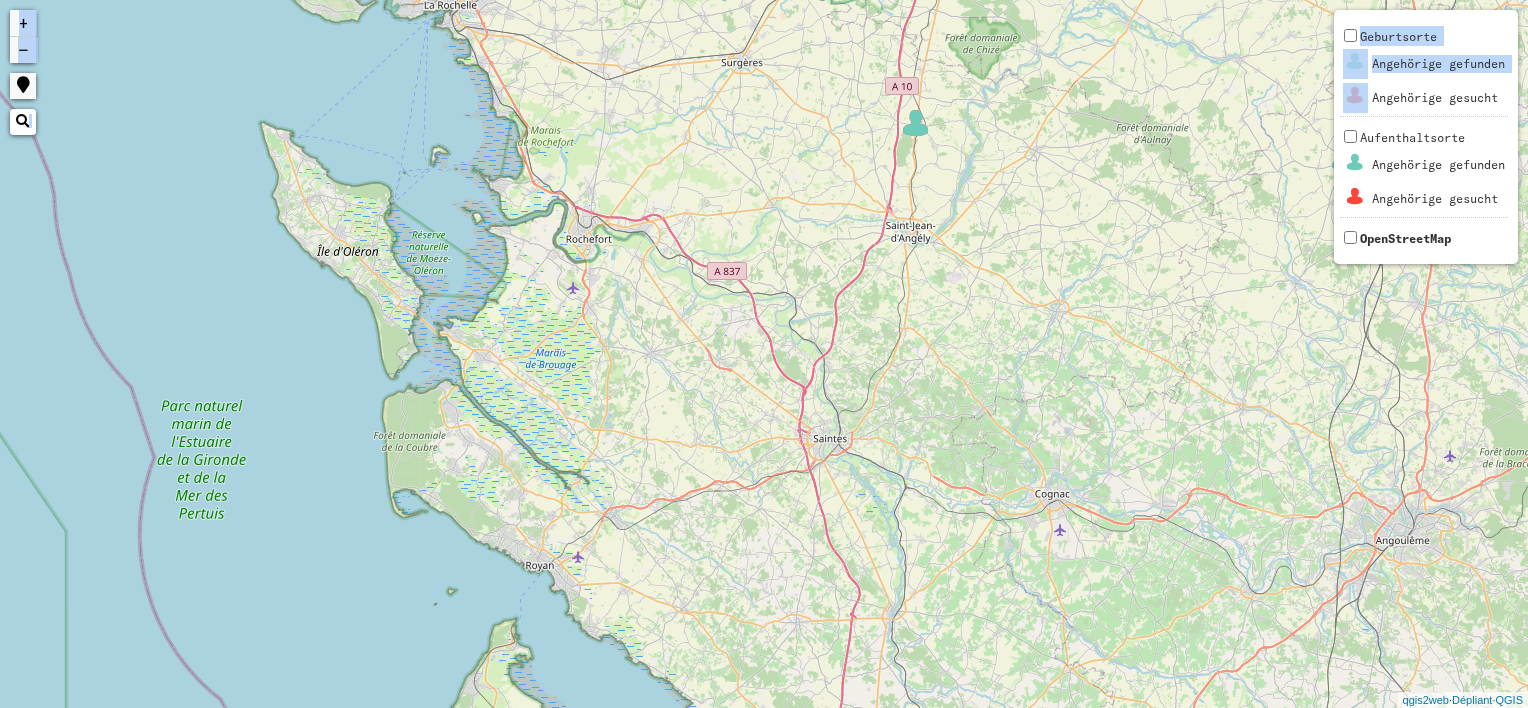 drag, startPoint x: 840, startPoint y: 443, endPoint x: 784, endPoint y: 47, distance: 399.94 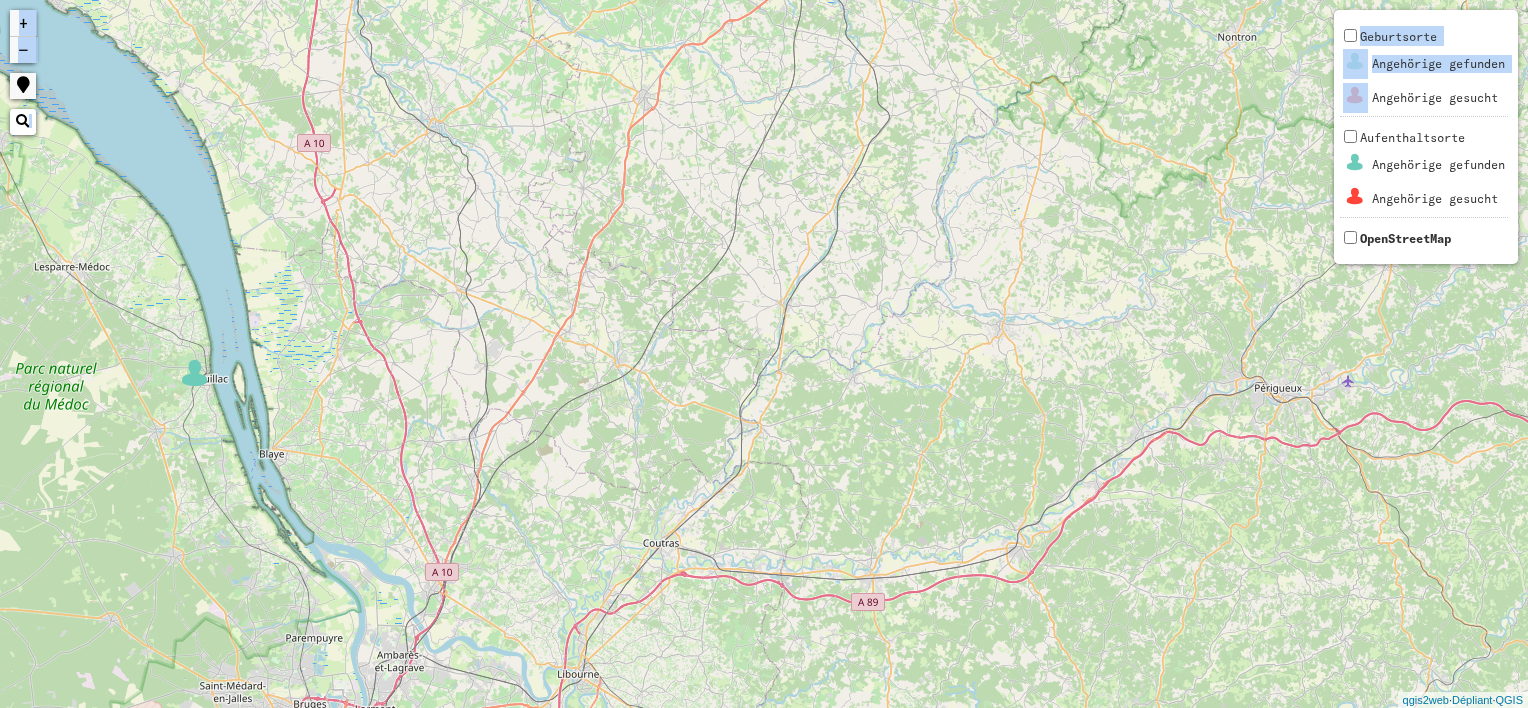 drag, startPoint x: 904, startPoint y: 540, endPoint x: 368, endPoint y: -89, distance: 826.4 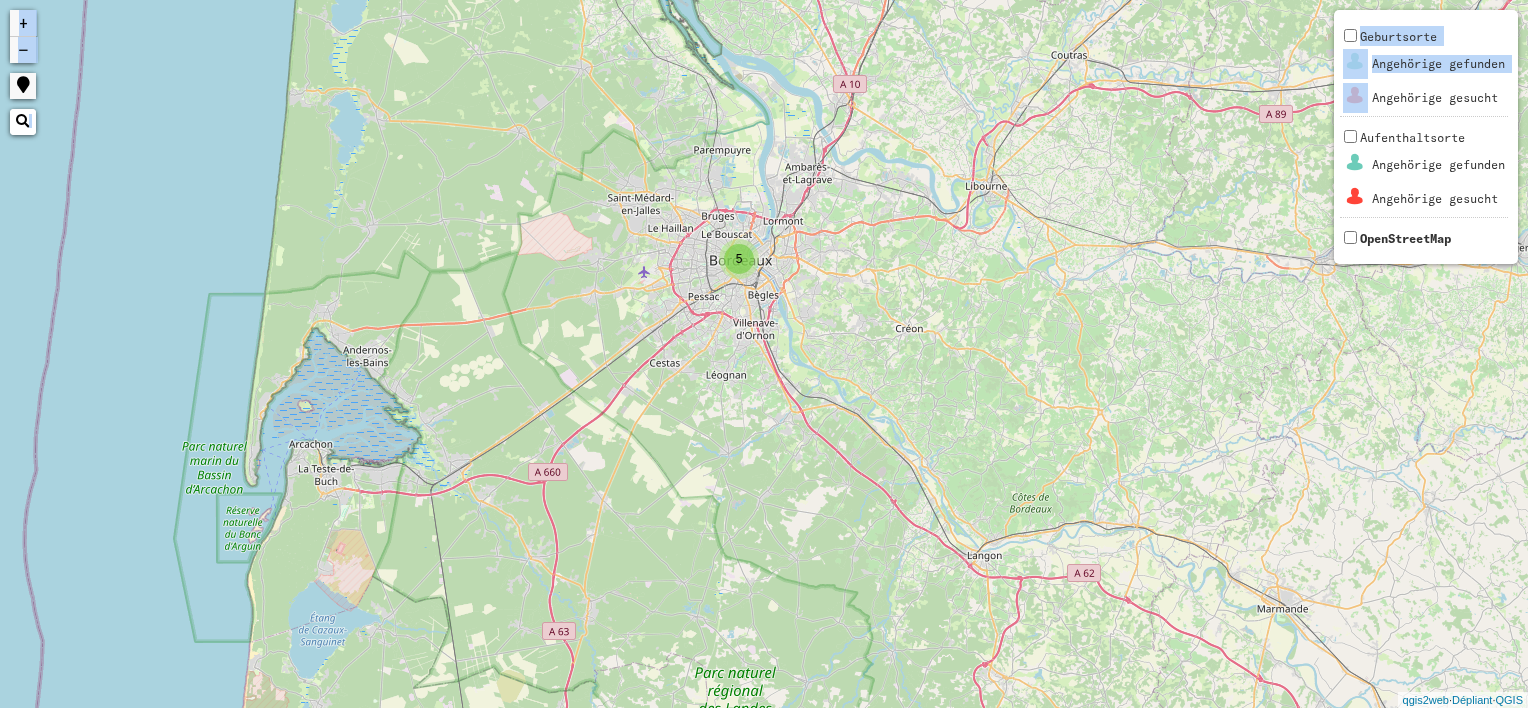 drag, startPoint x: 538, startPoint y: 463, endPoint x: 948, endPoint y: -29, distance: 640.4405 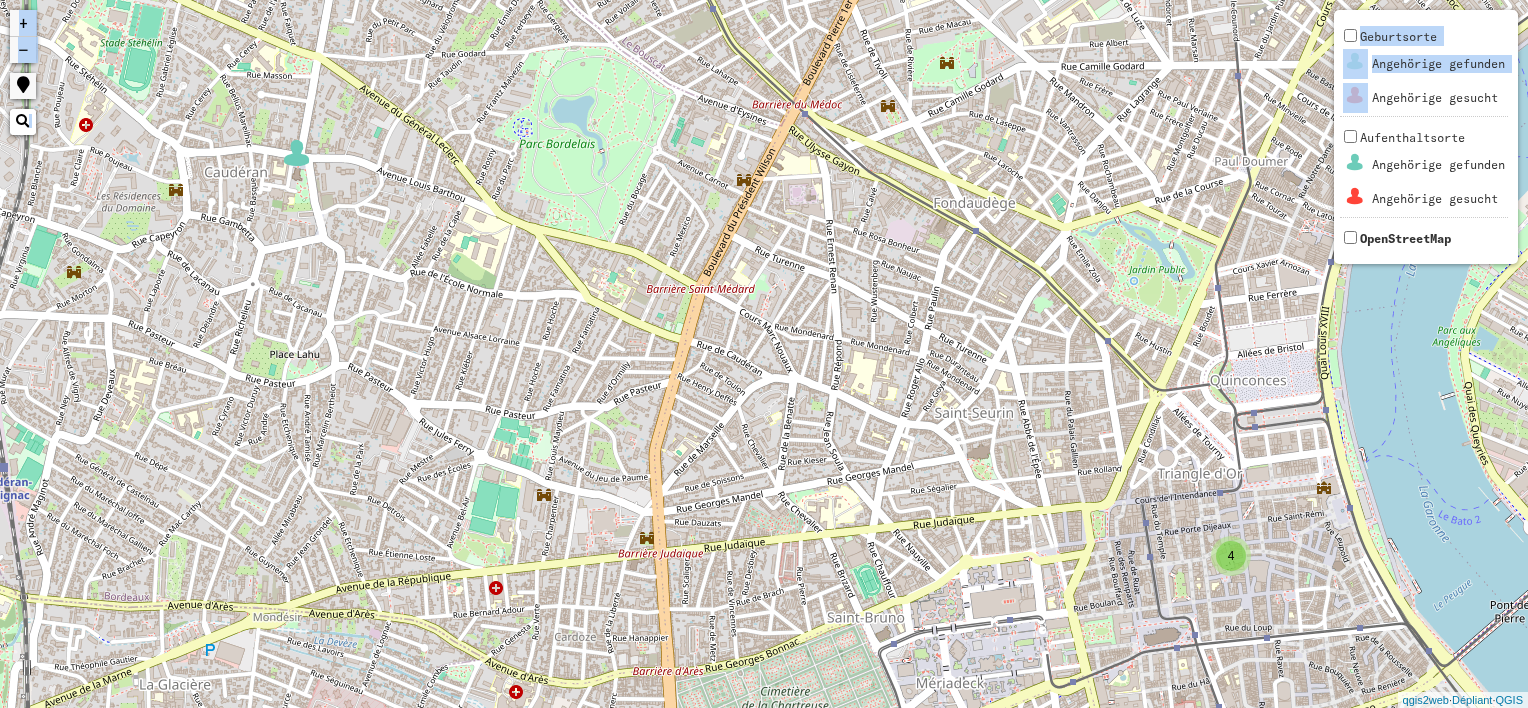 click on "4" at bounding box center (1231, 556) 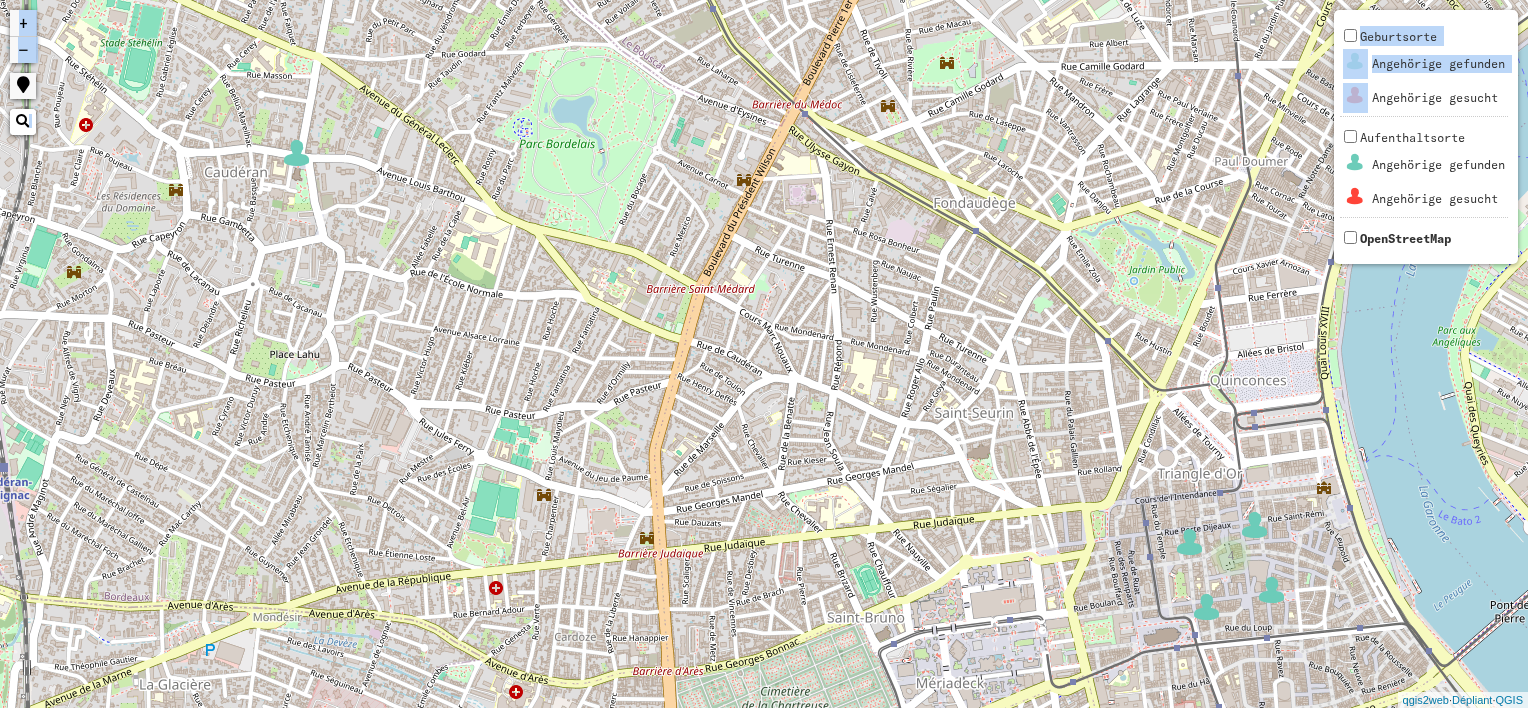 click on "−" at bounding box center (23, 50) 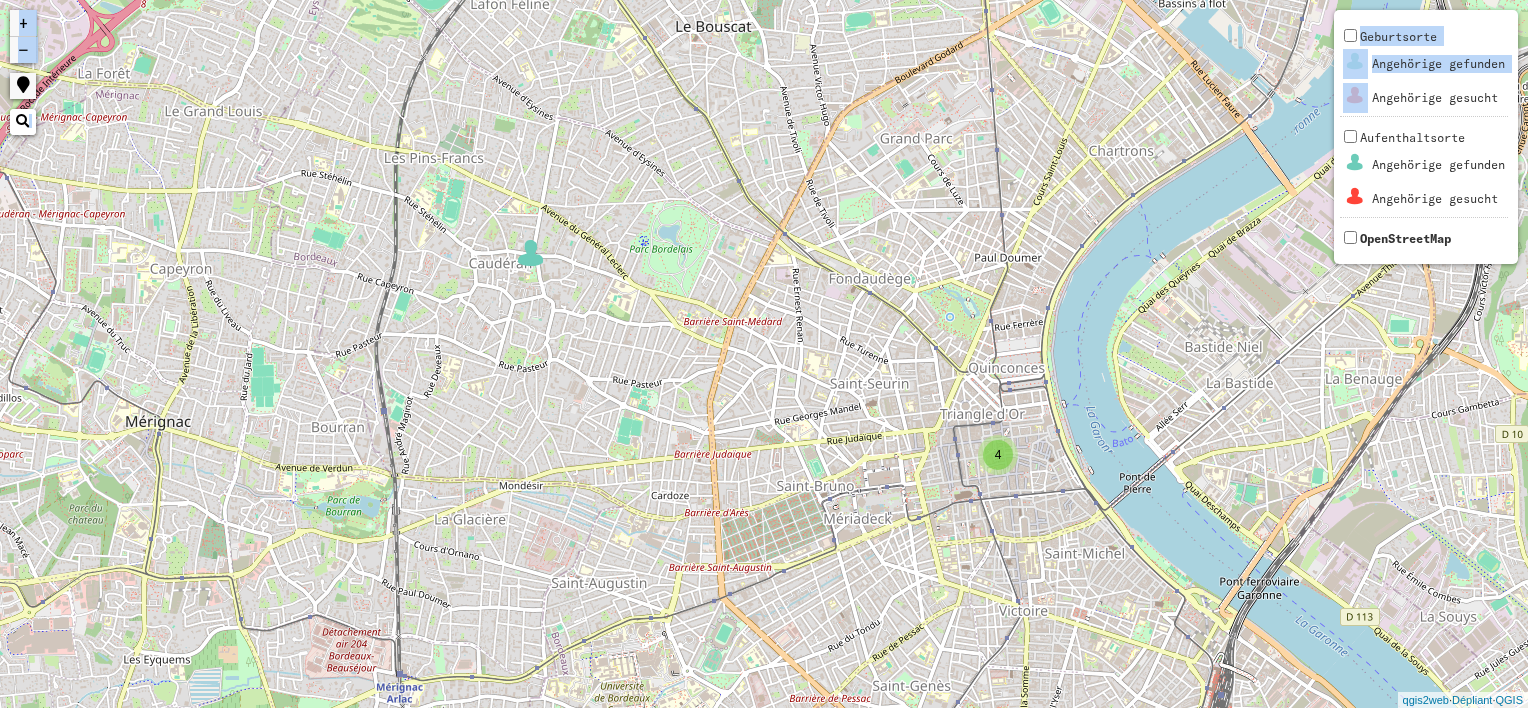 click on "−" at bounding box center [23, 50] 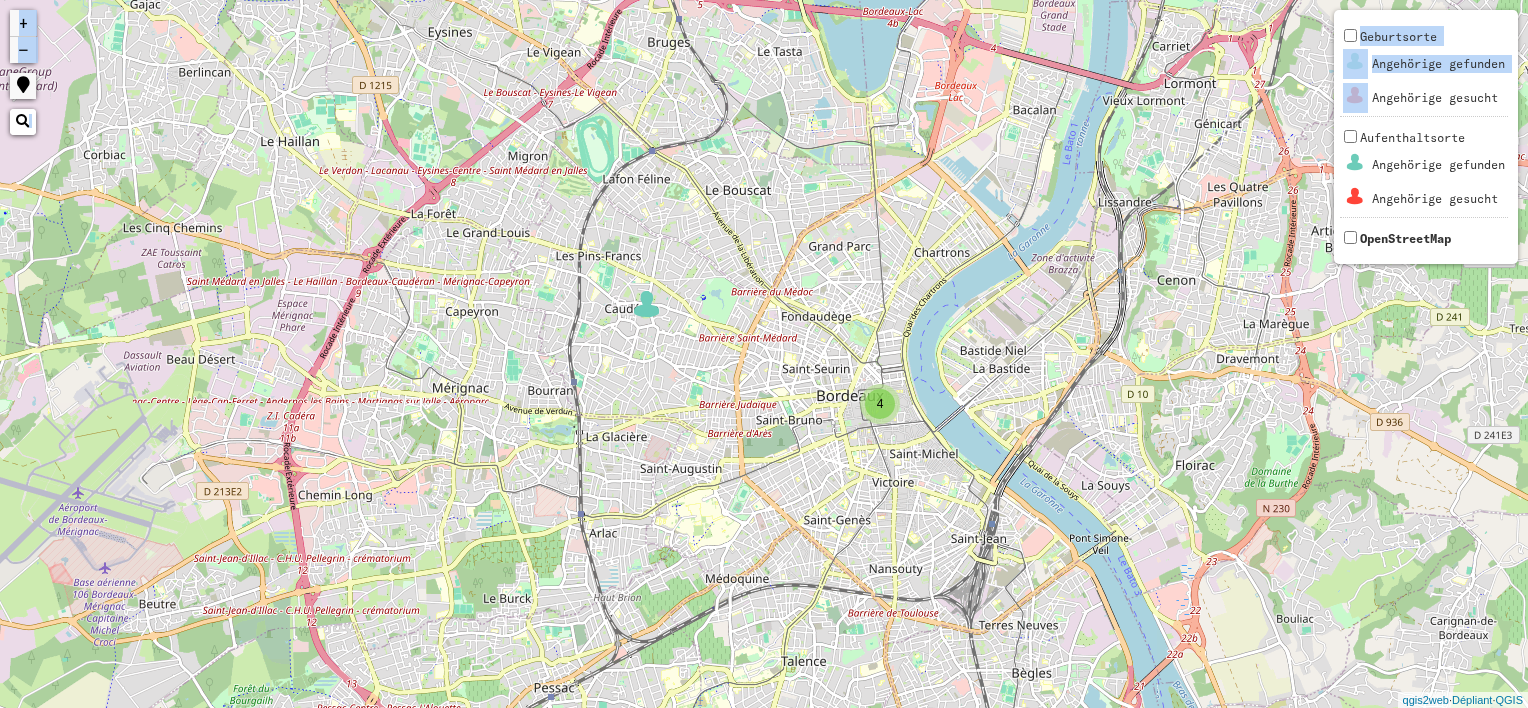 click on "−" at bounding box center (23, 50) 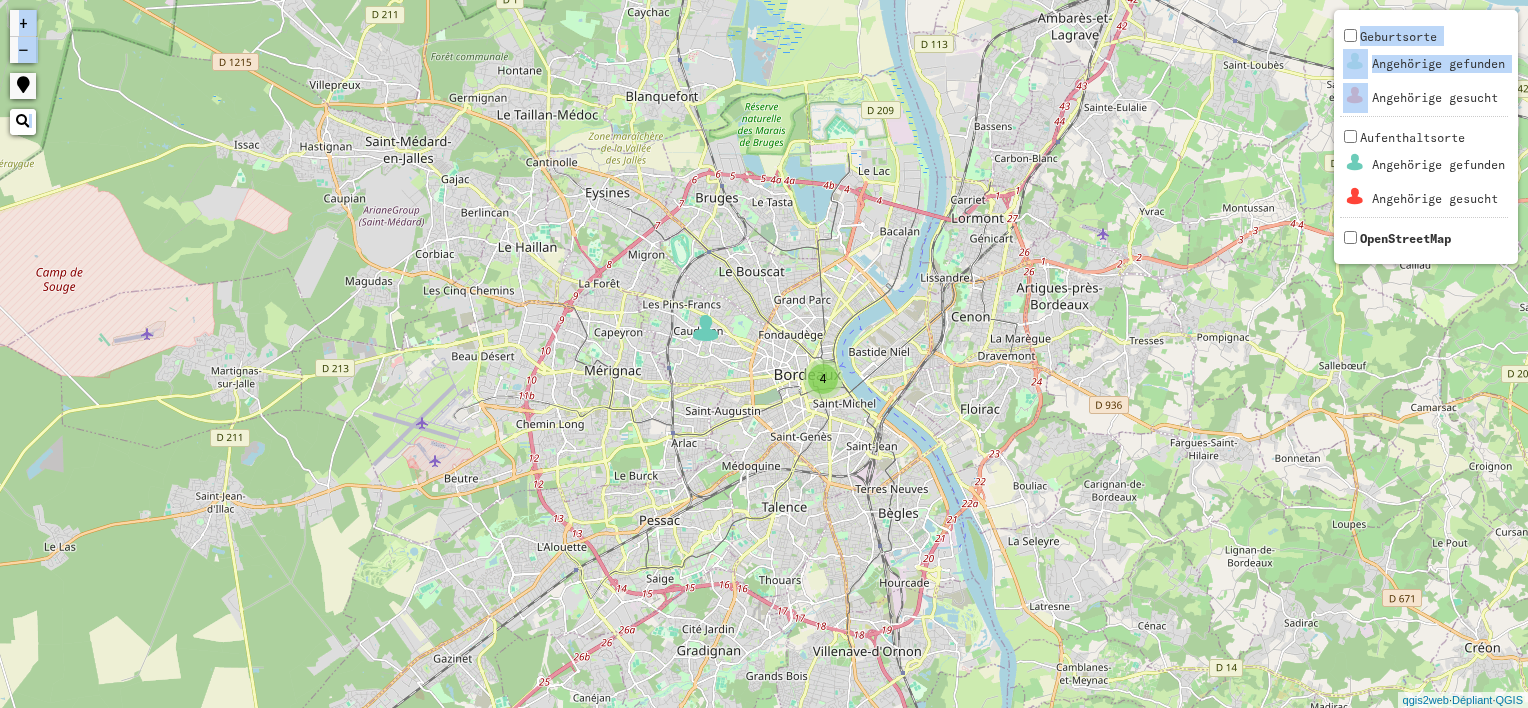 click on "−" at bounding box center [23, 50] 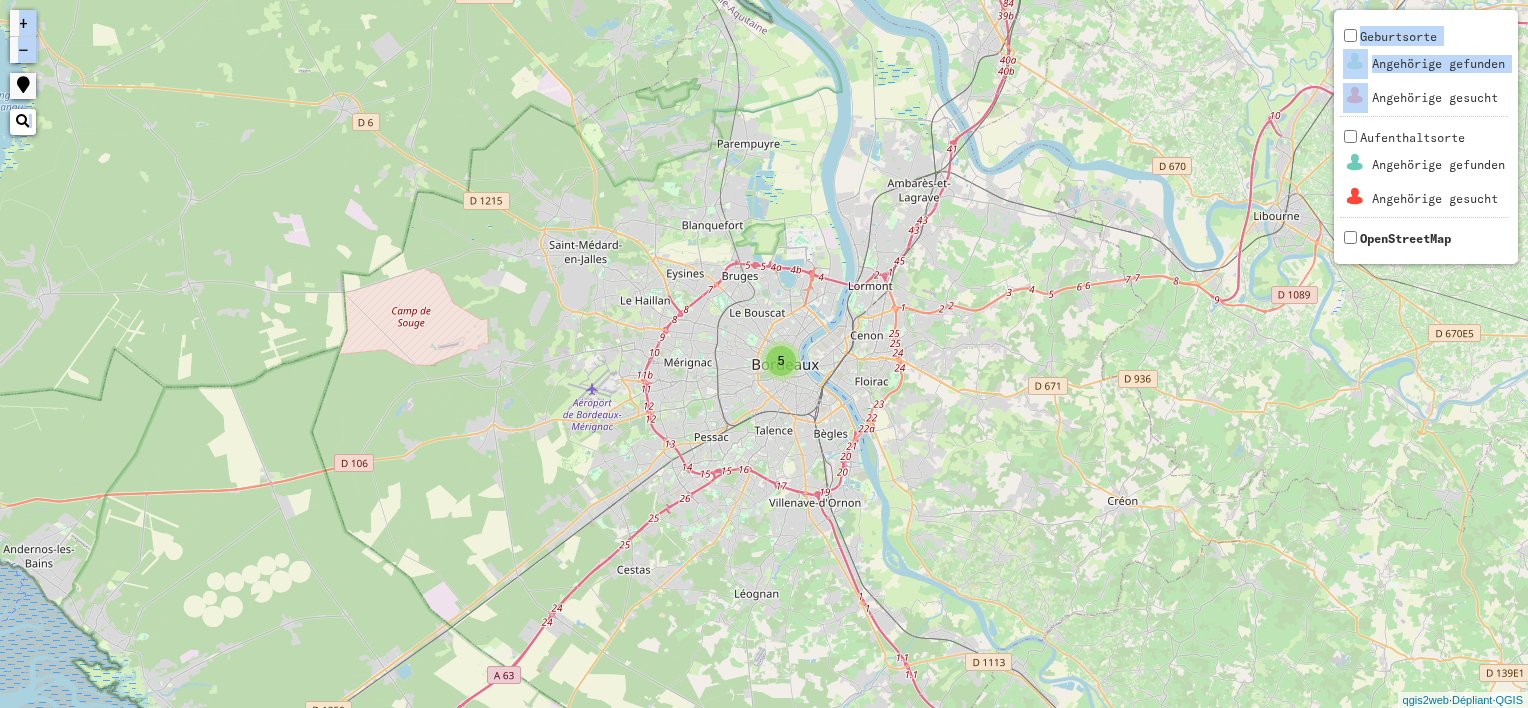 click on "−" at bounding box center (23, 50) 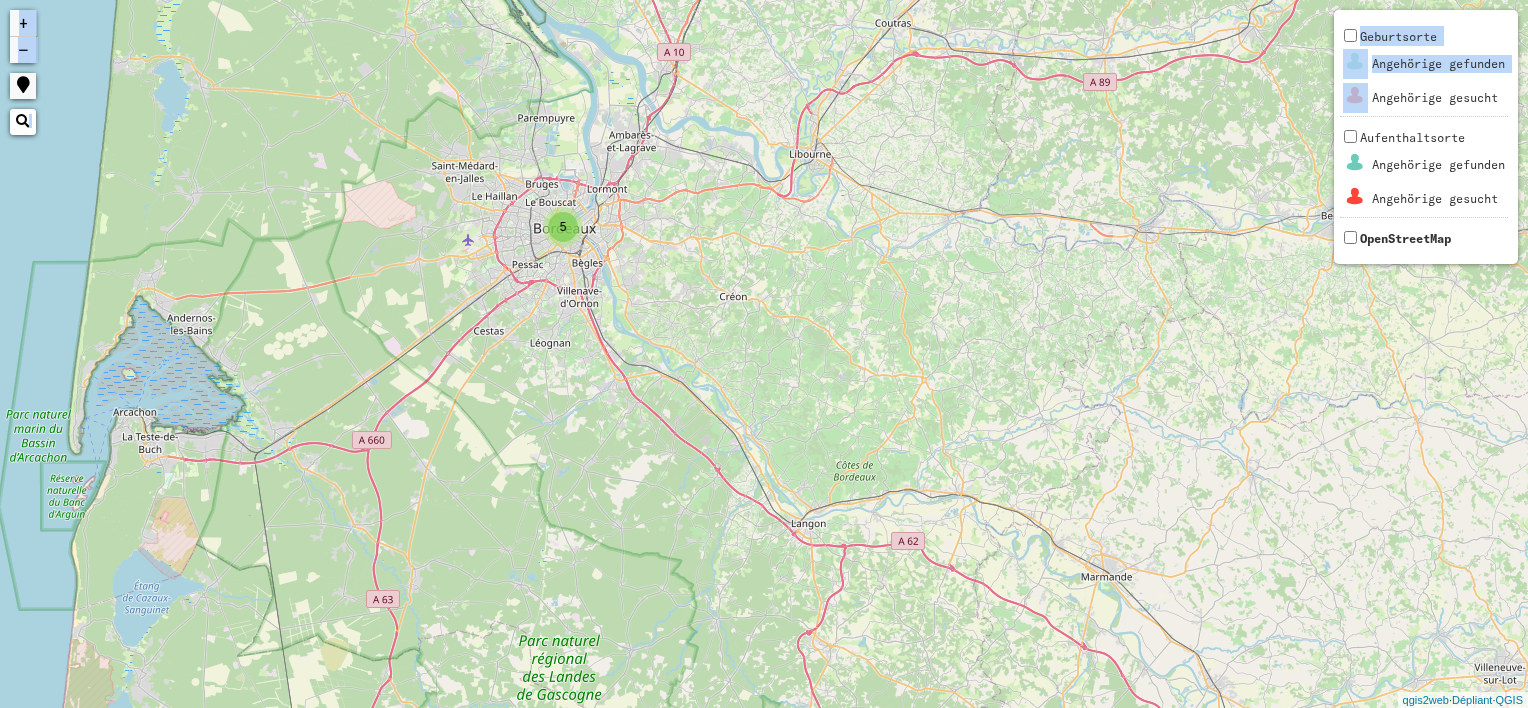 drag, startPoint x: 593, startPoint y: 502, endPoint x: 383, endPoint y: 368, distance: 249.11041 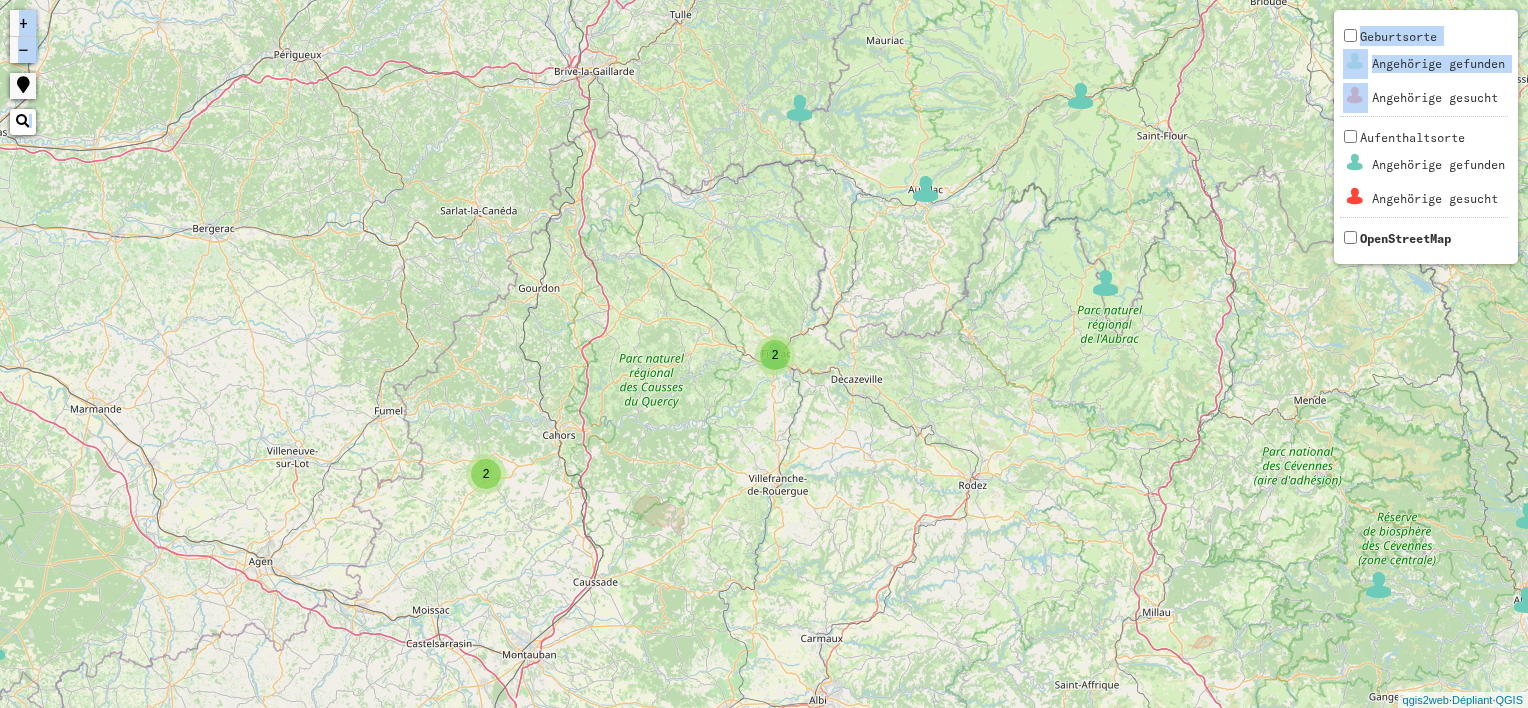 drag, startPoint x: 1138, startPoint y: 430, endPoint x: 293, endPoint y: 372, distance: 846.9882 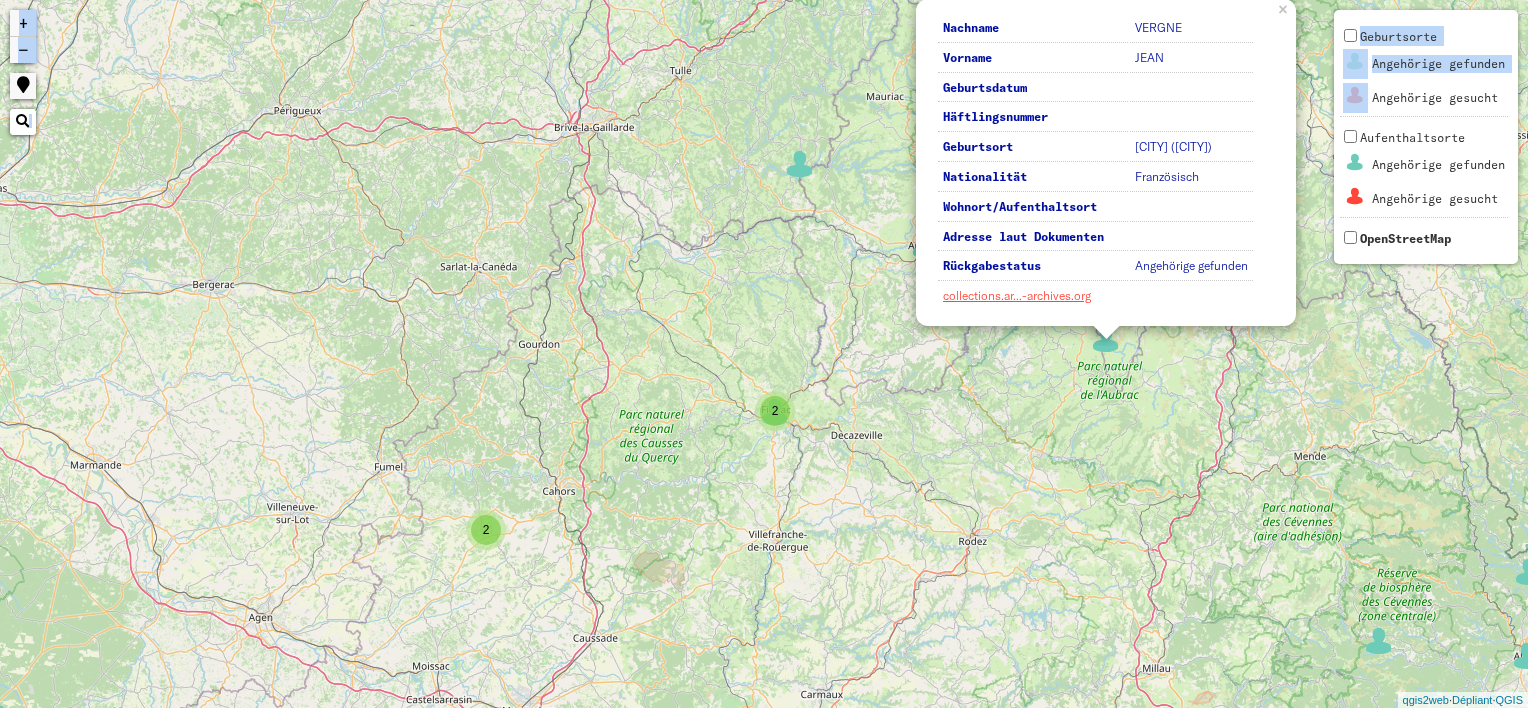 click on "2" at bounding box center (775, 411) 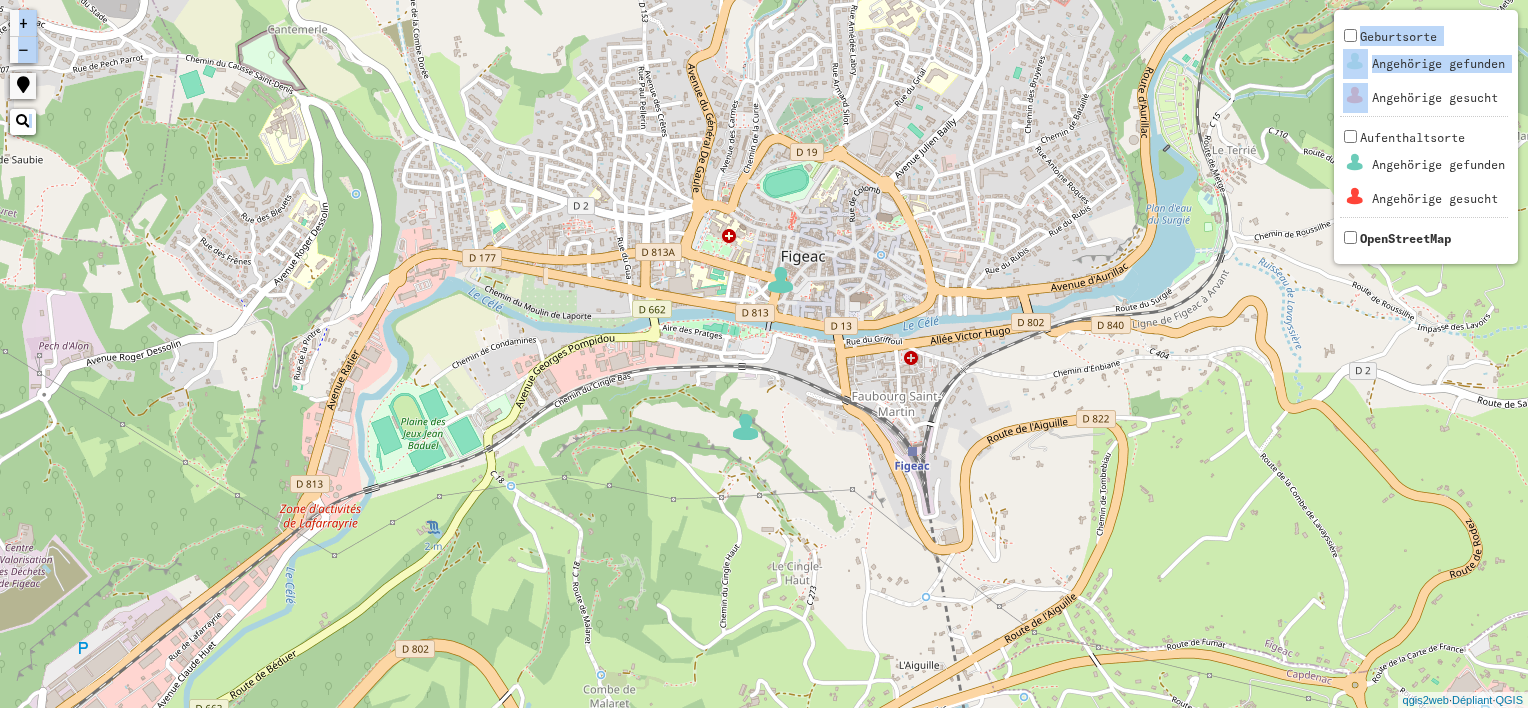 click on "−" at bounding box center [23, 50] 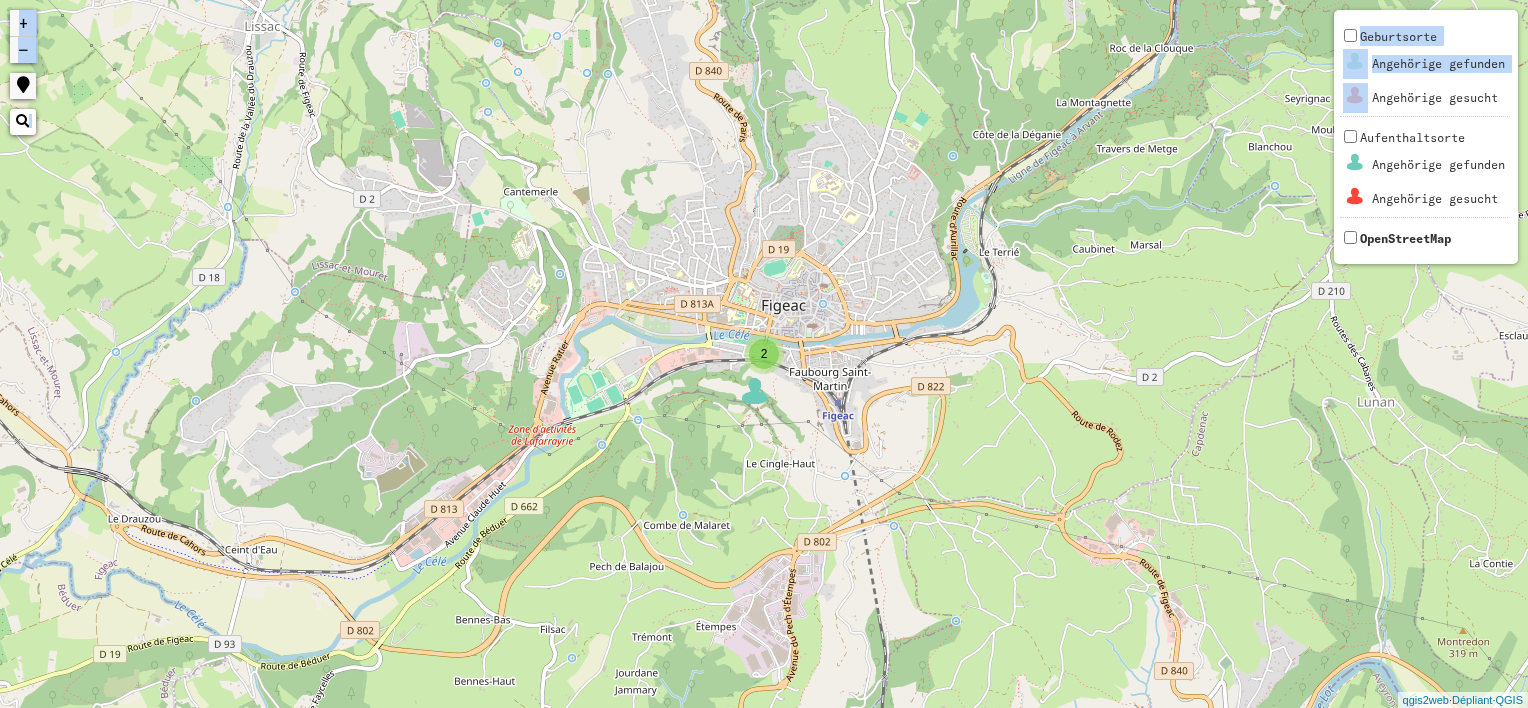 click on "−" at bounding box center (23, 50) 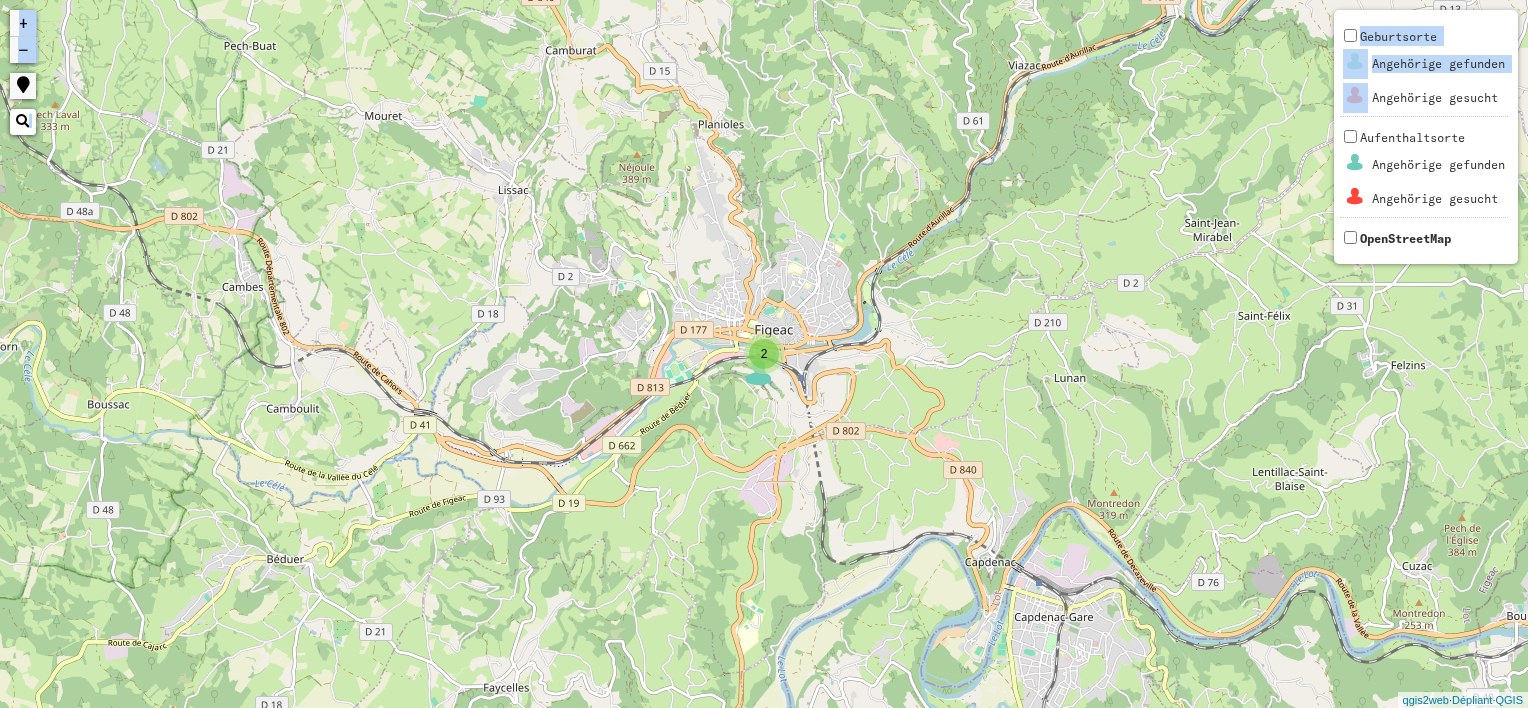 click on "−" at bounding box center [23, 50] 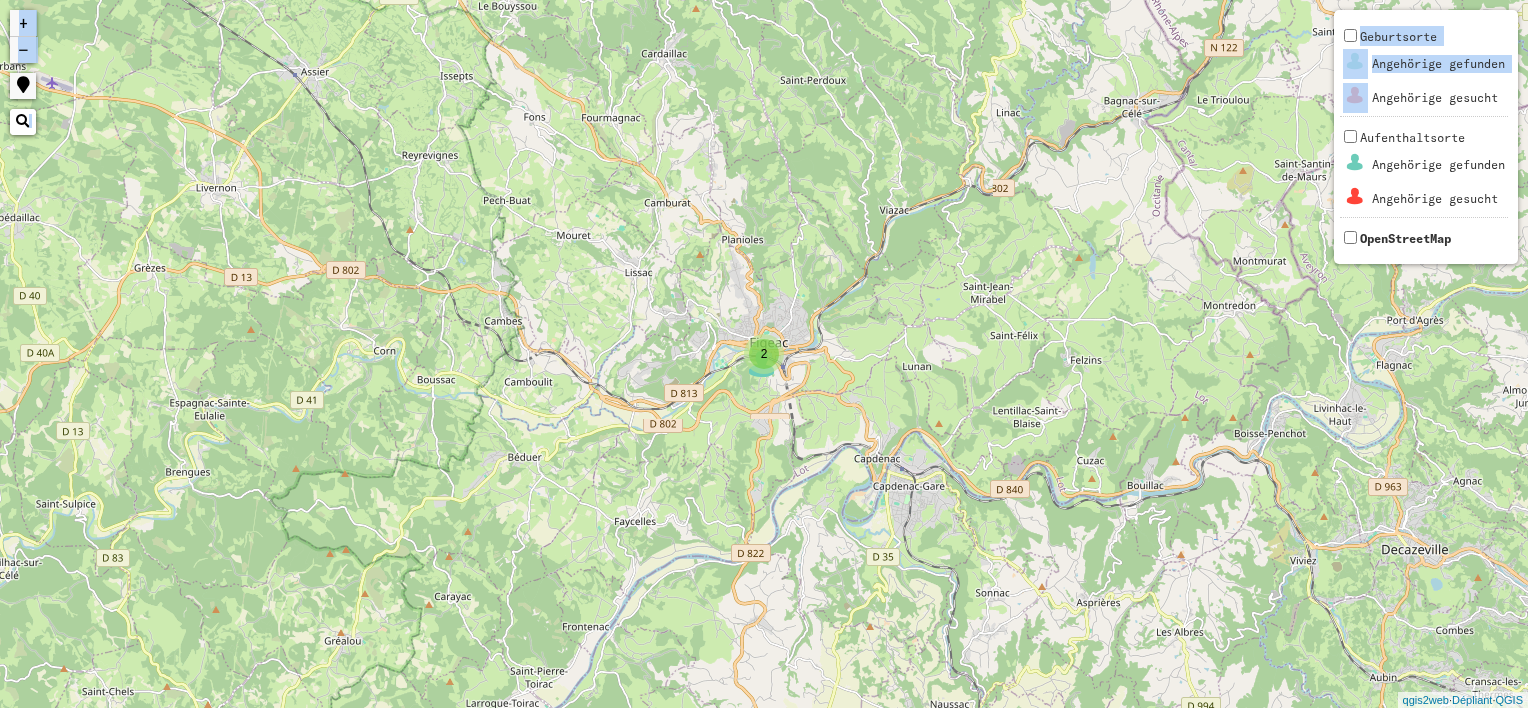 click on "−" at bounding box center (23, 50) 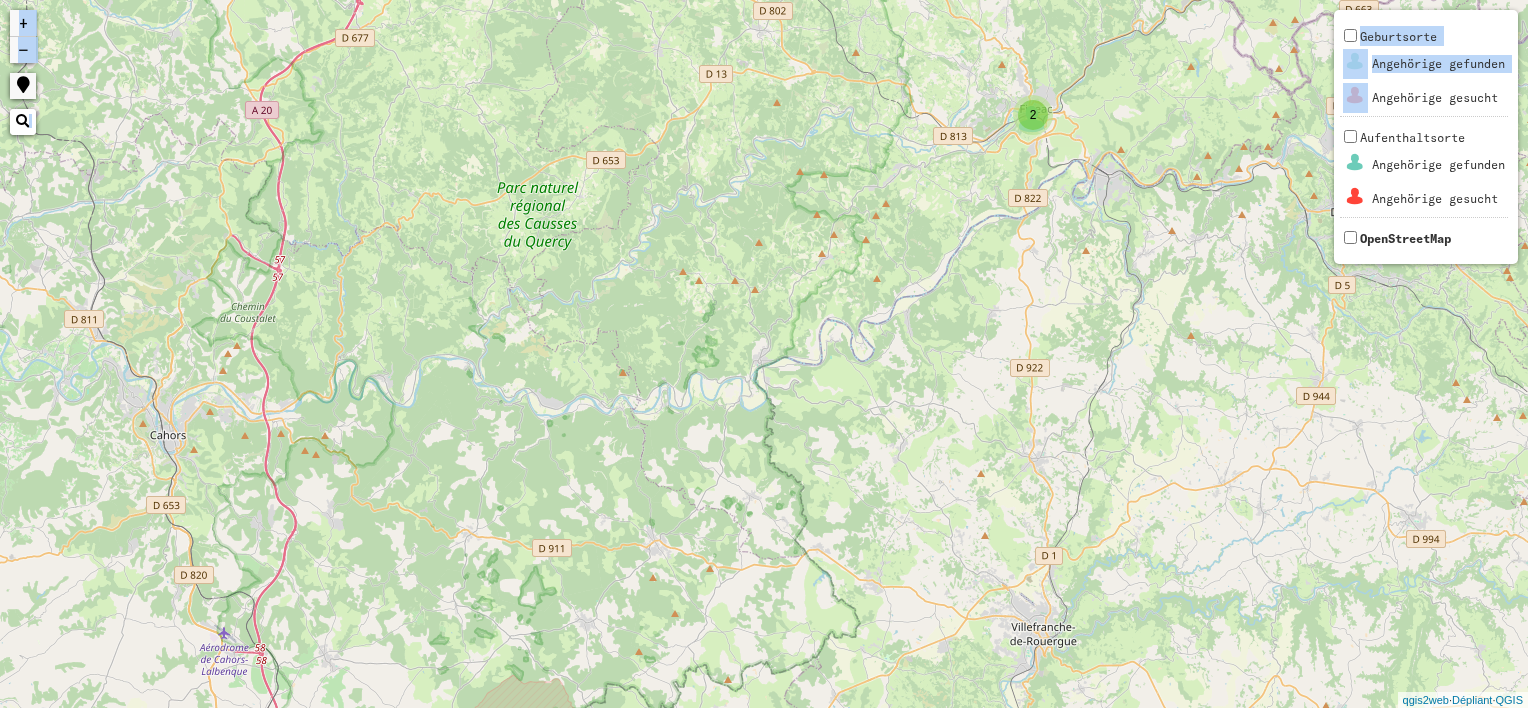 drag, startPoint x: 323, startPoint y: 308, endPoint x: 596, endPoint y: 67, distance: 364.15656 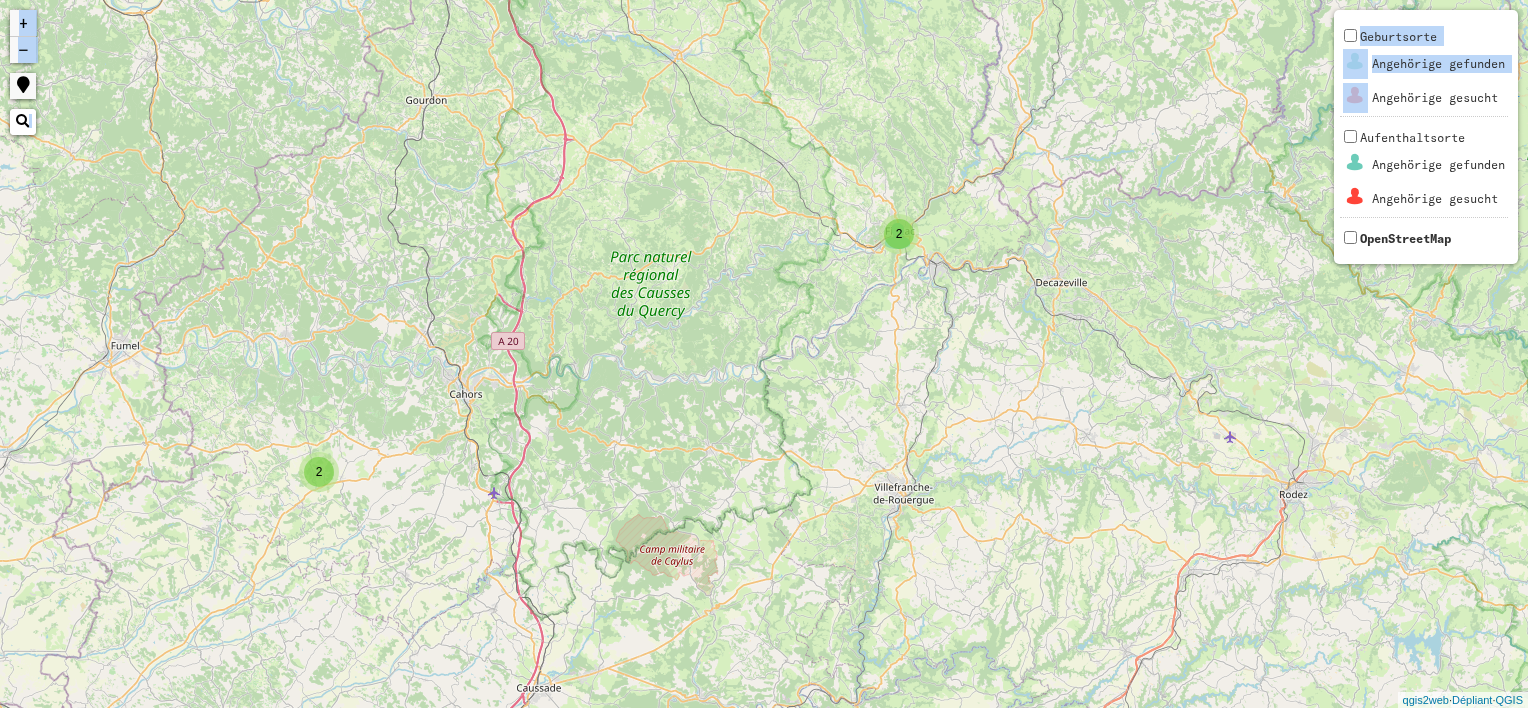 click on "2" at bounding box center (319, 472) 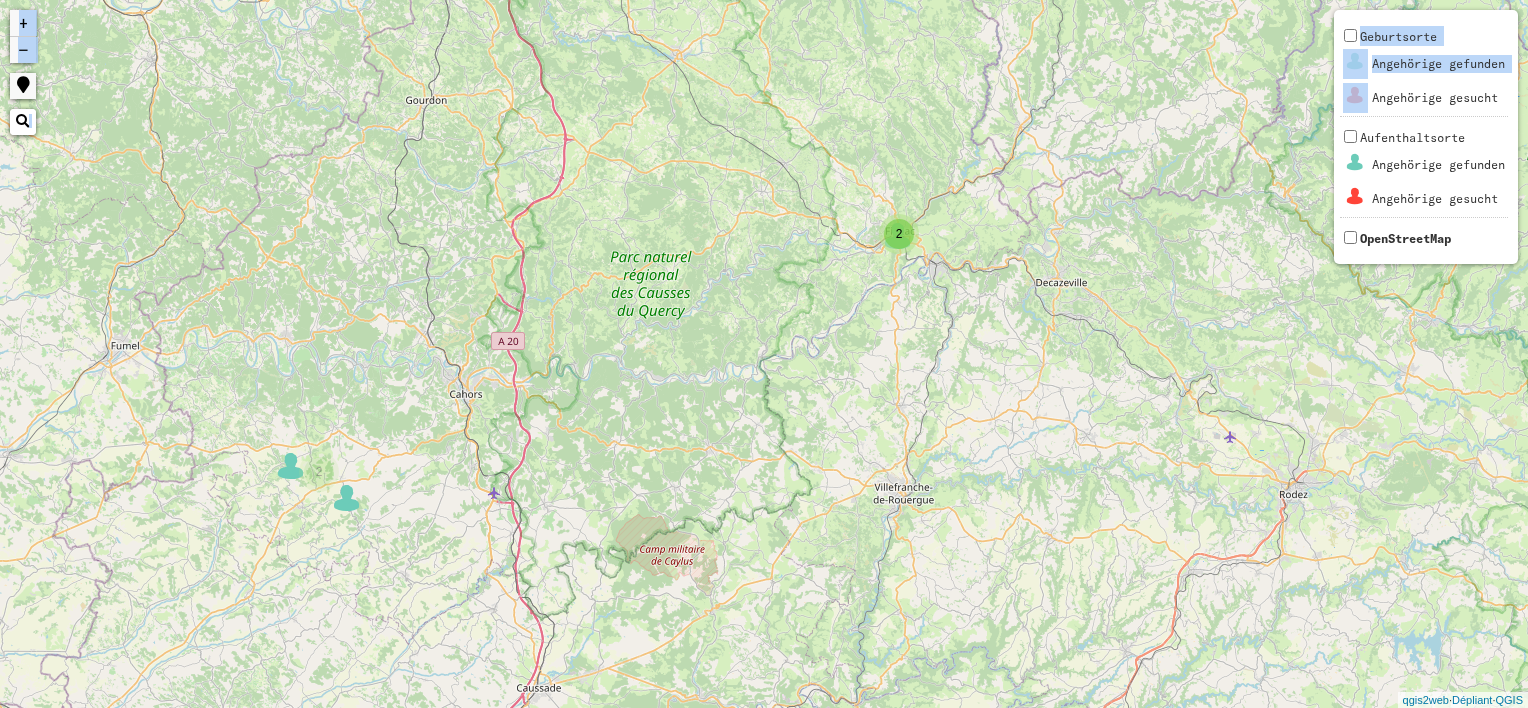 click on "−" at bounding box center [23, 50] 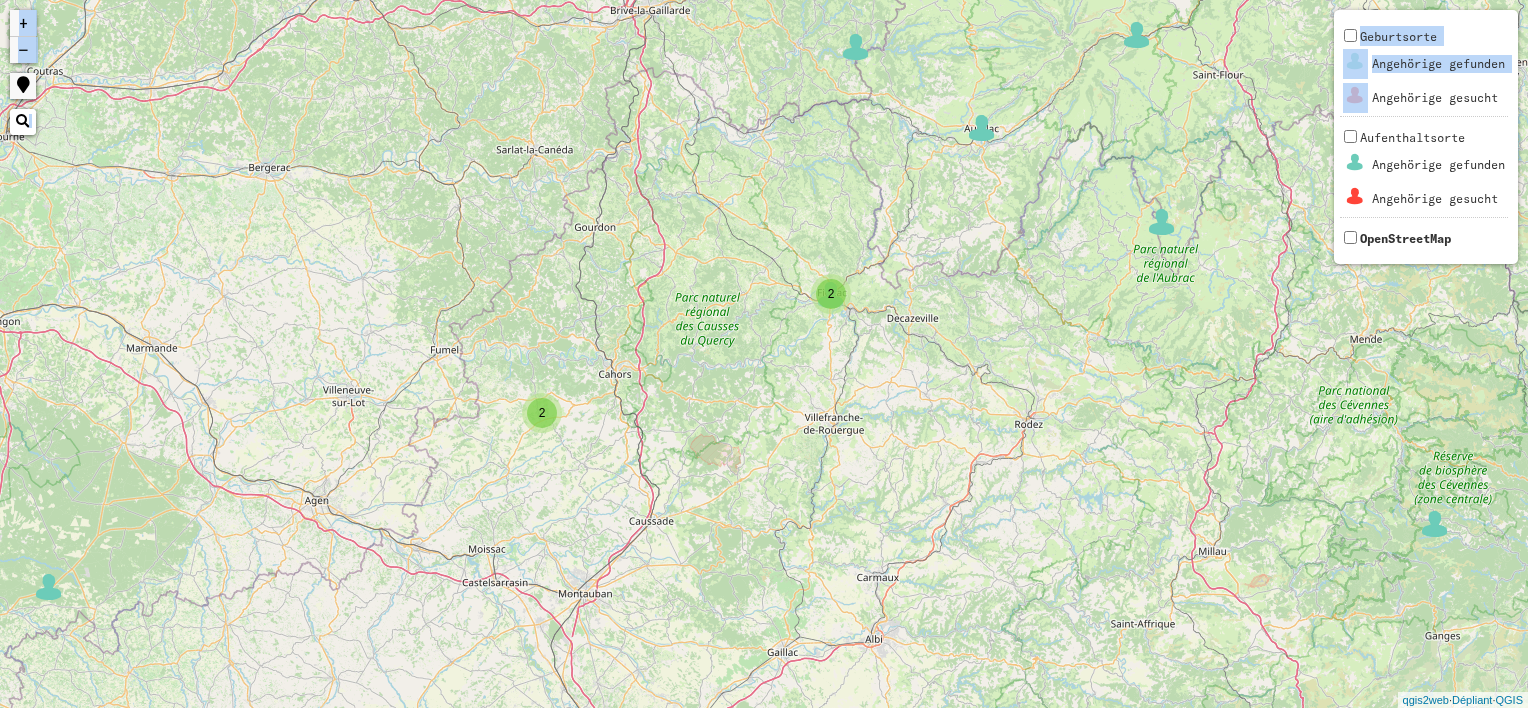 click on "−" at bounding box center [23, 50] 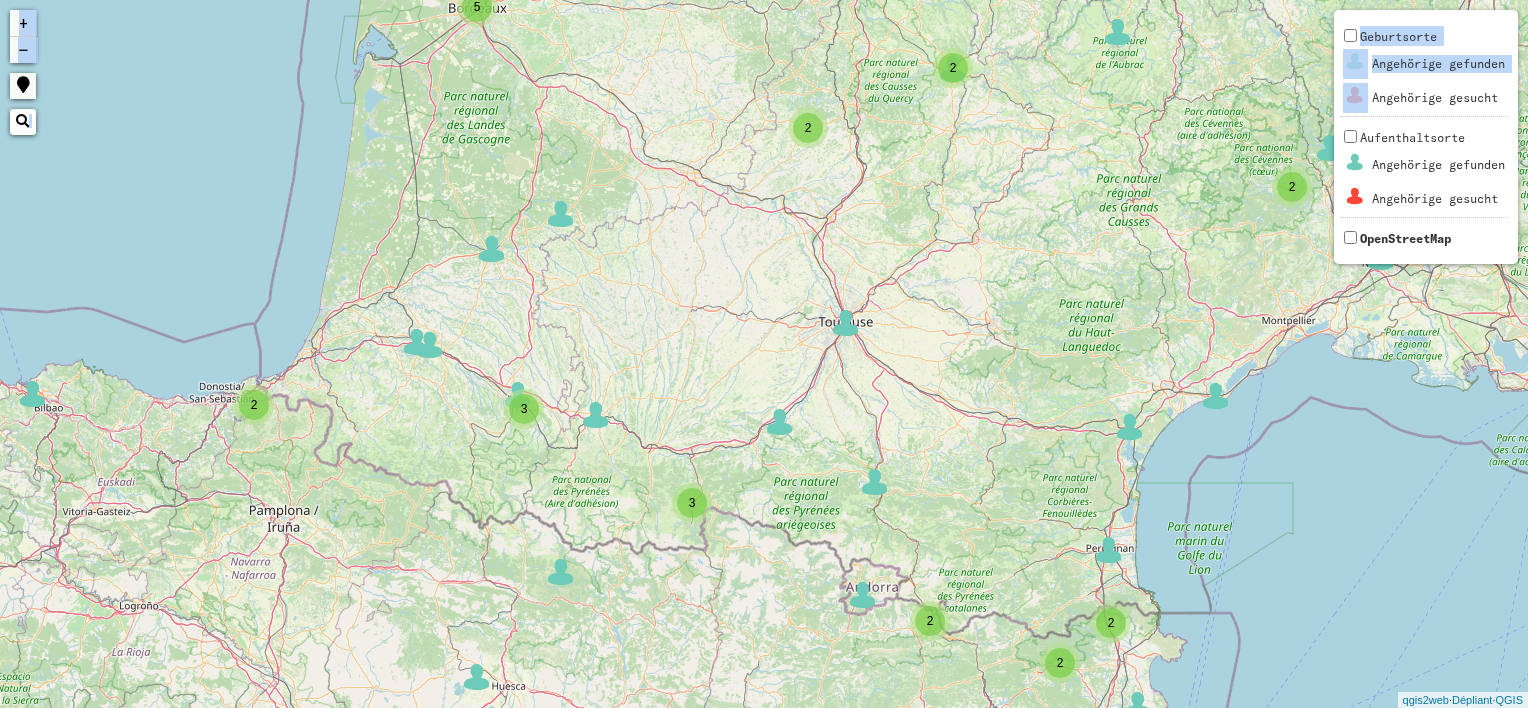 drag, startPoint x: 429, startPoint y: 490, endPoint x: 584, endPoint y: 228, distance: 304.41583 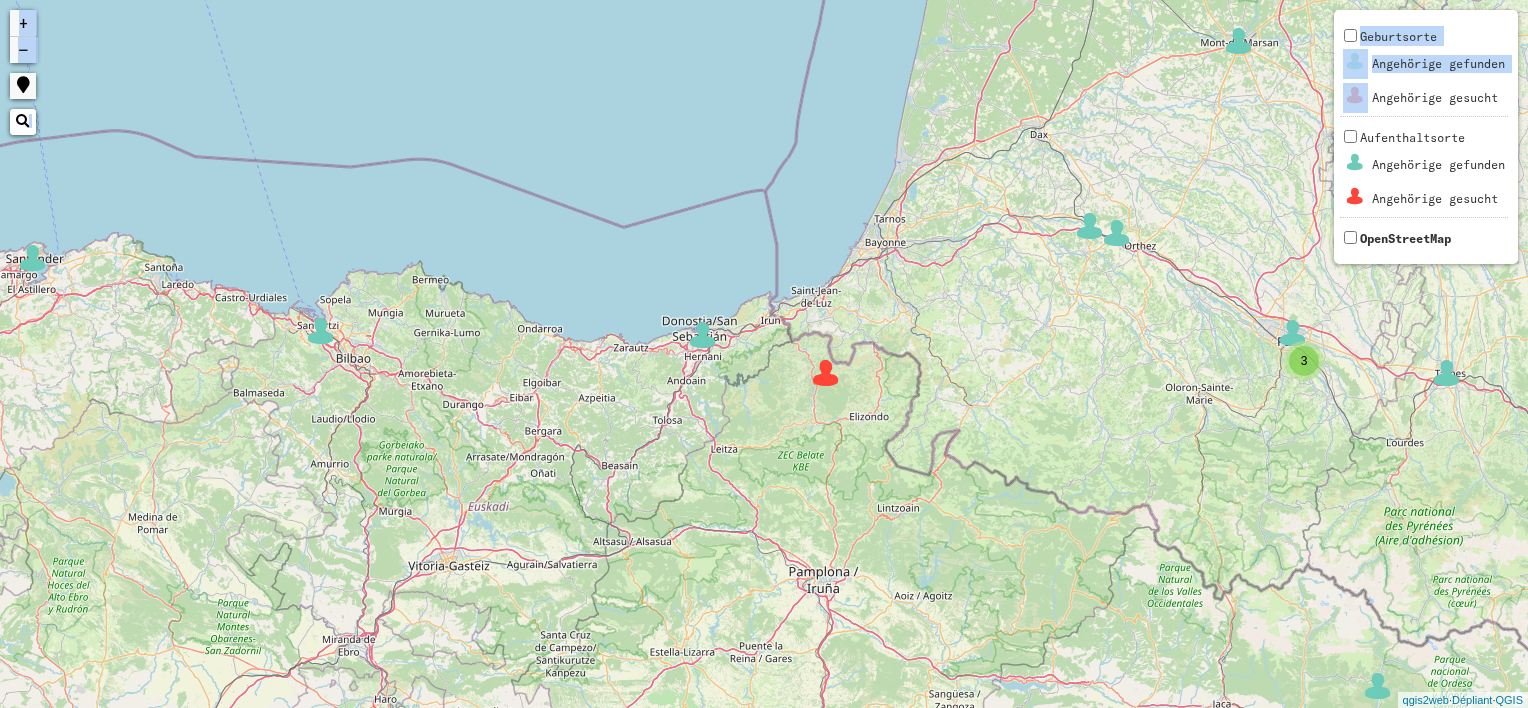 click at bounding box center (826, 373) 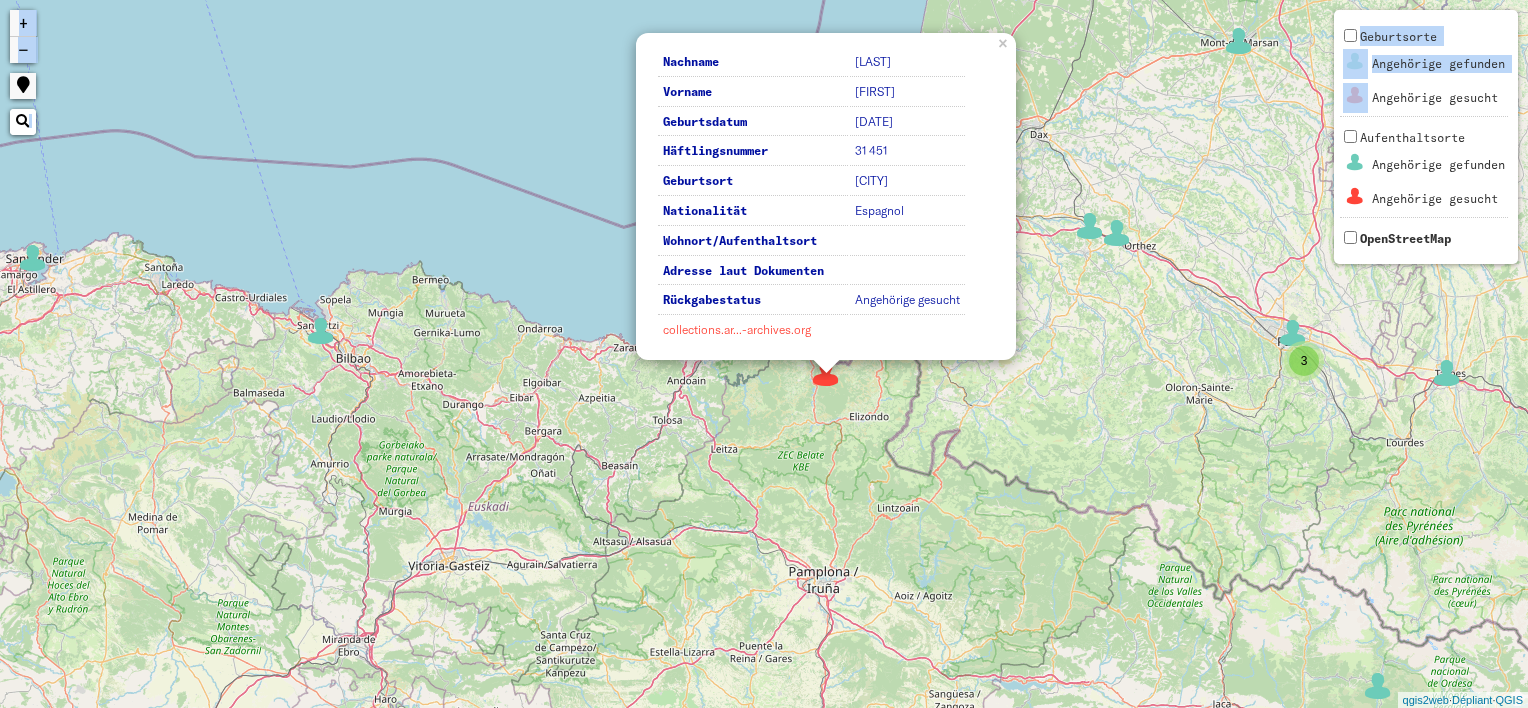 click on "collections.ar...-archives.org" at bounding box center [737, 329] 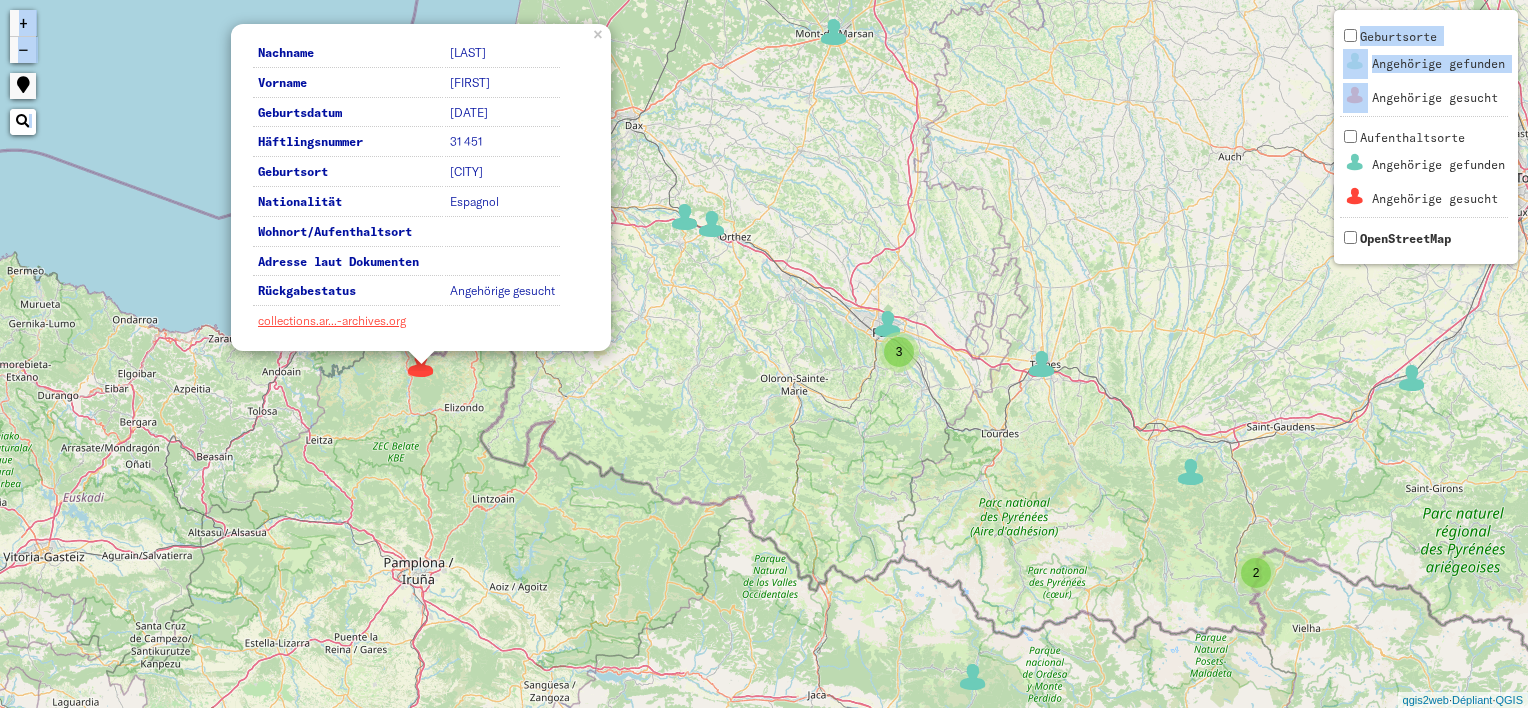 drag, startPoint x: 1140, startPoint y: 320, endPoint x: 731, endPoint y: 308, distance: 409.176 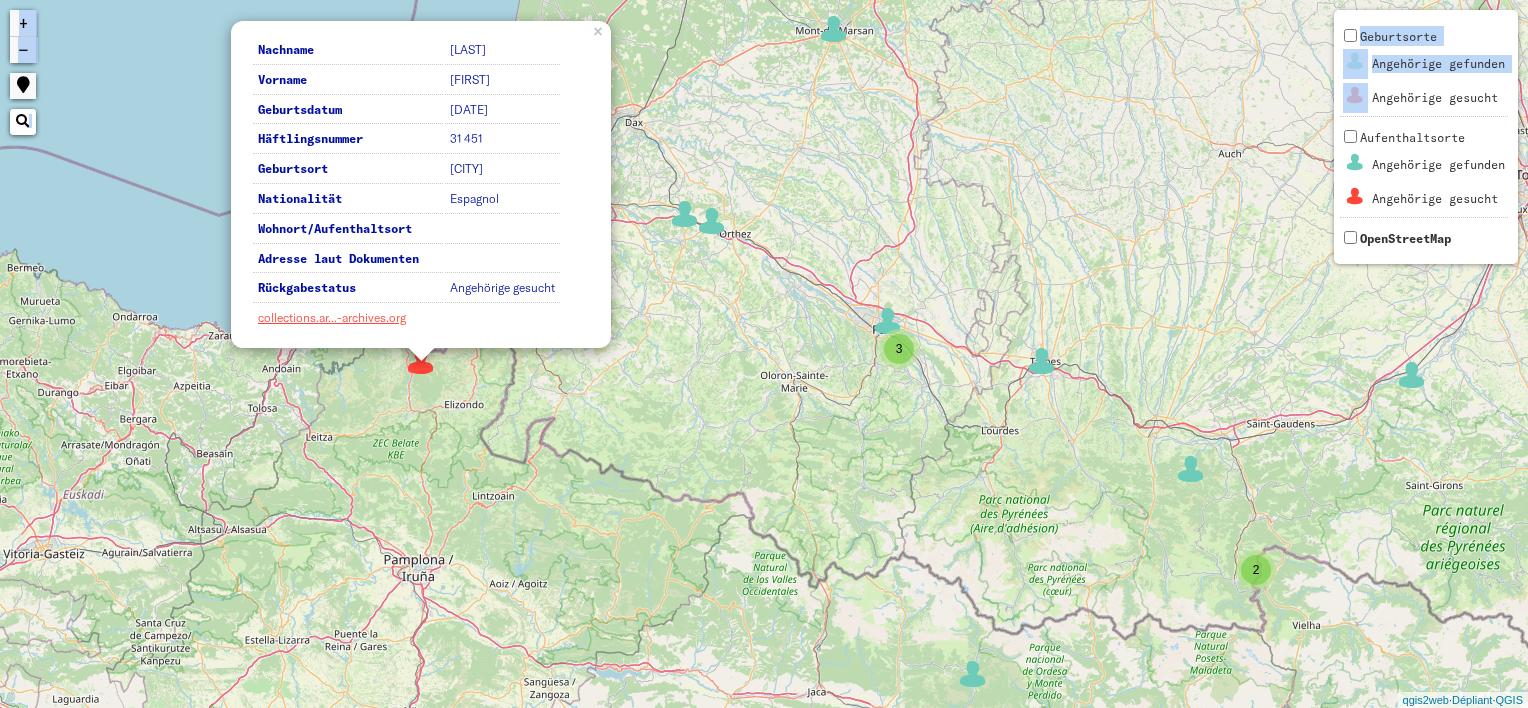 click on "3" at bounding box center (899, 349) 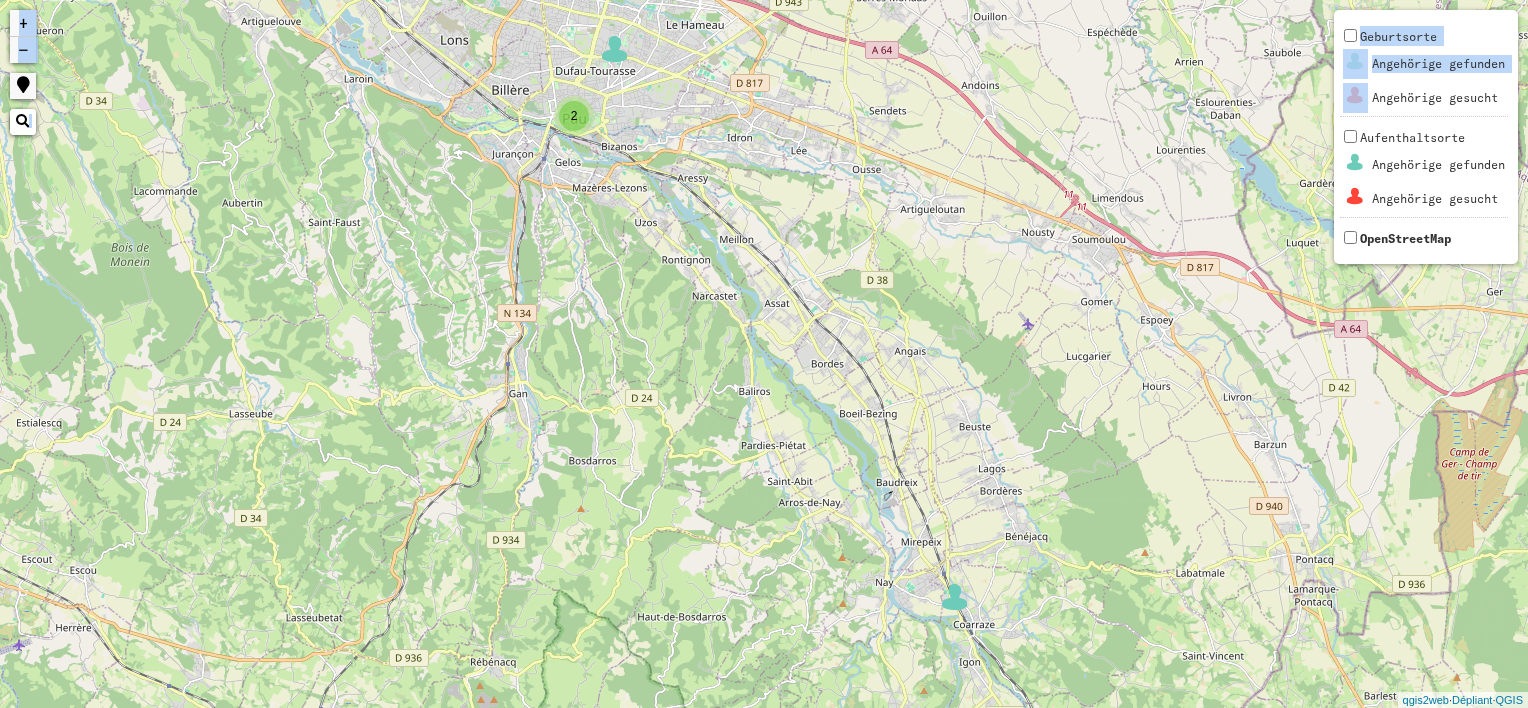 click on "2" at bounding box center [574, 116] 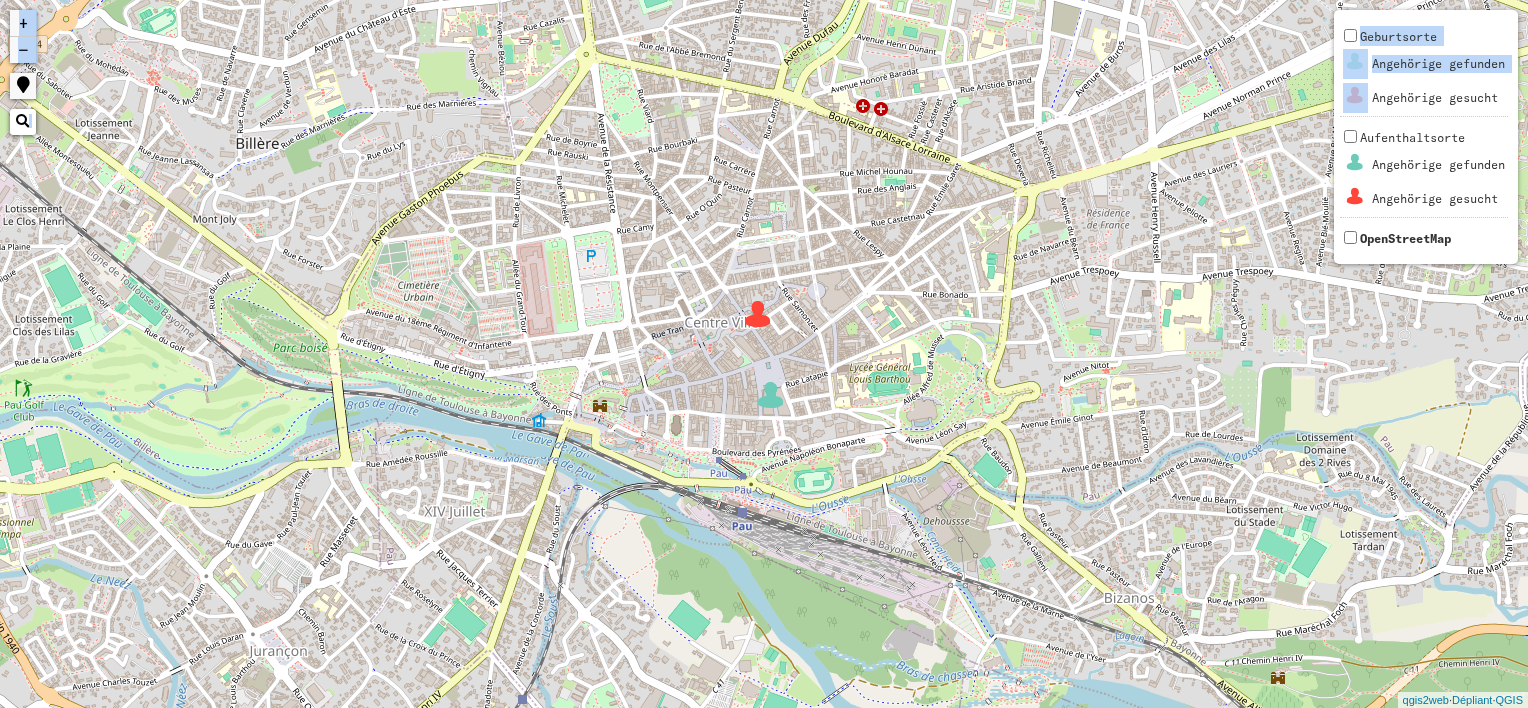 click at bounding box center (758, 314) 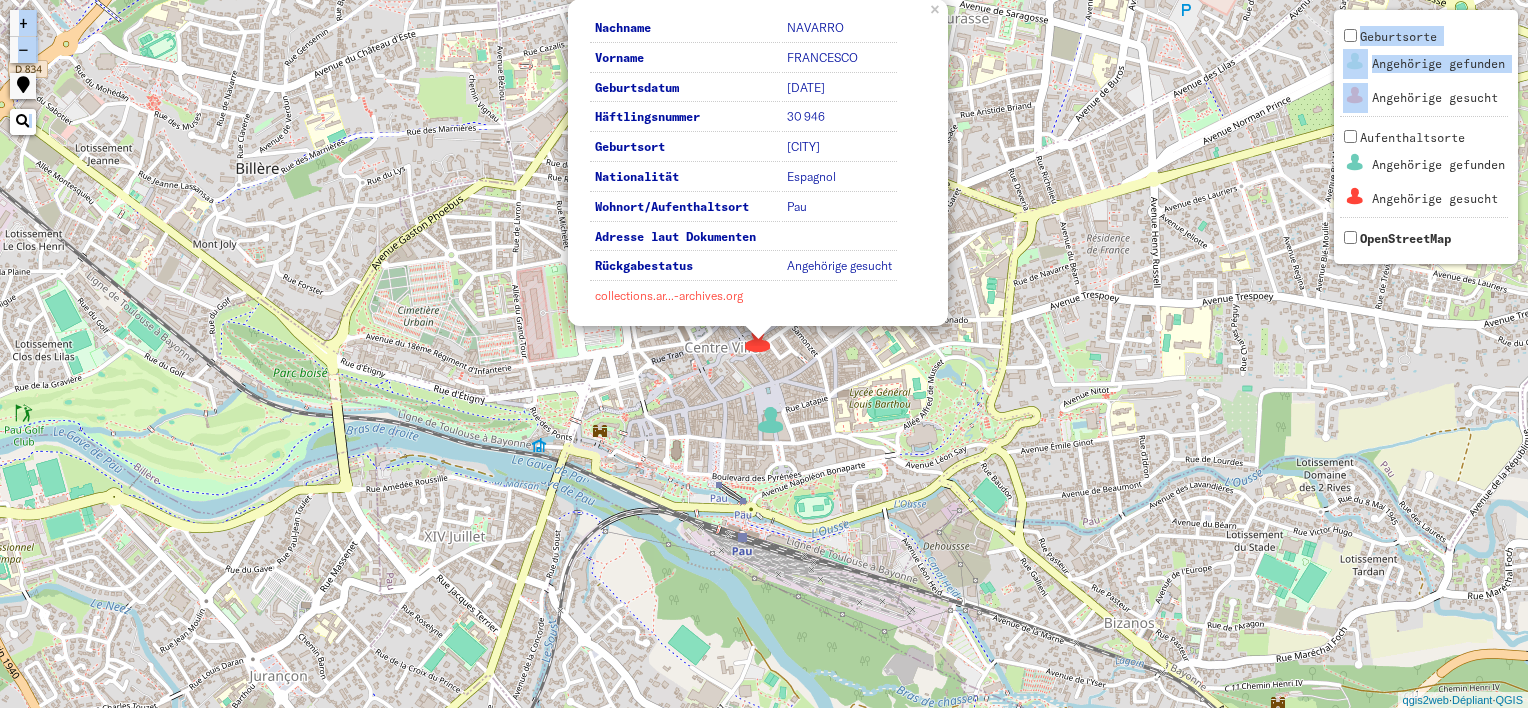 click on "collections.ar...-archives.org" at bounding box center (669, 295) 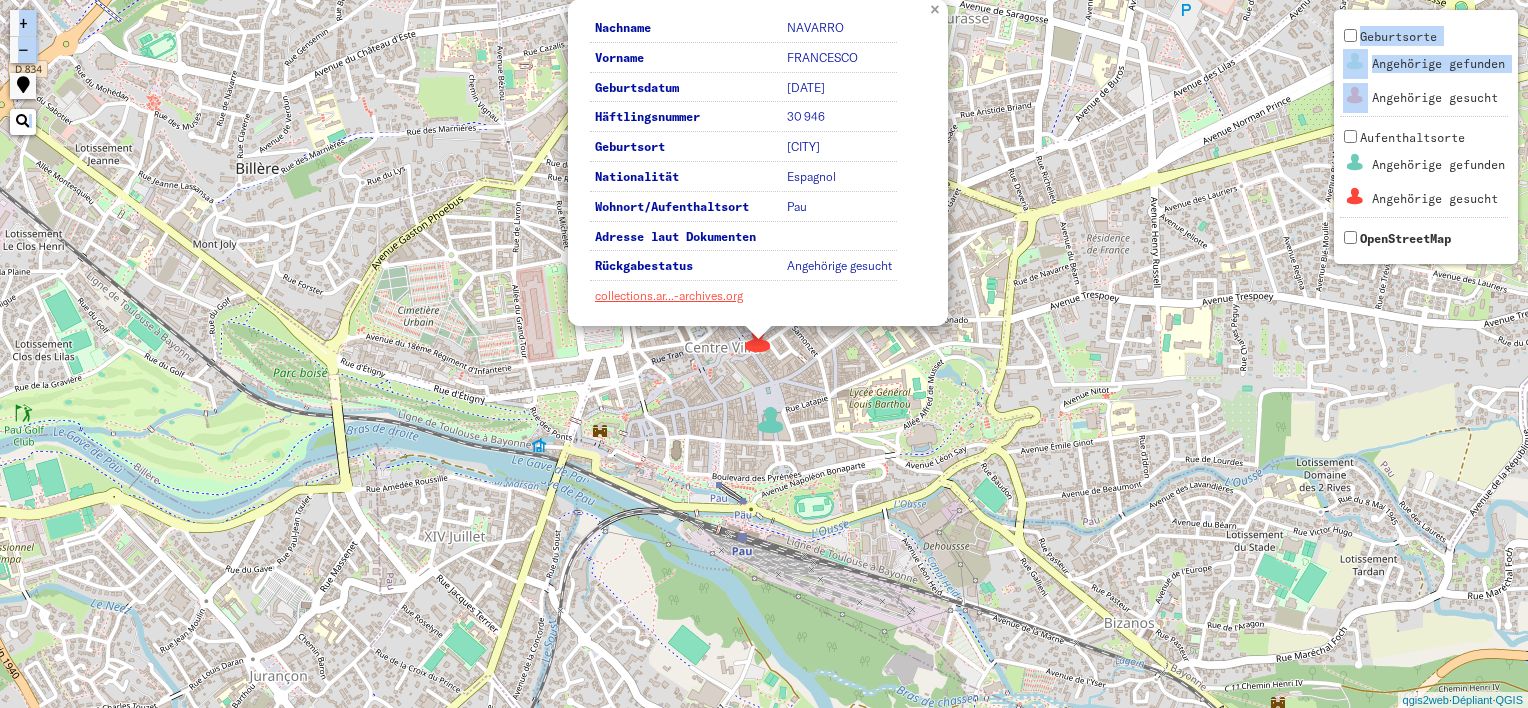 click on "×" at bounding box center (937, 8) 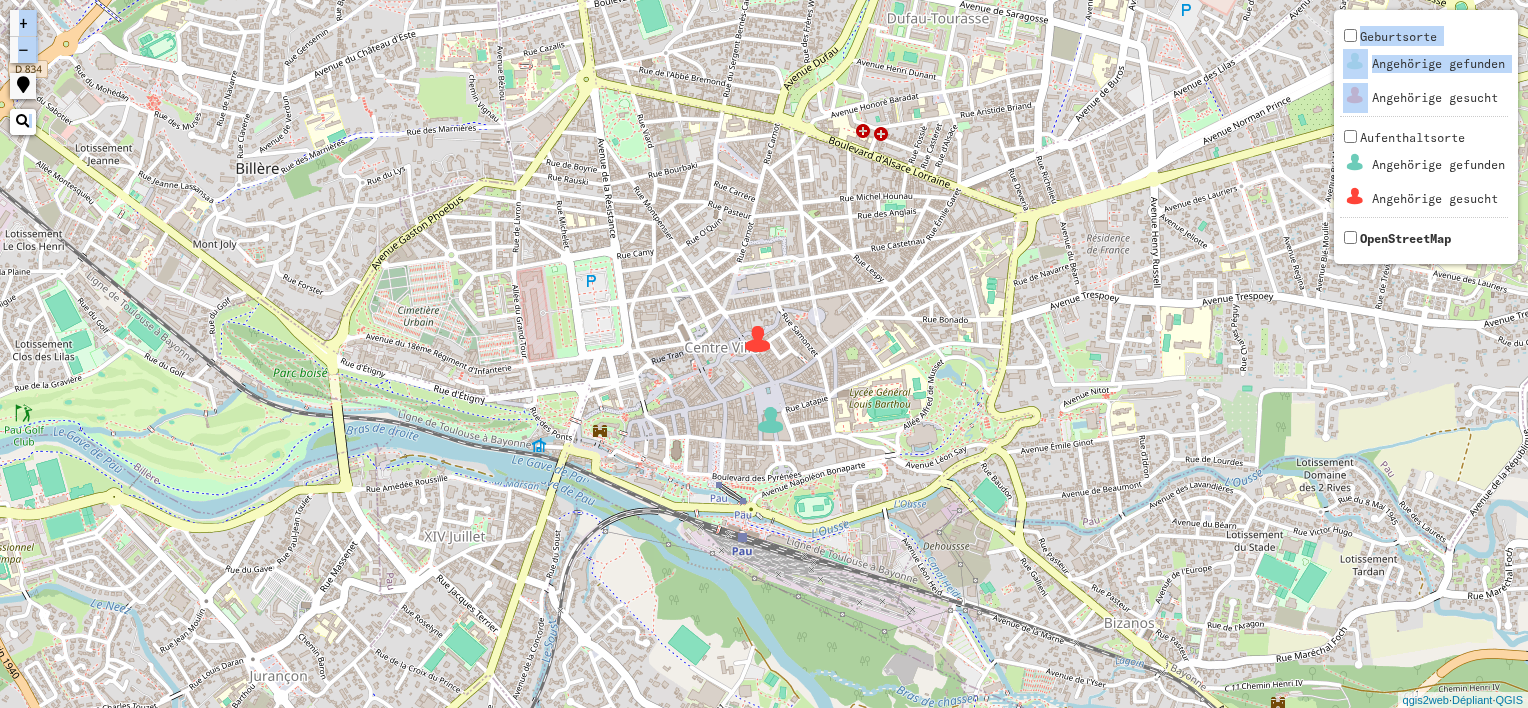 click on "−" at bounding box center (23, 50) 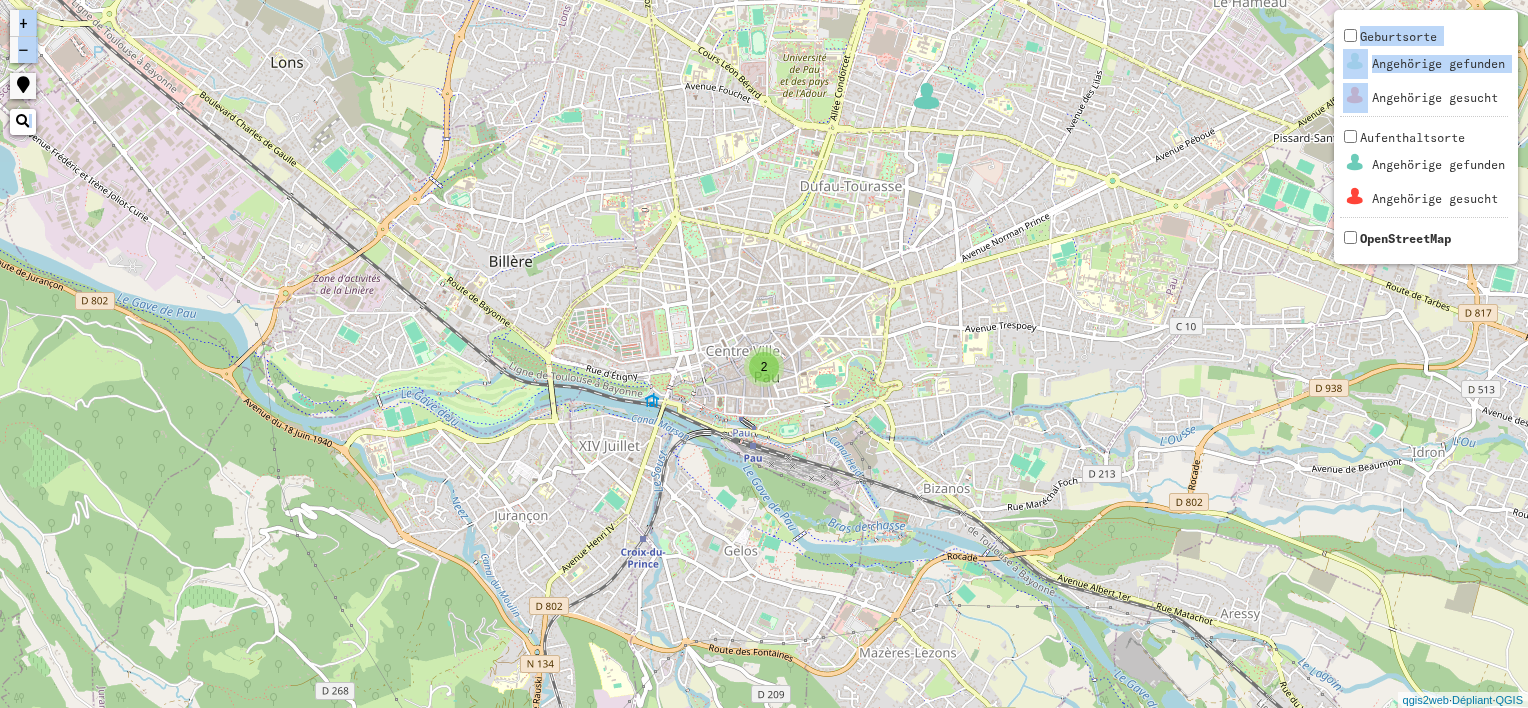 click on "−" at bounding box center [23, 50] 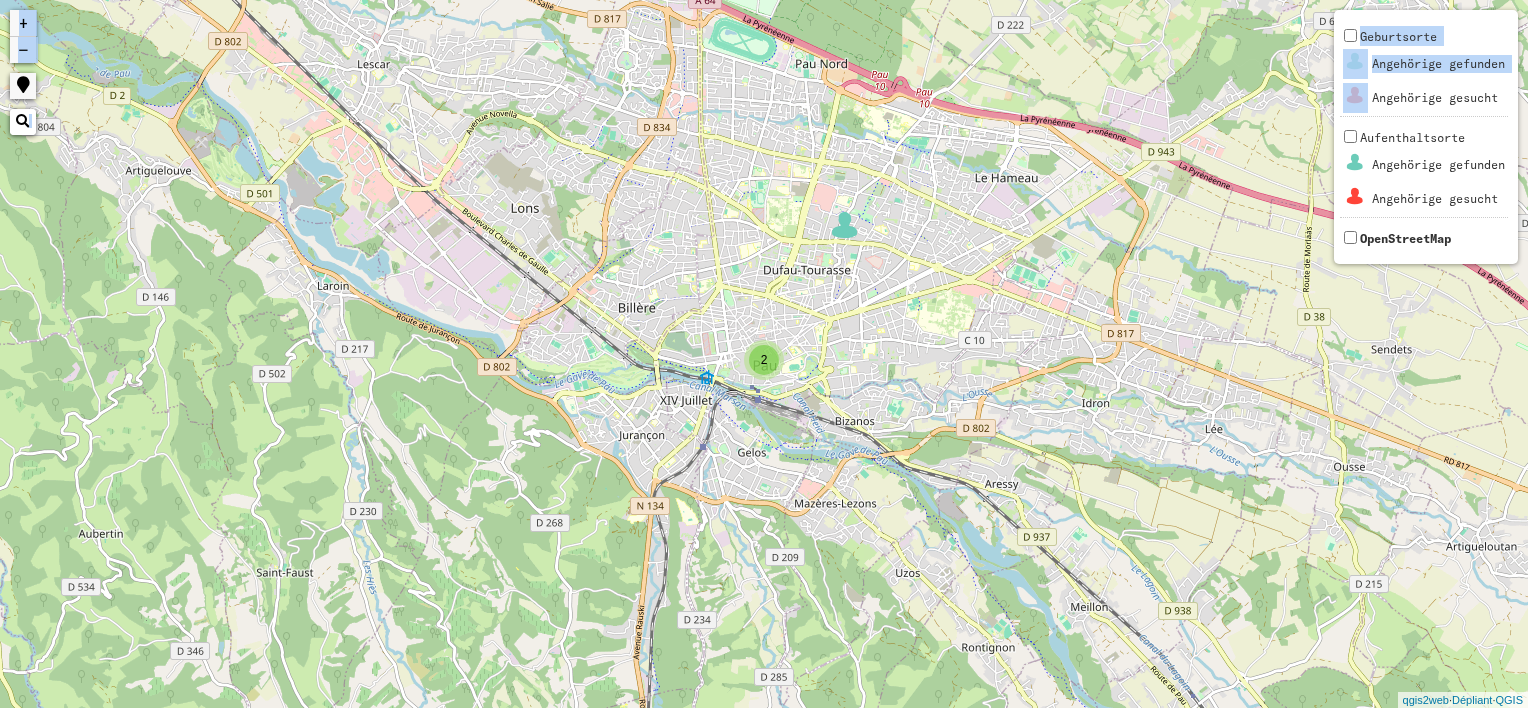 click on "−" at bounding box center (23, 50) 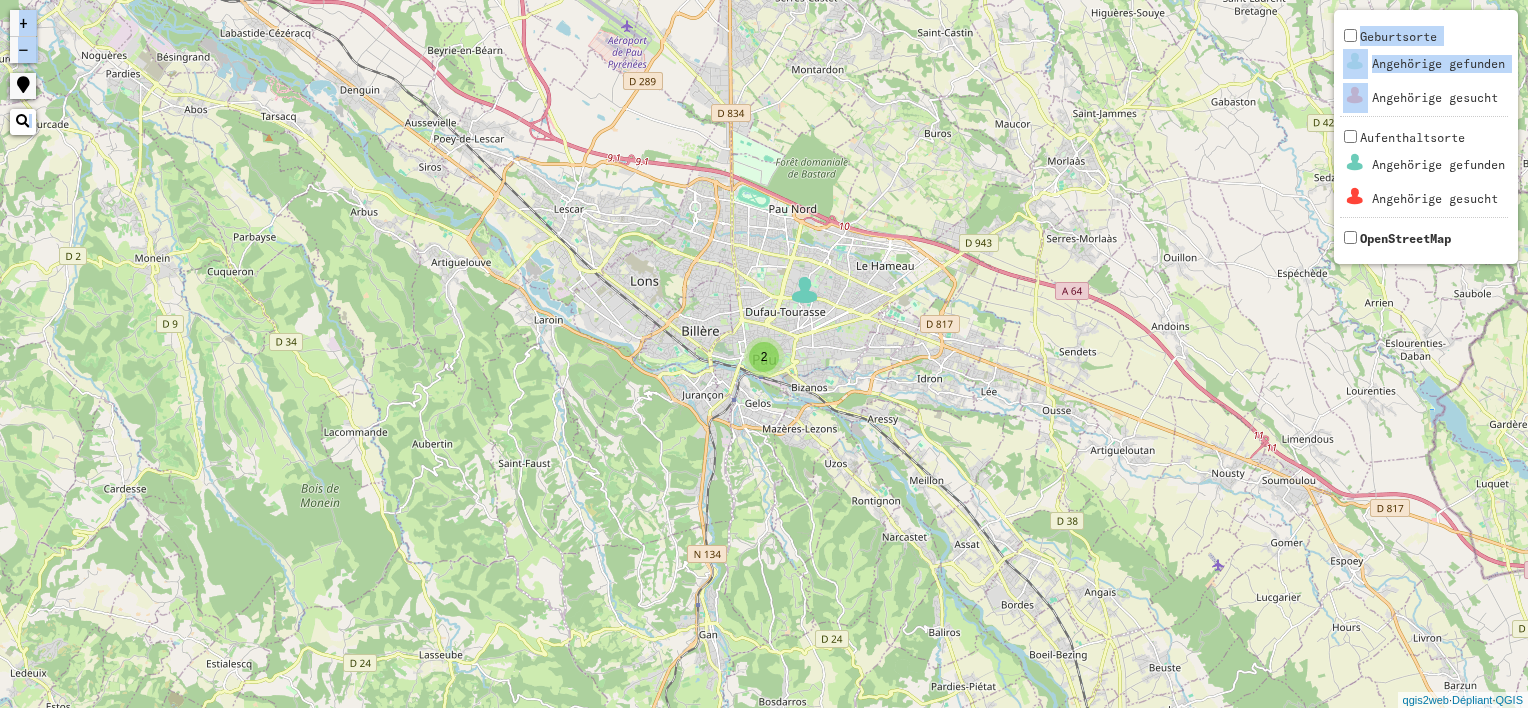 click on "−" at bounding box center (23, 50) 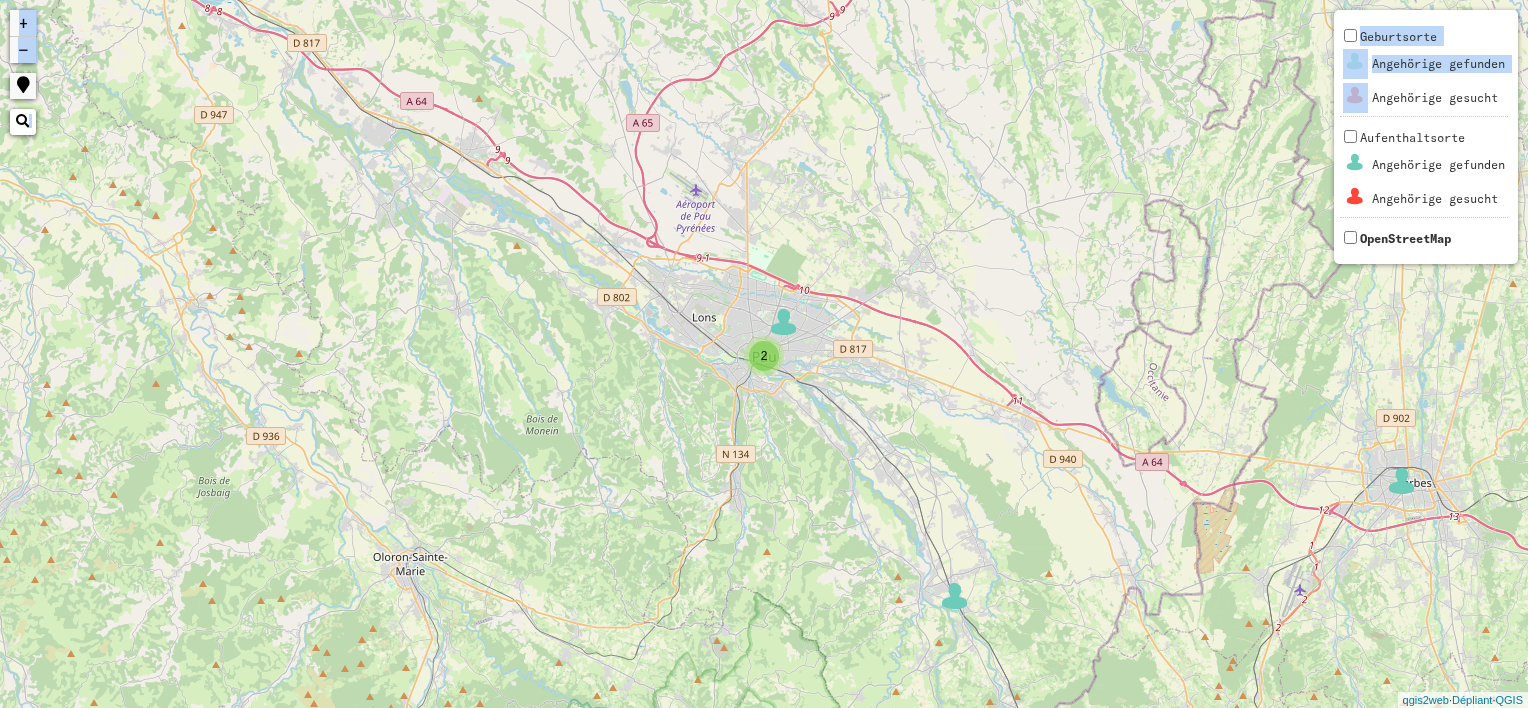 click on "−" at bounding box center [23, 50] 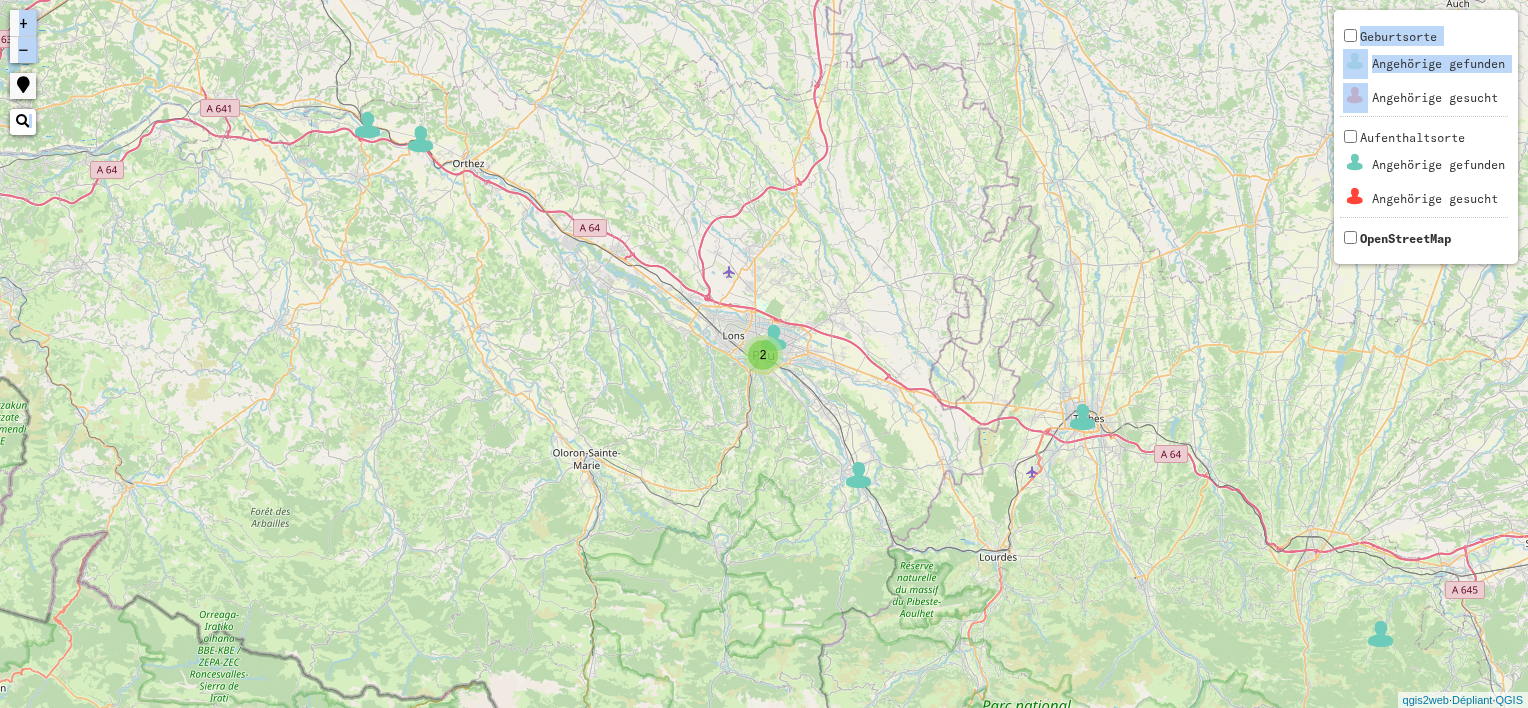 click on "−" at bounding box center (23, 50) 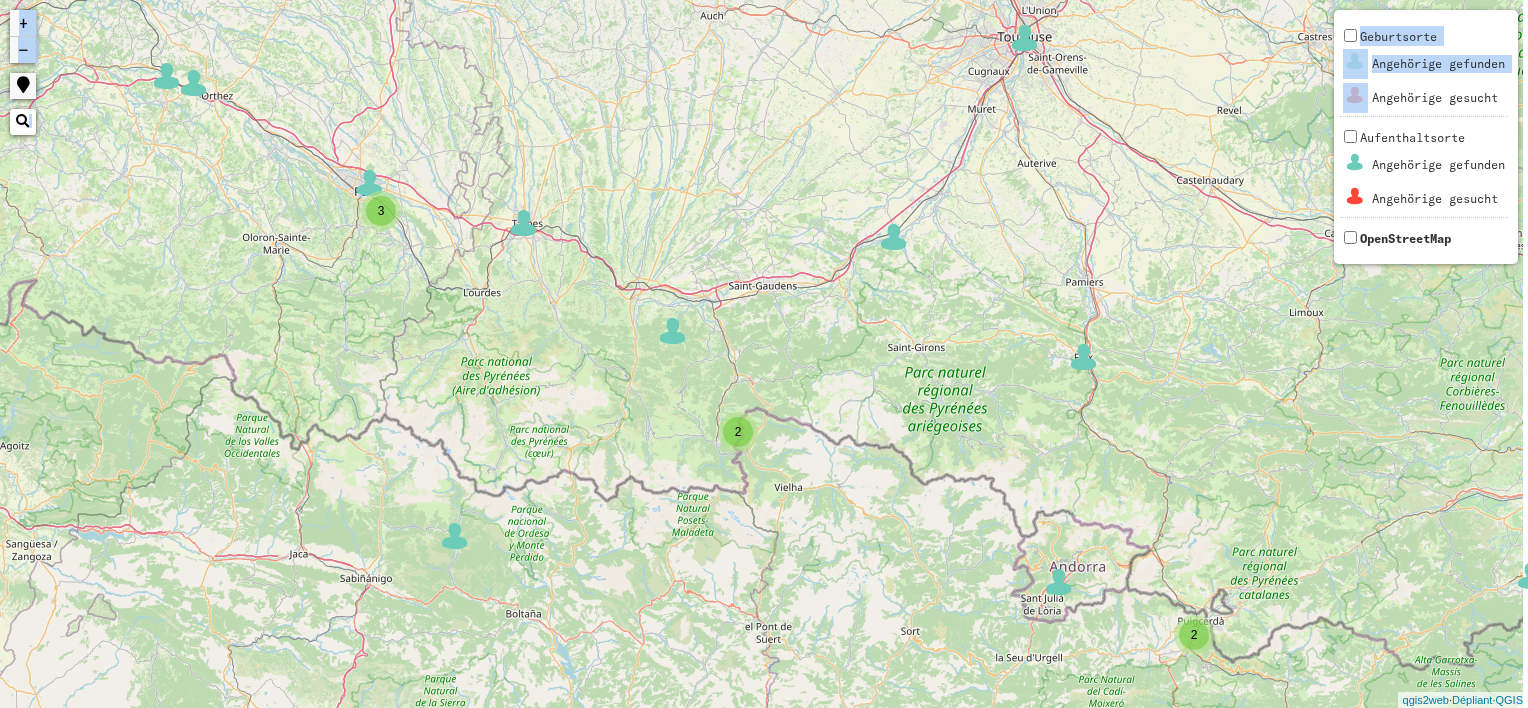 drag, startPoint x: 1020, startPoint y: 297, endPoint x: 619, endPoint y: 132, distance: 433.61966 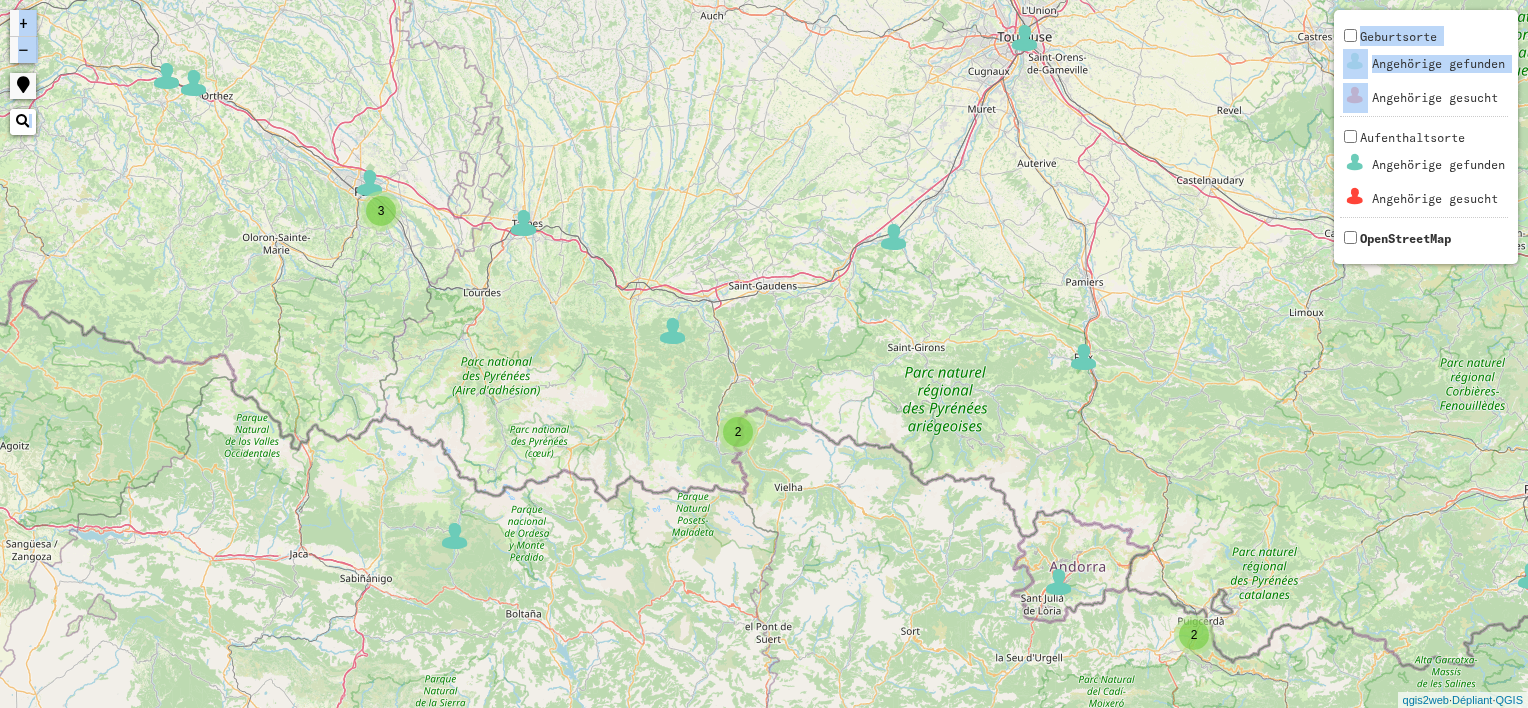 click on "2" at bounding box center [738, 432] 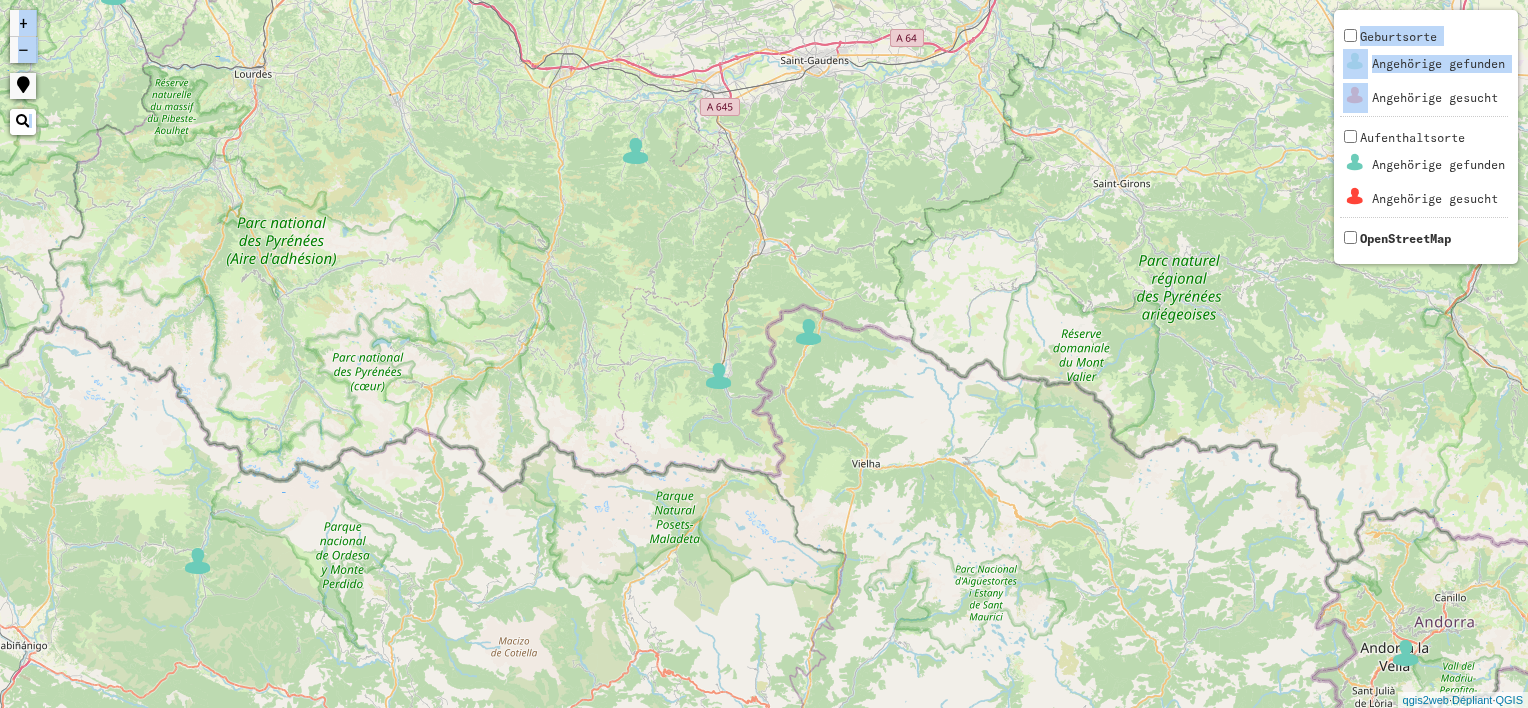 click on "−" at bounding box center [23, 50] 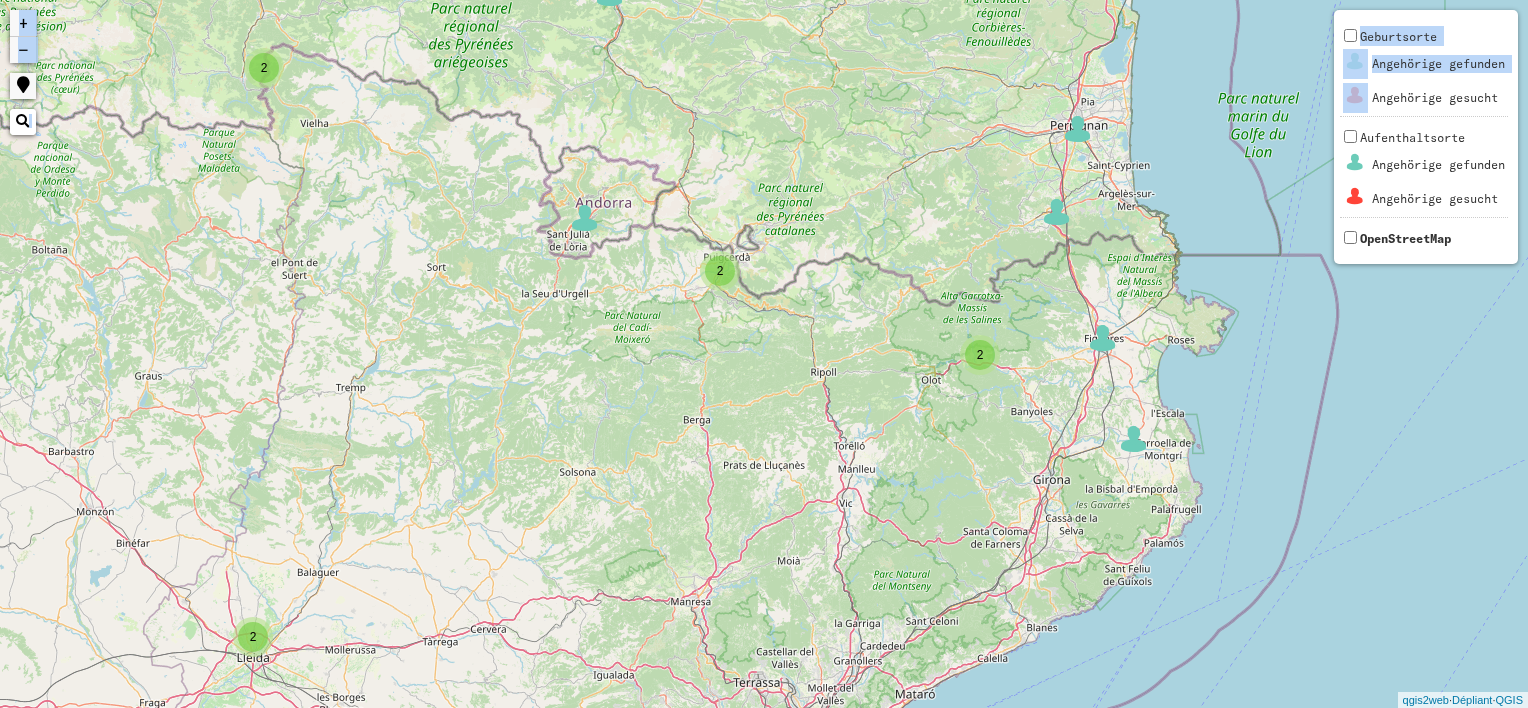 drag, startPoint x: 932, startPoint y: 496, endPoint x: 428, endPoint y: 208, distance: 580.48254 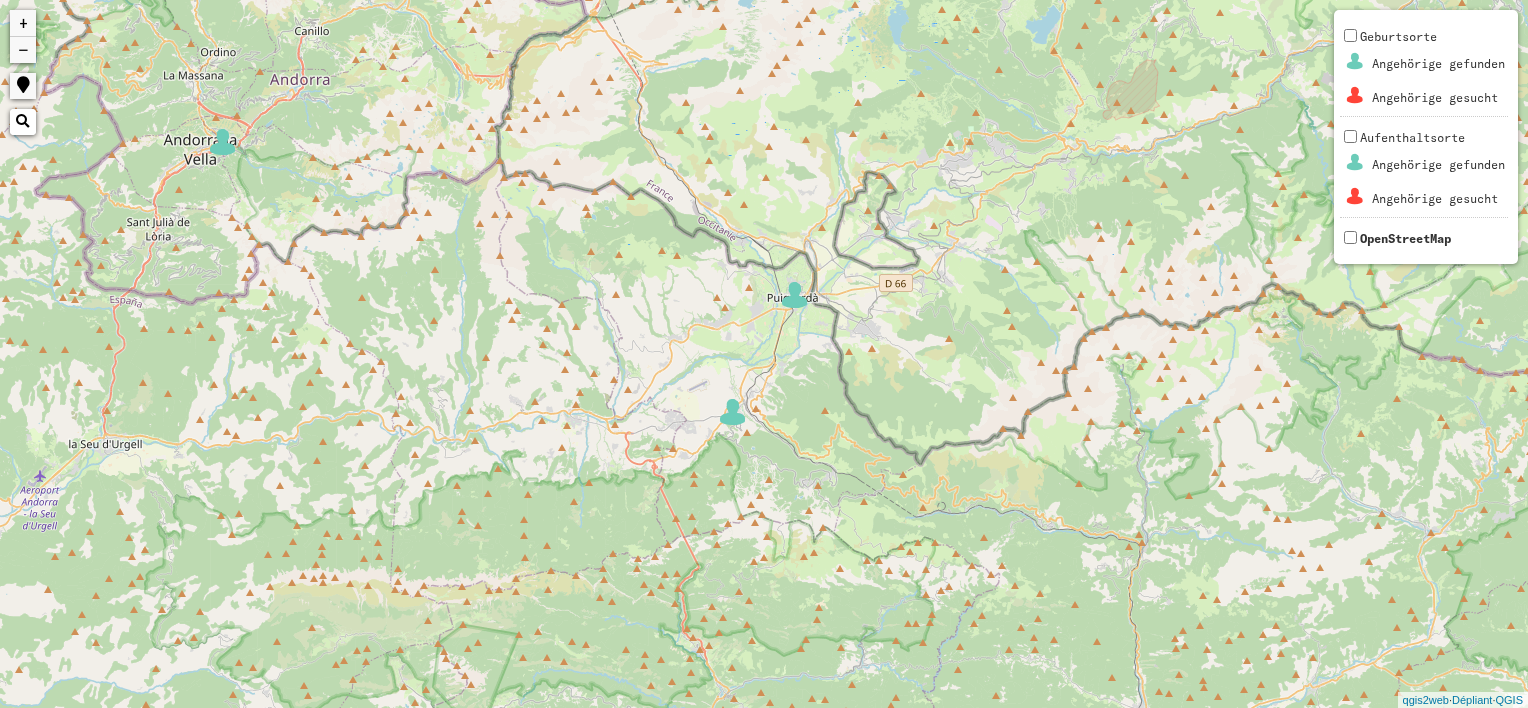 click at bounding box center [795, 295] 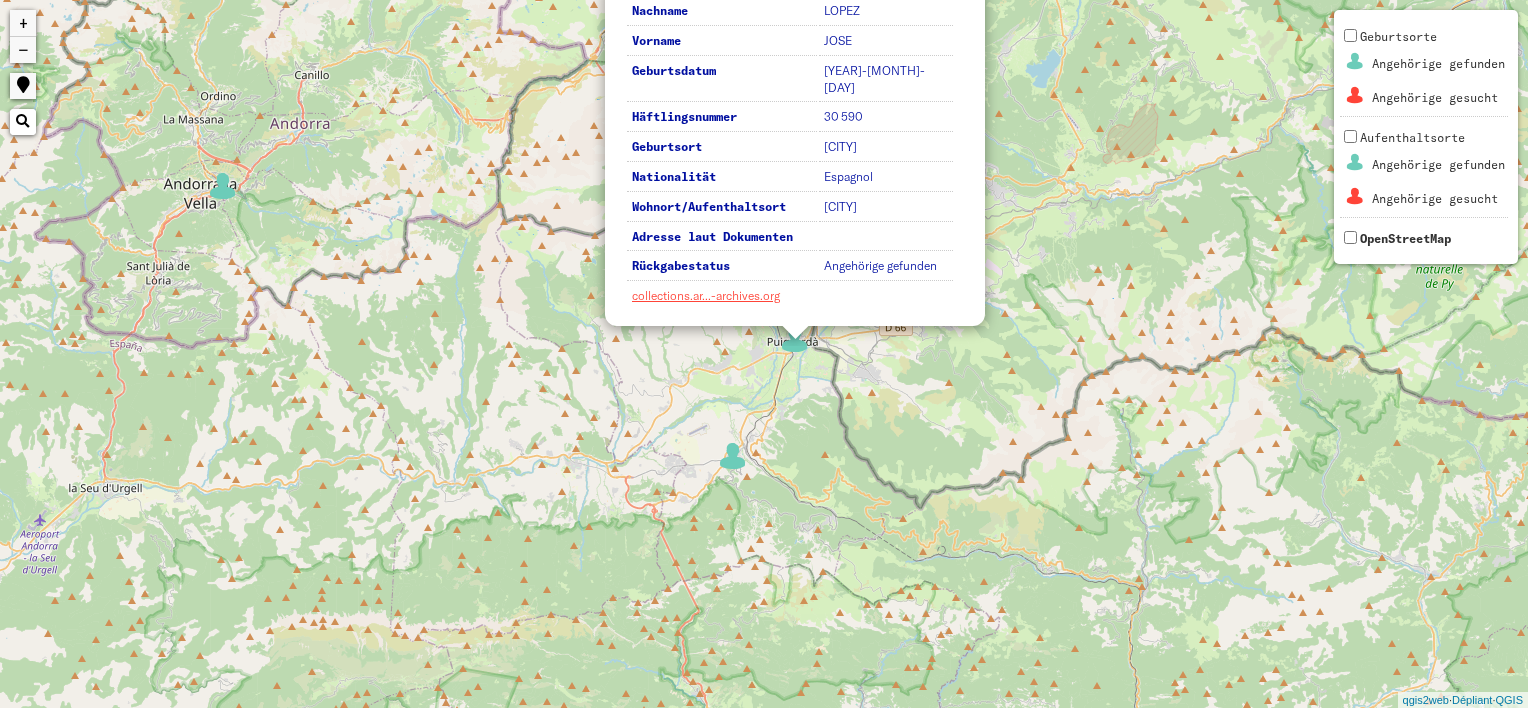 click on "−" at bounding box center [23, 50] 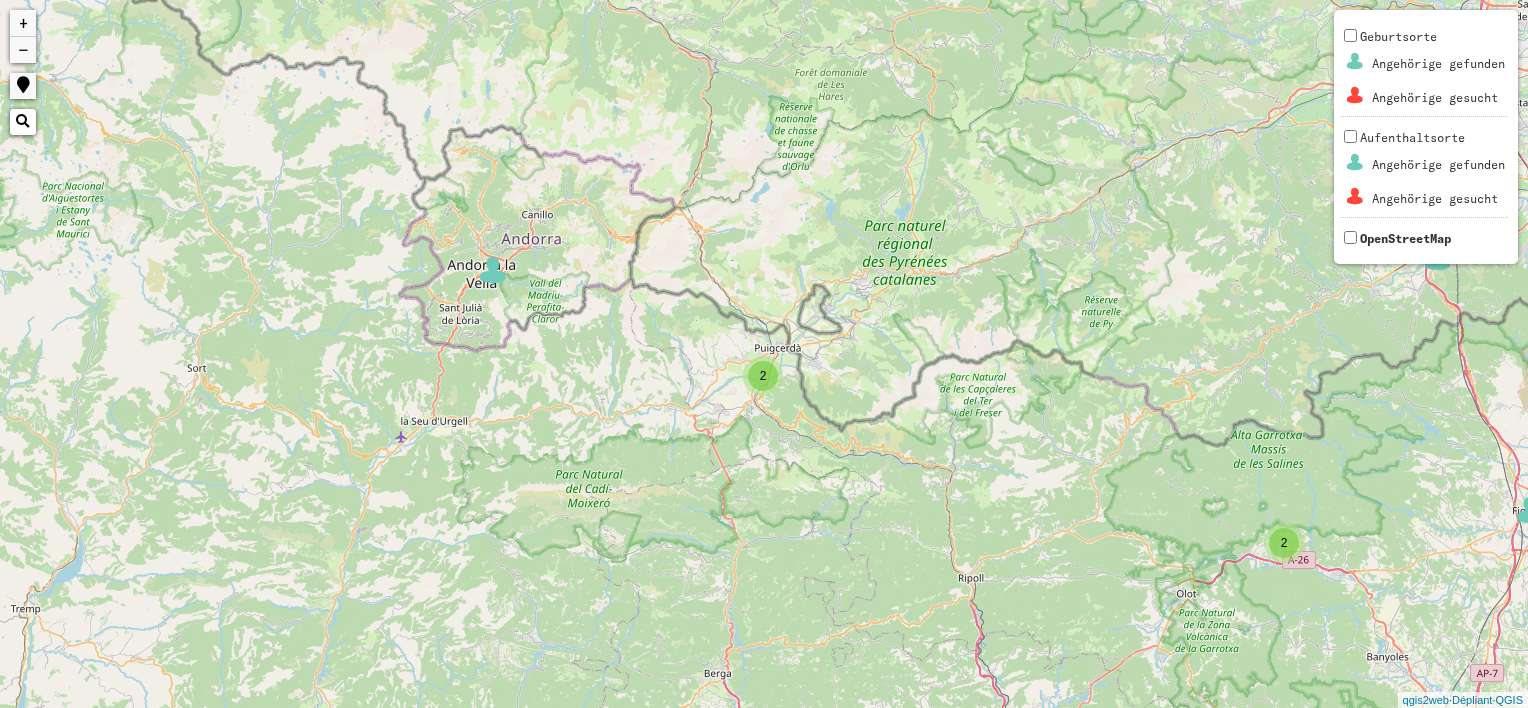 click on "−" at bounding box center [23, 50] 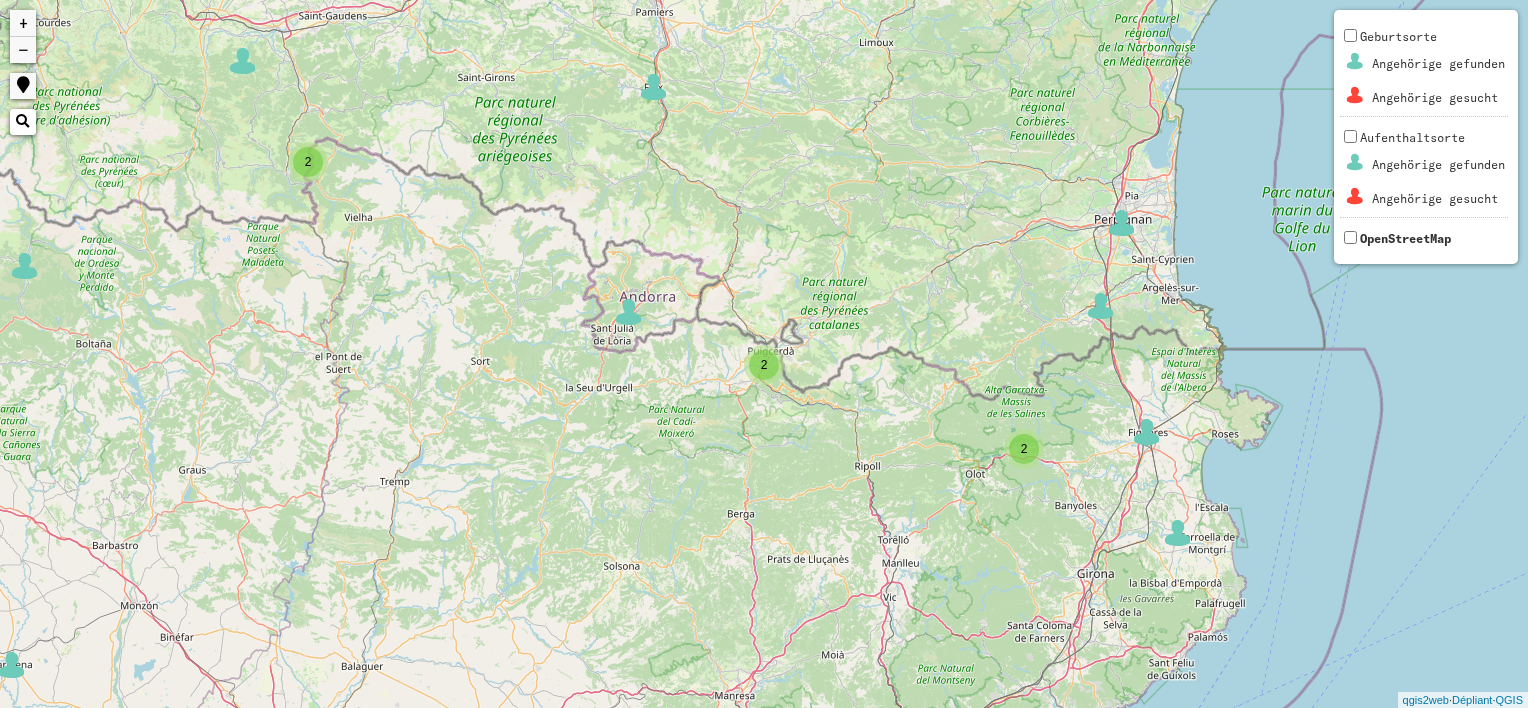 click on "2" at bounding box center [1024, 449] 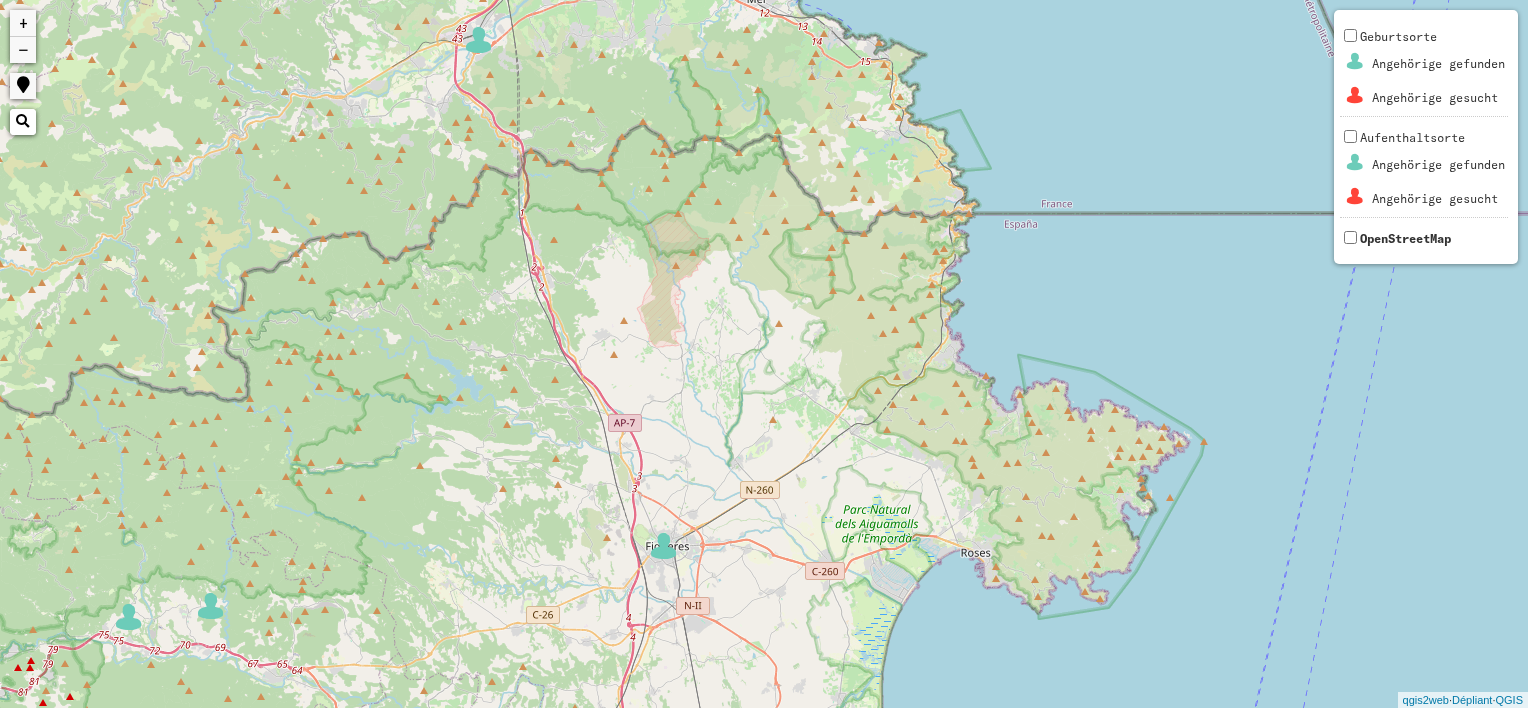 drag, startPoint x: 1038, startPoint y: 505, endPoint x: 444, endPoint y: 759, distance: 646.0279 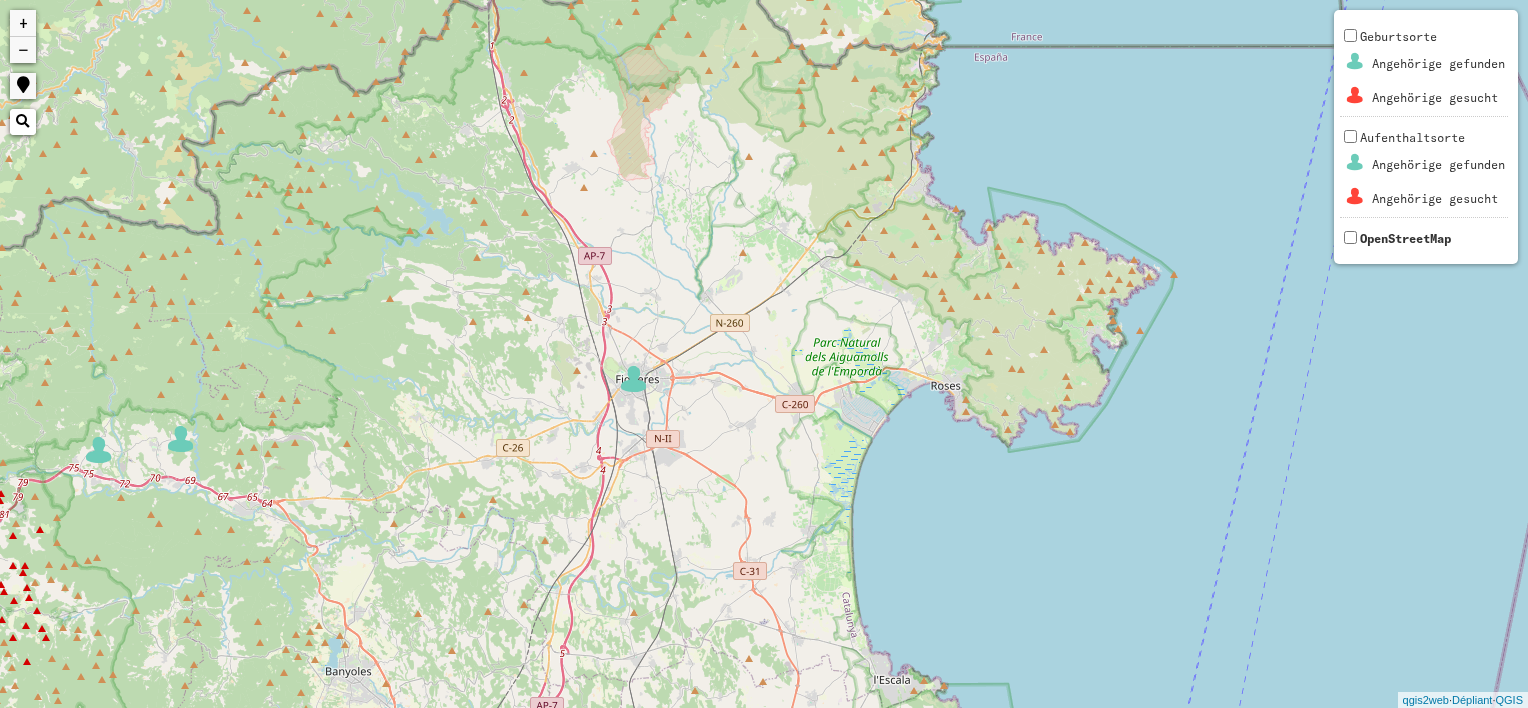 drag, startPoint x: 733, startPoint y: 232, endPoint x: 704, endPoint y: 72, distance: 162.60689 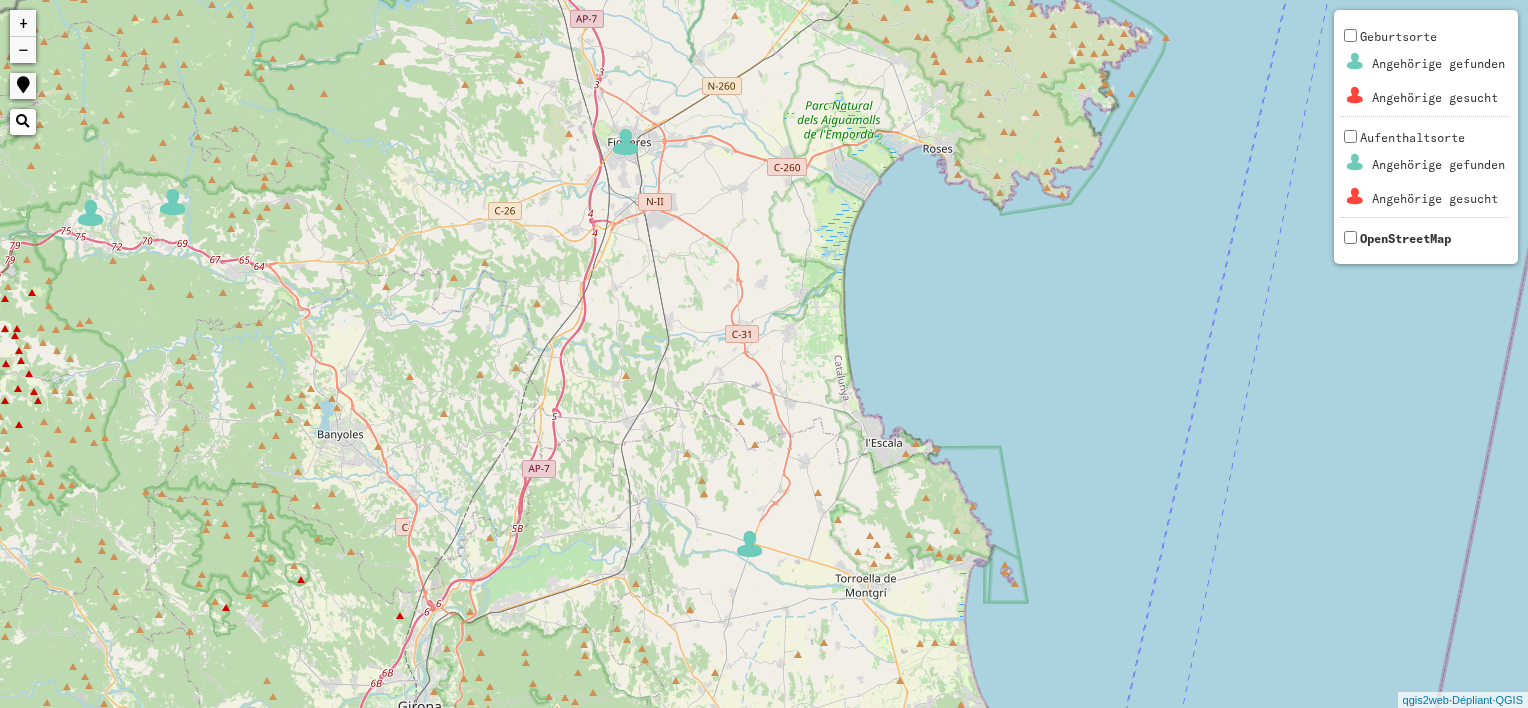drag, startPoint x: 776, startPoint y: 357, endPoint x: 768, endPoint y: 116, distance: 241.13274 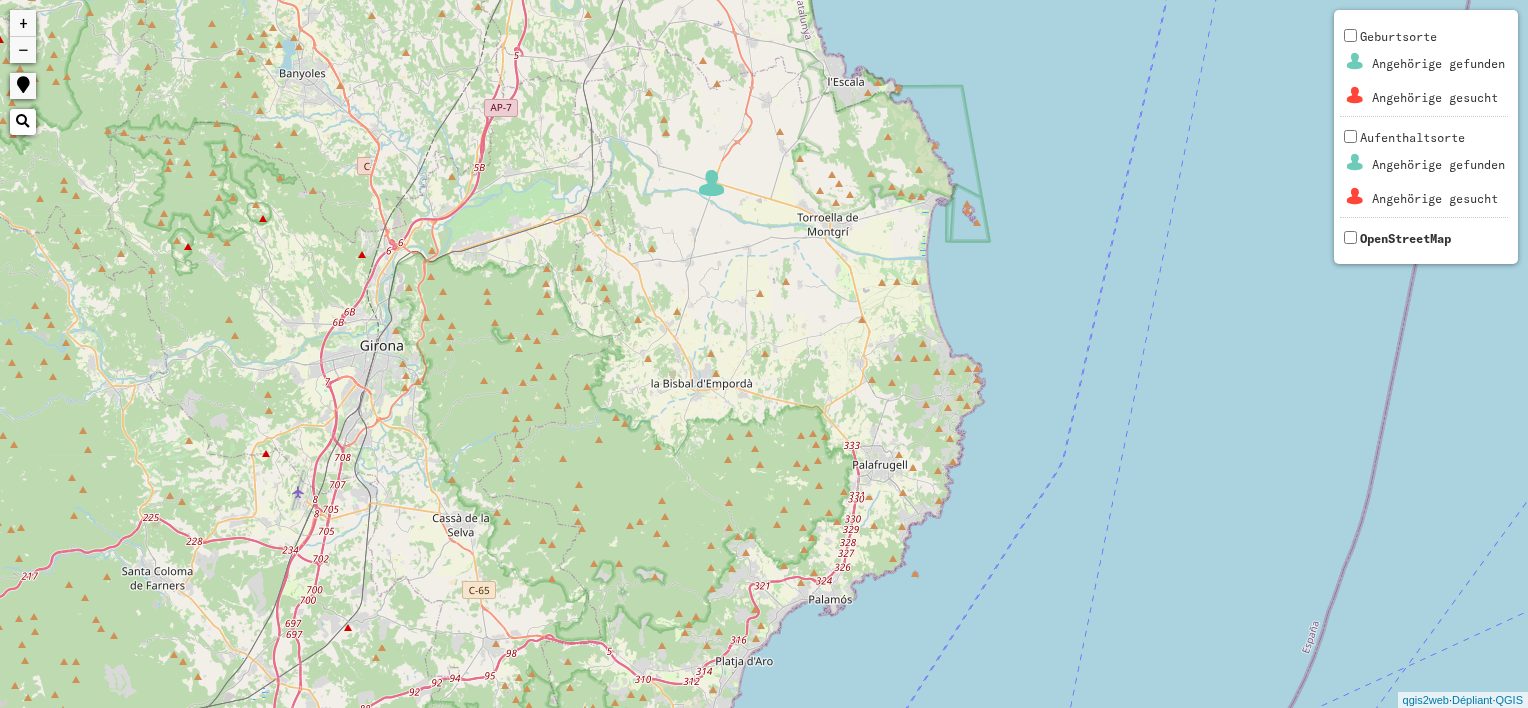 drag, startPoint x: 784, startPoint y: 470, endPoint x: 746, endPoint y: 97, distance: 374.93066 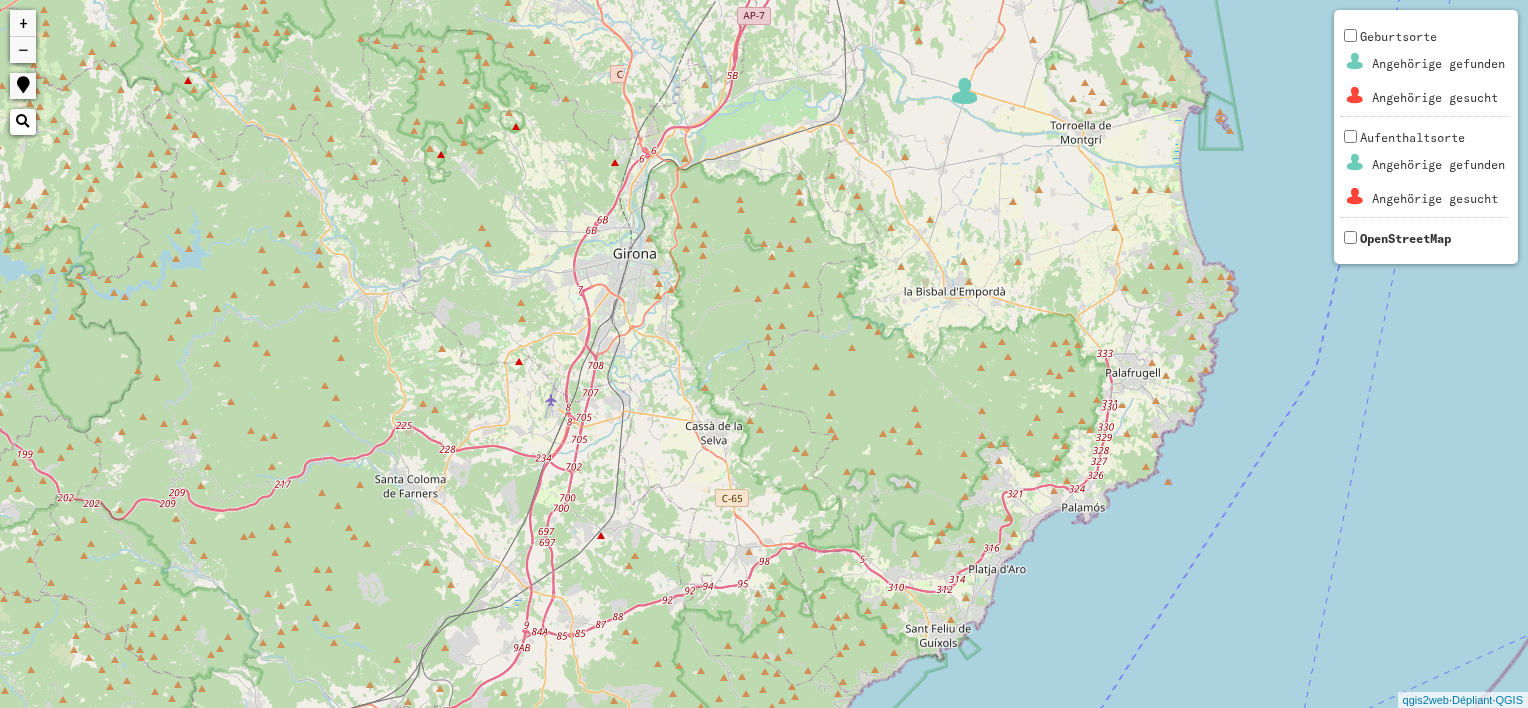 drag, startPoint x: 778, startPoint y: 340, endPoint x: 1033, endPoint y: 247, distance: 271.42953 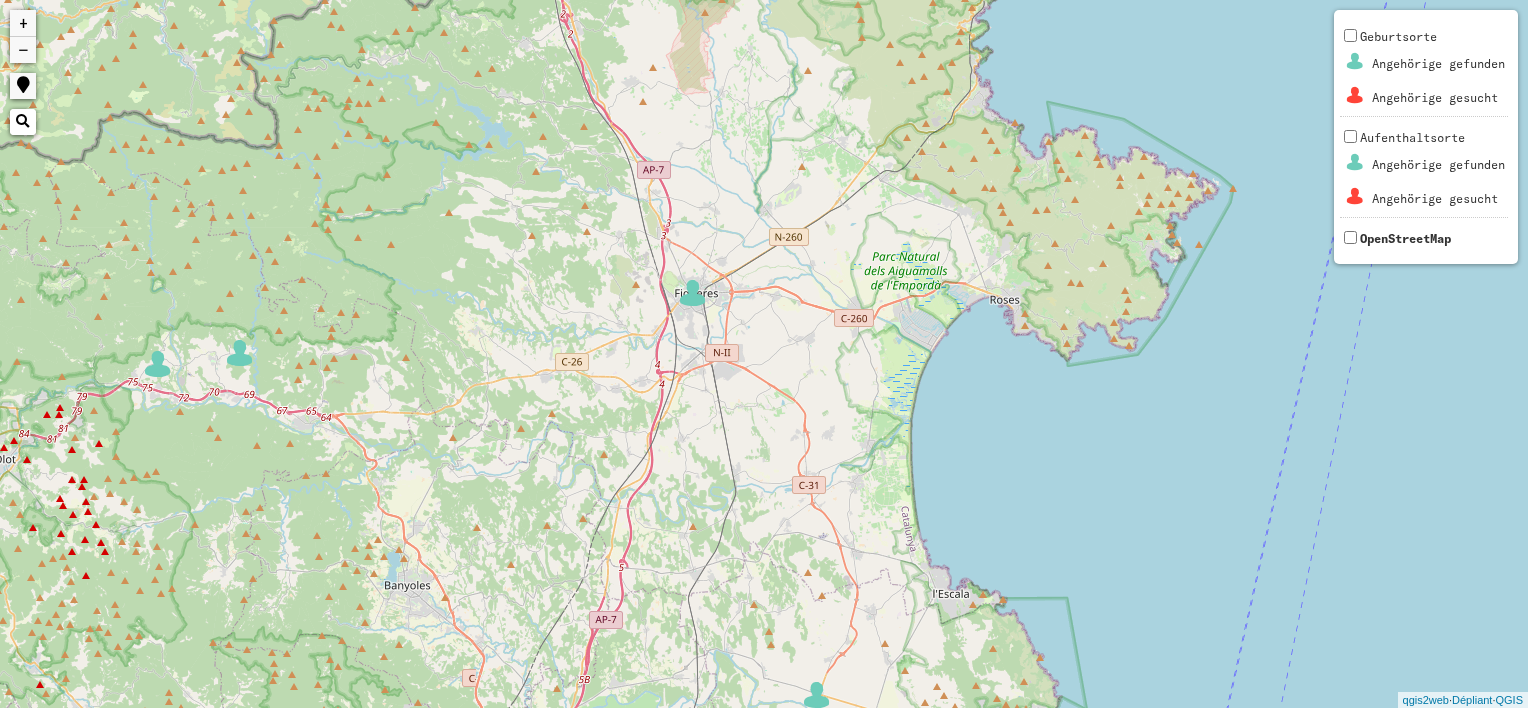 drag, startPoint x: 1009, startPoint y: 48, endPoint x: 861, endPoint y: 656, distance: 625.75397 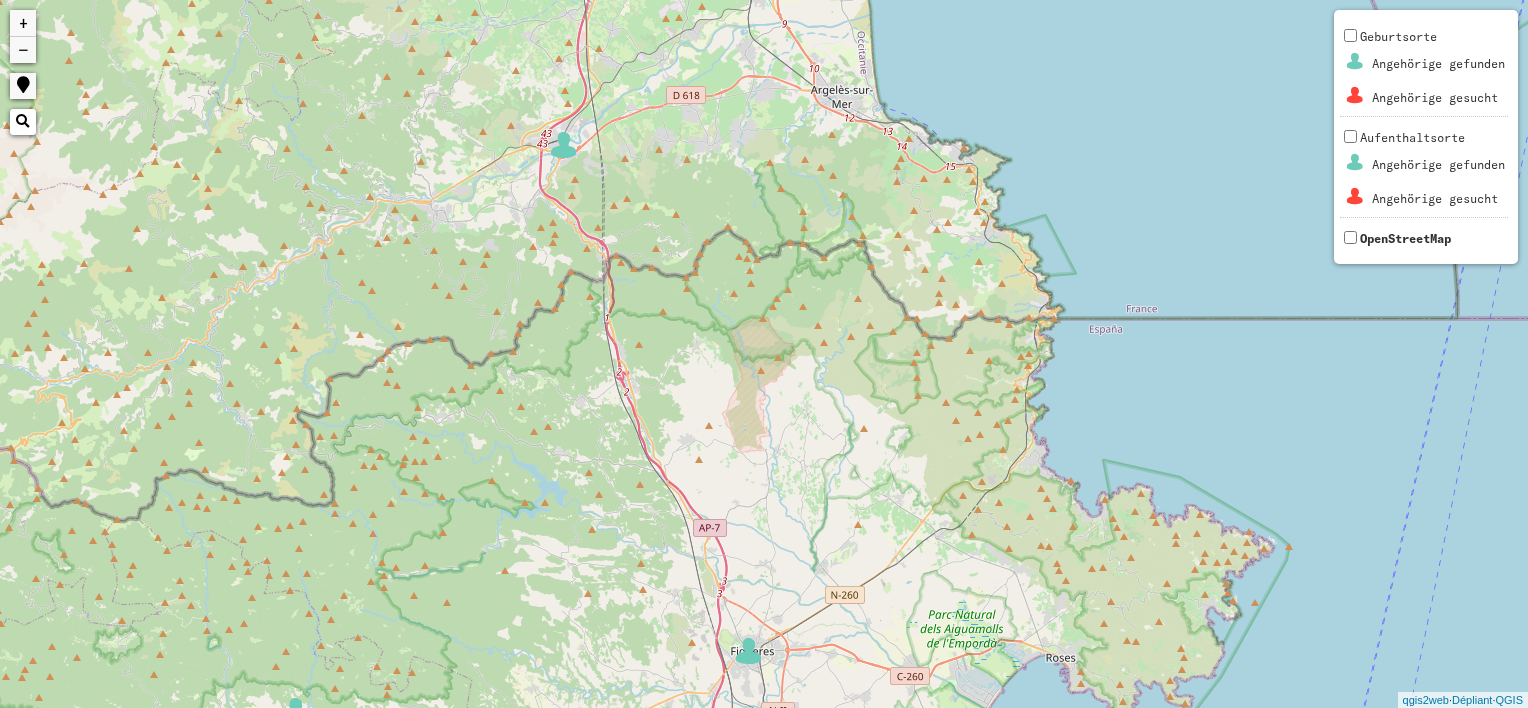 drag, startPoint x: 878, startPoint y: 166, endPoint x: 935, endPoint y: 528, distance: 366.46008 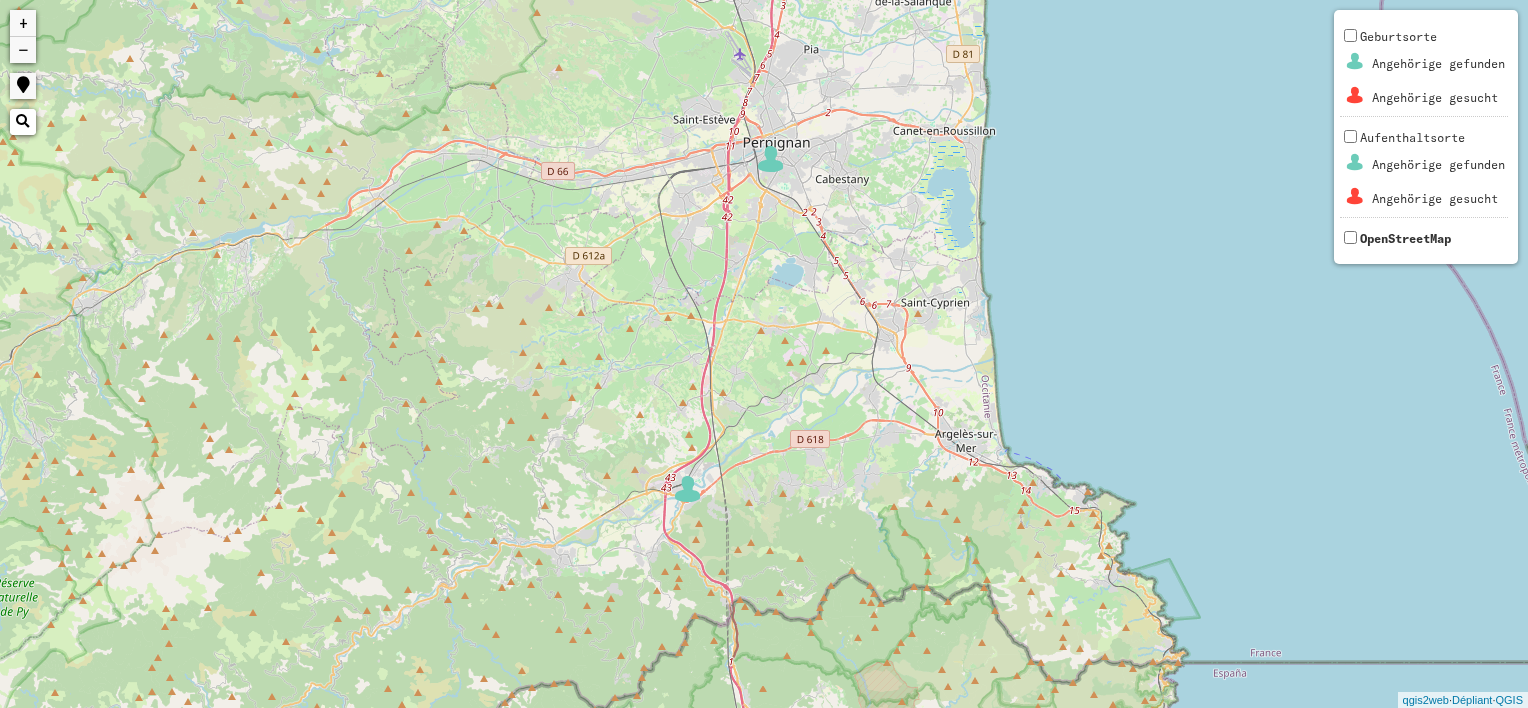 drag, startPoint x: 871, startPoint y: 192, endPoint x: 996, endPoint y: 538, distance: 367.8872 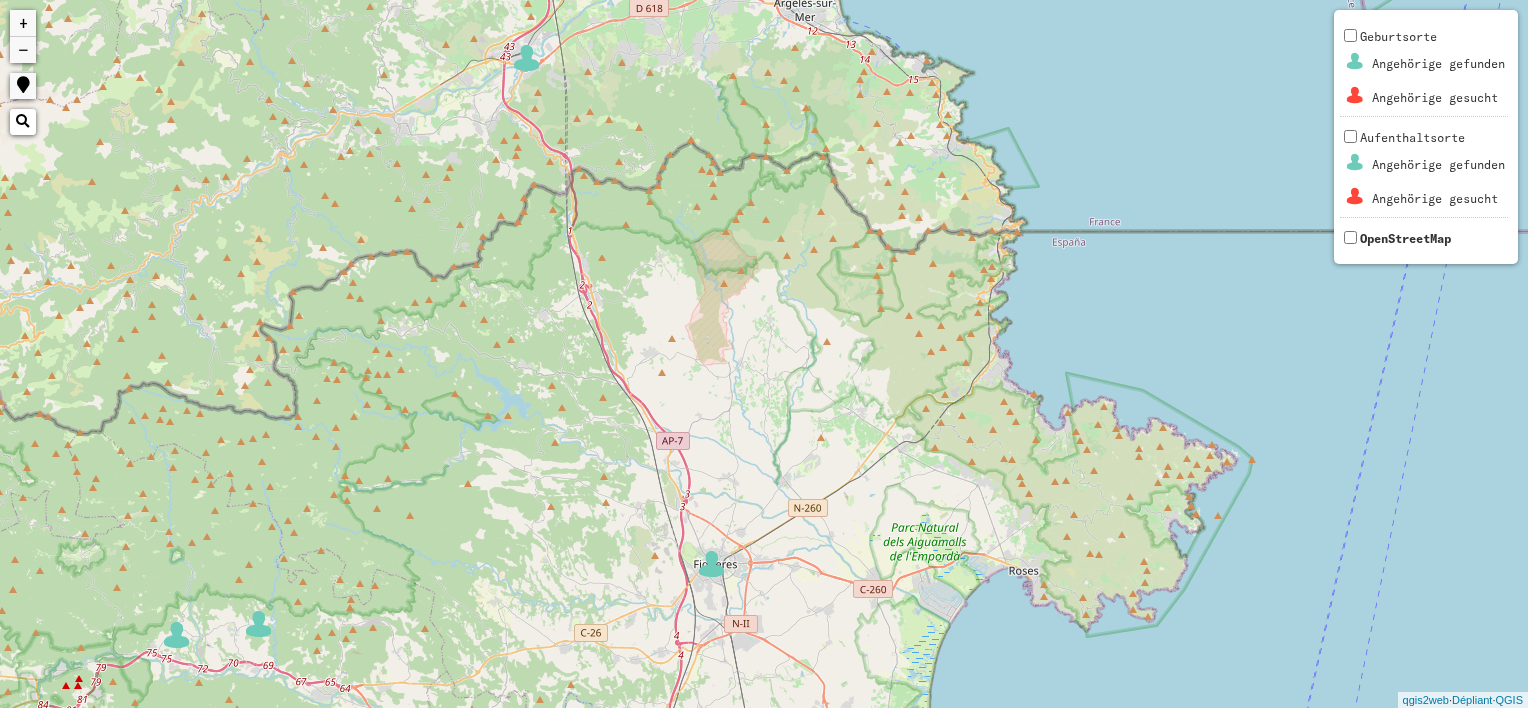 drag, startPoint x: 979, startPoint y: 529, endPoint x: 816, endPoint y: 95, distance: 463.60004 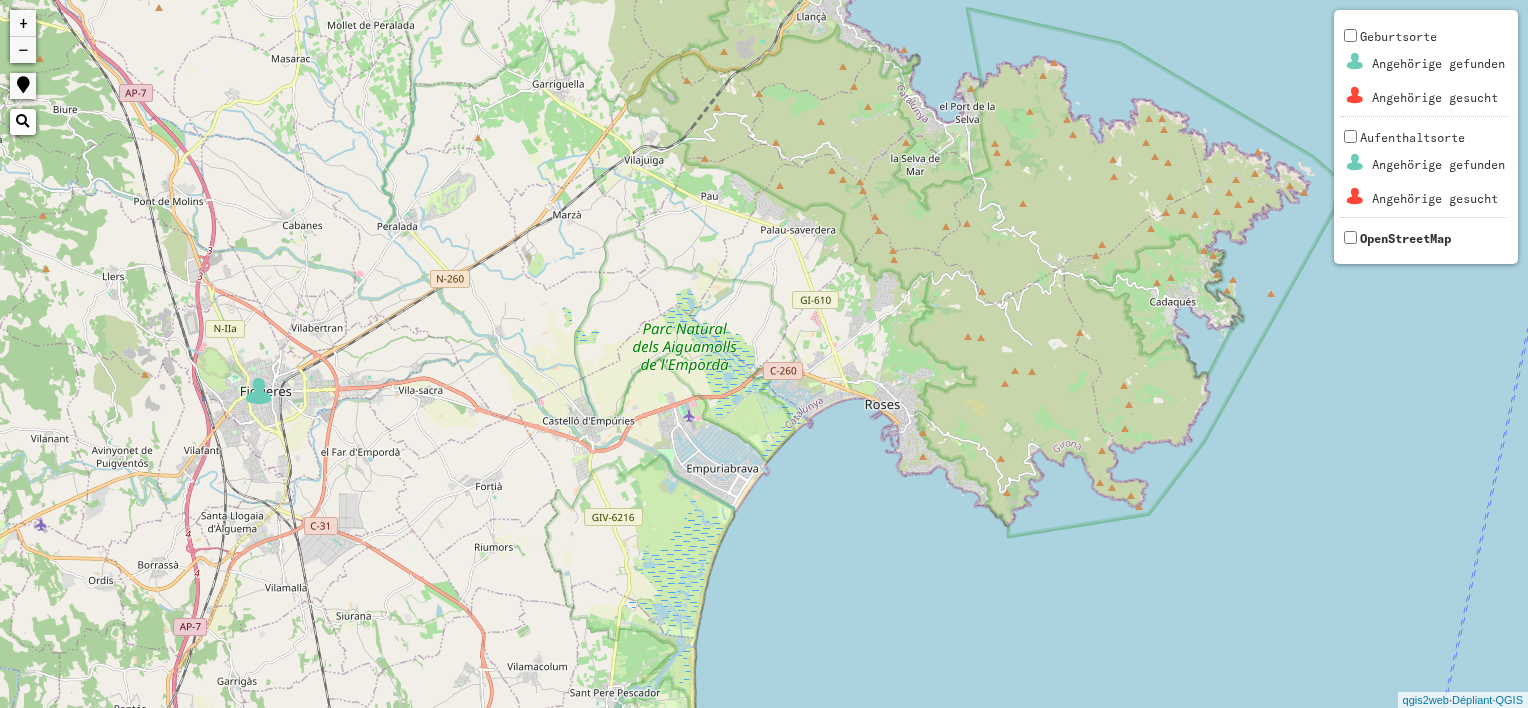 drag, startPoint x: 1024, startPoint y: 417, endPoint x: 619, endPoint y: 32, distance: 558.79333 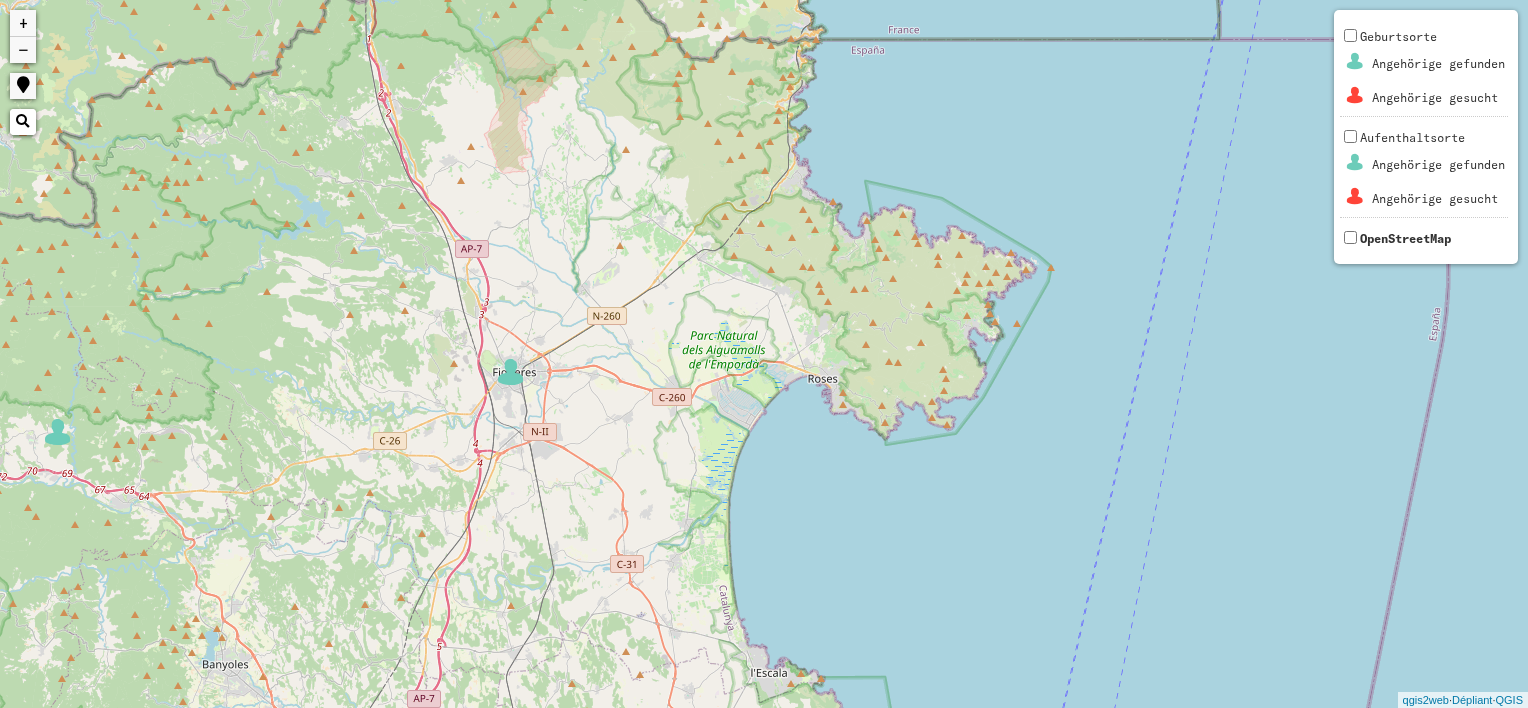 click on "−" at bounding box center (23, 50) 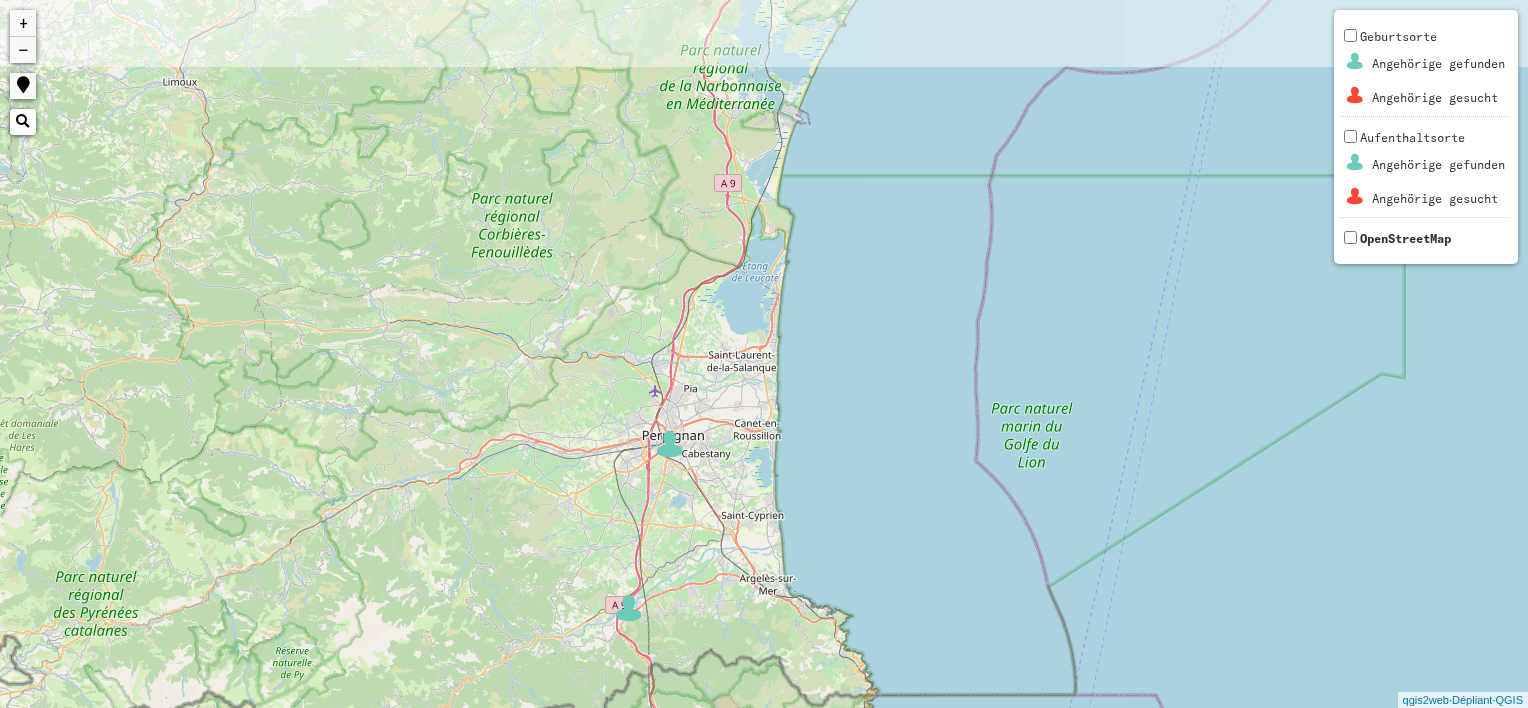 drag, startPoint x: 391, startPoint y: 71, endPoint x: 476, endPoint y: 576, distance: 512.1035 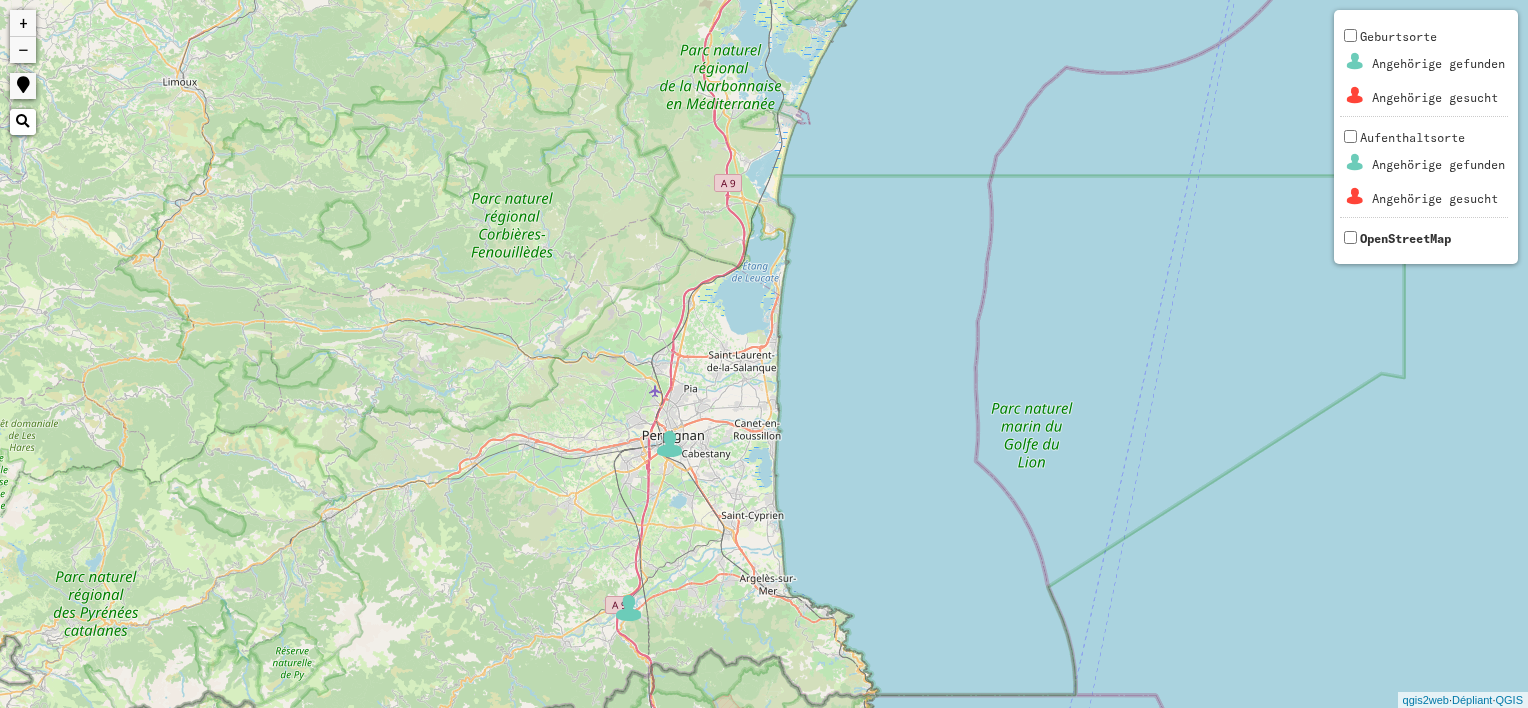 click on "−" at bounding box center [23, 50] 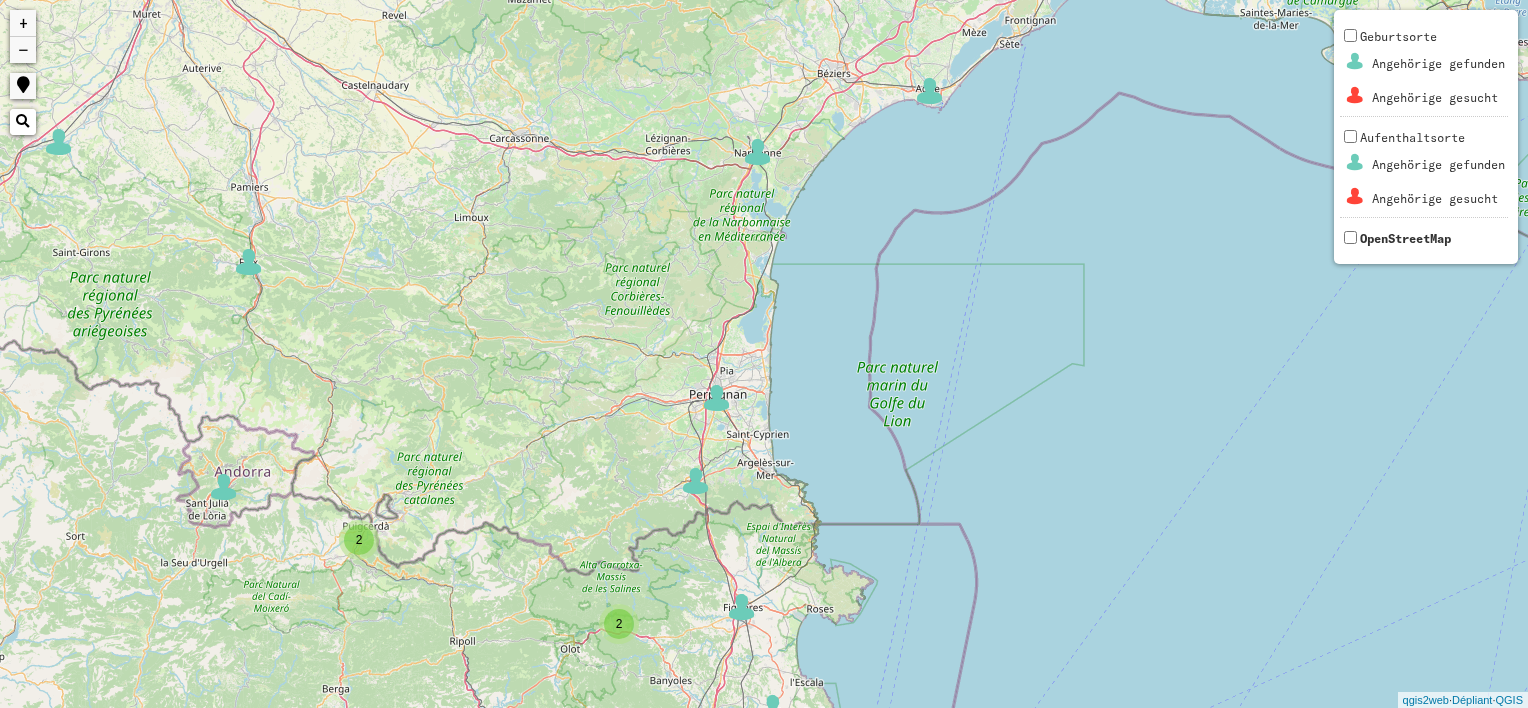 click on "−" at bounding box center (23, 50) 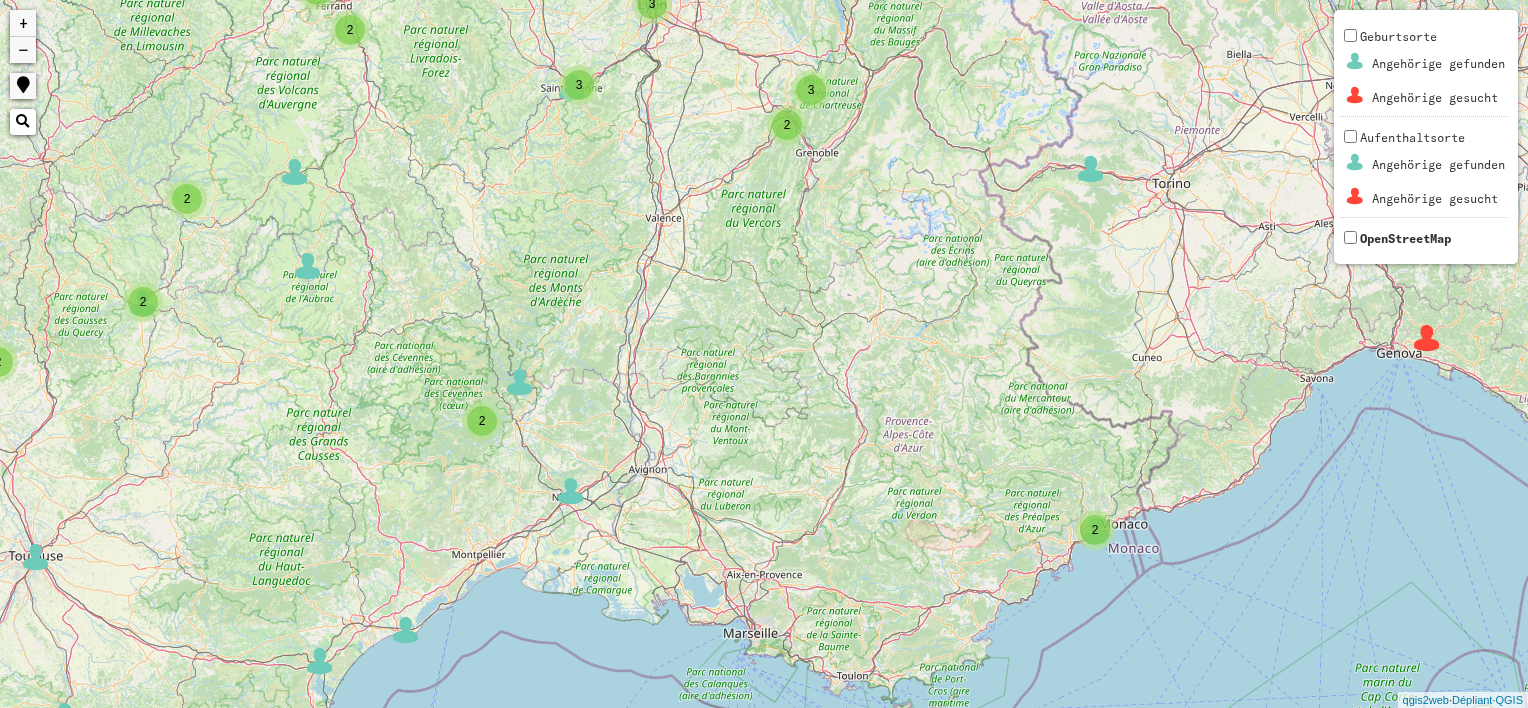 drag, startPoint x: 708, startPoint y: 106, endPoint x: 256, endPoint y: 514, distance: 608.9072 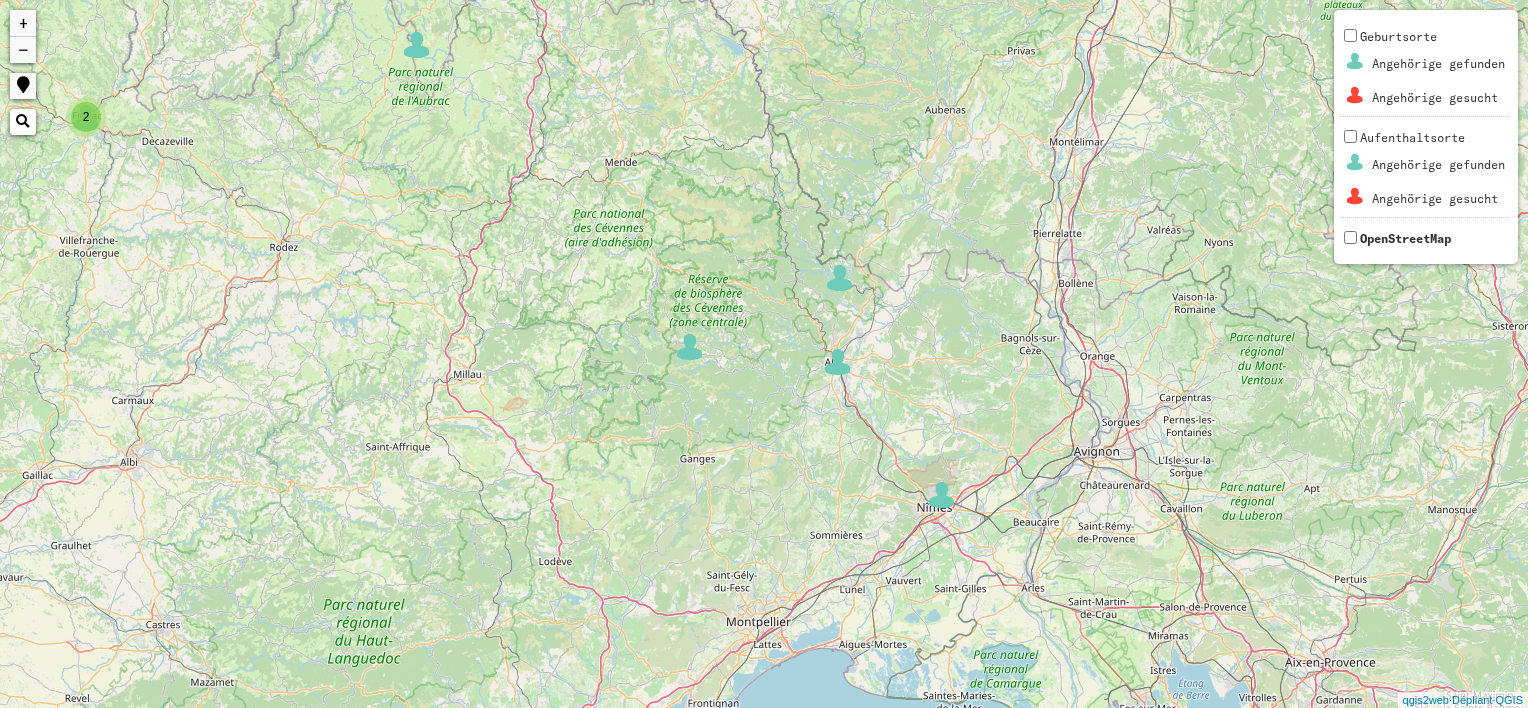 click on "−" at bounding box center (23, 50) 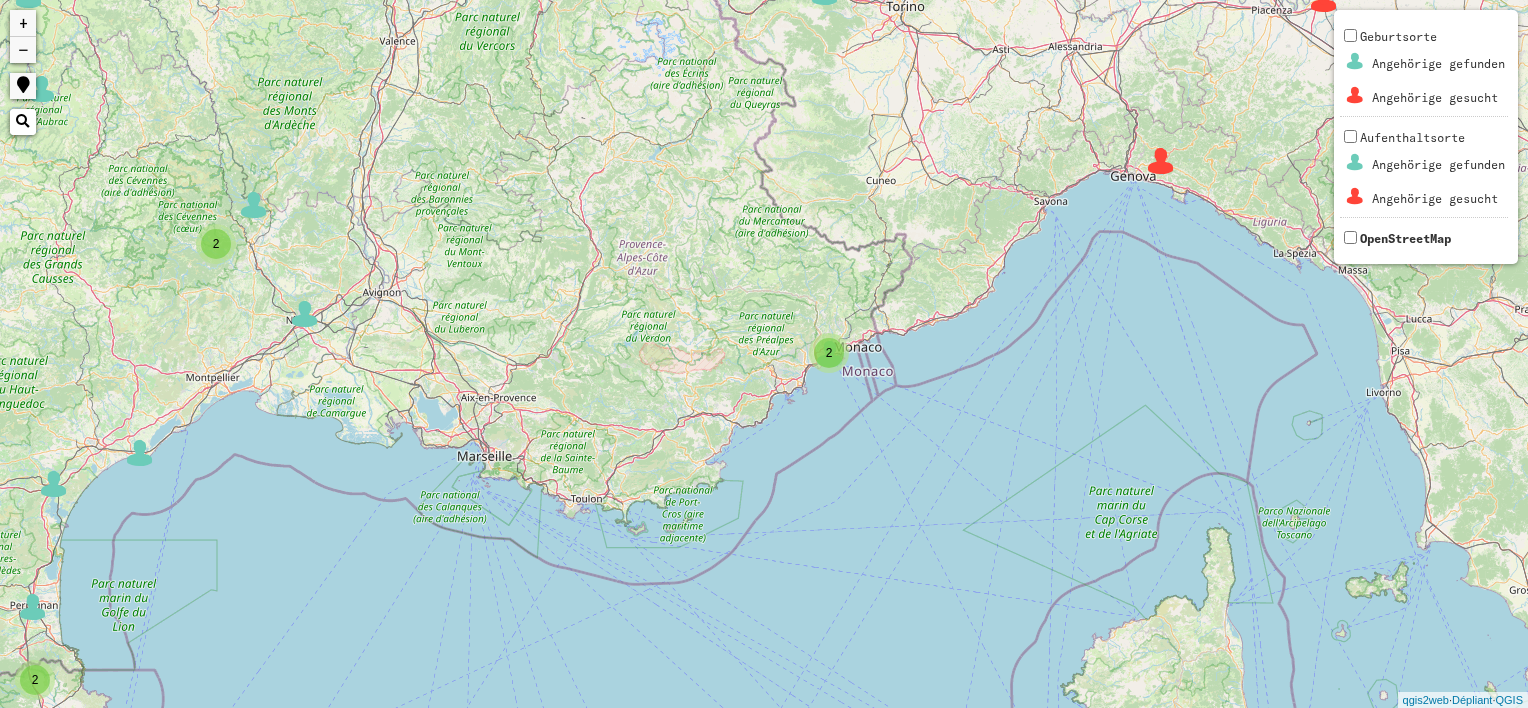 drag, startPoint x: 1031, startPoint y: 329, endPoint x: 480, endPoint y: 218, distance: 562.0694 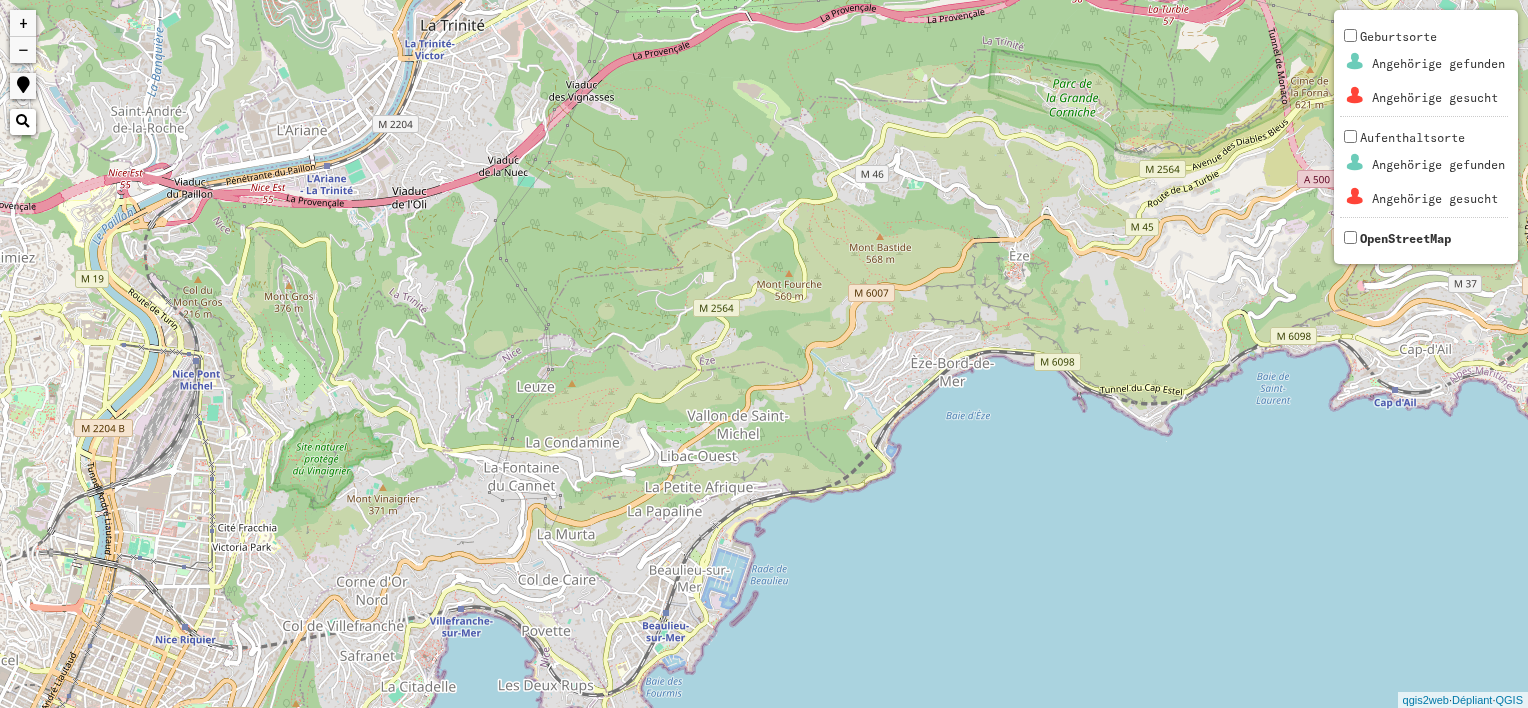 drag, startPoint x: 893, startPoint y: 287, endPoint x: -4, endPoint y: 540, distance: 931.99677 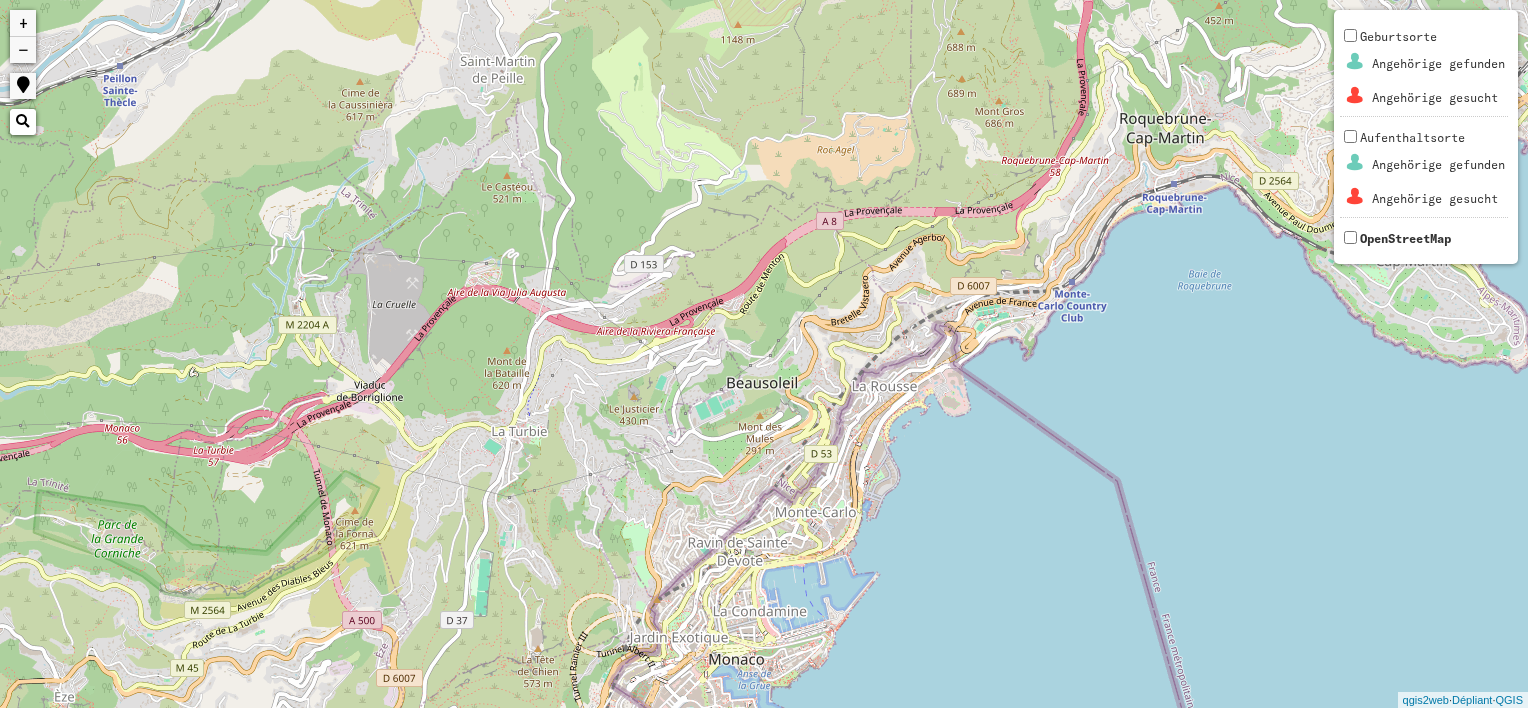 drag, startPoint x: 957, startPoint y: 175, endPoint x: -4, endPoint y: 616, distance: 1057.3561 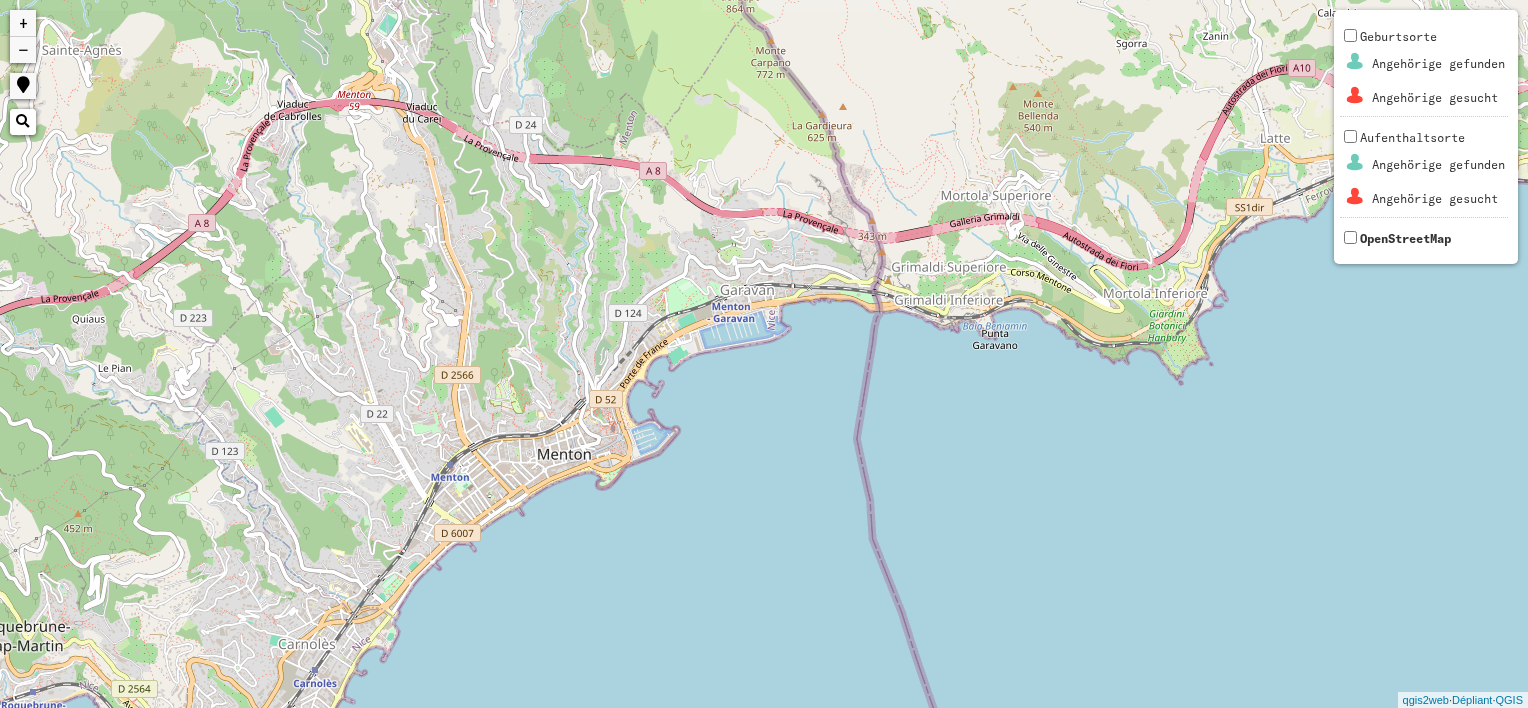 drag, startPoint x: 1142, startPoint y: 251, endPoint x: -4, endPoint y: 759, distance: 1253.547 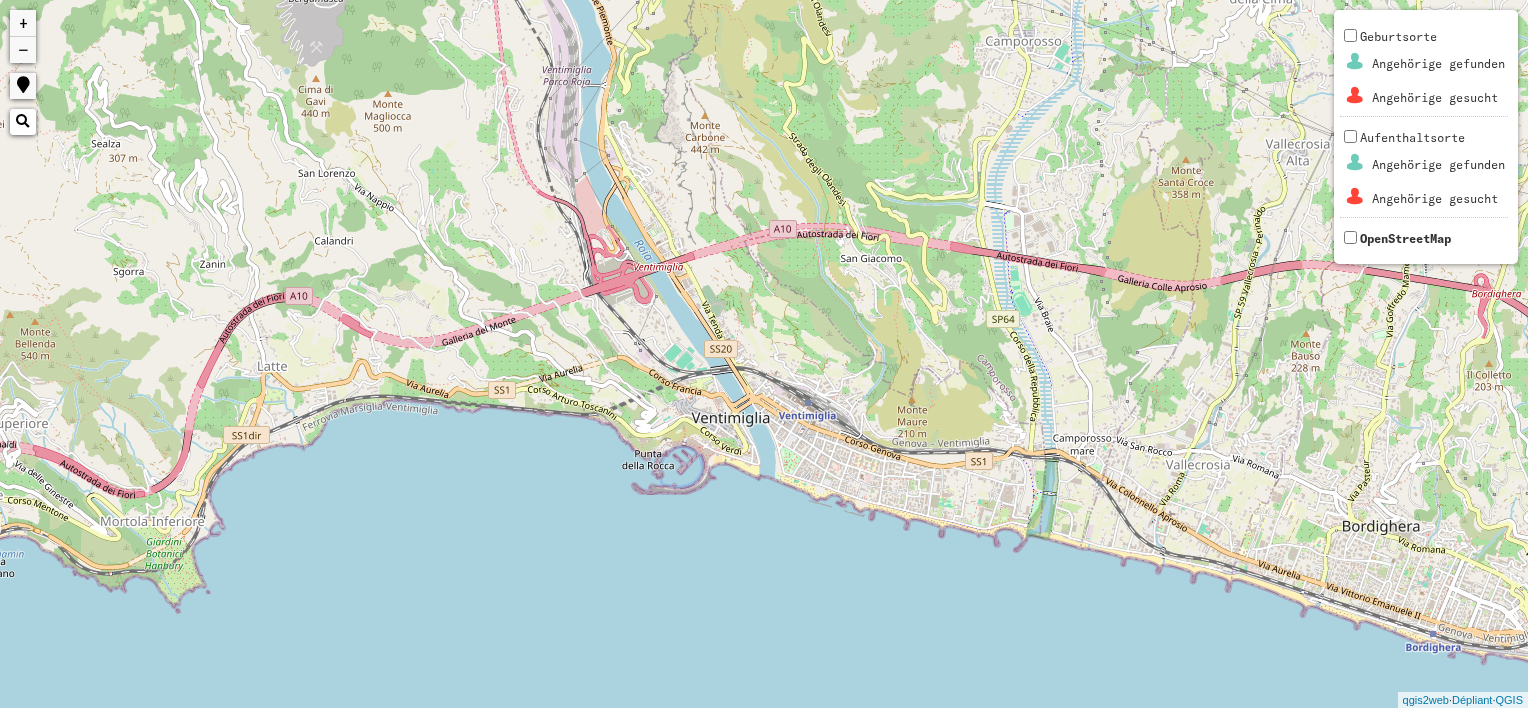 drag, startPoint x: 1008, startPoint y: 302, endPoint x: -4, endPoint y: 532, distance: 1037.8073 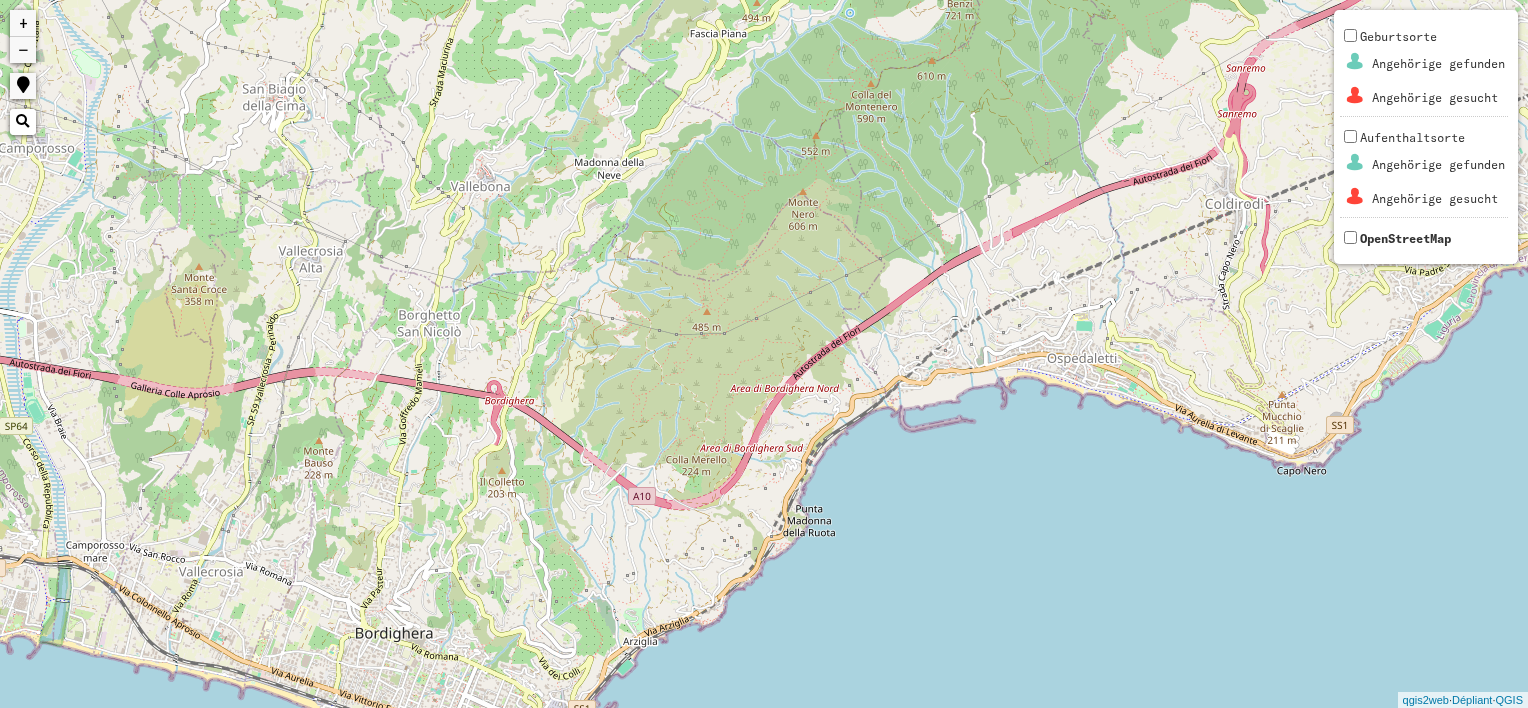 drag, startPoint x: 989, startPoint y: 340, endPoint x: -4, endPoint y: 448, distance: 998.85583 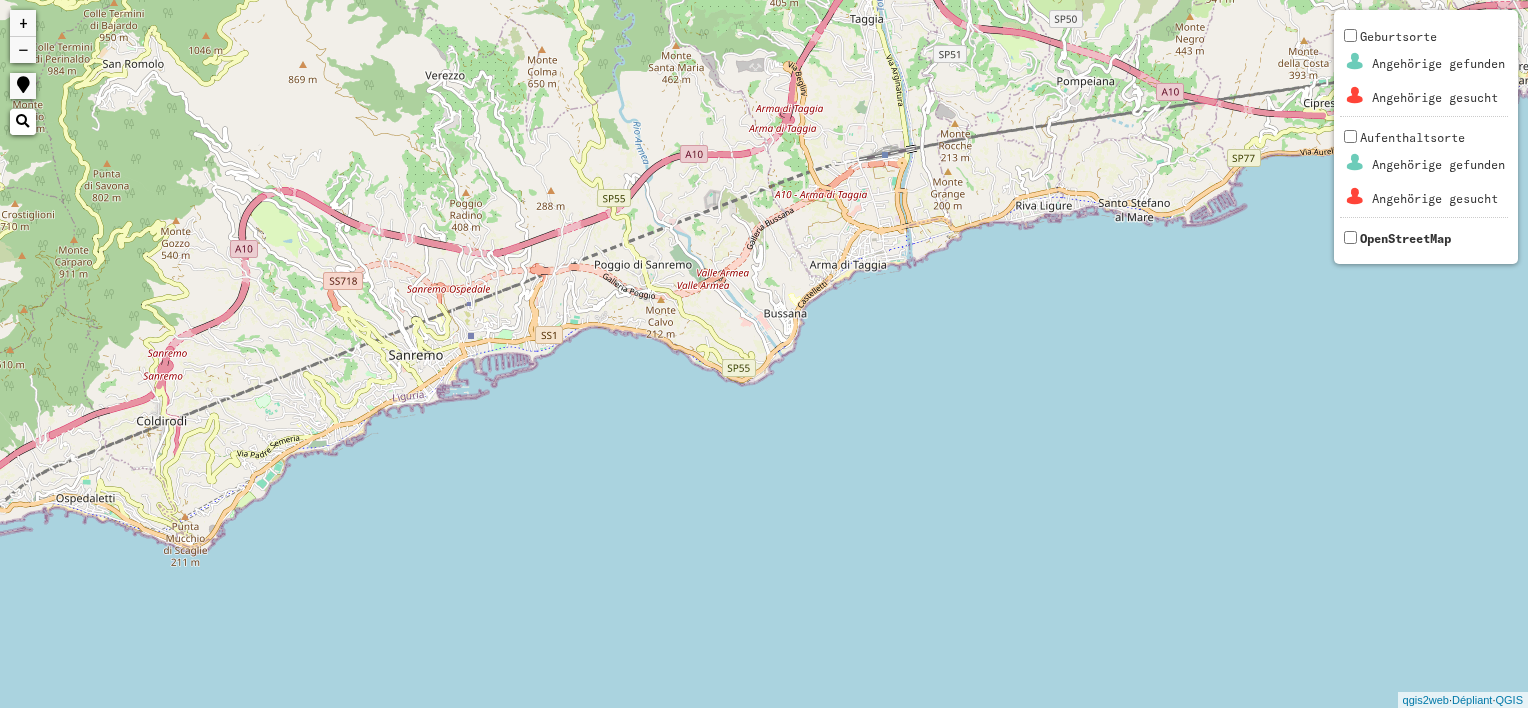 drag, startPoint x: 885, startPoint y: 186, endPoint x: 68, endPoint y: 326, distance: 828.9083 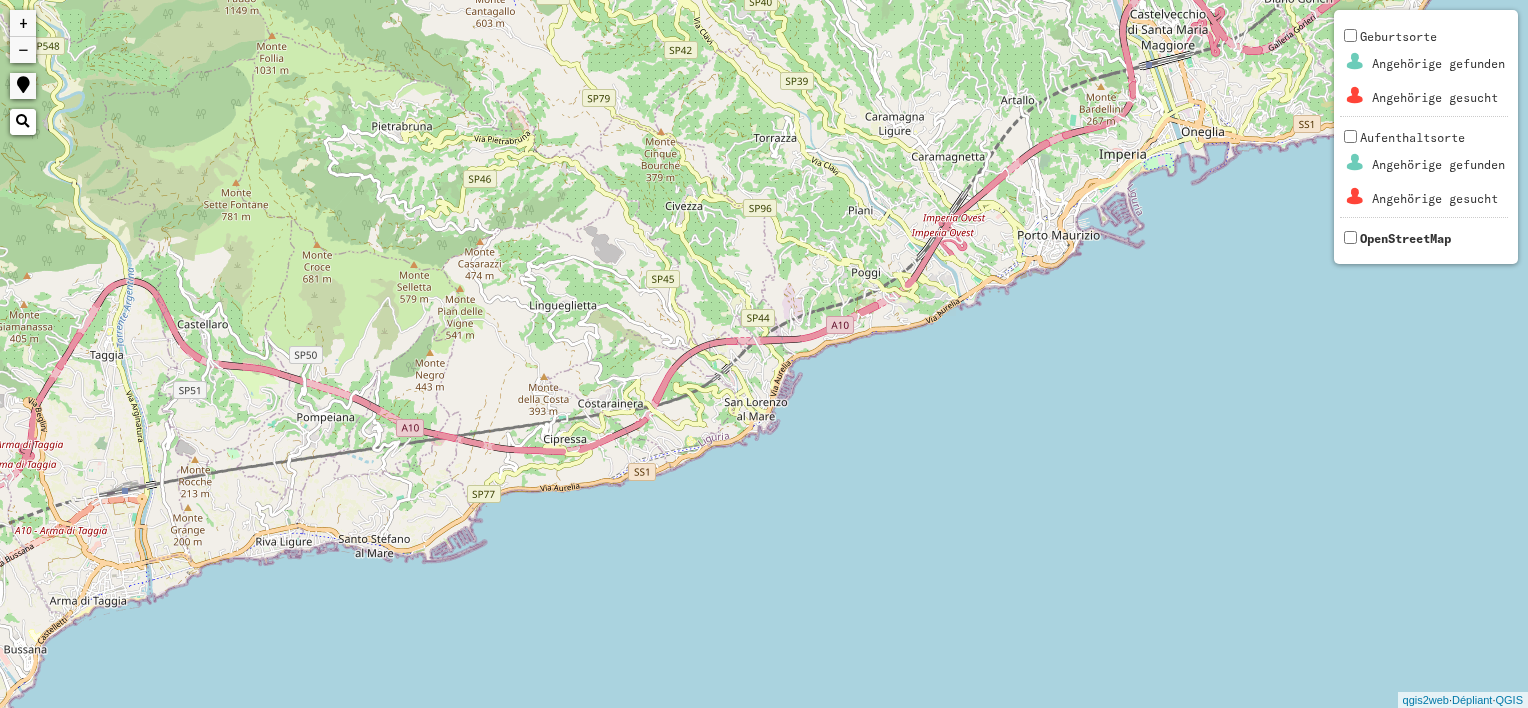 drag, startPoint x: 1104, startPoint y: 168, endPoint x: 343, endPoint y: 508, distance: 833.49927 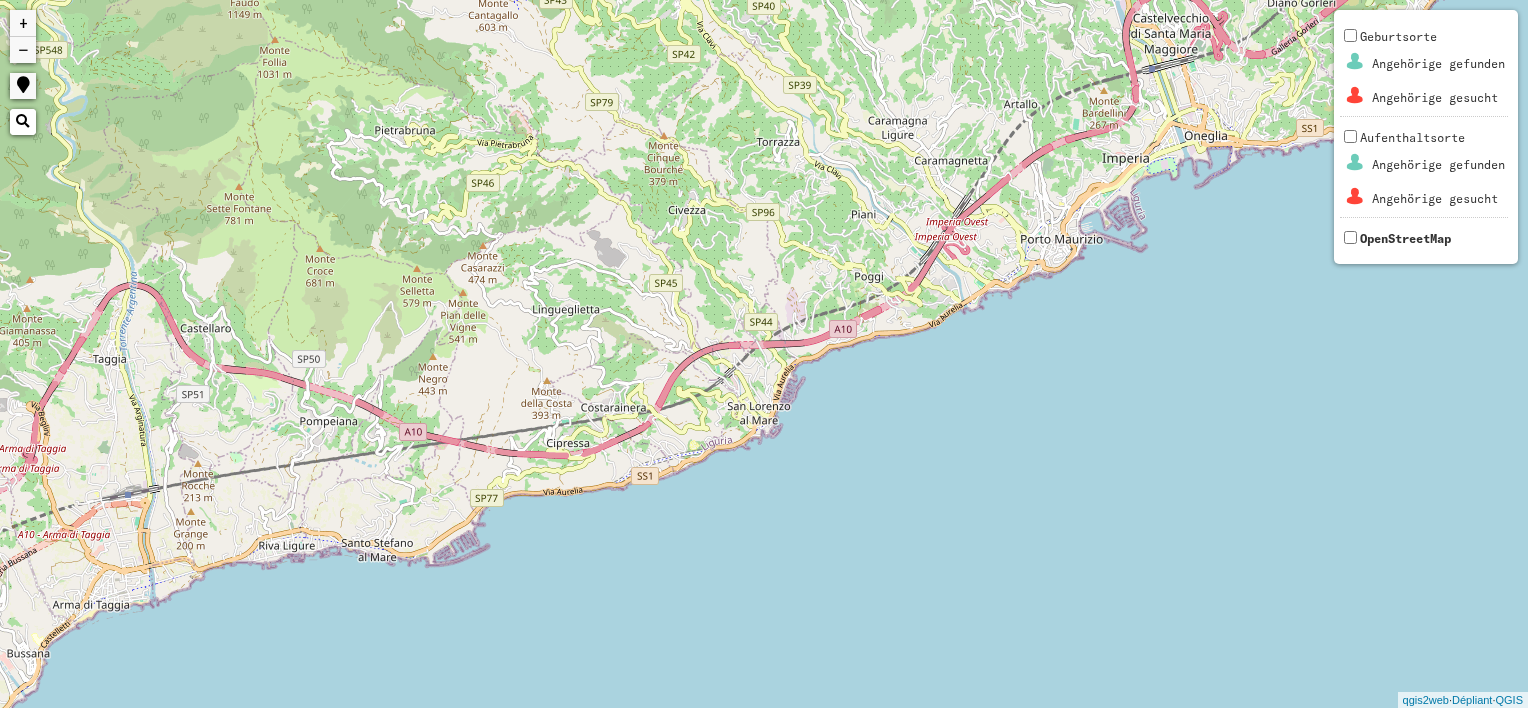 click on "−" at bounding box center [23, 50] 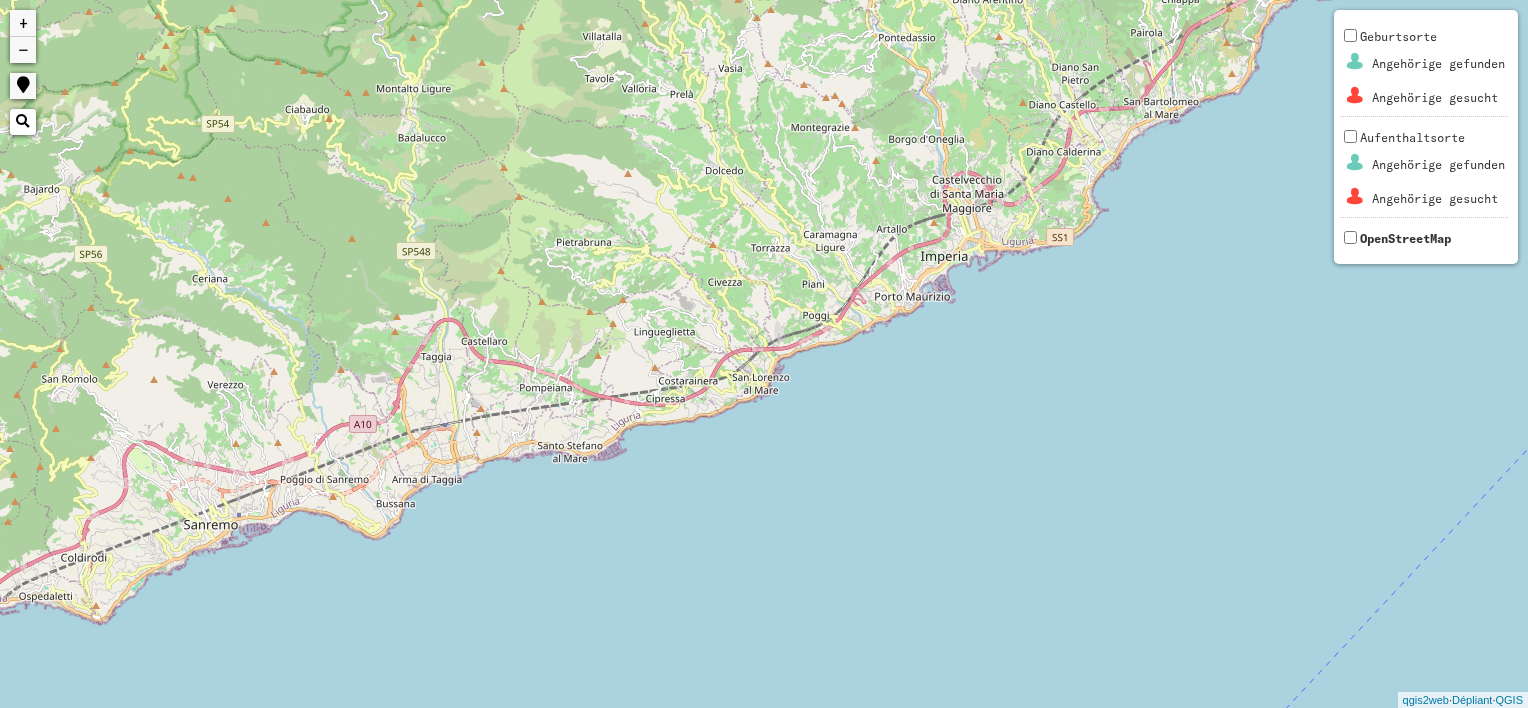 click on "−" at bounding box center [23, 50] 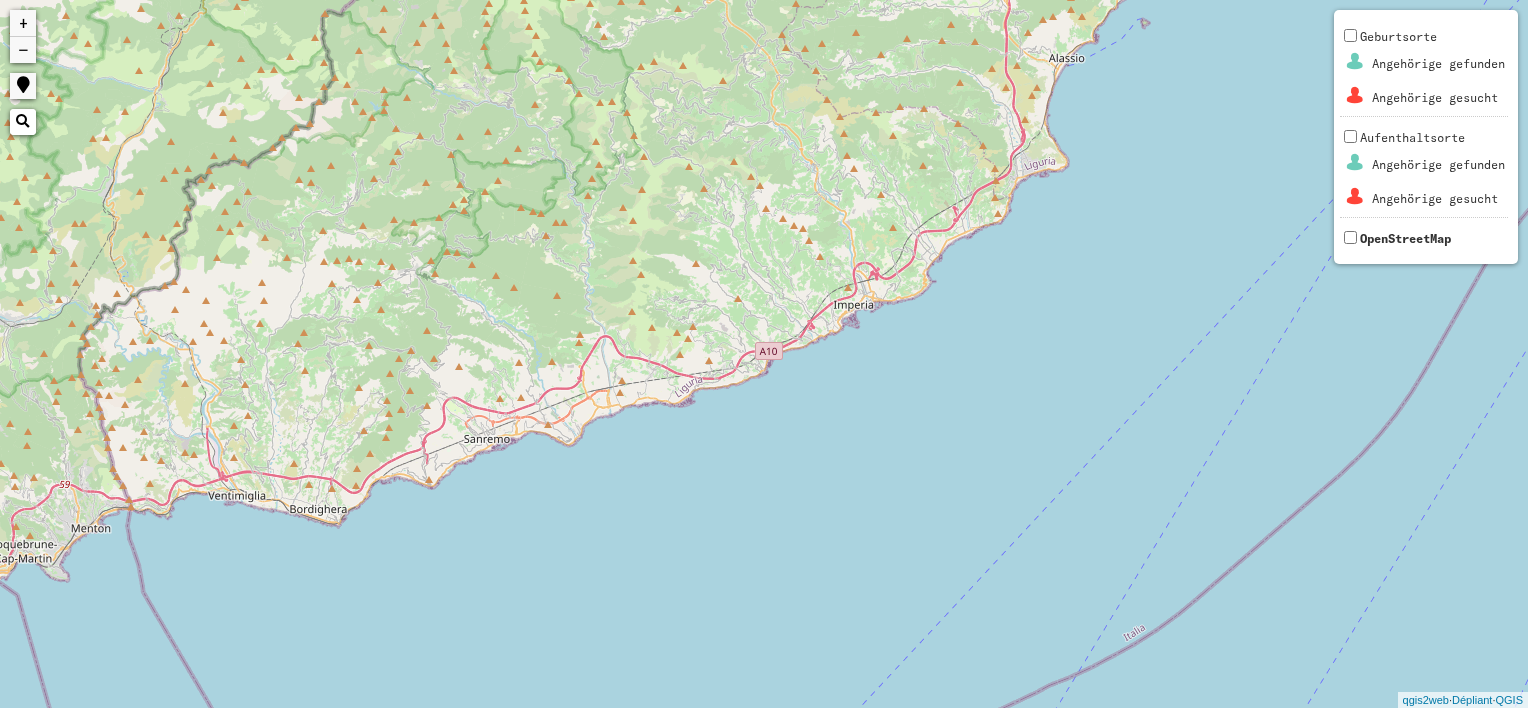 click on "−" at bounding box center (23, 50) 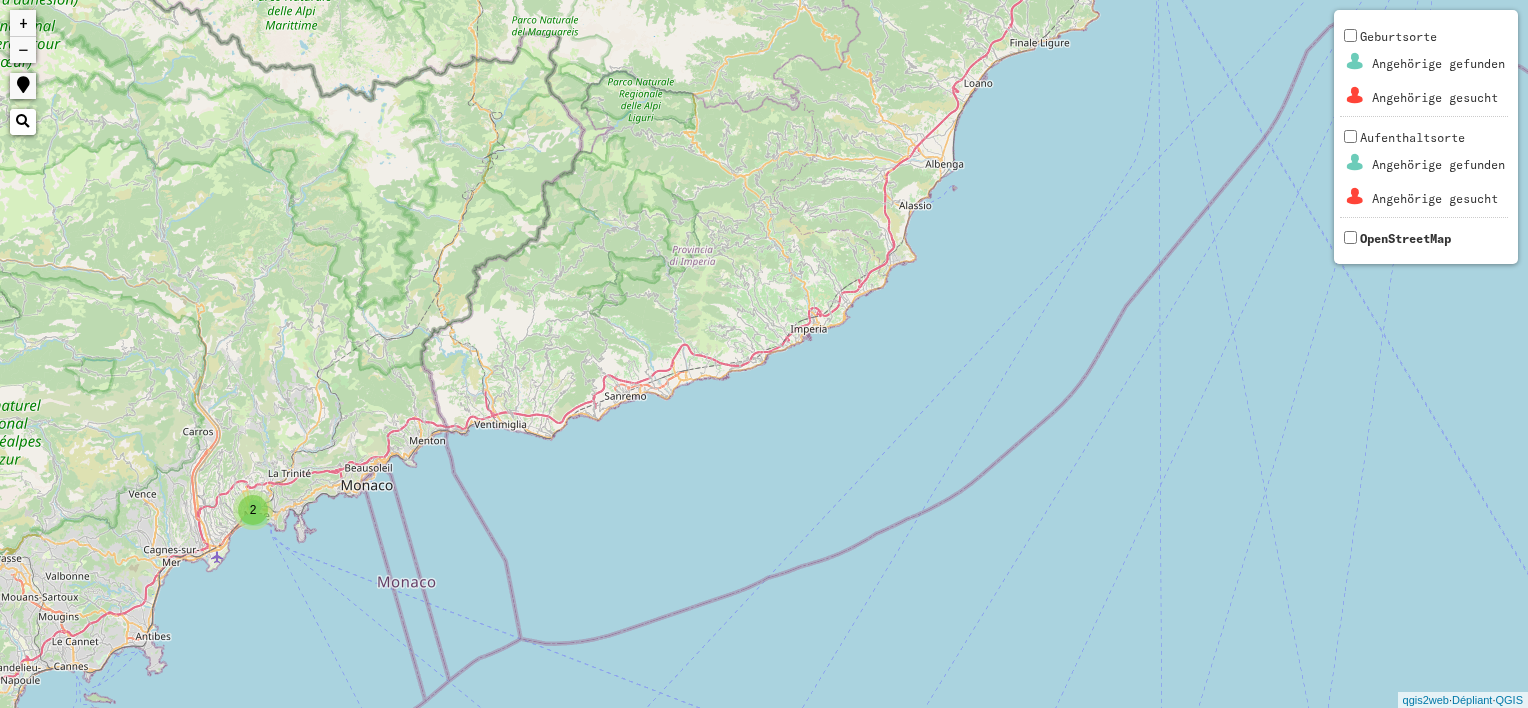 click on "−" at bounding box center [23, 50] 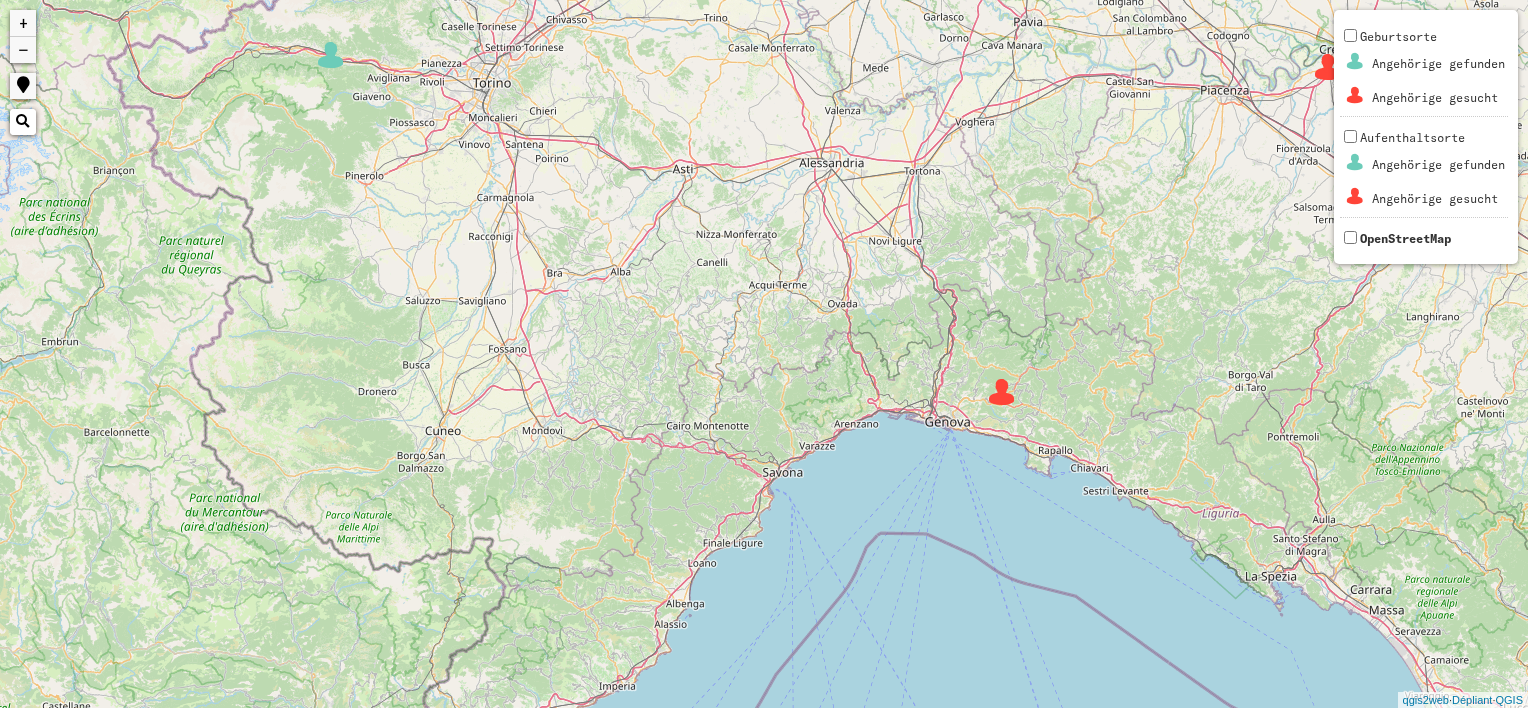 drag, startPoint x: 1128, startPoint y: 140, endPoint x: 956, endPoint y: 493, distance: 392.67416 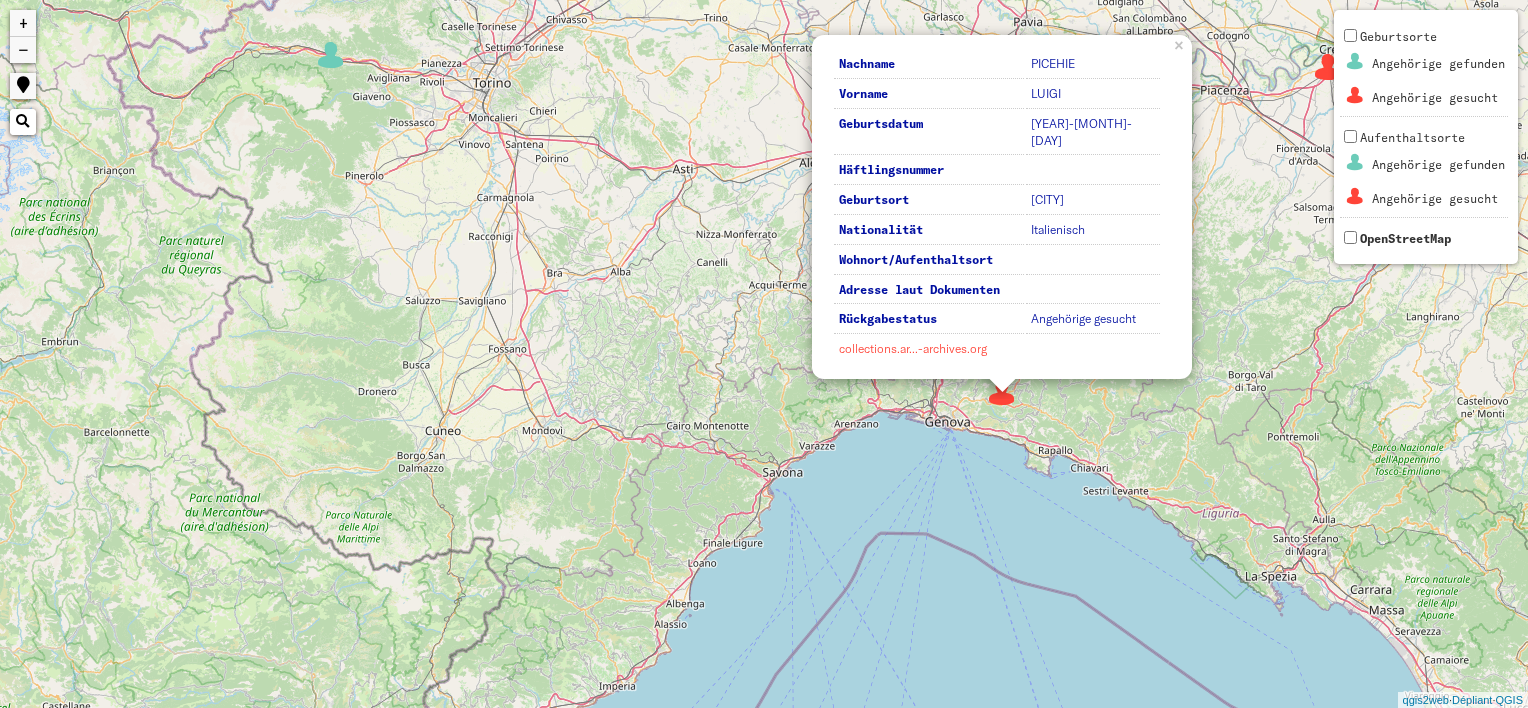click on "collections.ar...-archives.org" at bounding box center [913, 348] 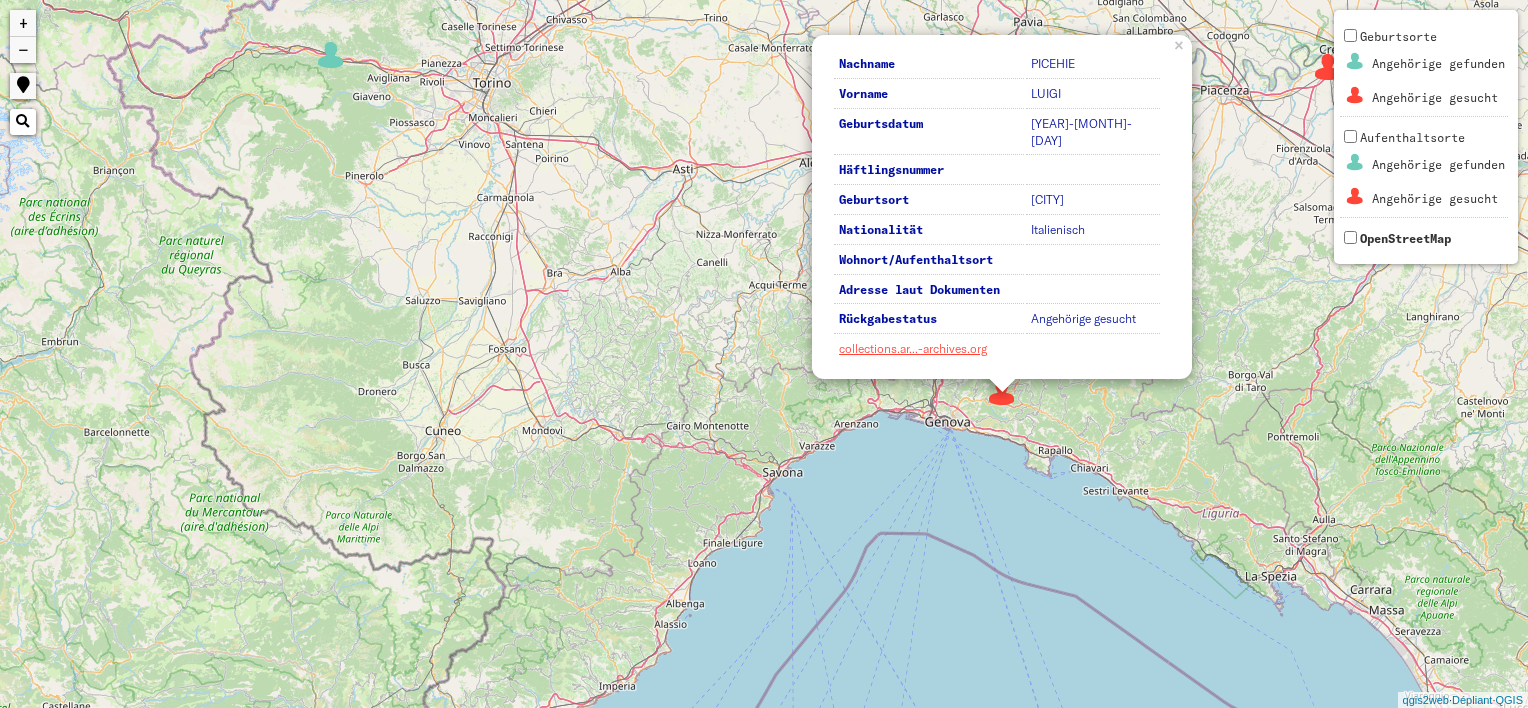 click on "−" at bounding box center [23, 50] 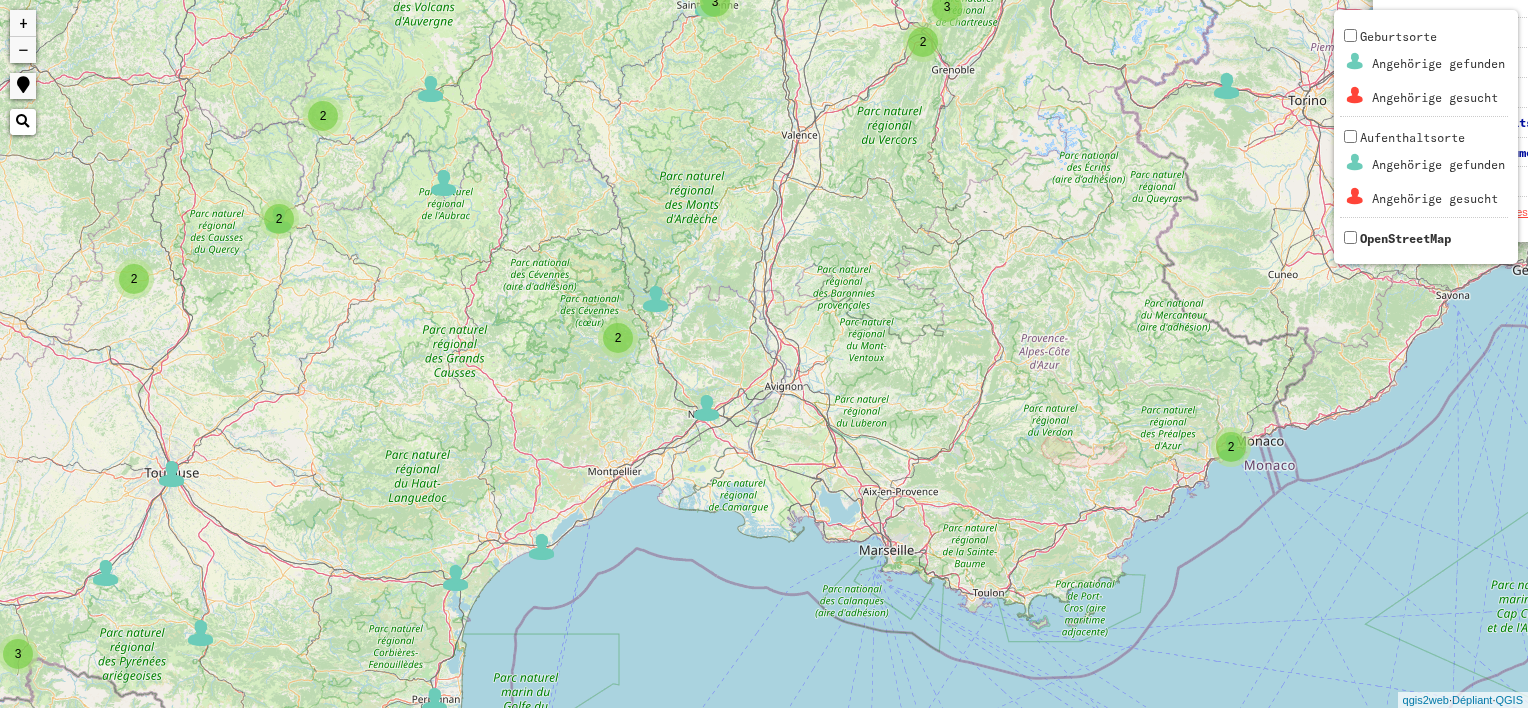 drag, startPoint x: 309, startPoint y: 215, endPoint x: 1000, endPoint y: 100, distance: 700.5041 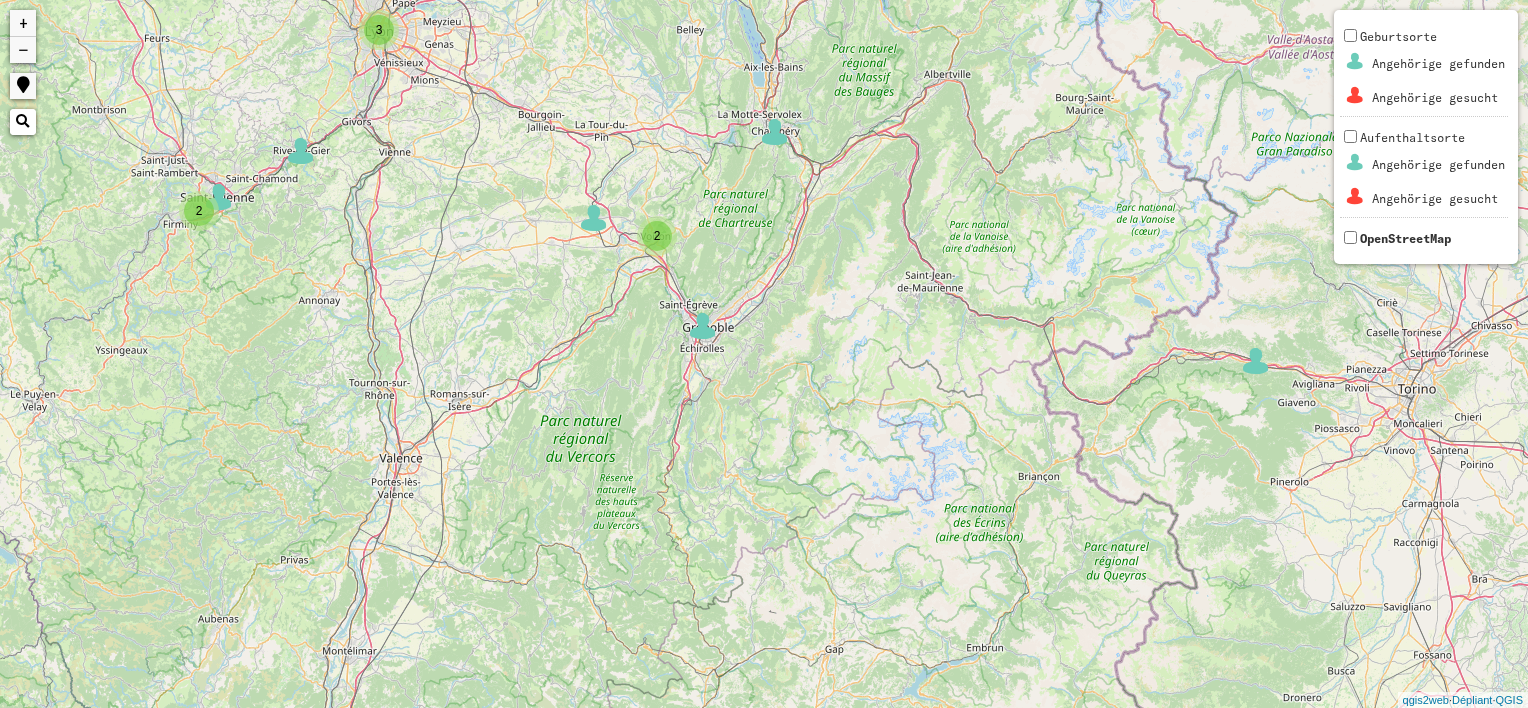 drag, startPoint x: 944, startPoint y: 180, endPoint x: 206, endPoint y: 690, distance: 897.07526 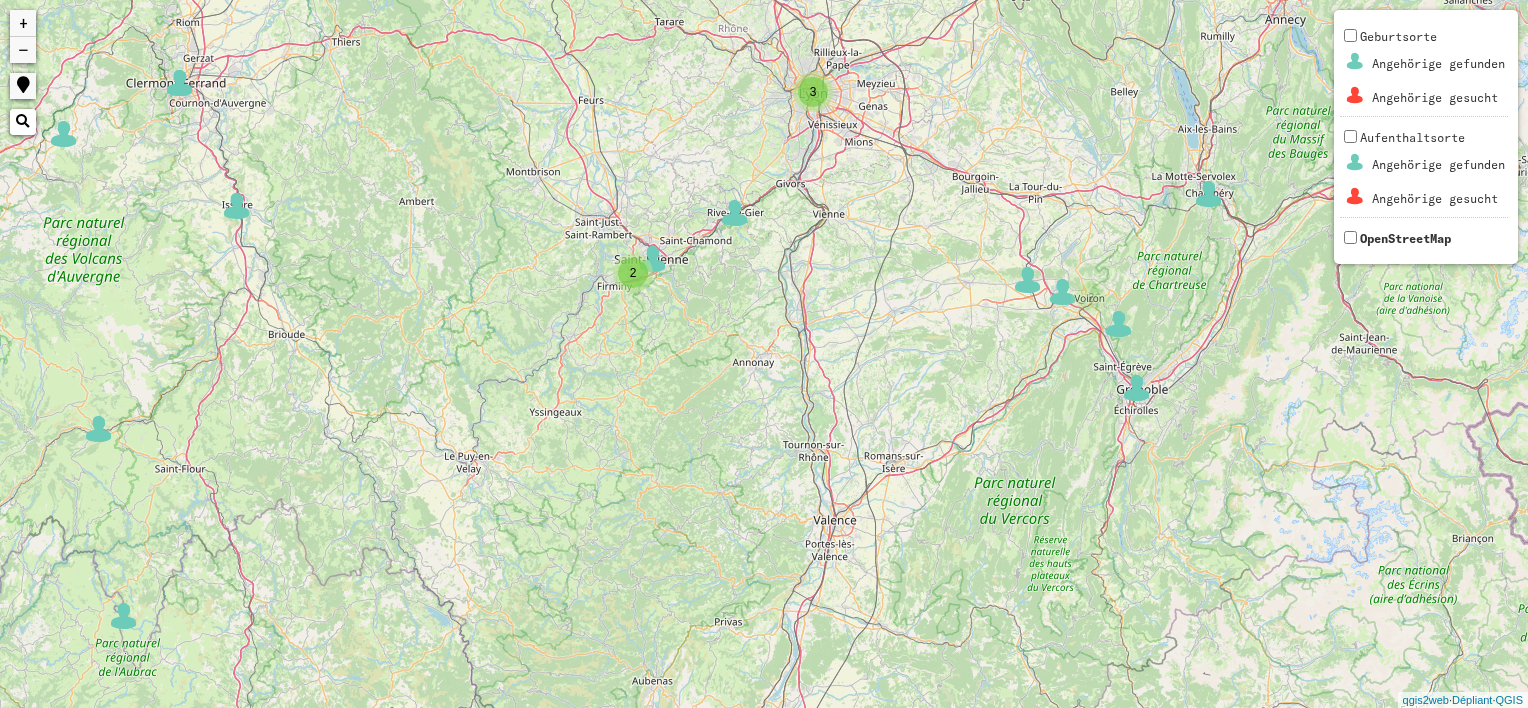 drag, startPoint x: 373, startPoint y: 216, endPoint x: 810, endPoint y: 277, distance: 441.2369 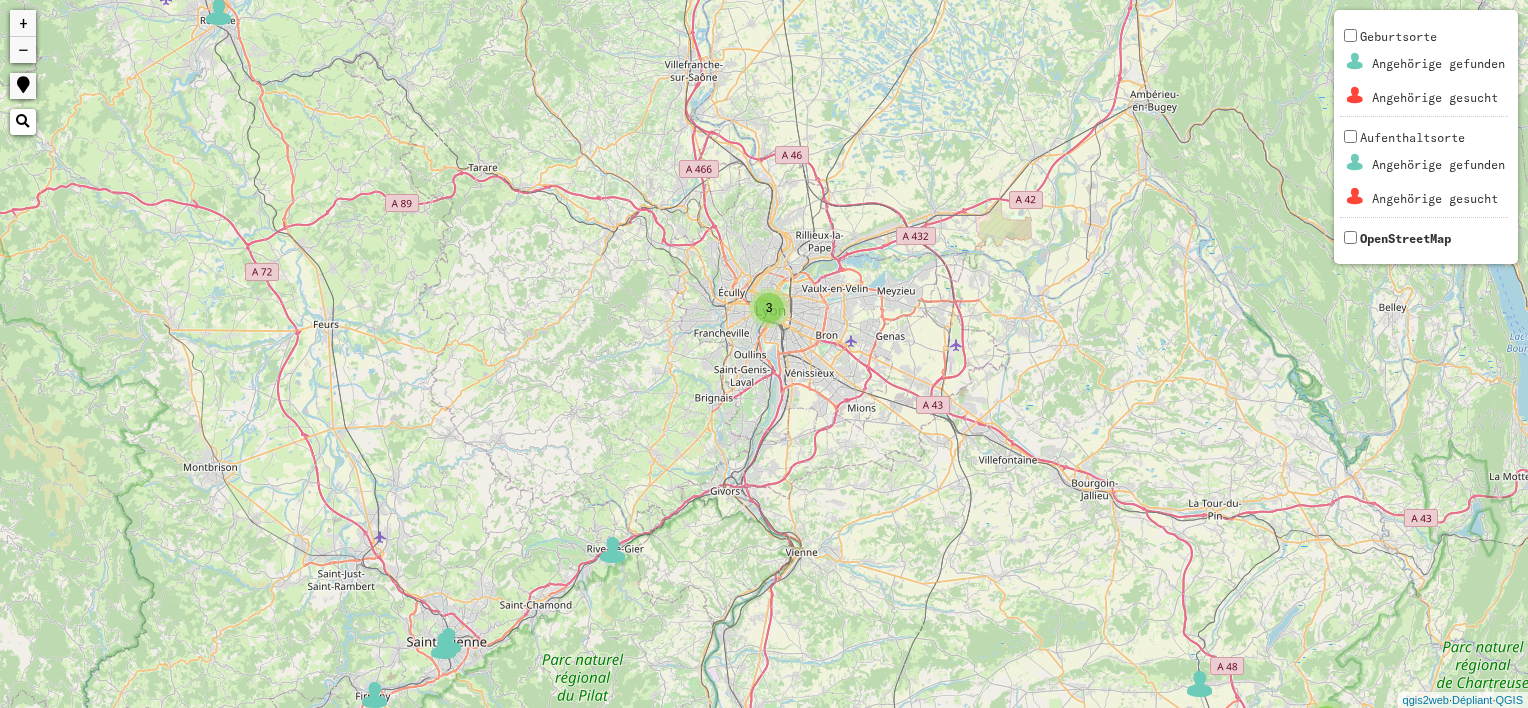 drag, startPoint x: 890, startPoint y: 133, endPoint x: 536, endPoint y: 450, distance: 475.18942 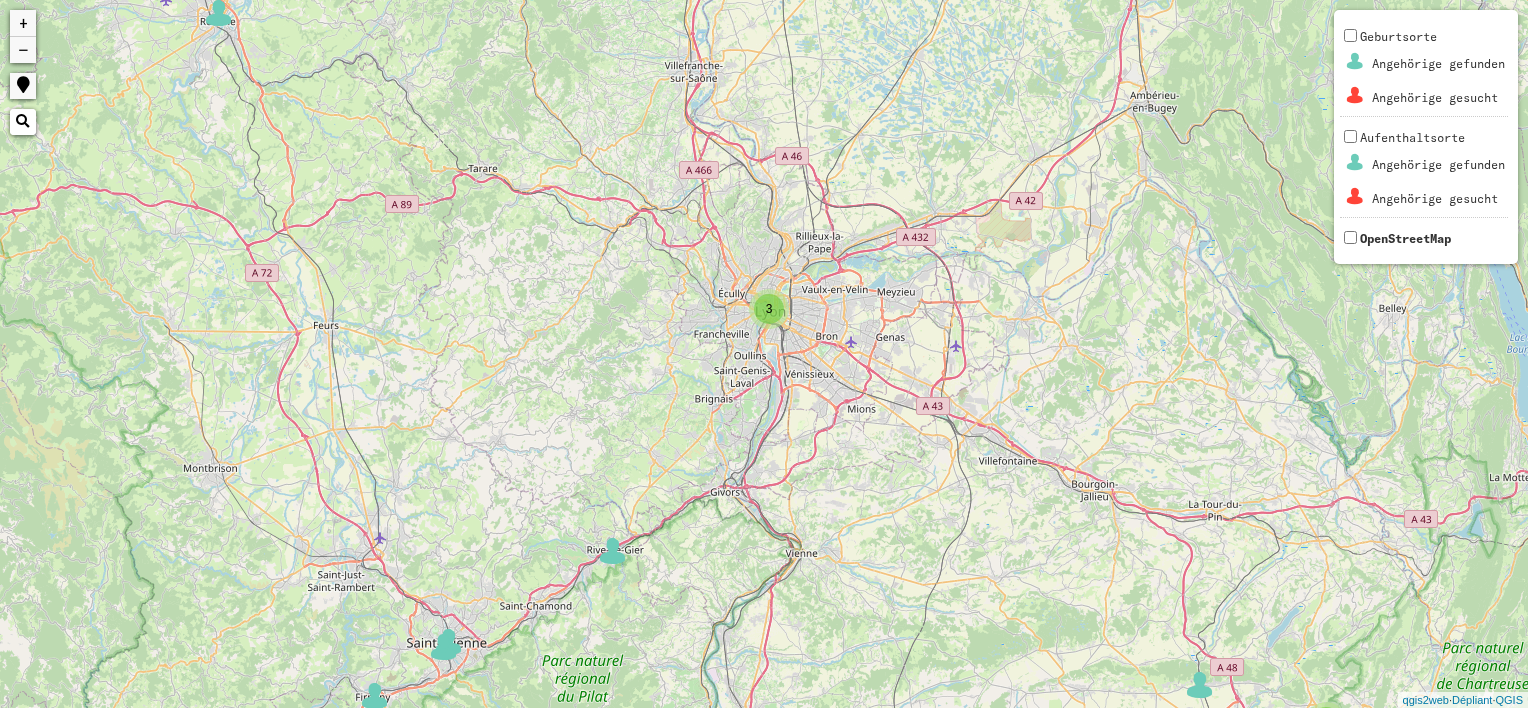 click on "3" at bounding box center (769, 309) 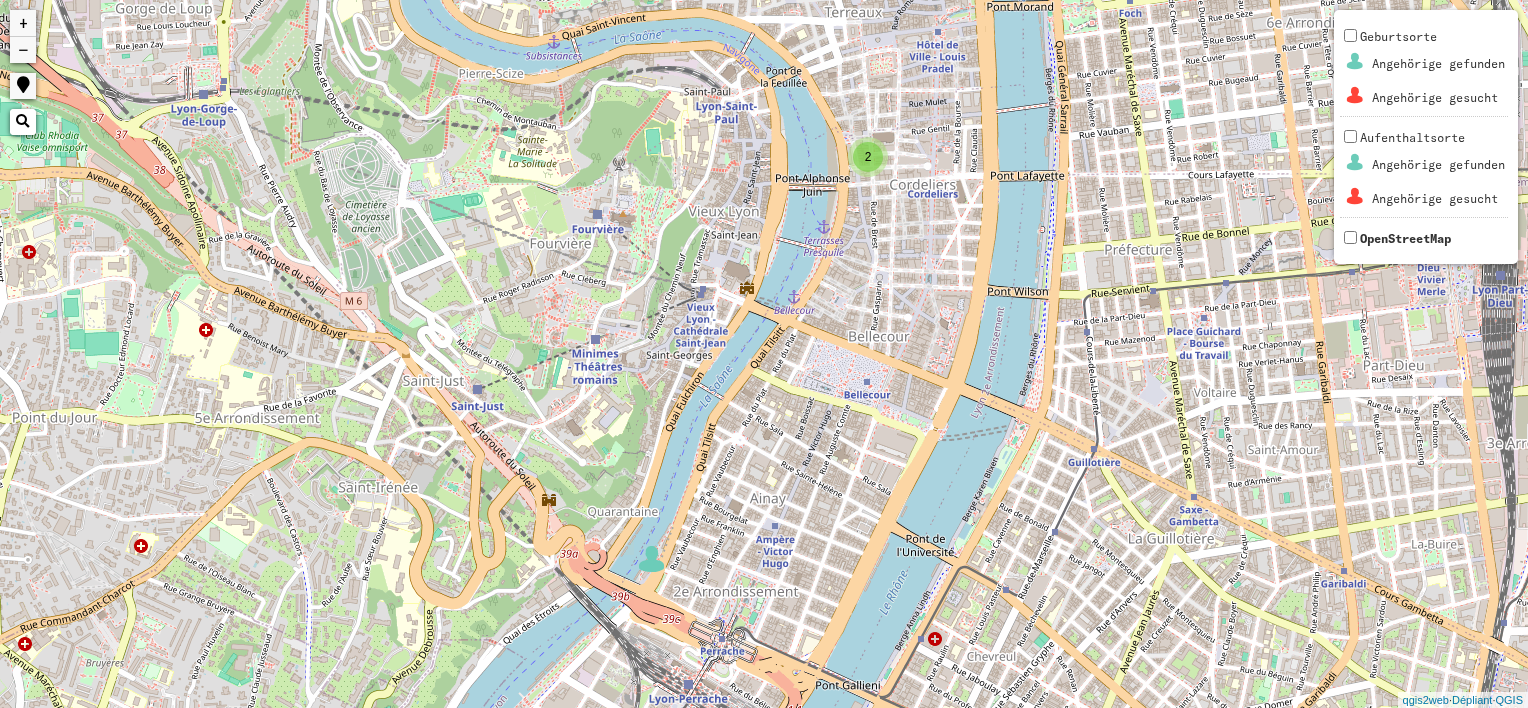 click on "2" at bounding box center [868, 157] 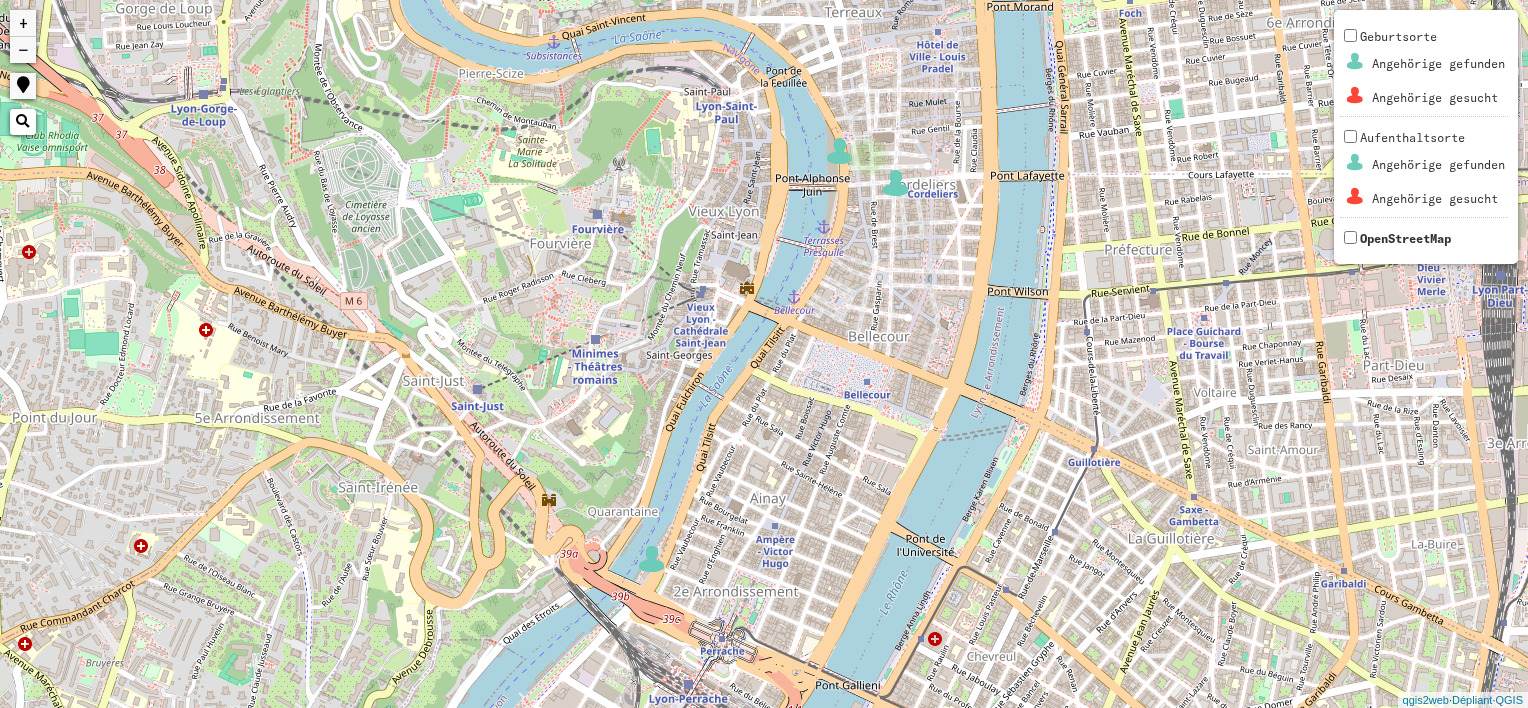 click on "−" at bounding box center [23, 50] 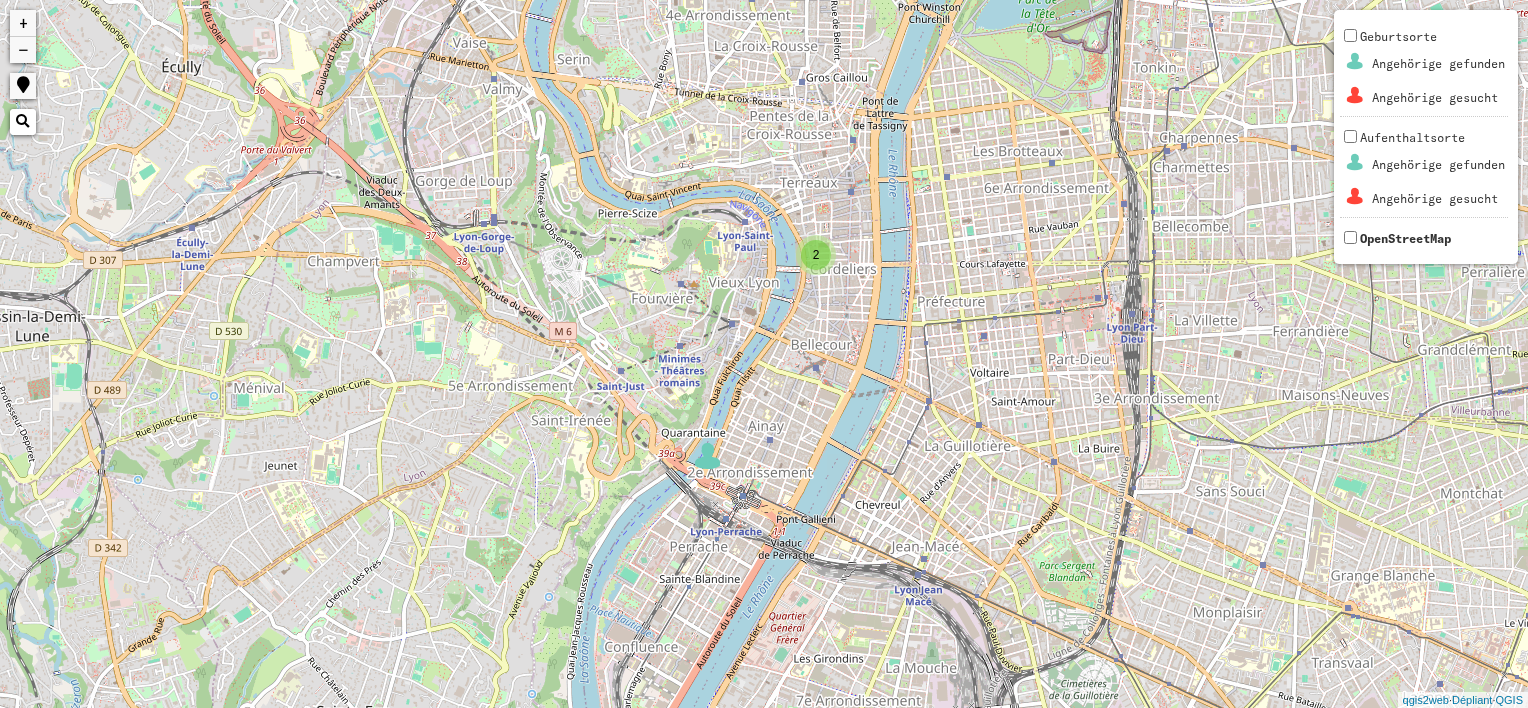 click on "−" at bounding box center [23, 50] 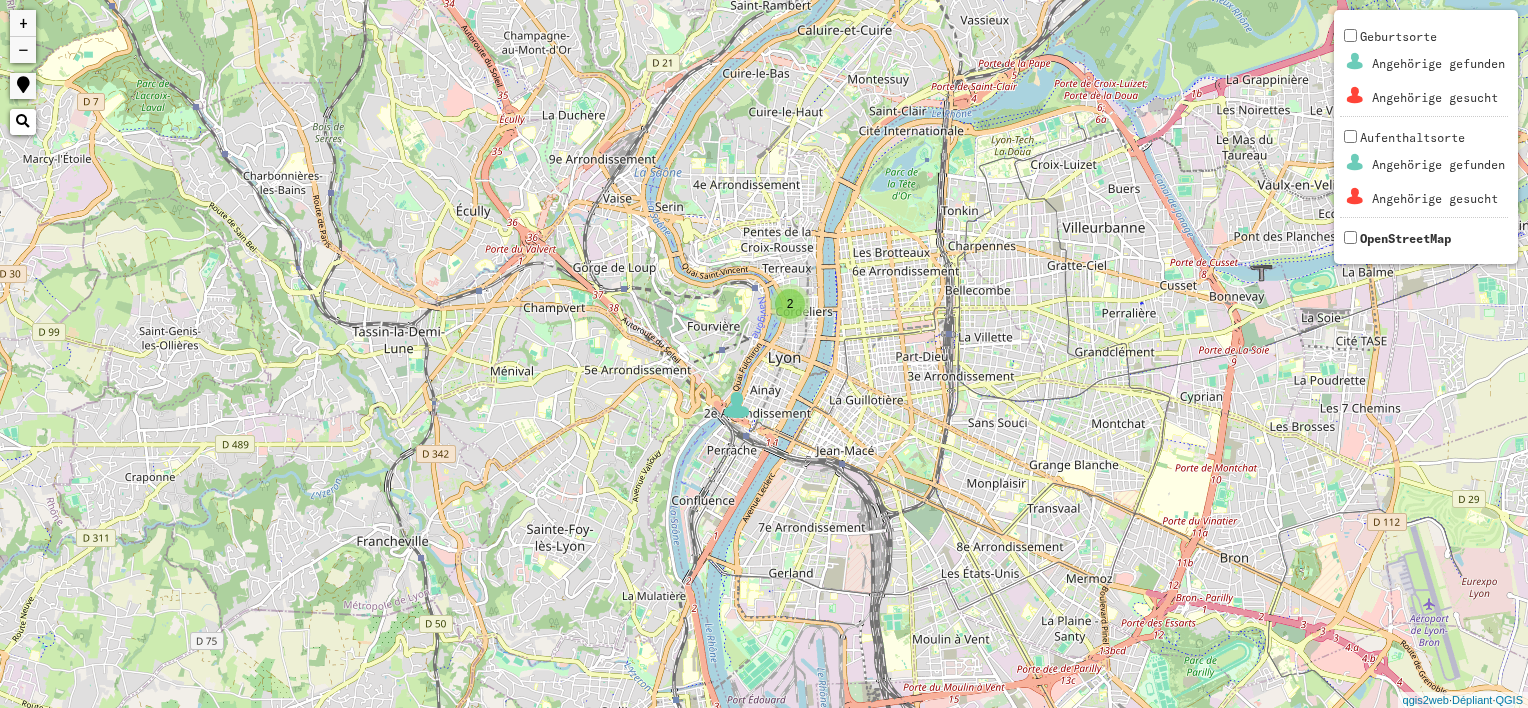 click on "−" at bounding box center [23, 50] 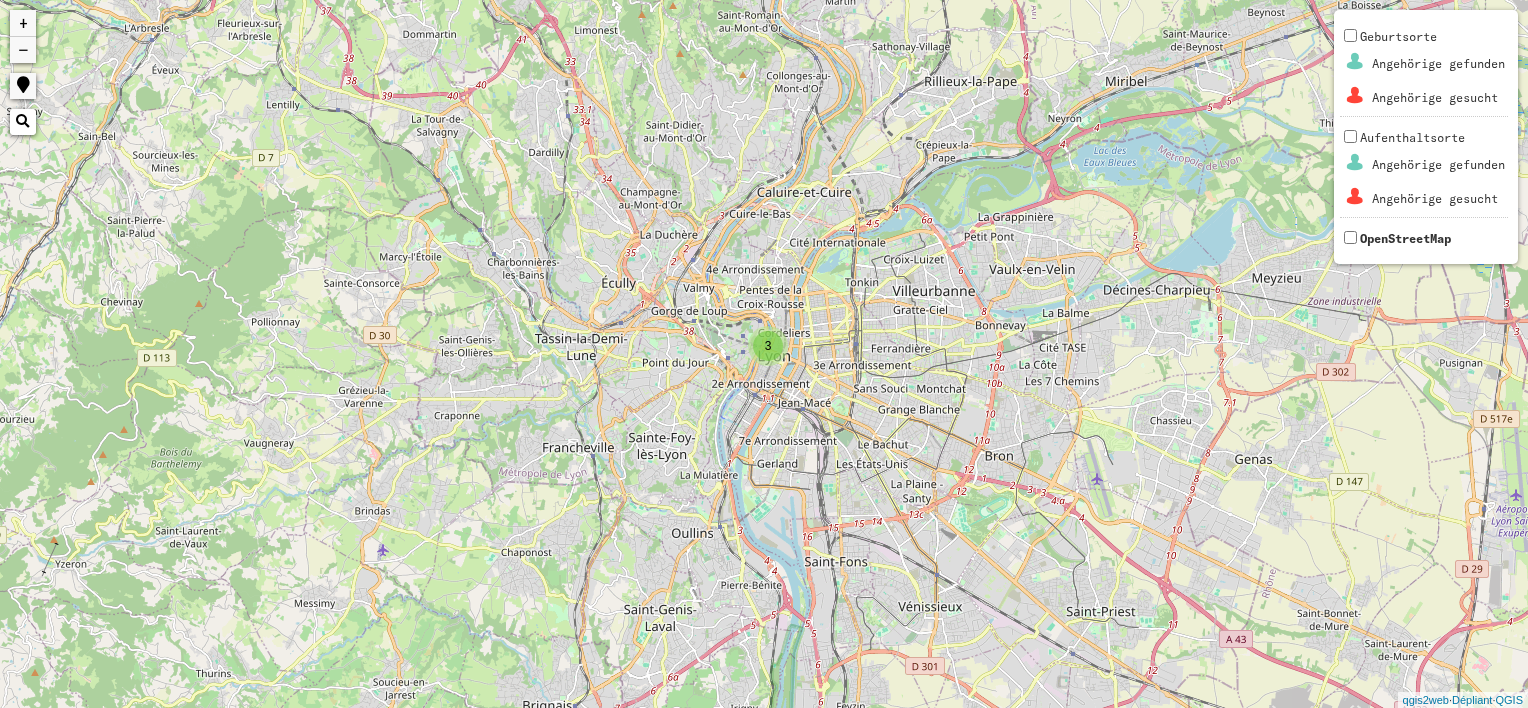 click on "−" at bounding box center [23, 50] 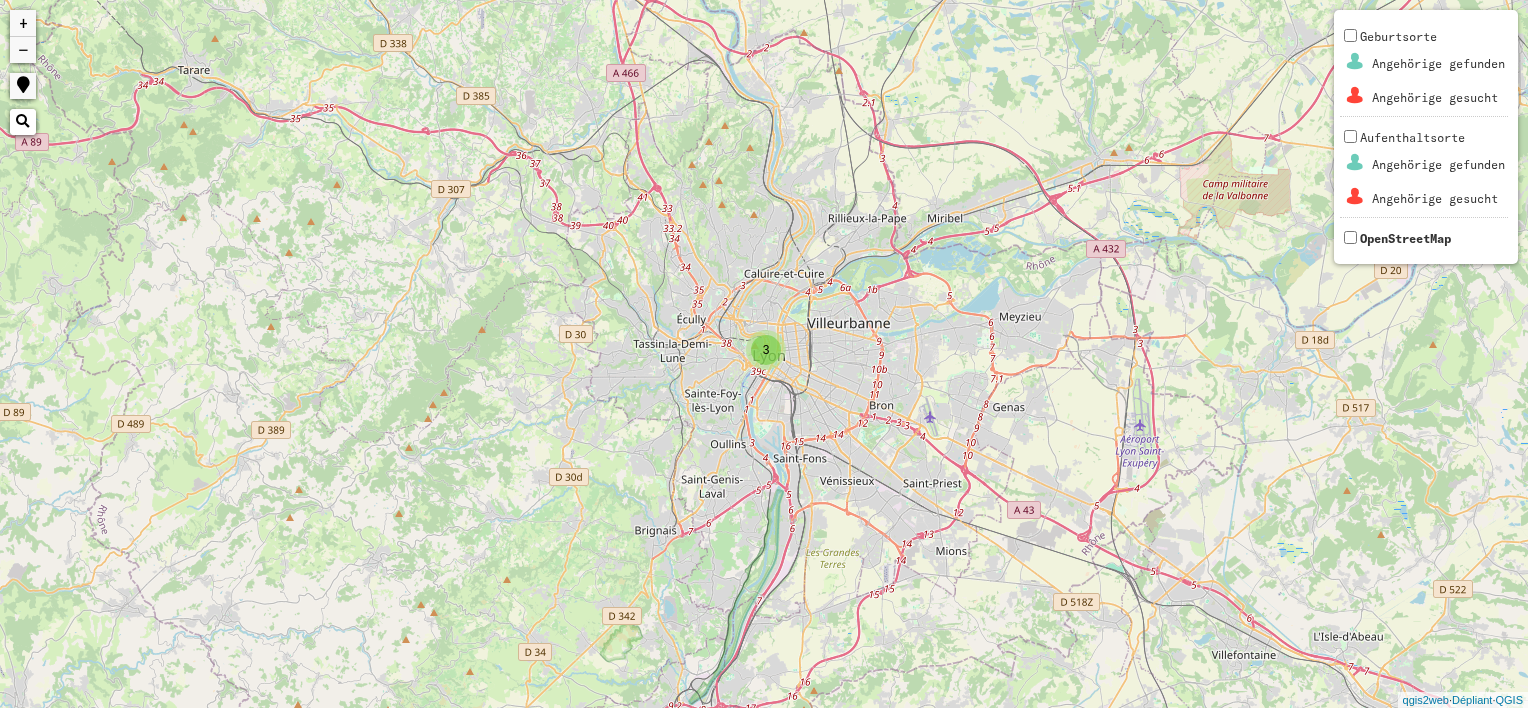 click on "−" at bounding box center (23, 50) 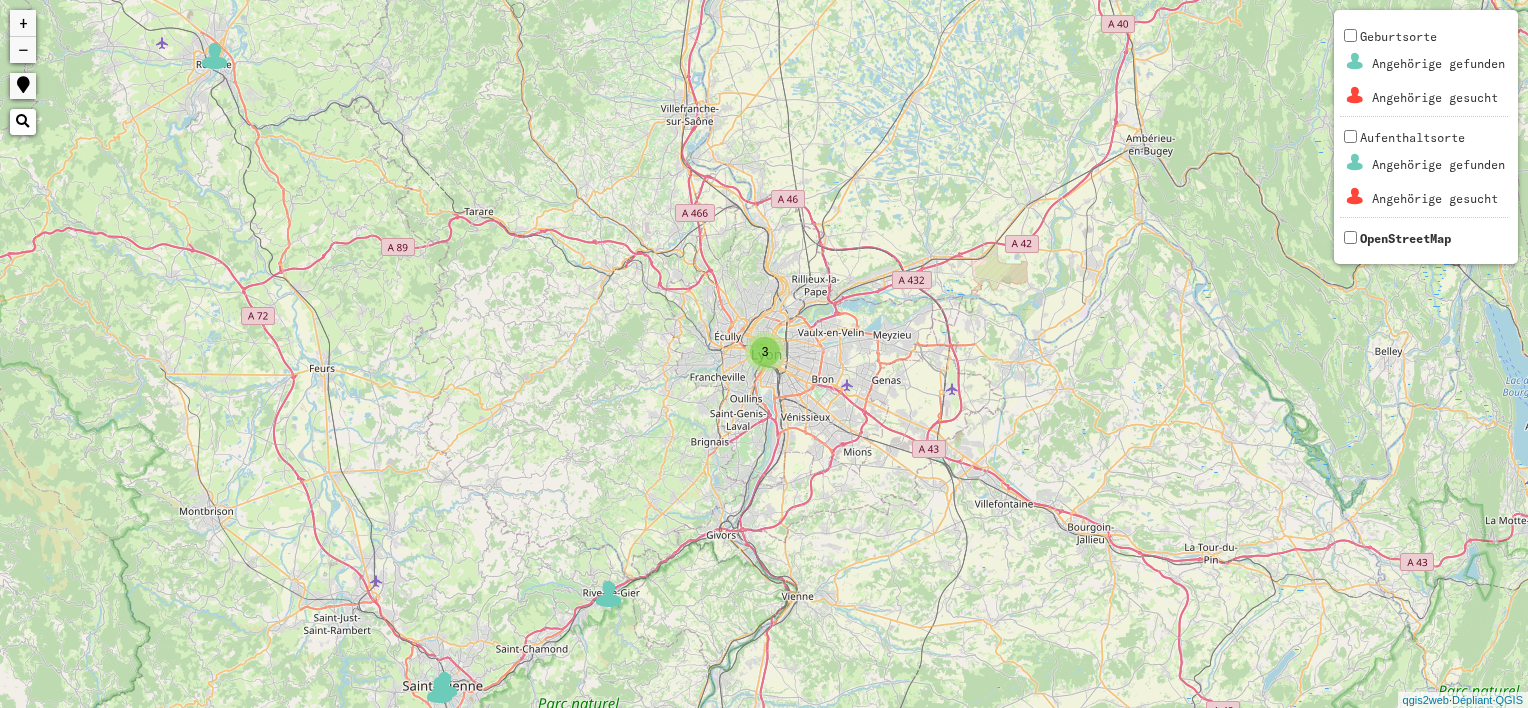 click on "−" at bounding box center (23, 50) 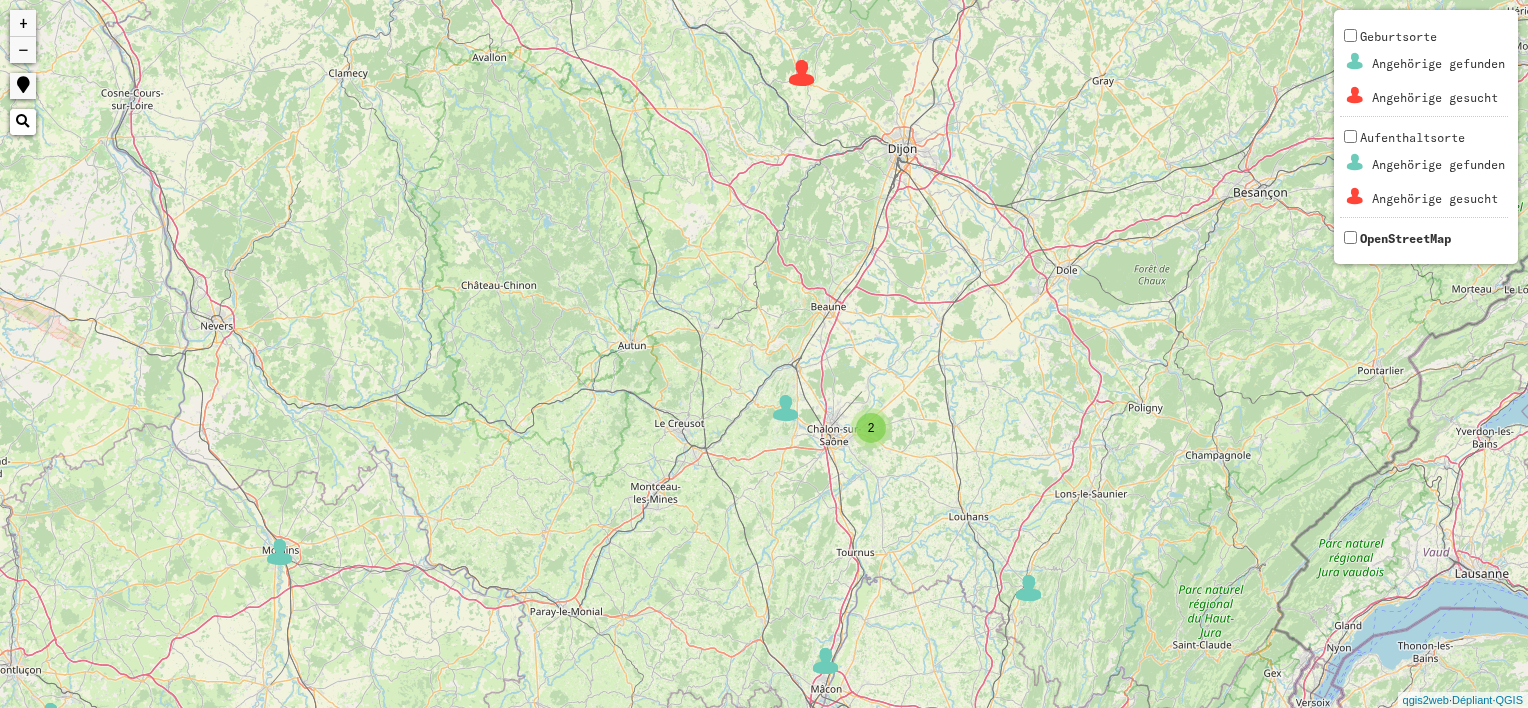 drag, startPoint x: 396, startPoint y: 136, endPoint x: 461, endPoint y: 759, distance: 626.38165 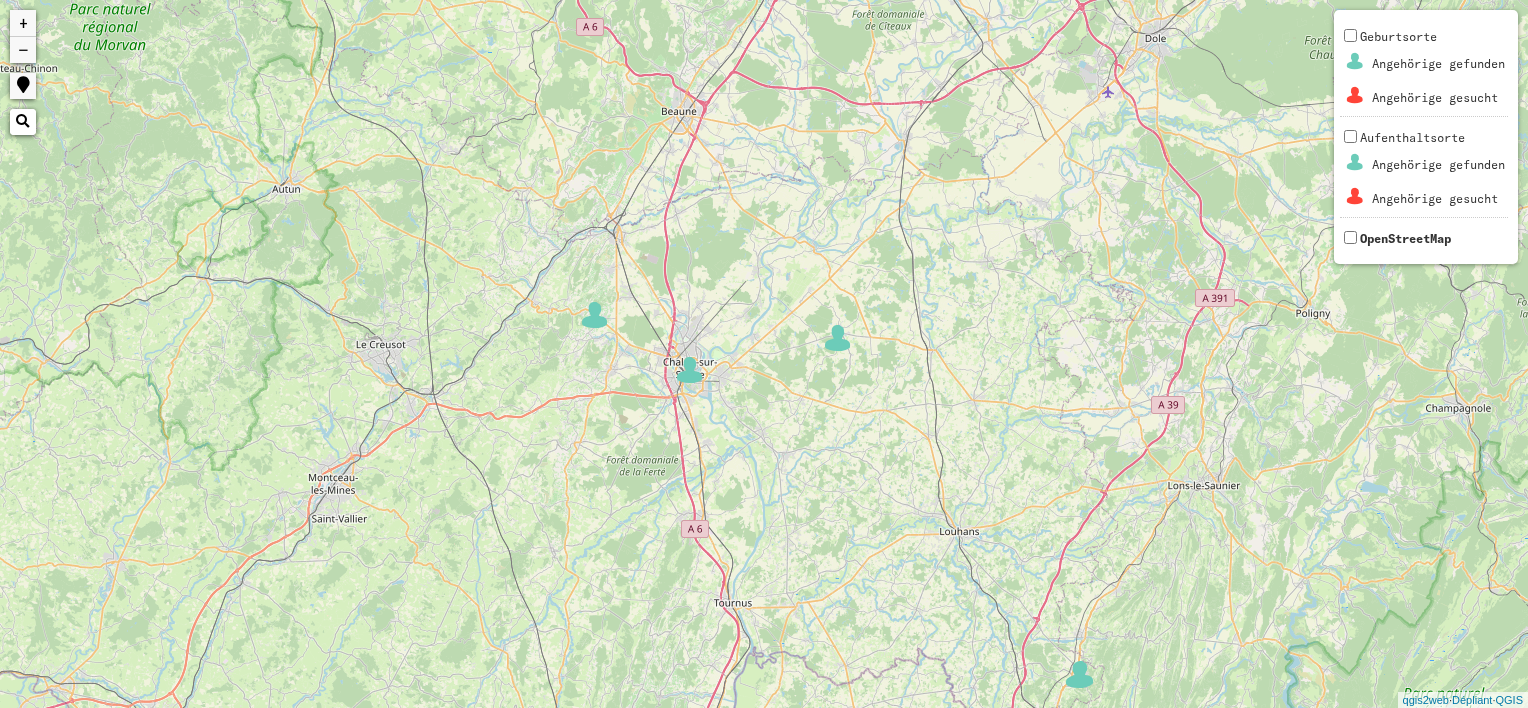 click on "−" at bounding box center [23, 50] 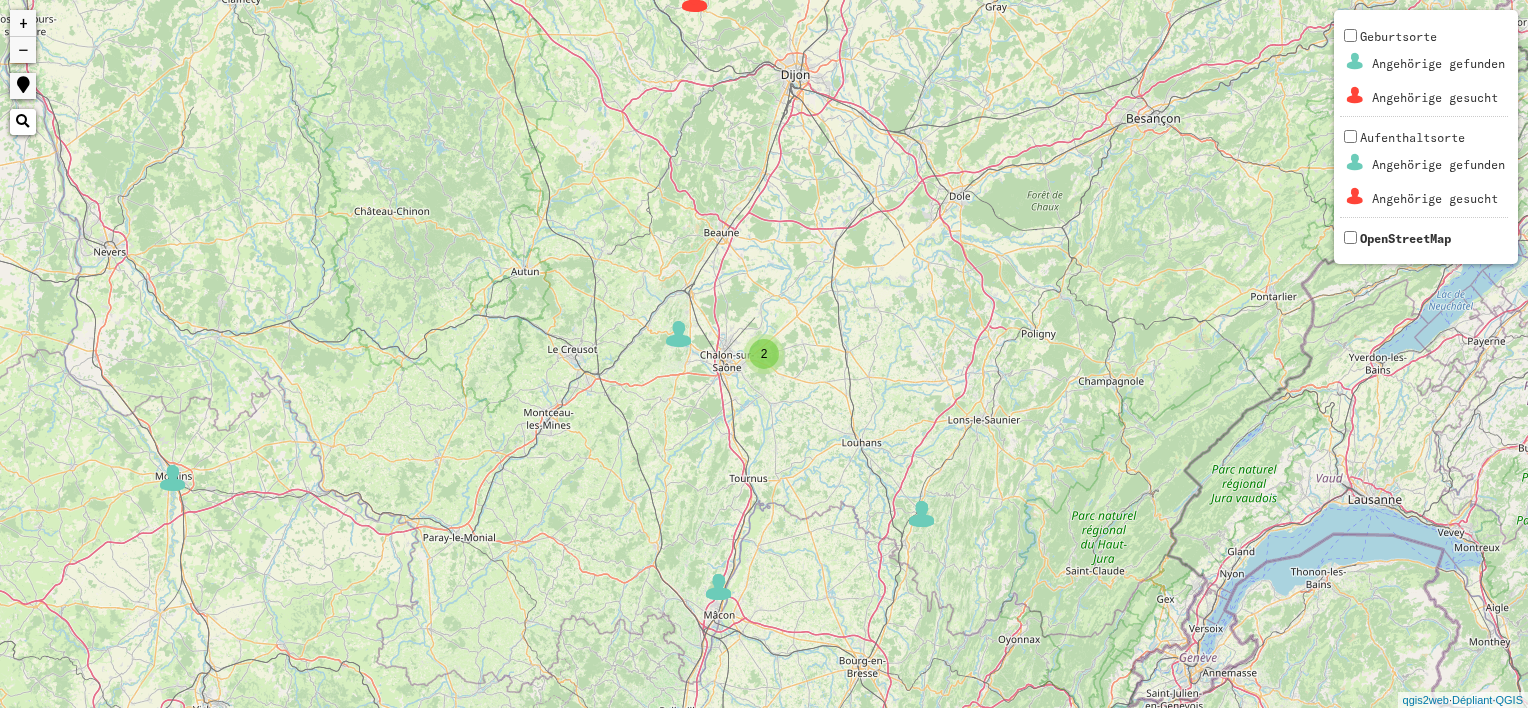 click on "−" at bounding box center [23, 50] 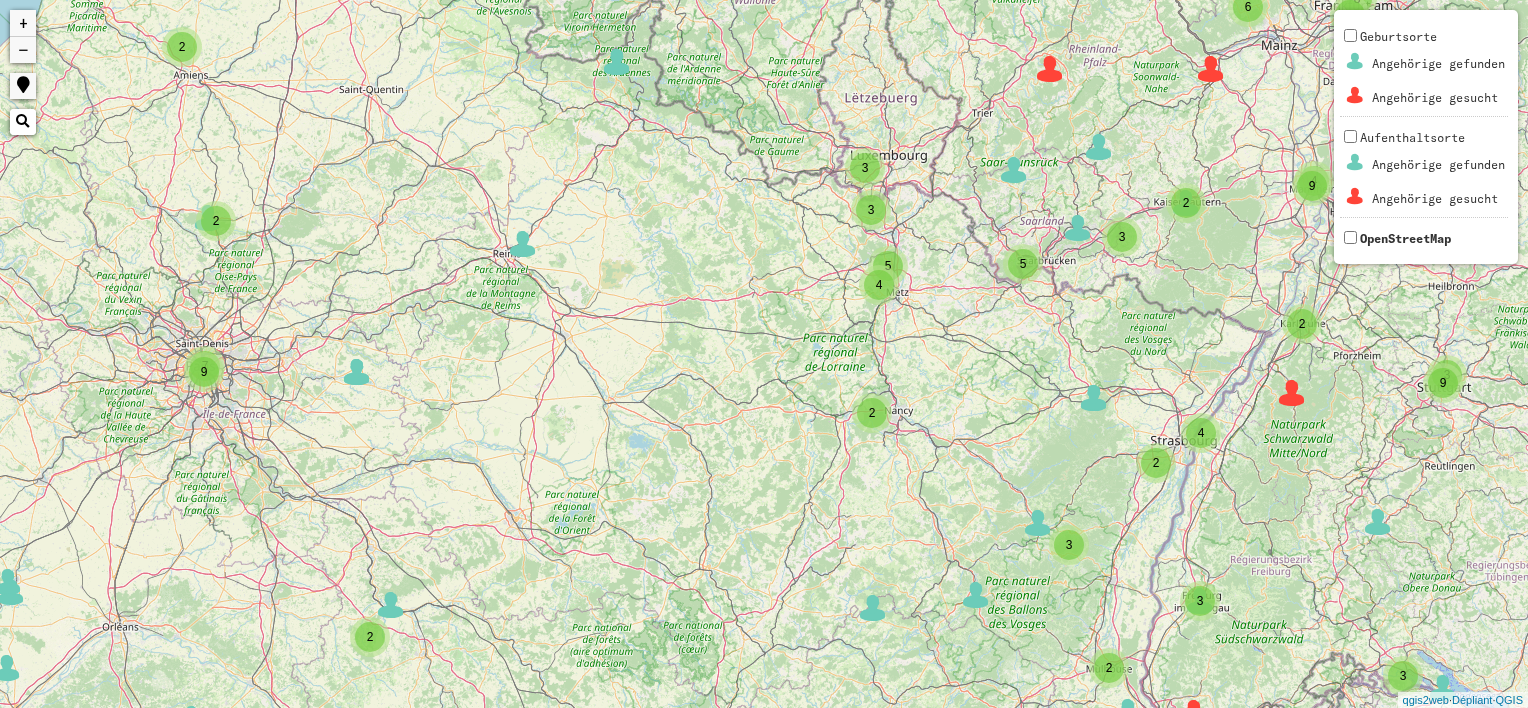 drag, startPoint x: 410, startPoint y: 160, endPoint x: 329, endPoint y: 735, distance: 580.6772 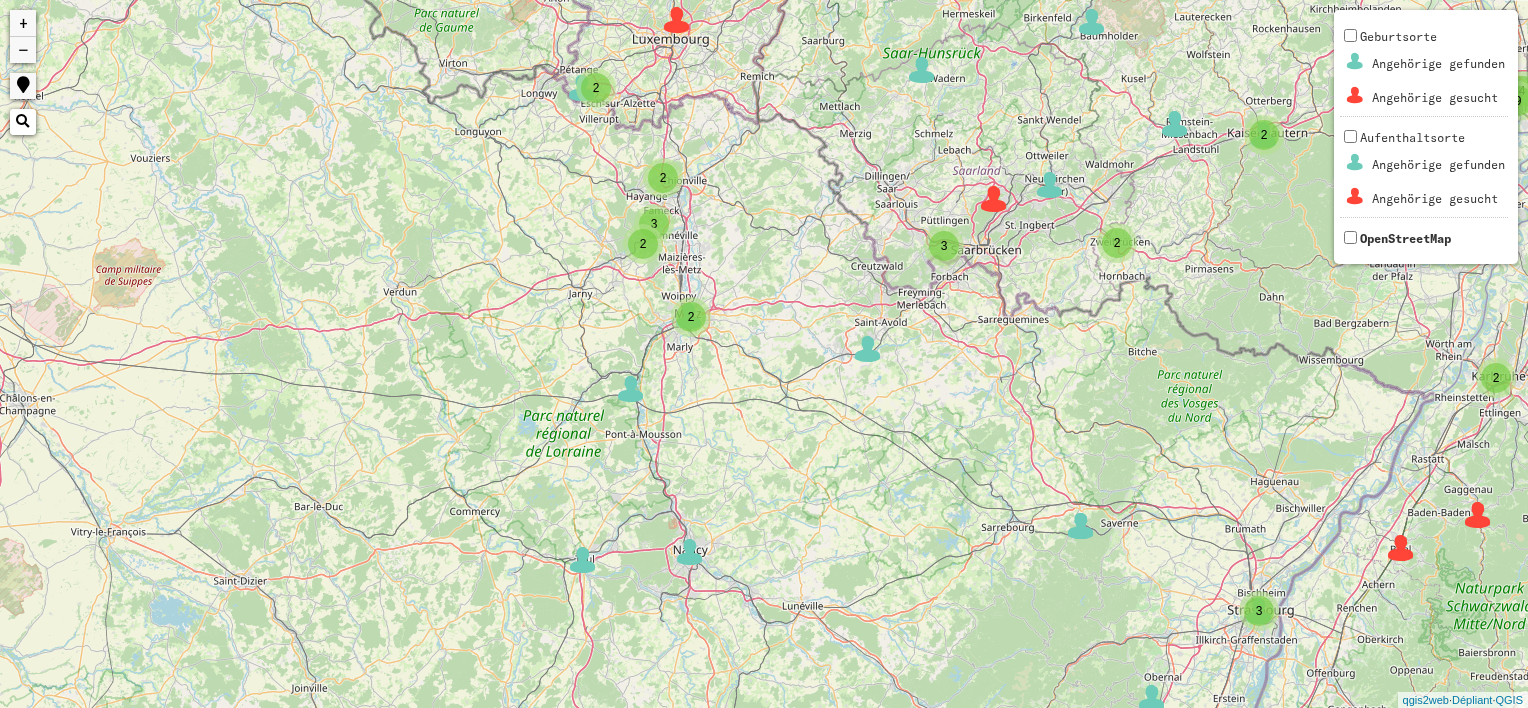 drag, startPoint x: 876, startPoint y: 183, endPoint x: 749, endPoint y: 388, distance: 241.1514 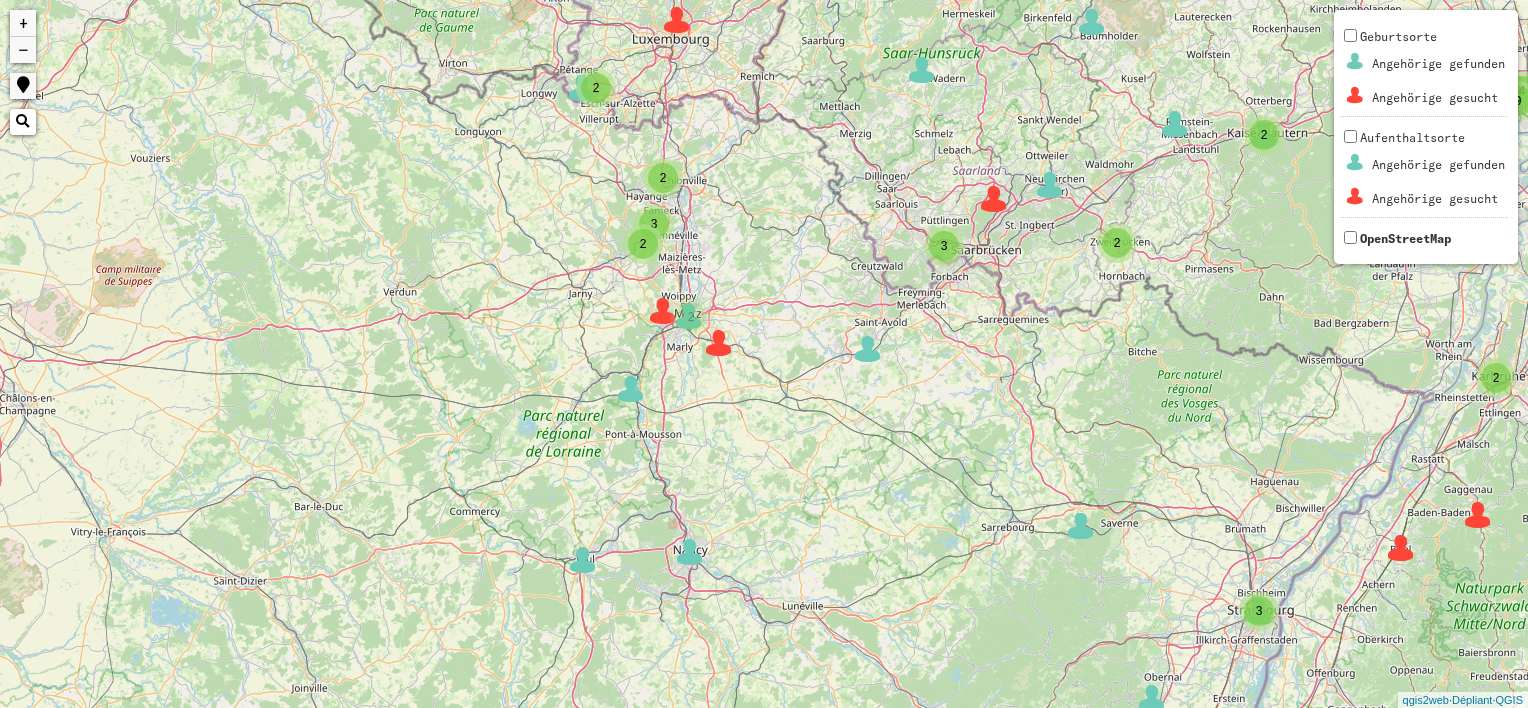 click at bounding box center (663, 311) 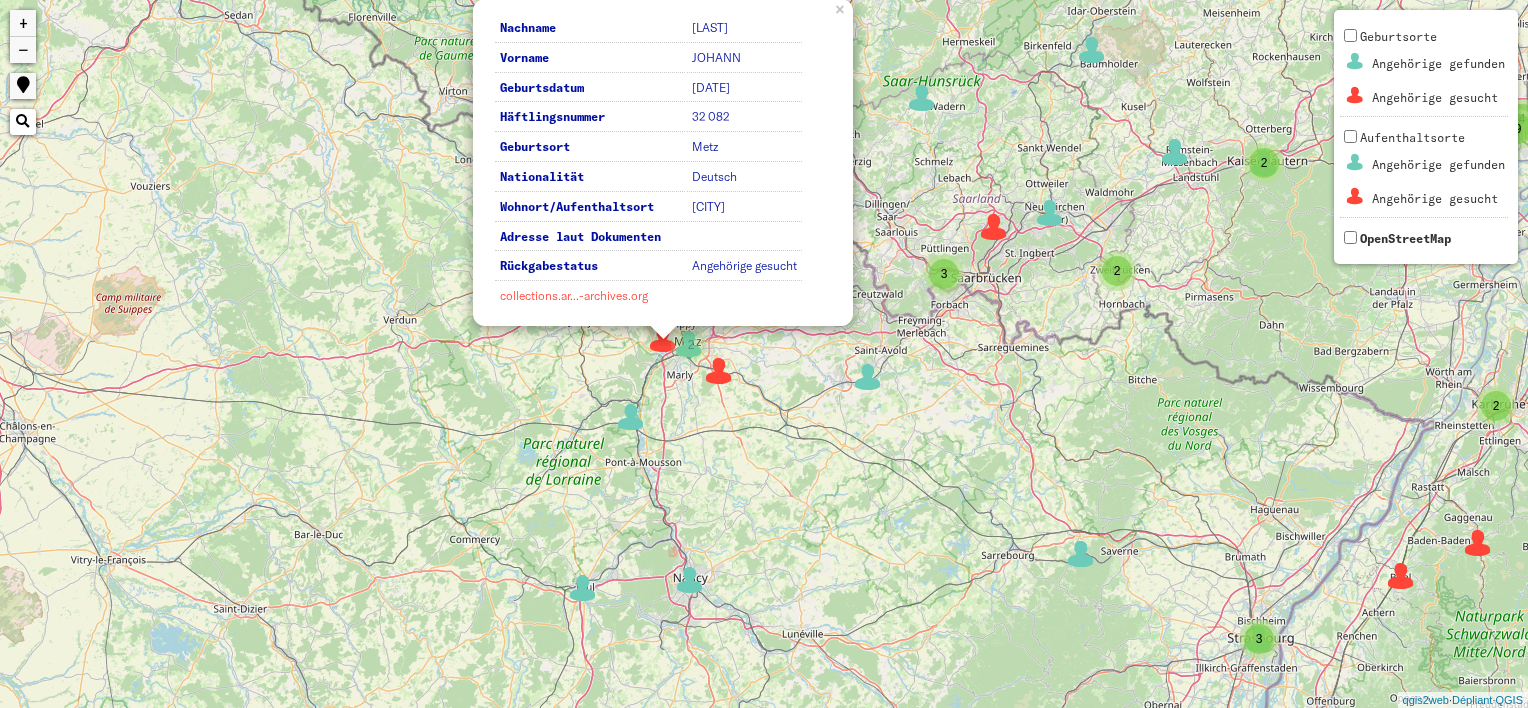 click on "collections.ar...-archives.org" at bounding box center [574, 295] 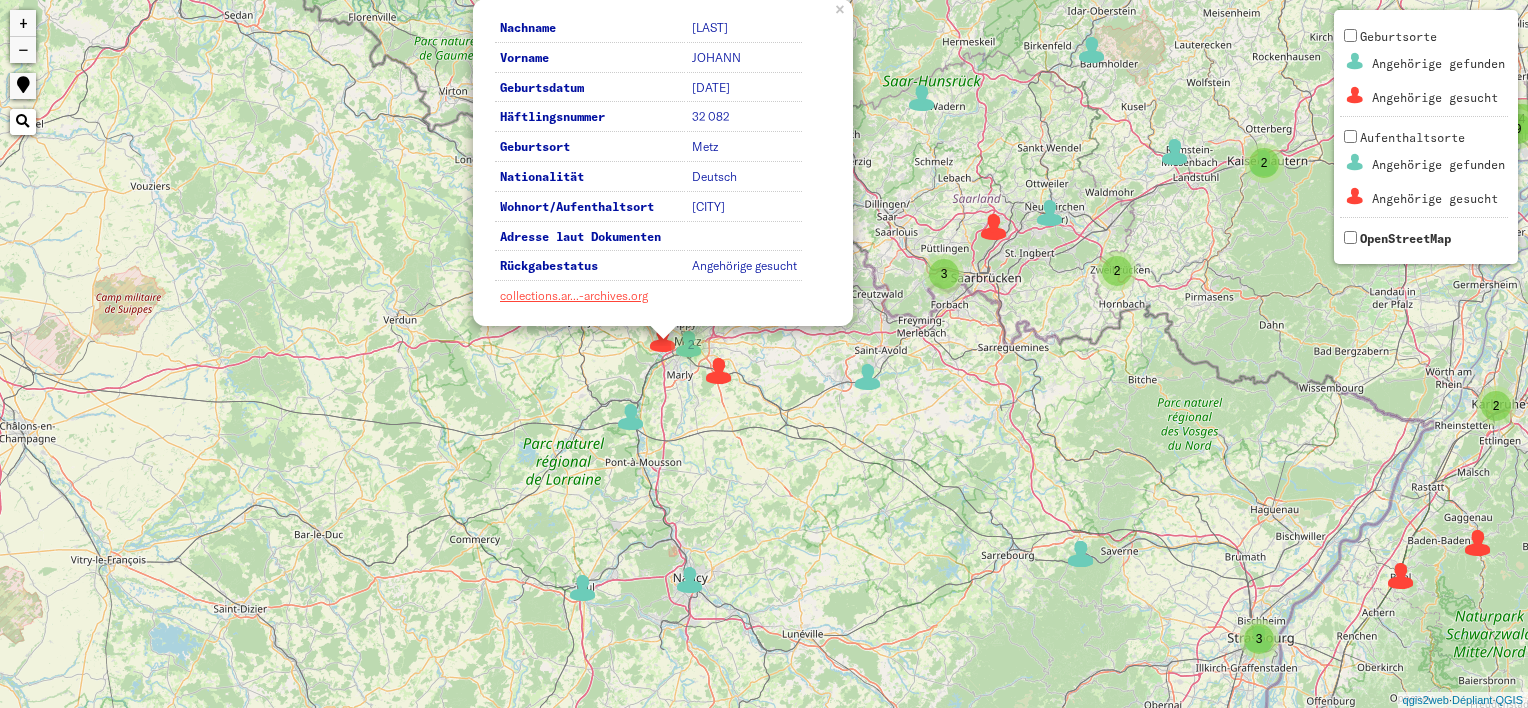 click at bounding box center [994, 227] 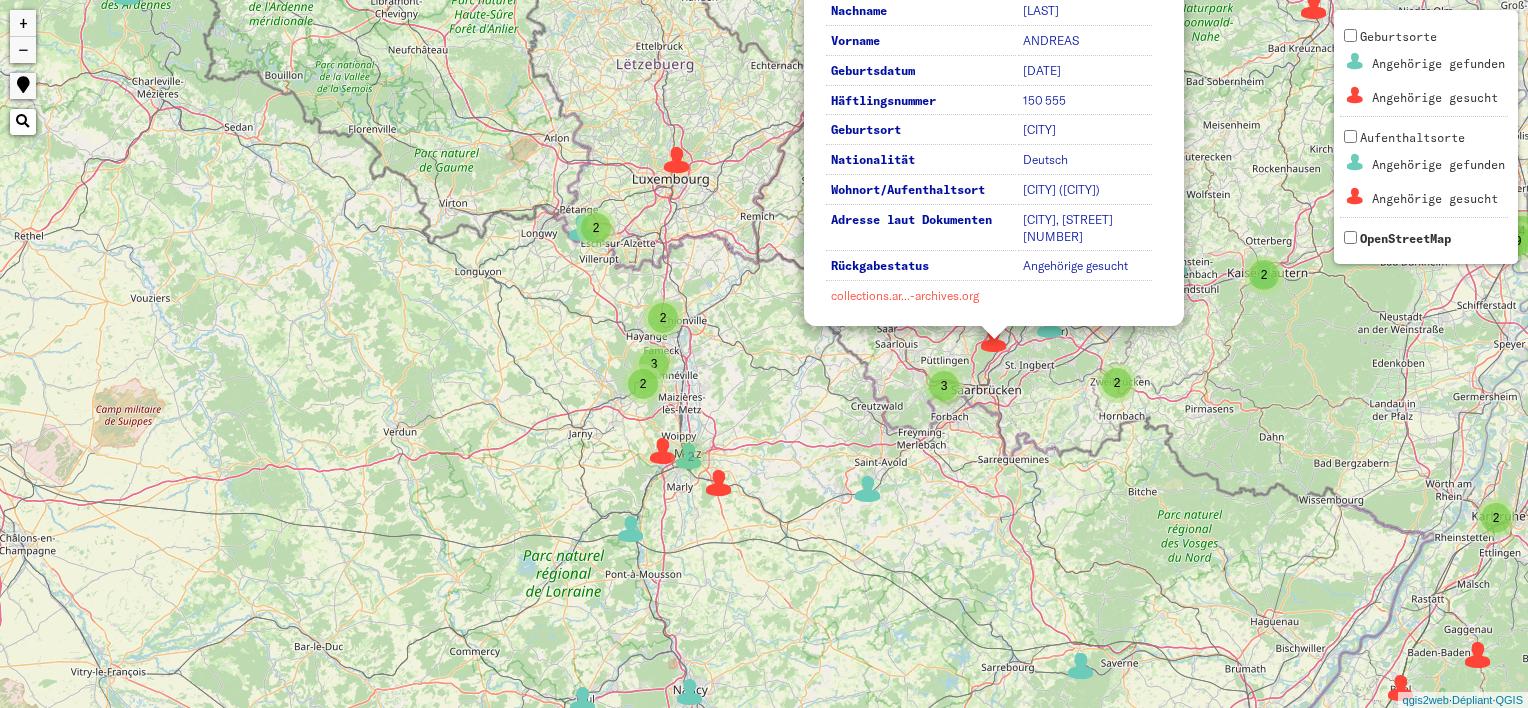 click on "collections.ar...-archives.org" at bounding box center (905, 295) 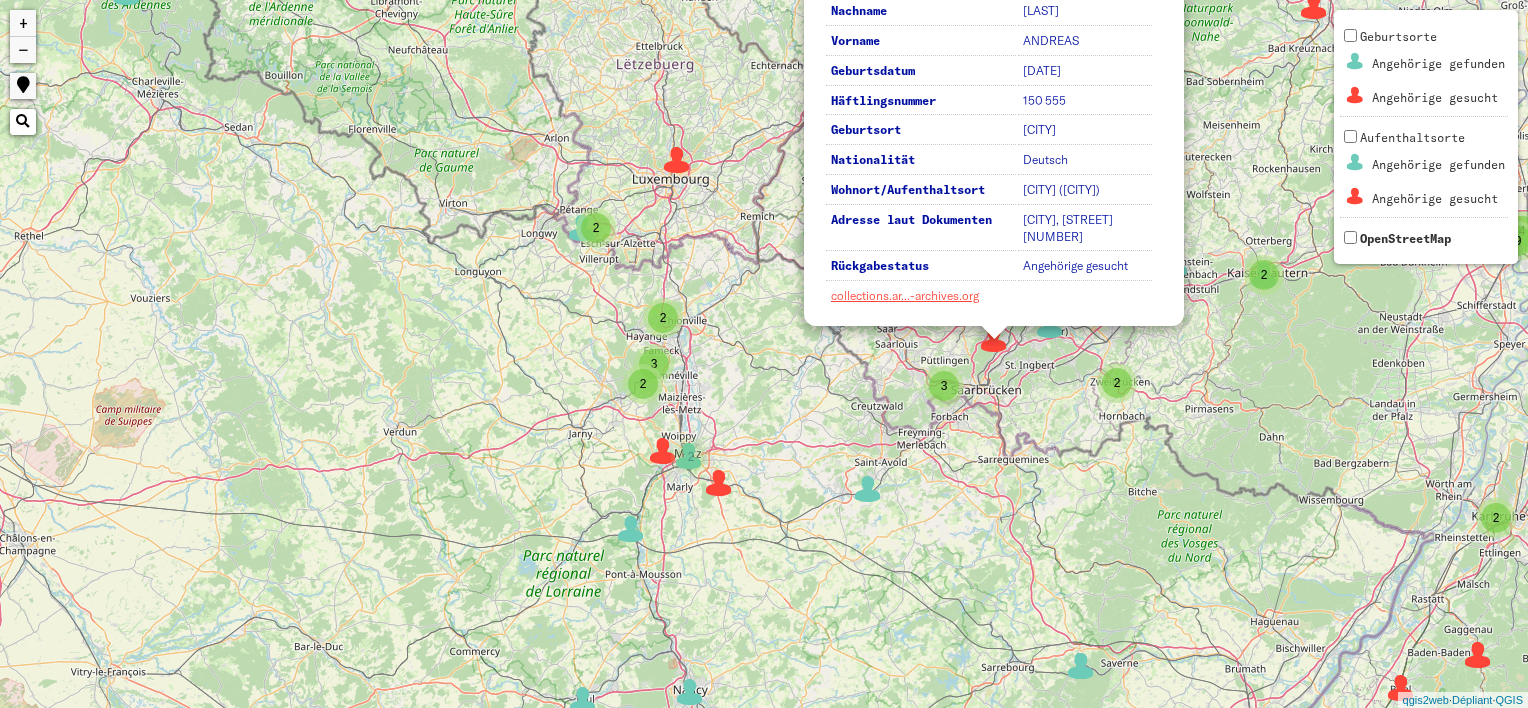 click at bounding box center [663, 451] 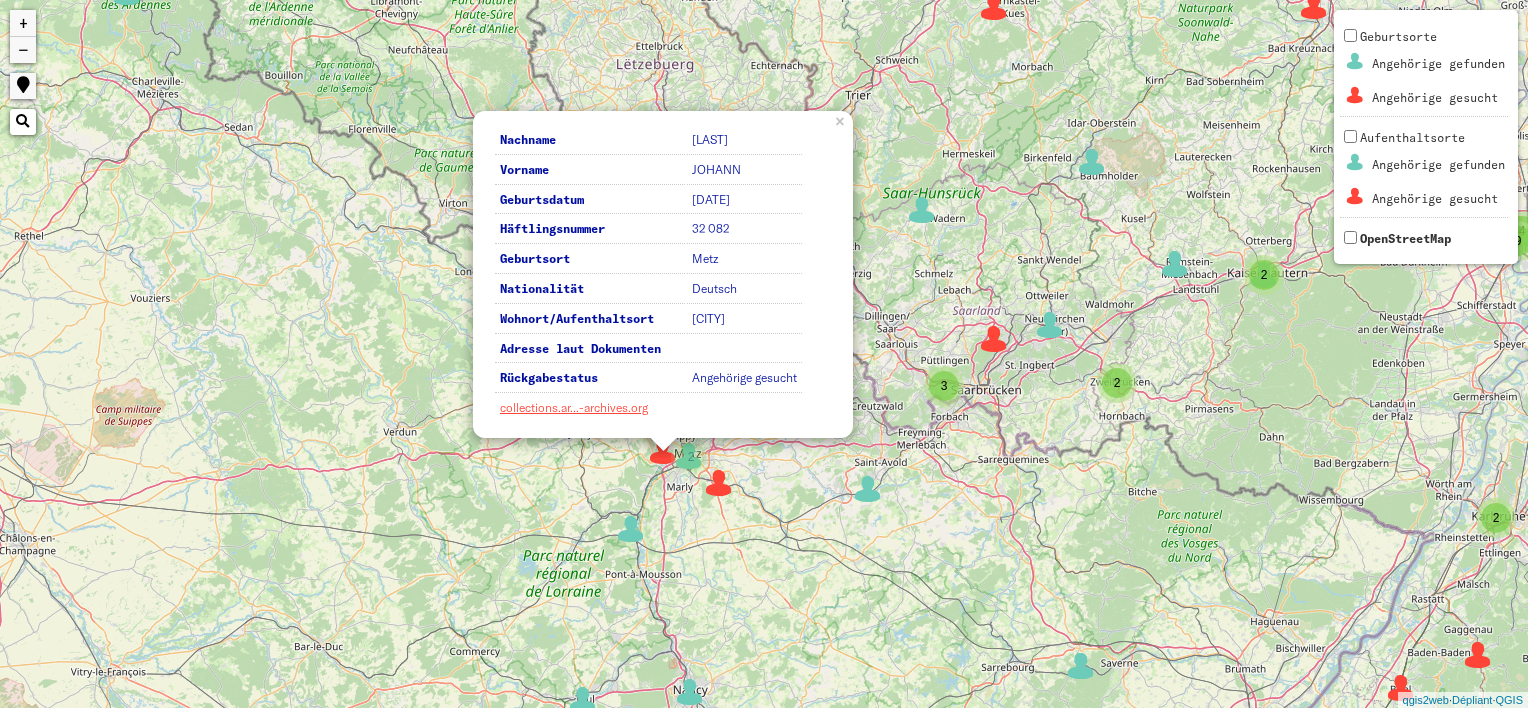 click at bounding box center (719, 483) 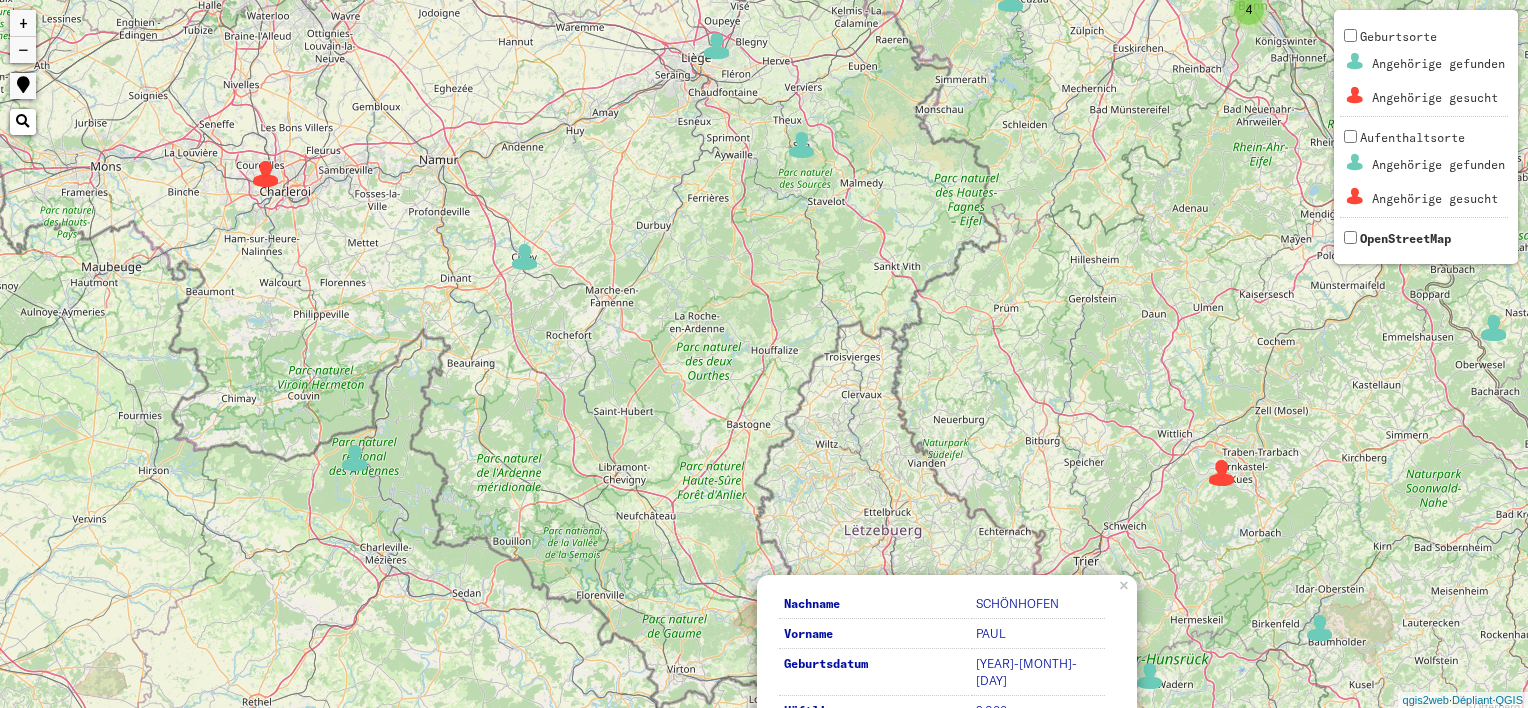 drag, startPoint x: 1012, startPoint y: 120, endPoint x: 1238, endPoint y: 599, distance: 529.63855 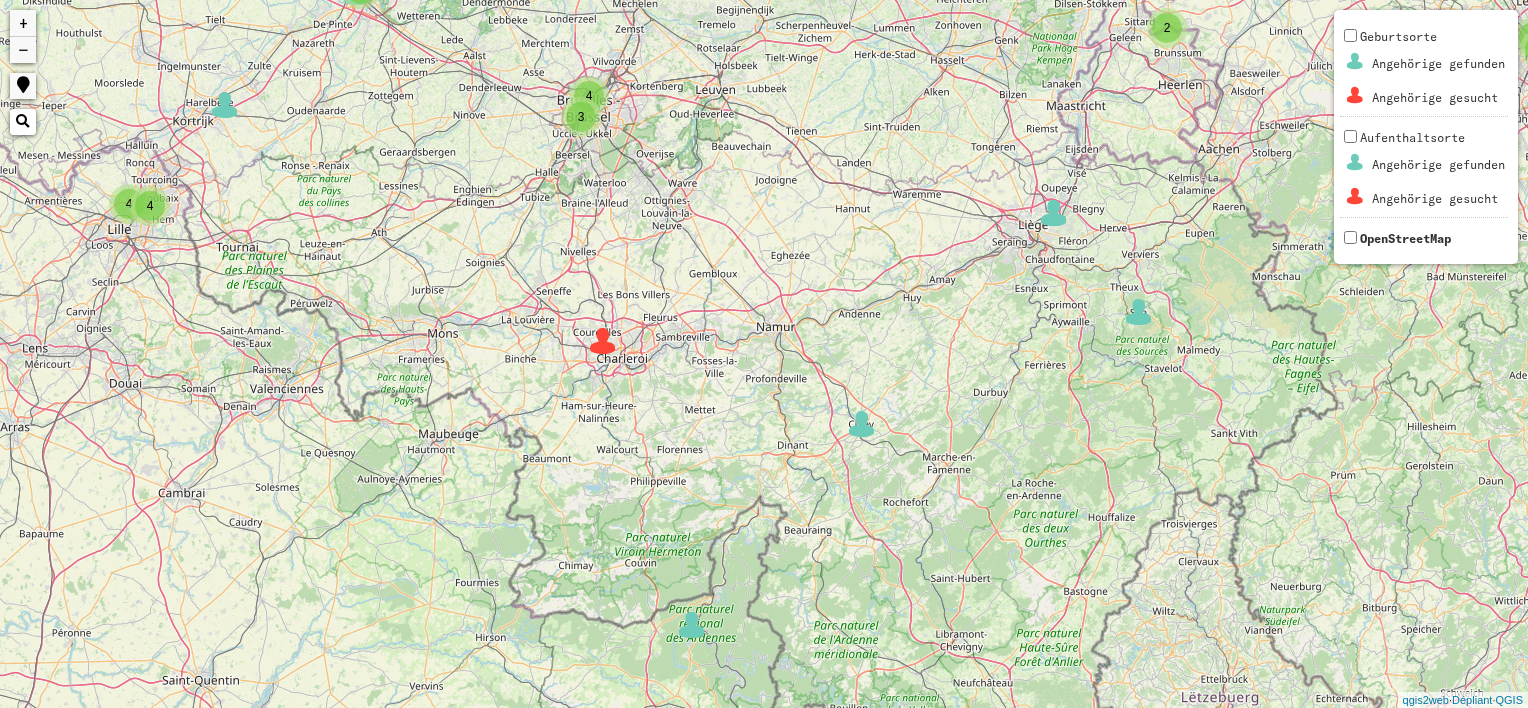 drag, startPoint x: 351, startPoint y: 270, endPoint x: 691, endPoint y: 438, distance: 379.24133 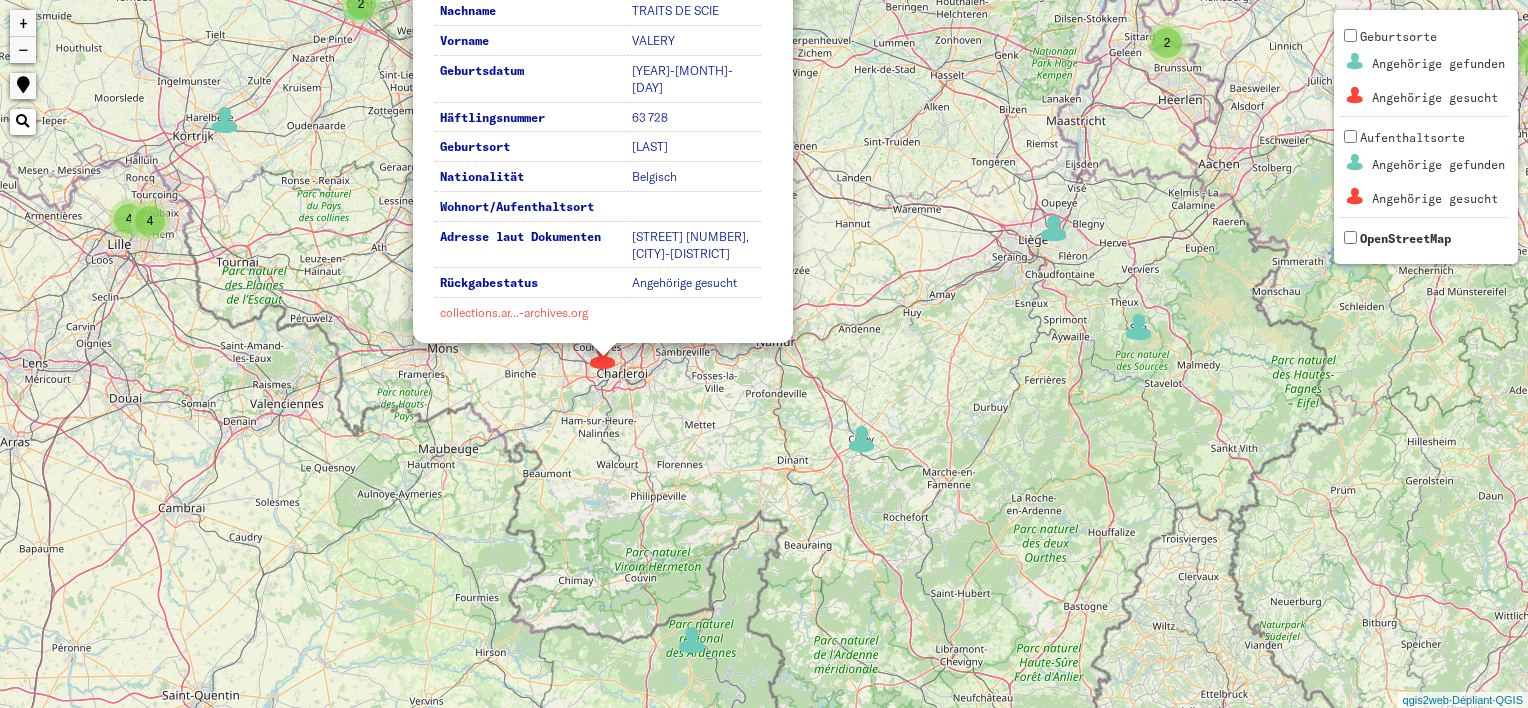 click on "collections.ar...-archives.org" at bounding box center [514, 312] 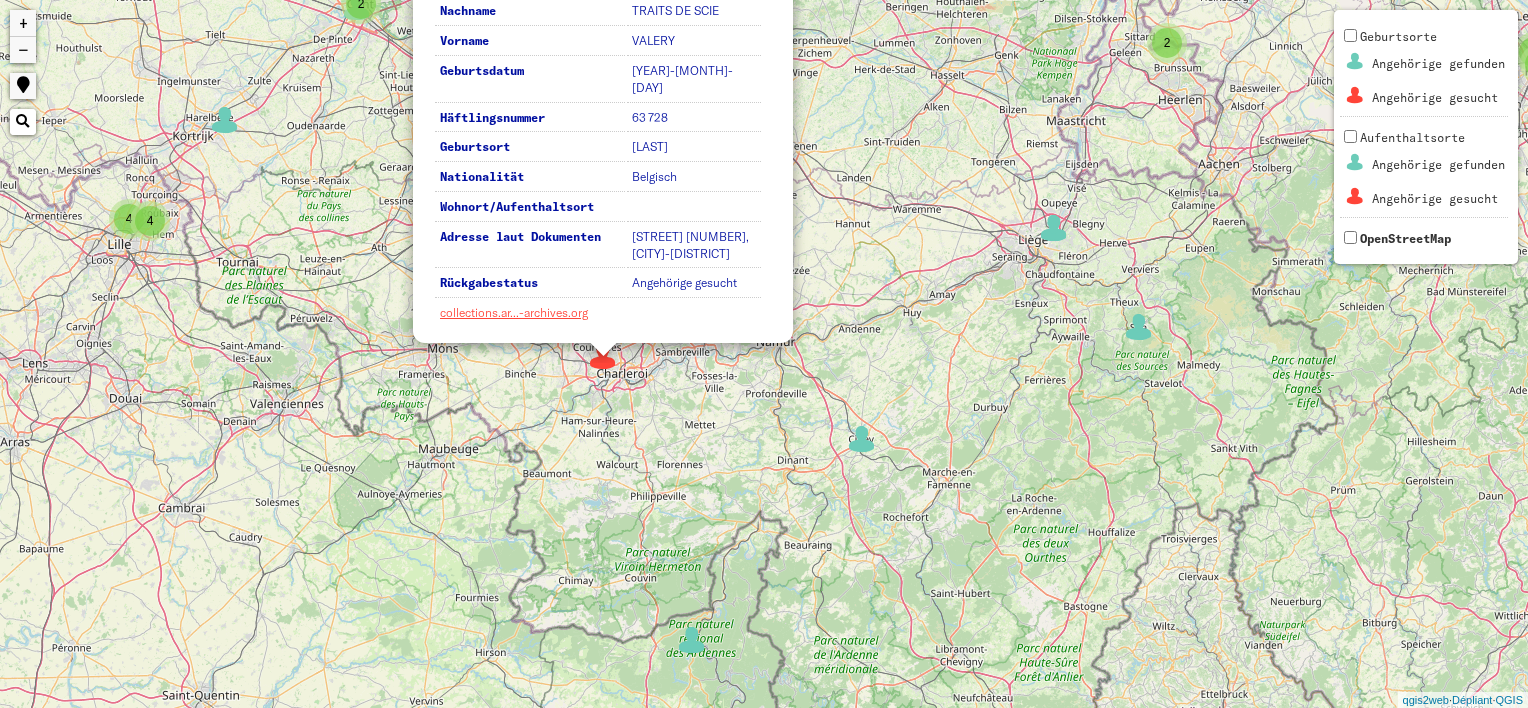 click on "×" at bounding box center (782, -9) 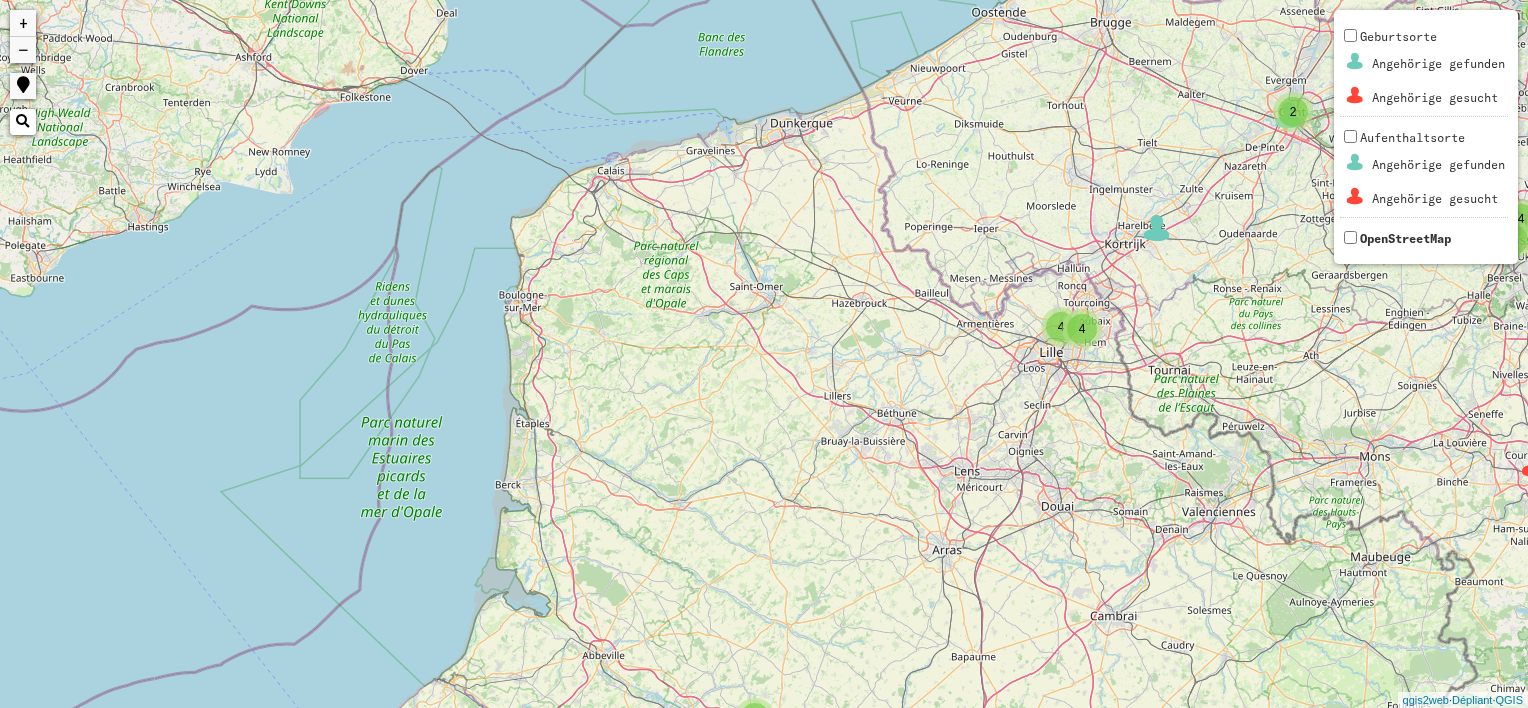 drag, startPoint x: 439, startPoint y: 331, endPoint x: 1379, endPoint y: 439, distance: 946.1839 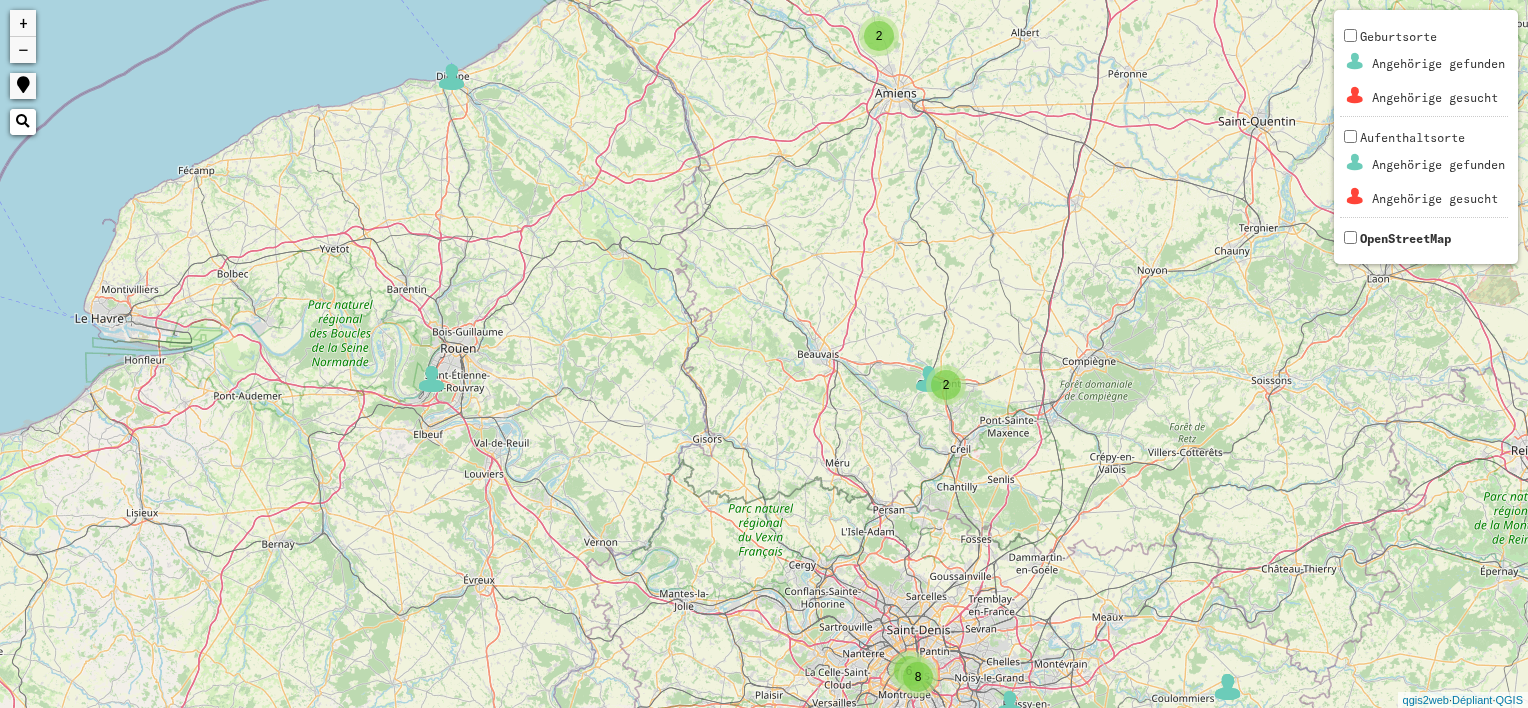 drag, startPoint x: 865, startPoint y: 602, endPoint x: 992, endPoint y: -104, distance: 717.33185 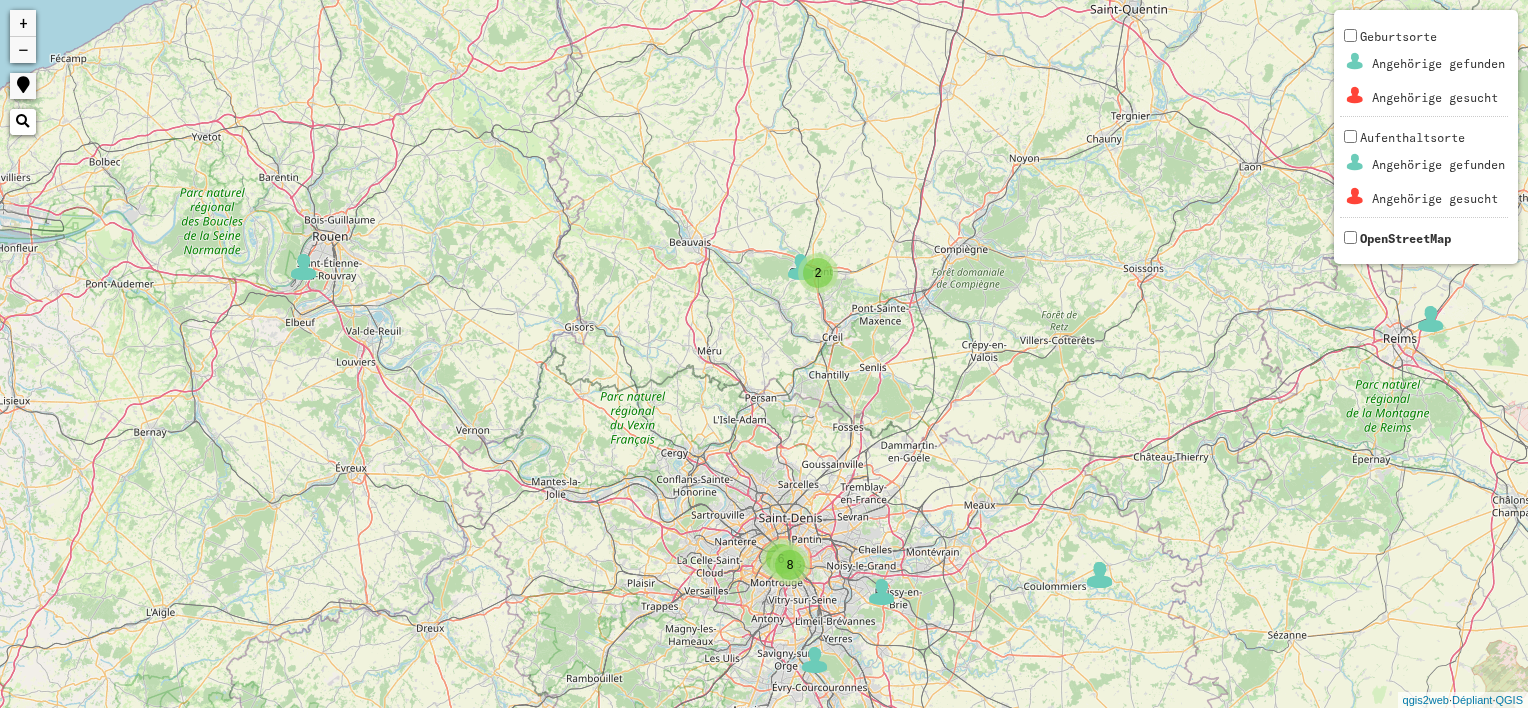 drag, startPoint x: 708, startPoint y: 484, endPoint x: 580, endPoint y: 368, distance: 172.74258 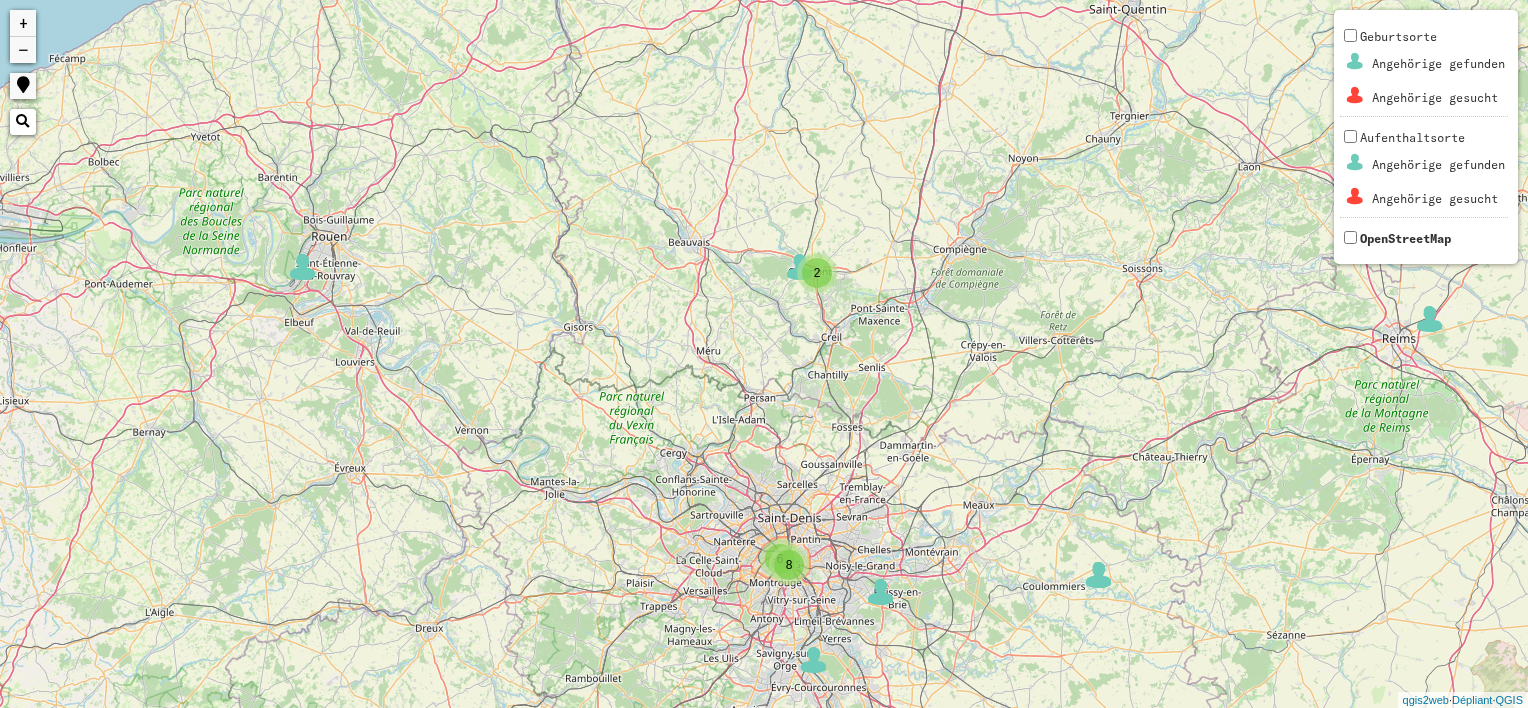 click on "2" at bounding box center [817, 273] 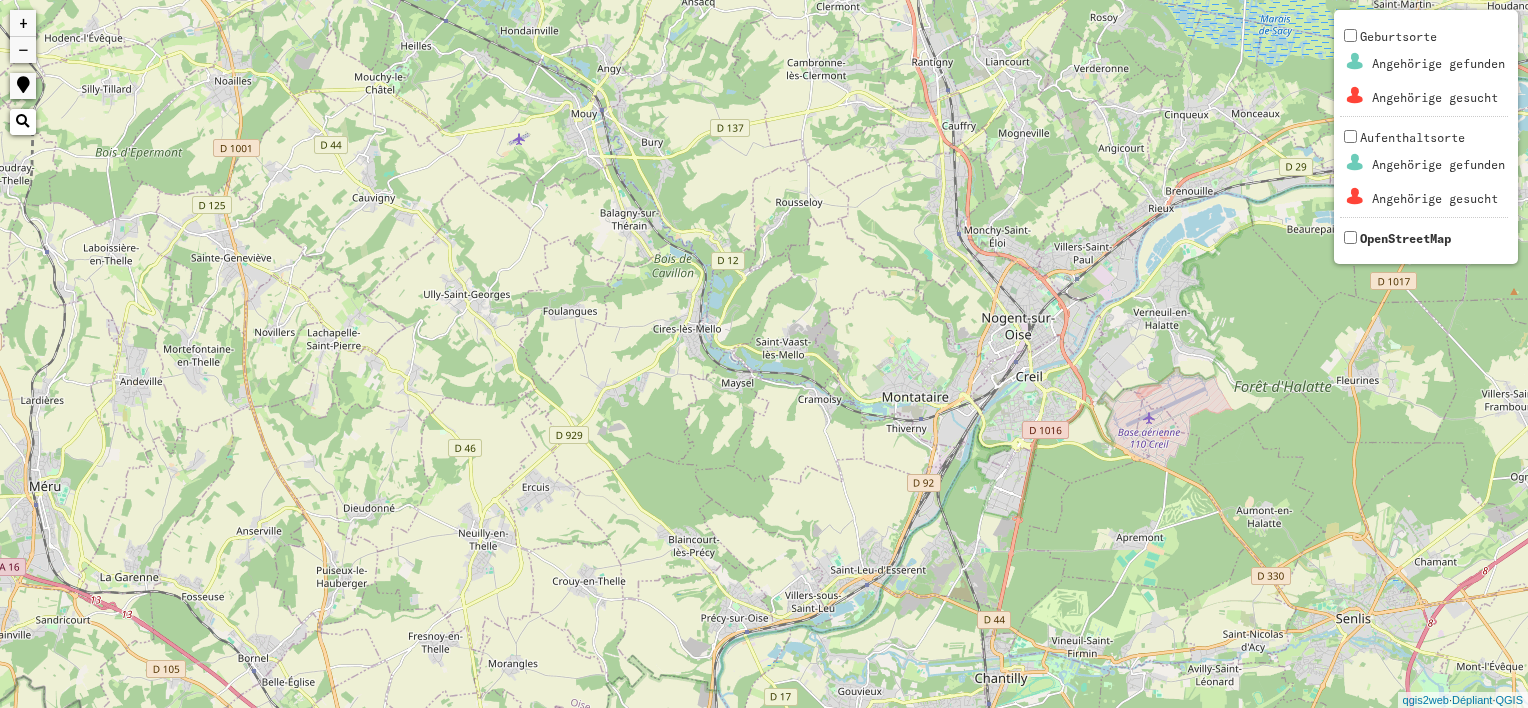 drag, startPoint x: 651, startPoint y: 543, endPoint x: 801, endPoint y: 28, distance: 536.4 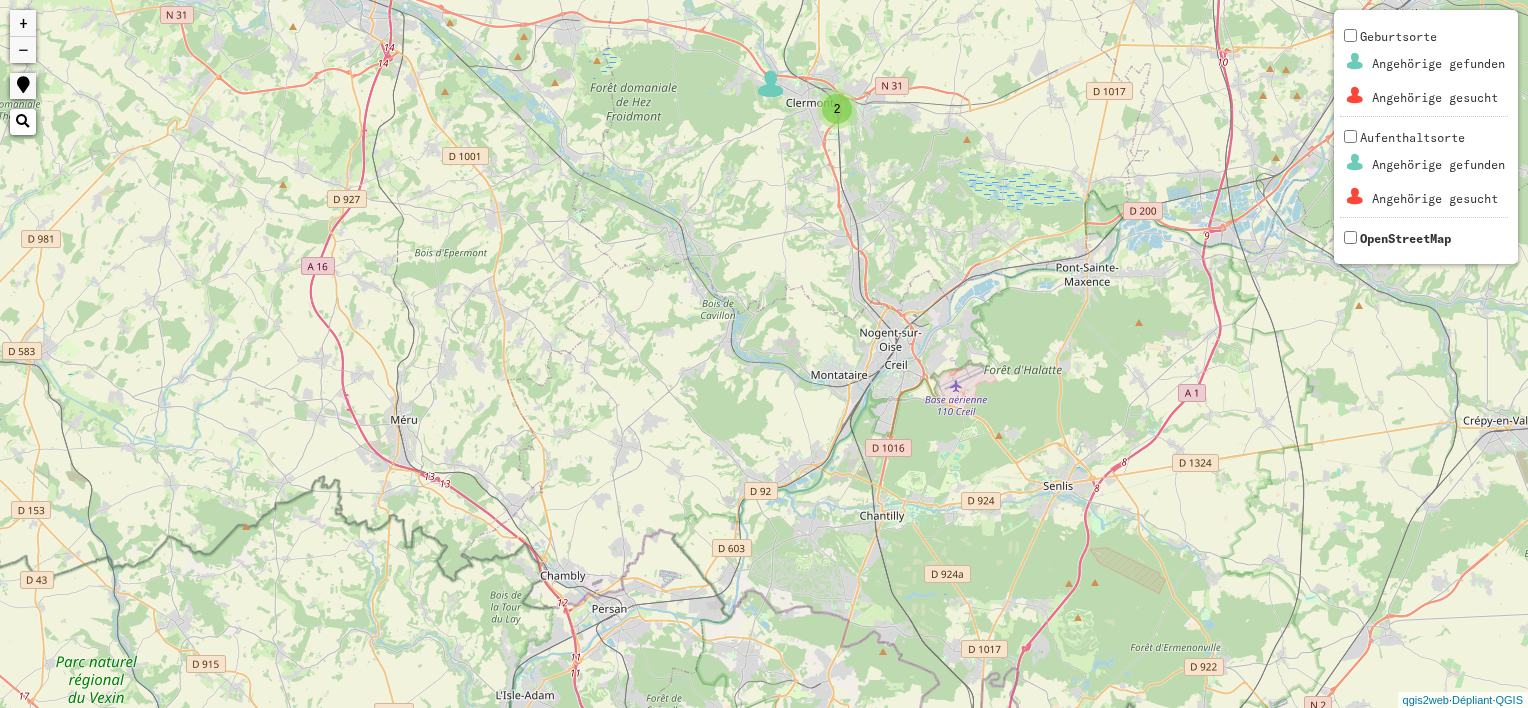 click on "−" at bounding box center (23, 50) 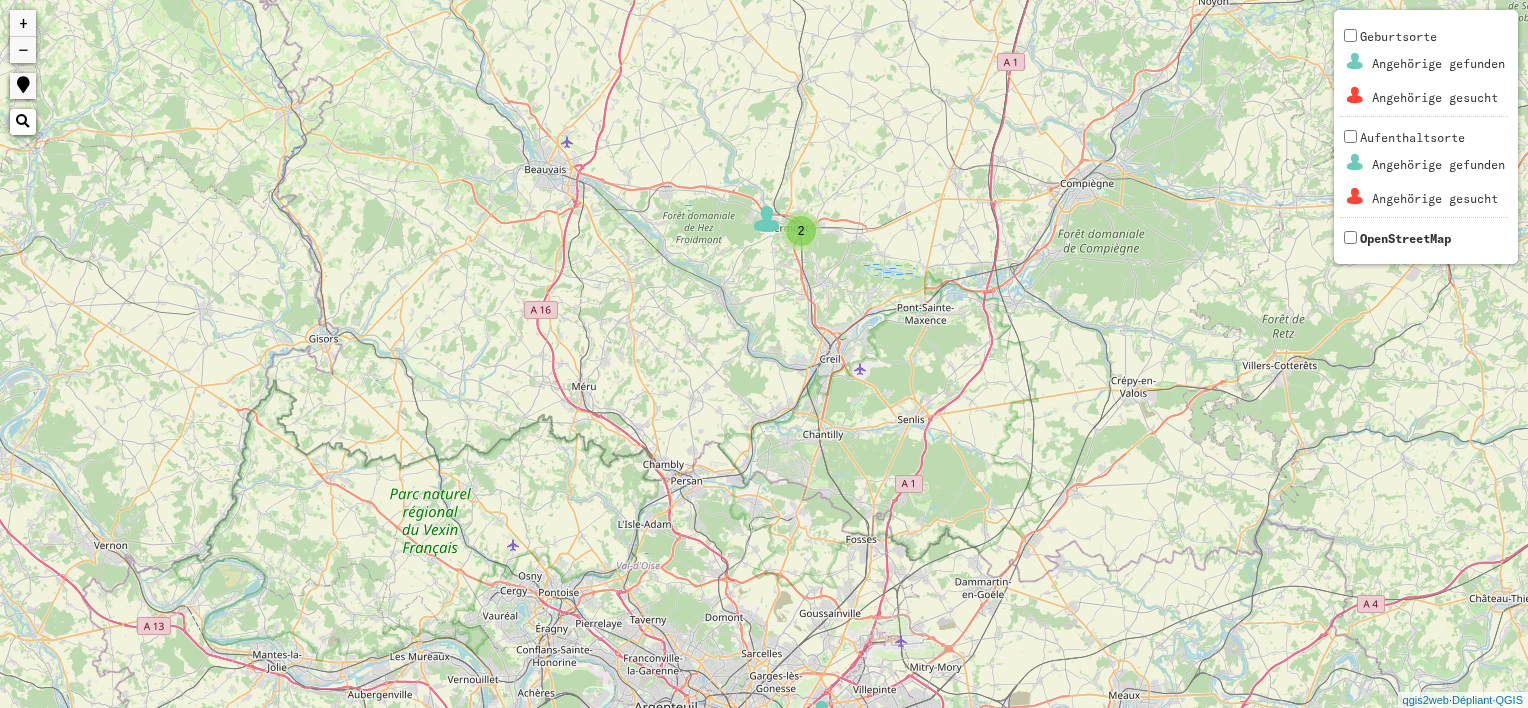 click on "−" at bounding box center (23, 50) 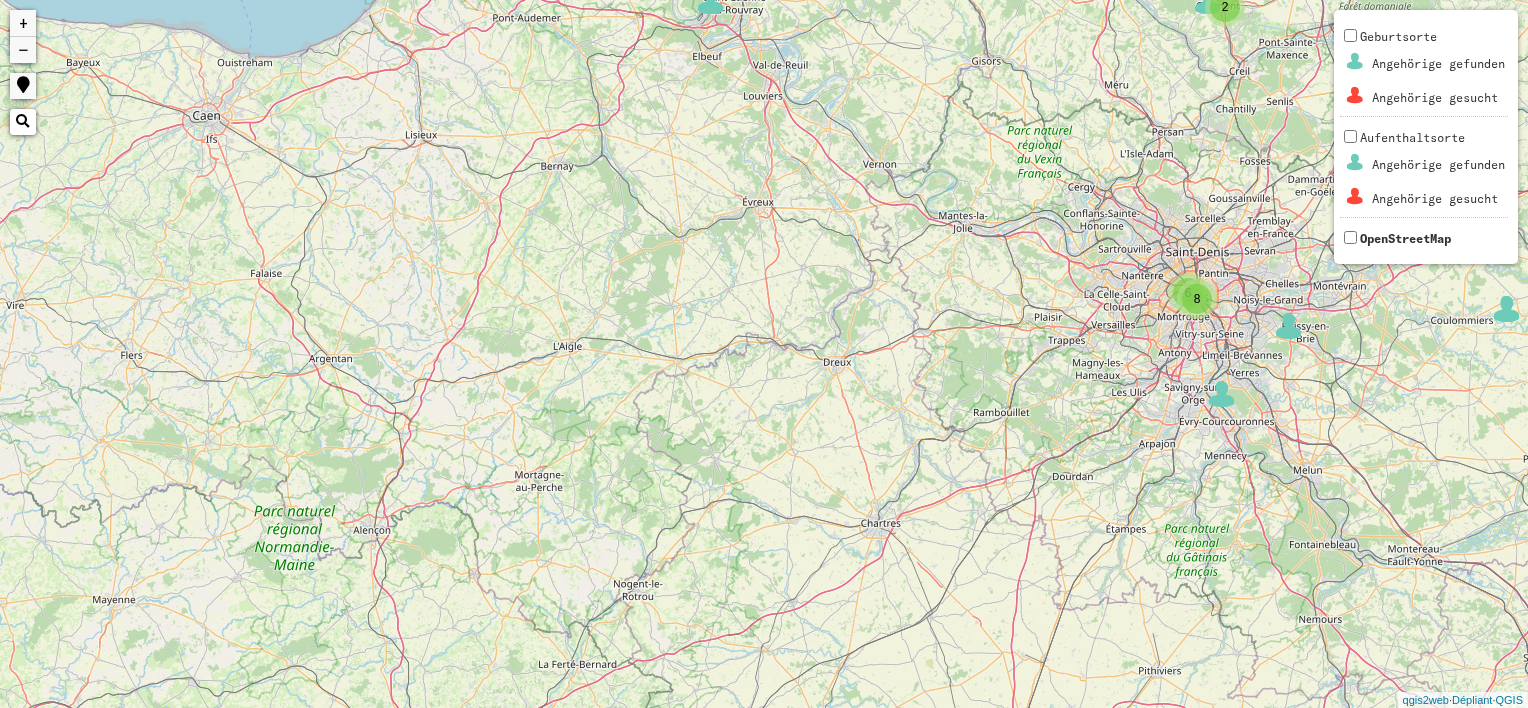 drag, startPoint x: 214, startPoint y: 164, endPoint x: 667, endPoint y: -104, distance: 526.33923 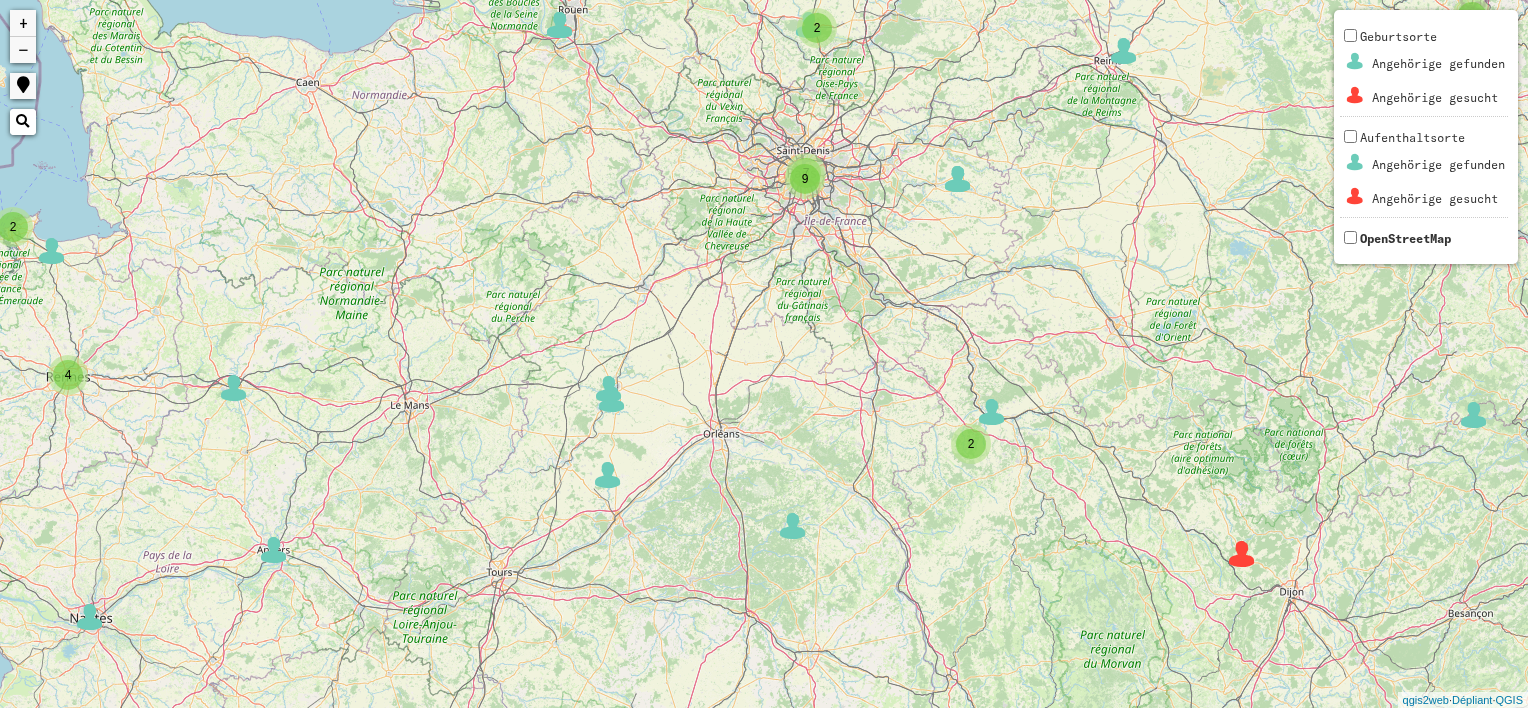 drag, startPoint x: 600, startPoint y: 353, endPoint x: 419, endPoint y: 196, distance: 239.60384 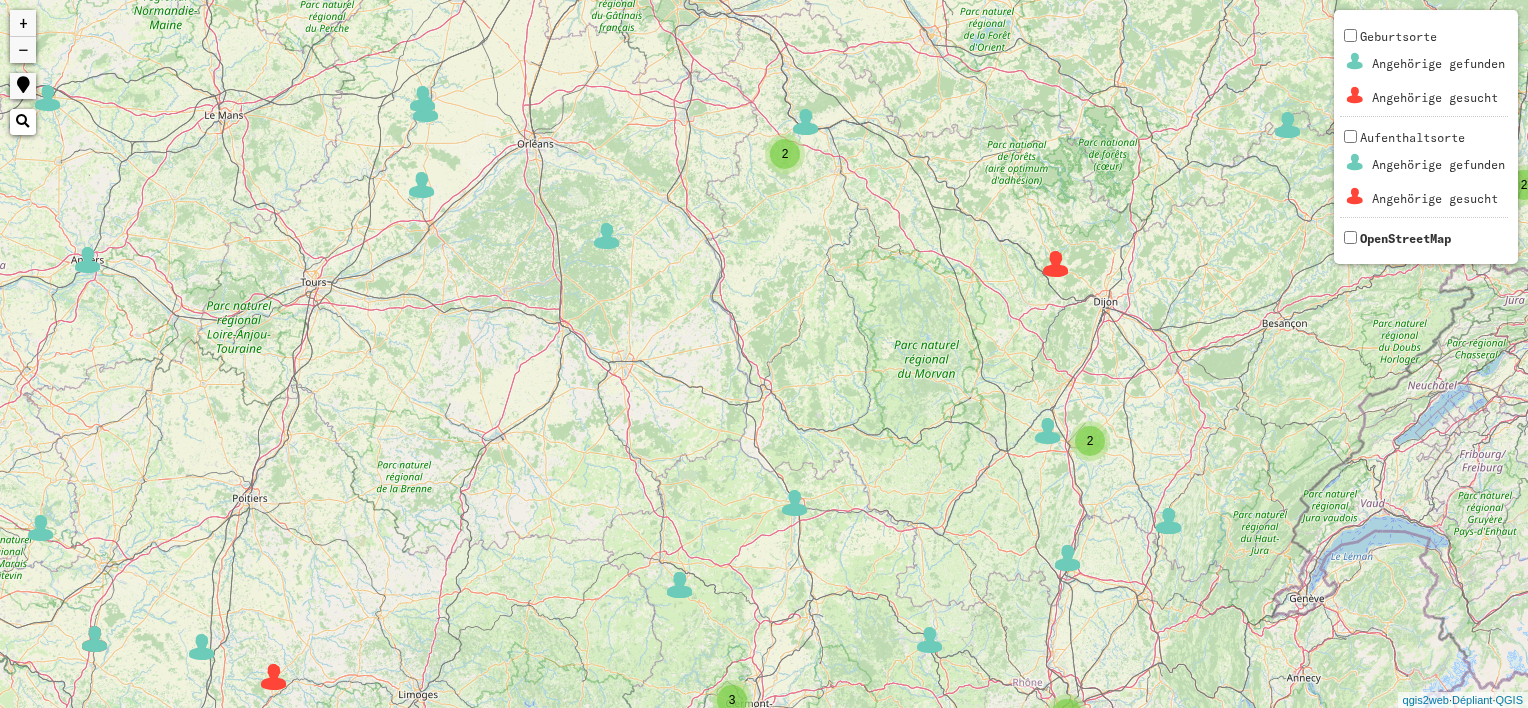 drag, startPoint x: 832, startPoint y: 452, endPoint x: 645, endPoint y: 160, distance: 346.7463 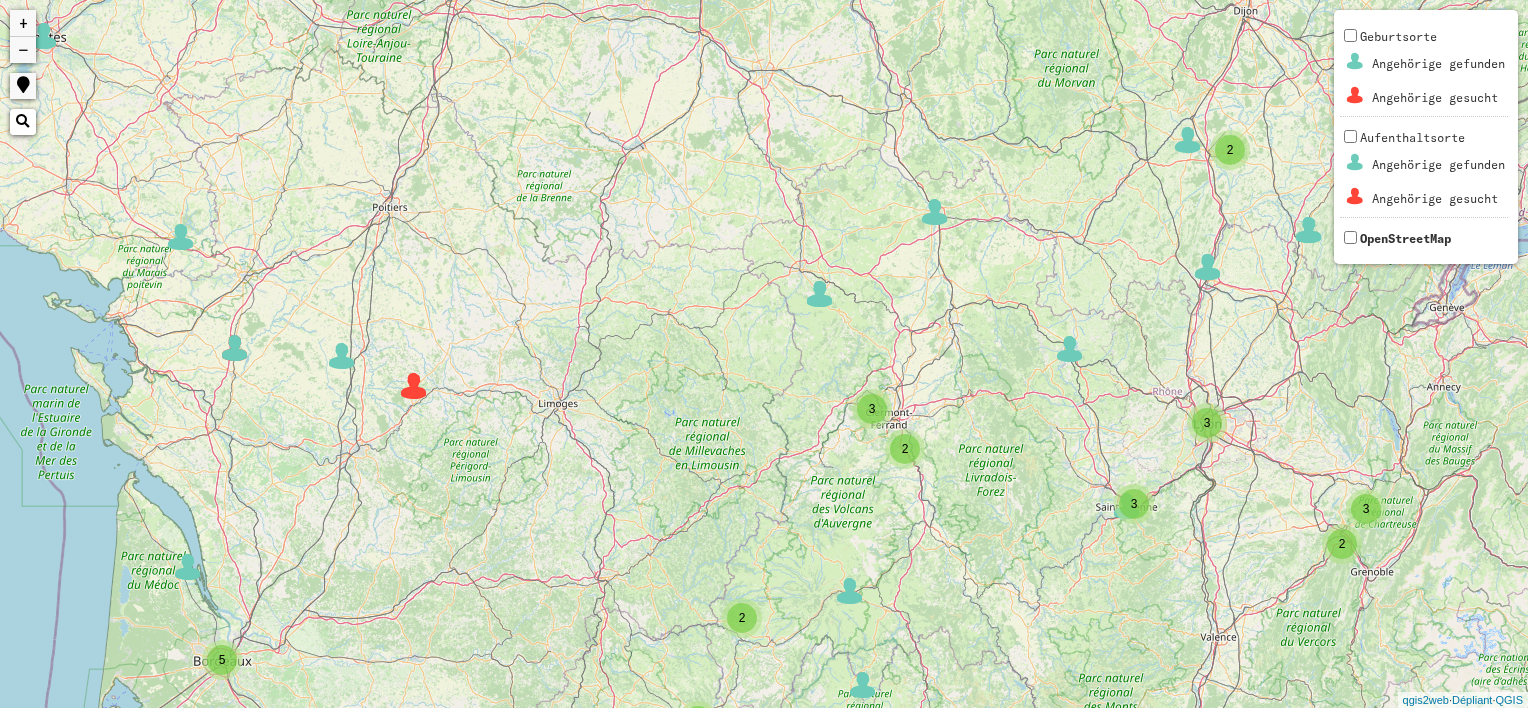 drag, startPoint x: 824, startPoint y: 531, endPoint x: 965, endPoint y: 235, distance: 327.86734 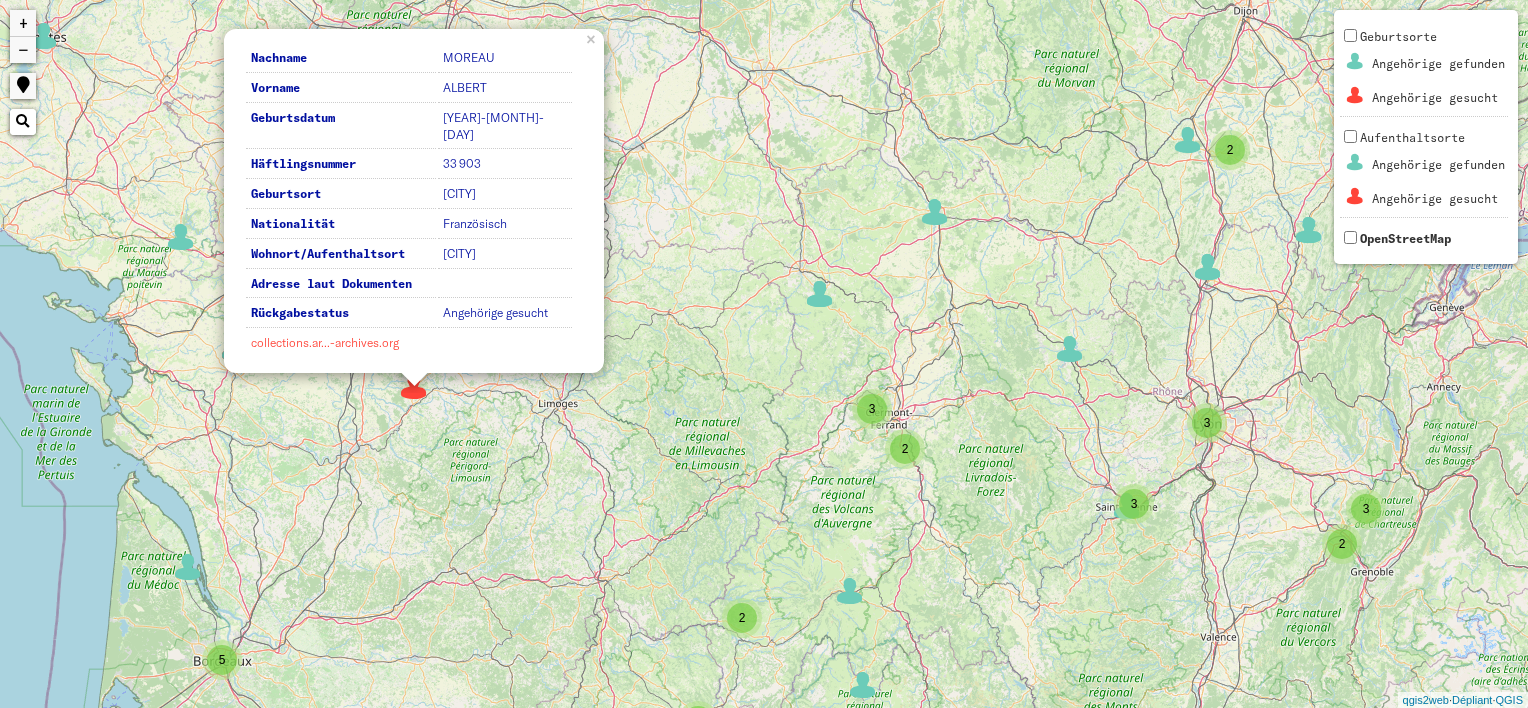 click on "collections.ar...-archives.org" at bounding box center [325, 342] 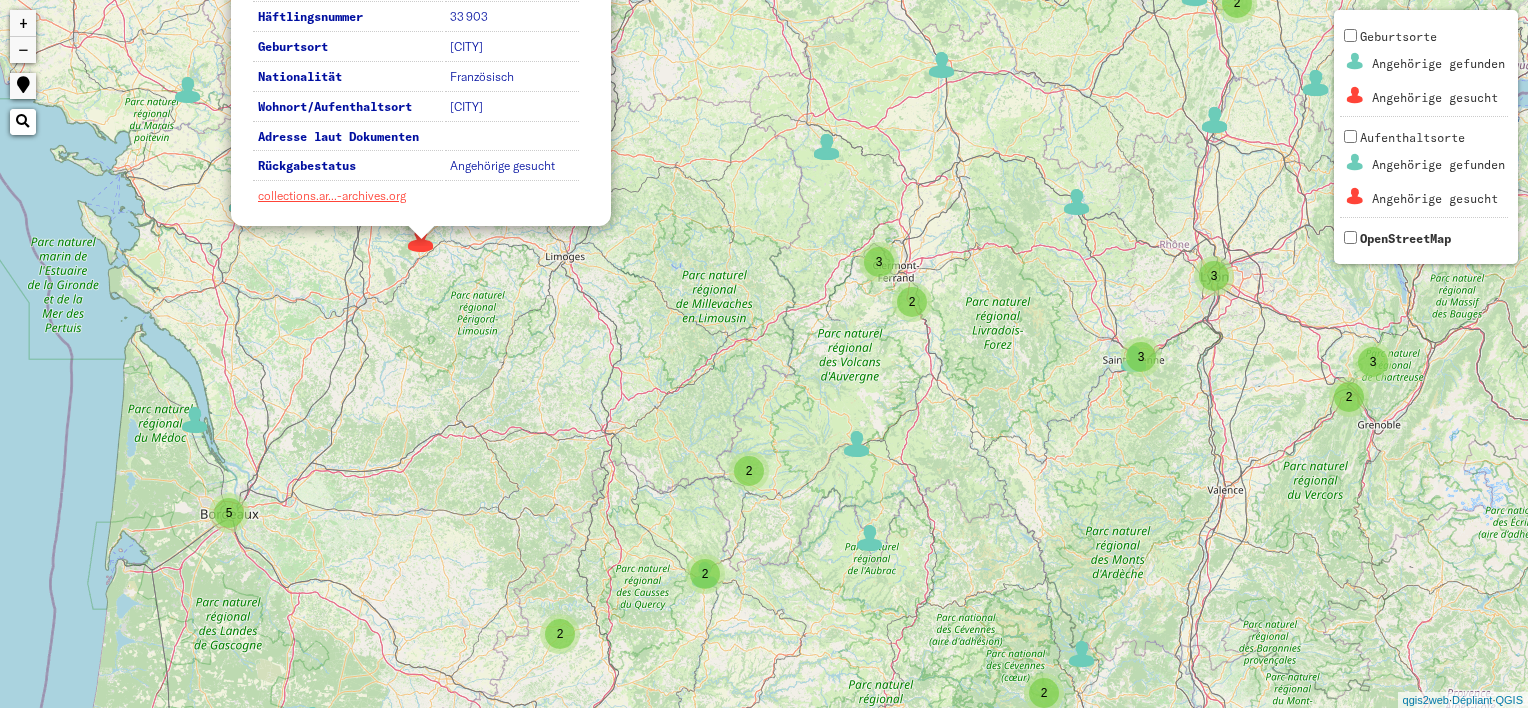 drag, startPoint x: 957, startPoint y: 192, endPoint x: 959, endPoint y: 49, distance: 143.01399 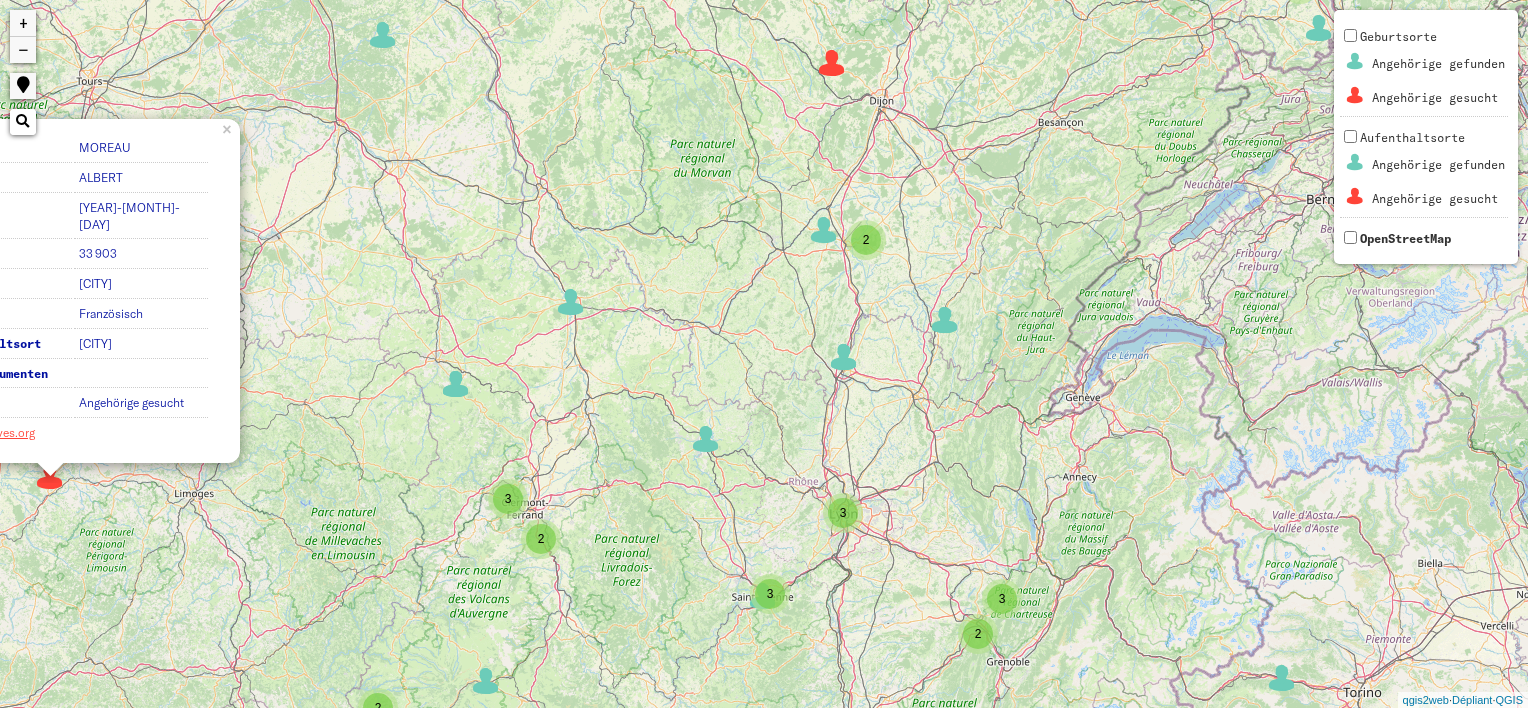 drag, startPoint x: 960, startPoint y: 135, endPoint x: 585, endPoint y: 373, distance: 444.14975 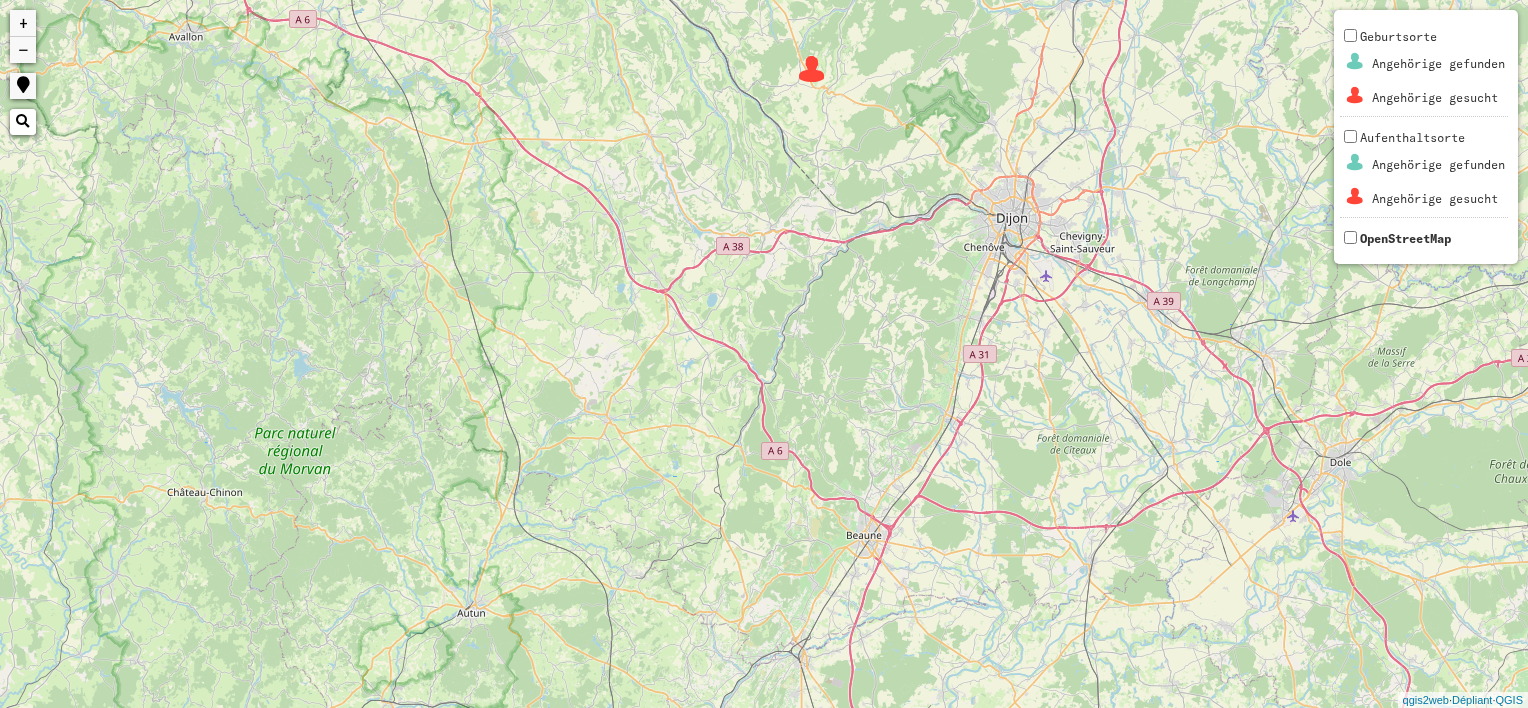 drag, startPoint x: 706, startPoint y: 221, endPoint x: 894, endPoint y: 645, distance: 463.8103 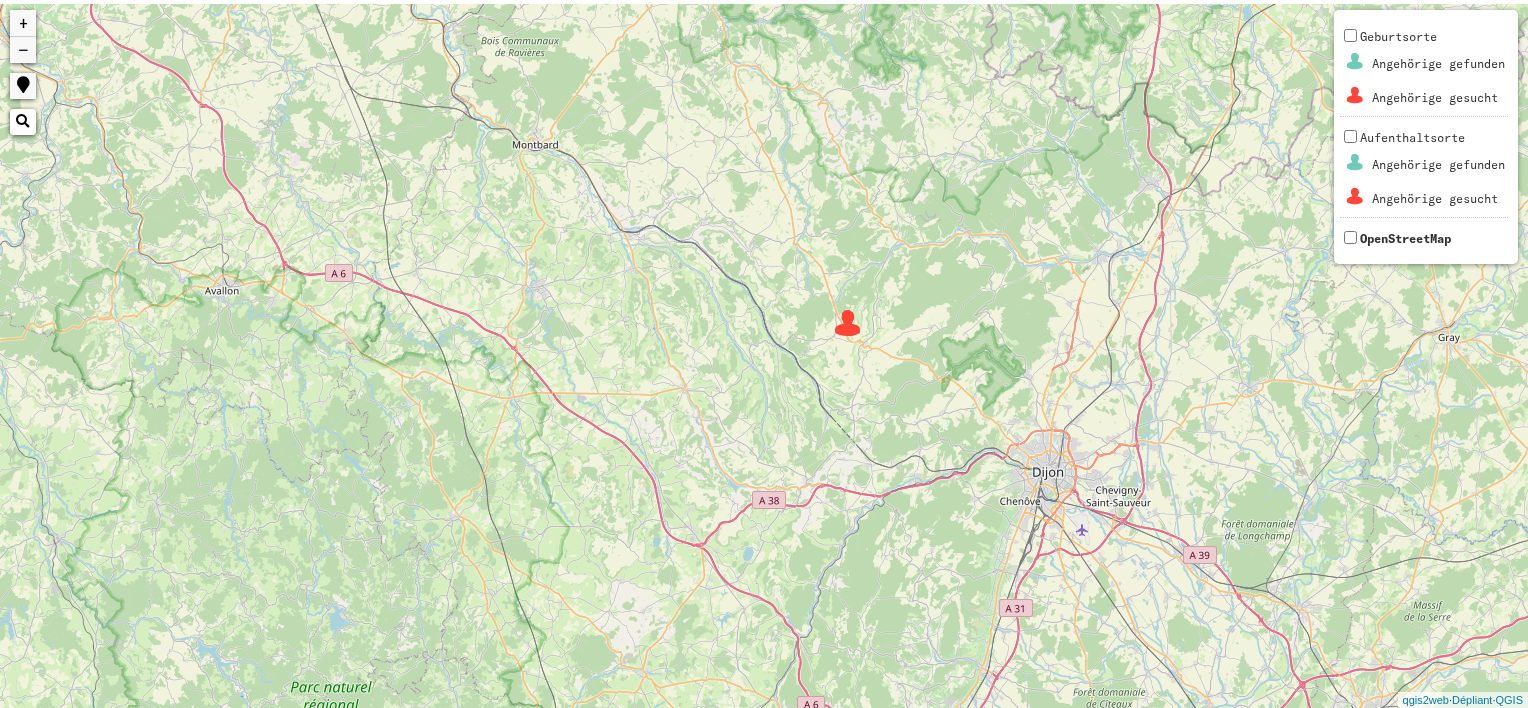 drag, startPoint x: 840, startPoint y: 164, endPoint x: 877, endPoint y: 423, distance: 261.62952 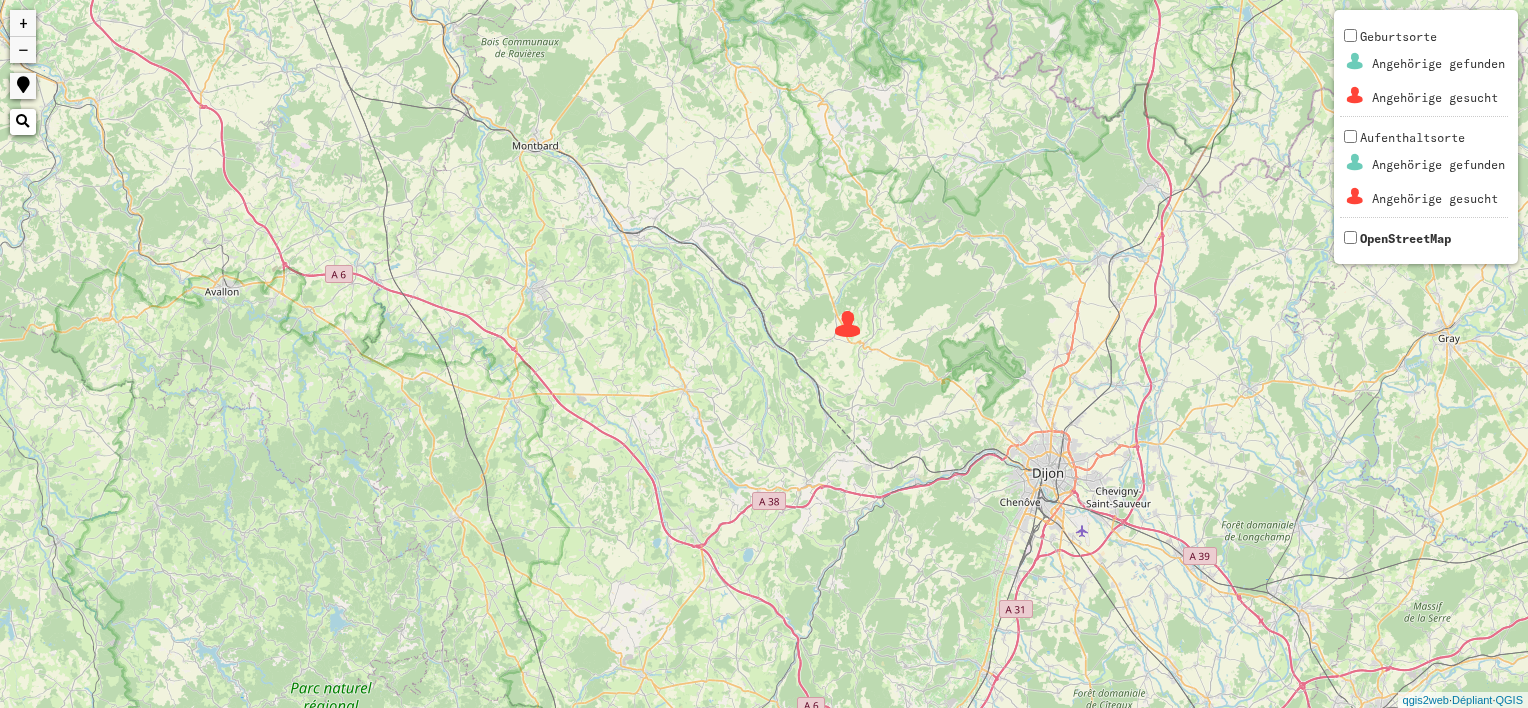 click at bounding box center (848, 324) 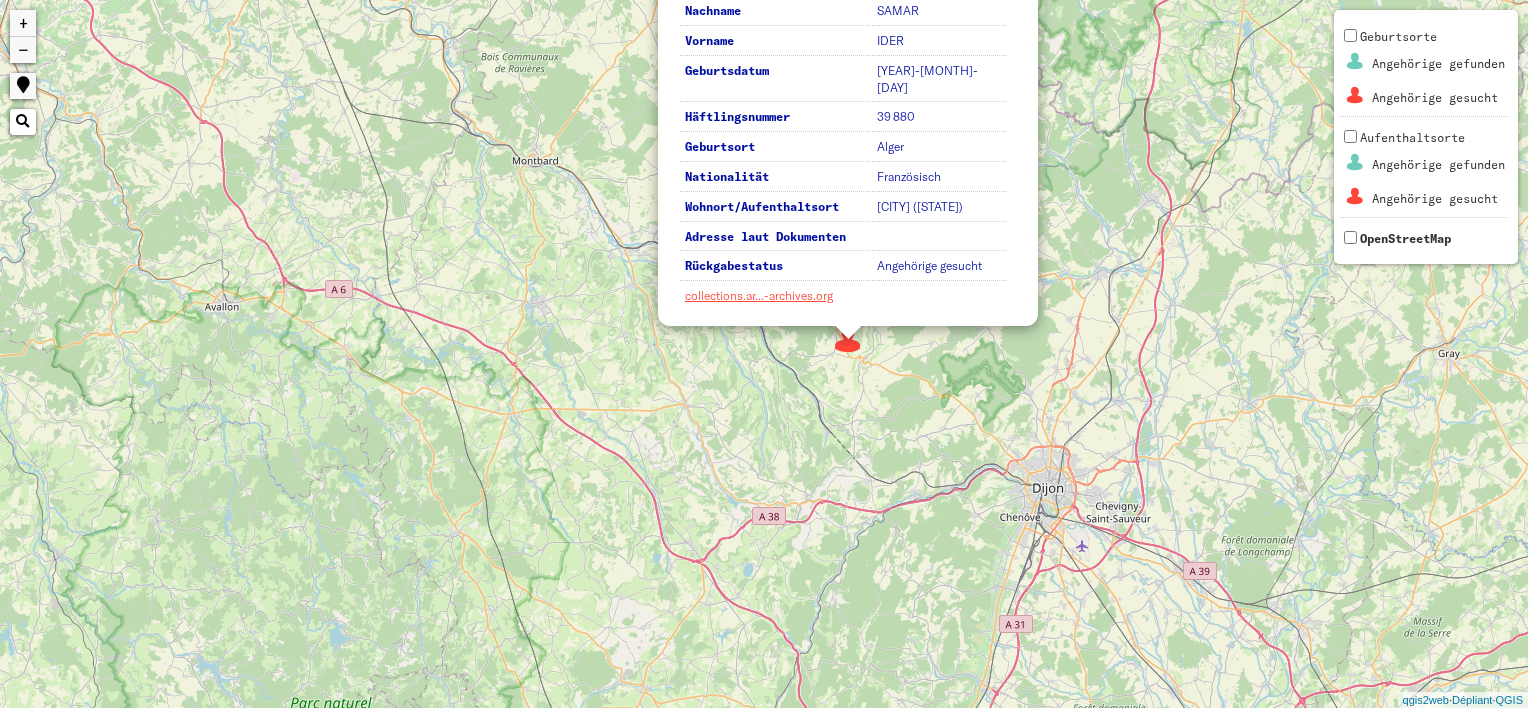 click on "collections.ar...-archives.org" at bounding box center [843, 296] 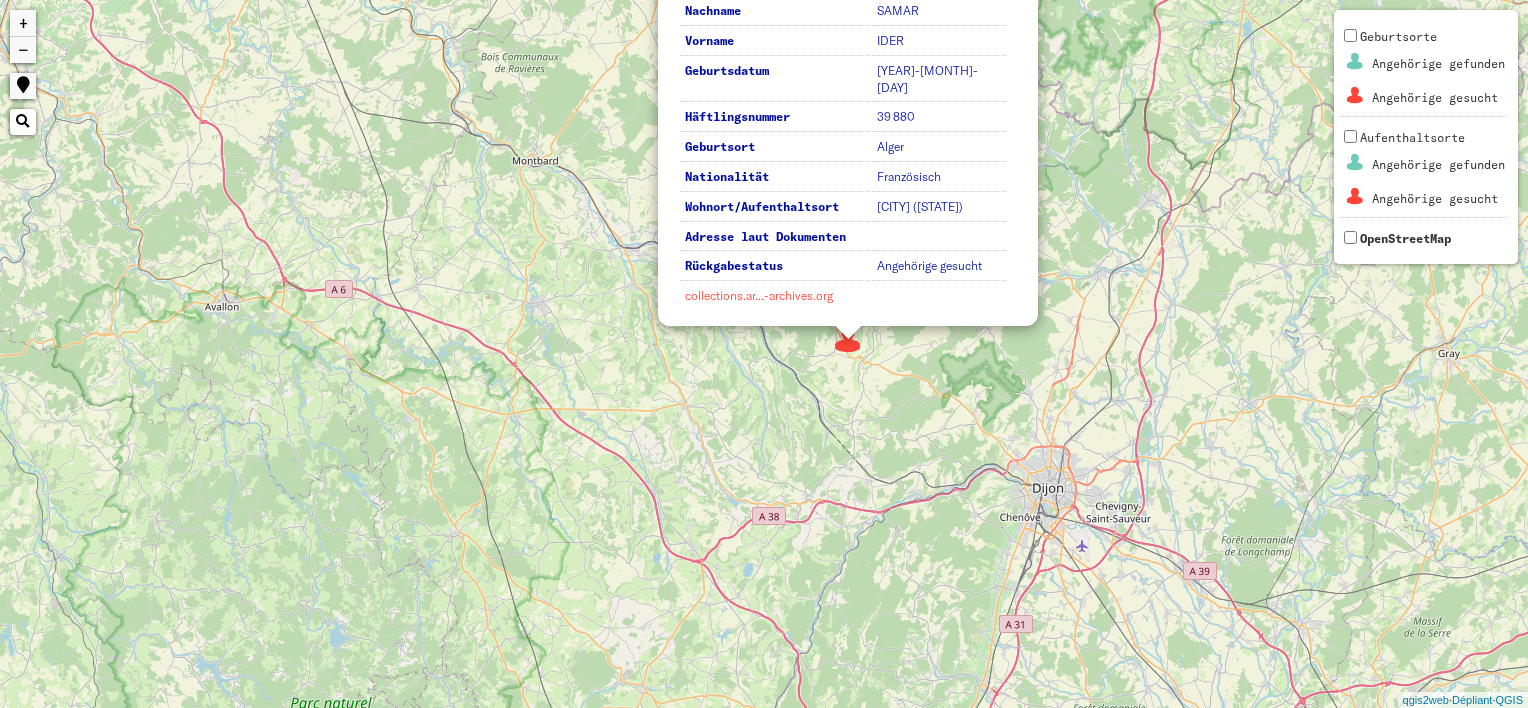 click on "collections.ar...-archives.org" at bounding box center (759, 295) 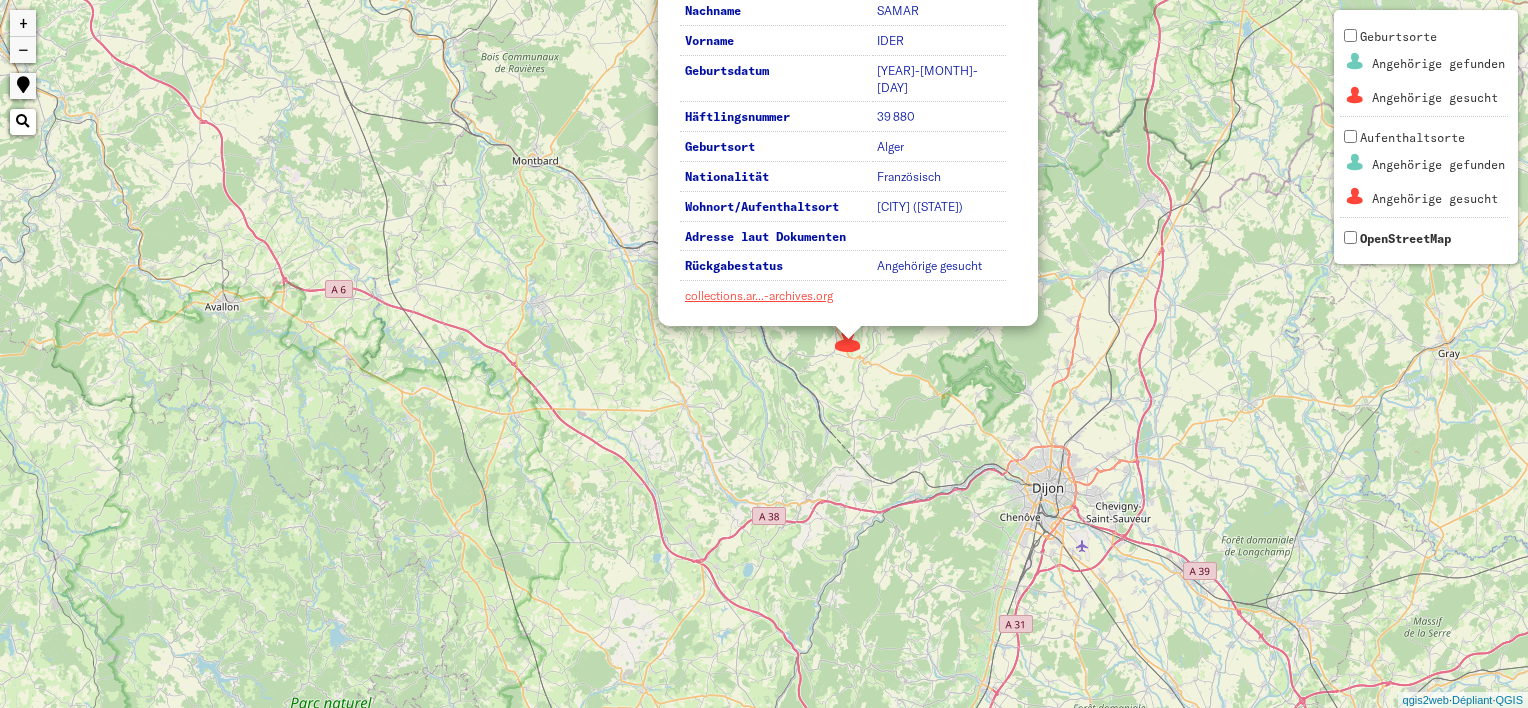 click on "×" at bounding box center [1027, -9] 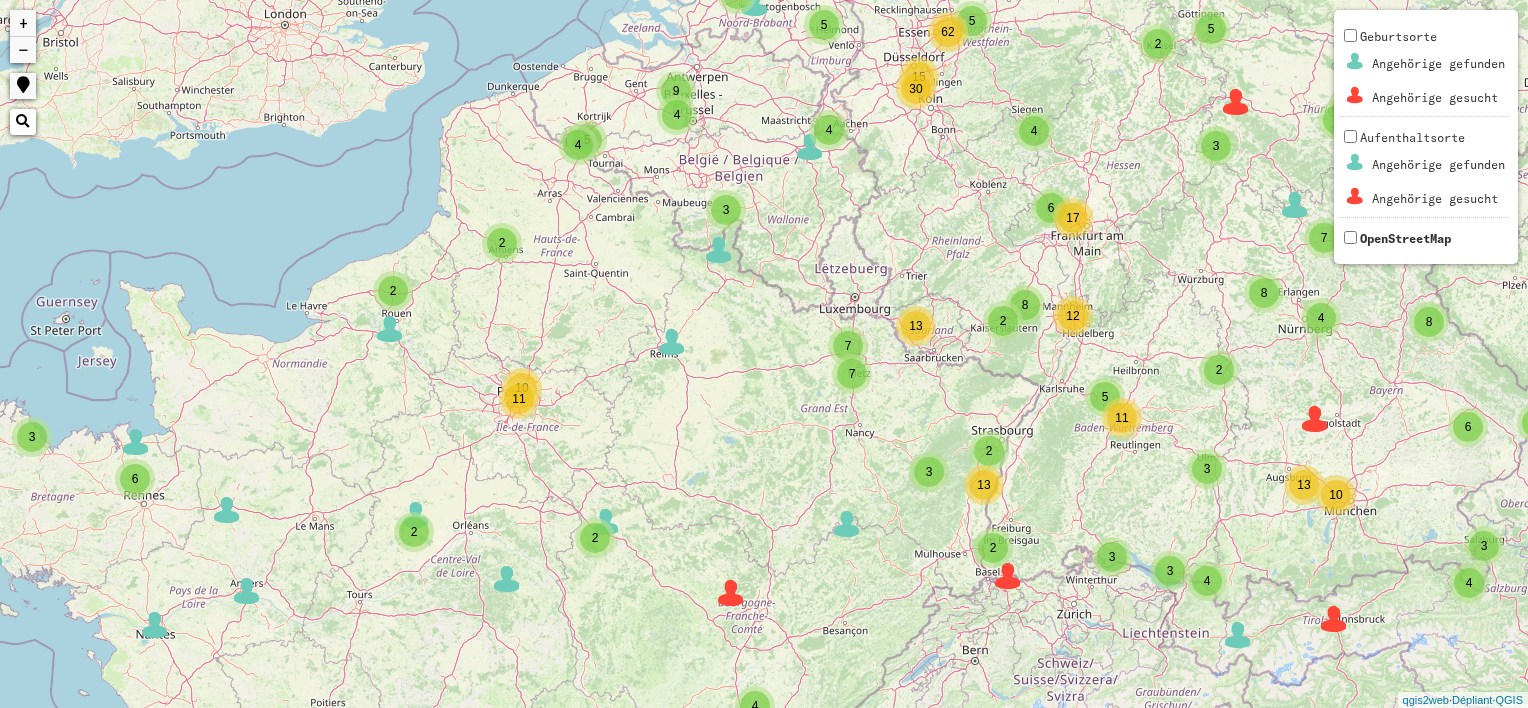 drag, startPoint x: 307, startPoint y: 285, endPoint x: 613, endPoint y: 622, distance: 455.19775 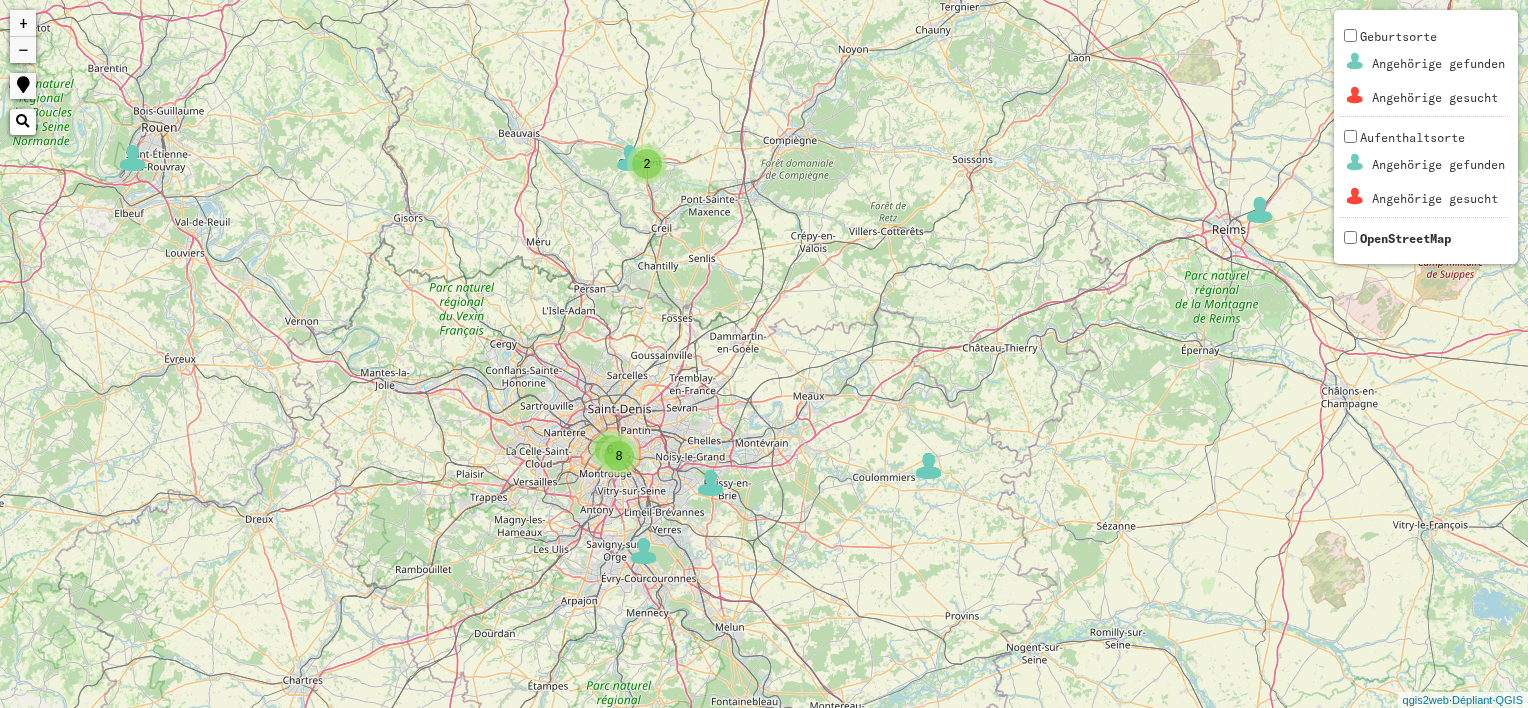click on "2" at bounding box center [647, 164] 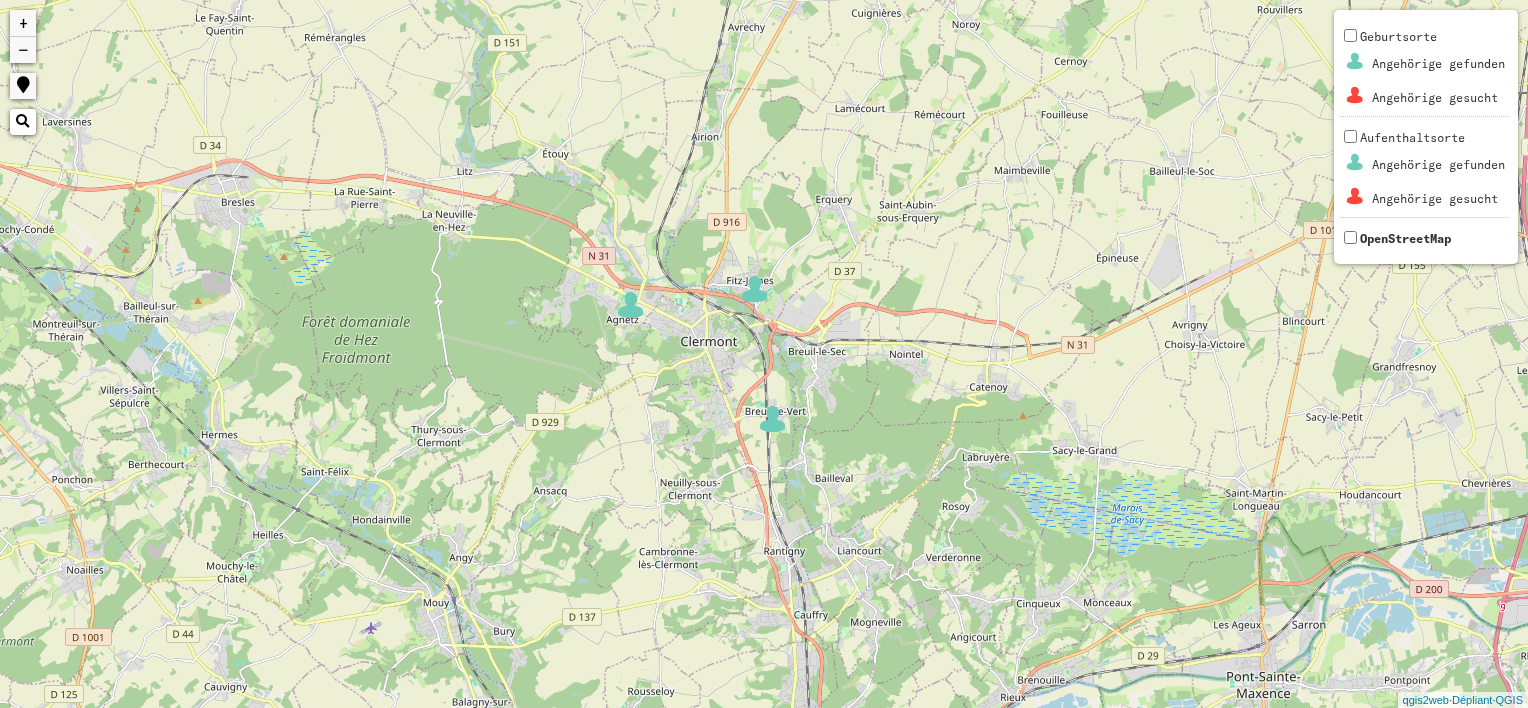 click on "−" at bounding box center (23, 50) 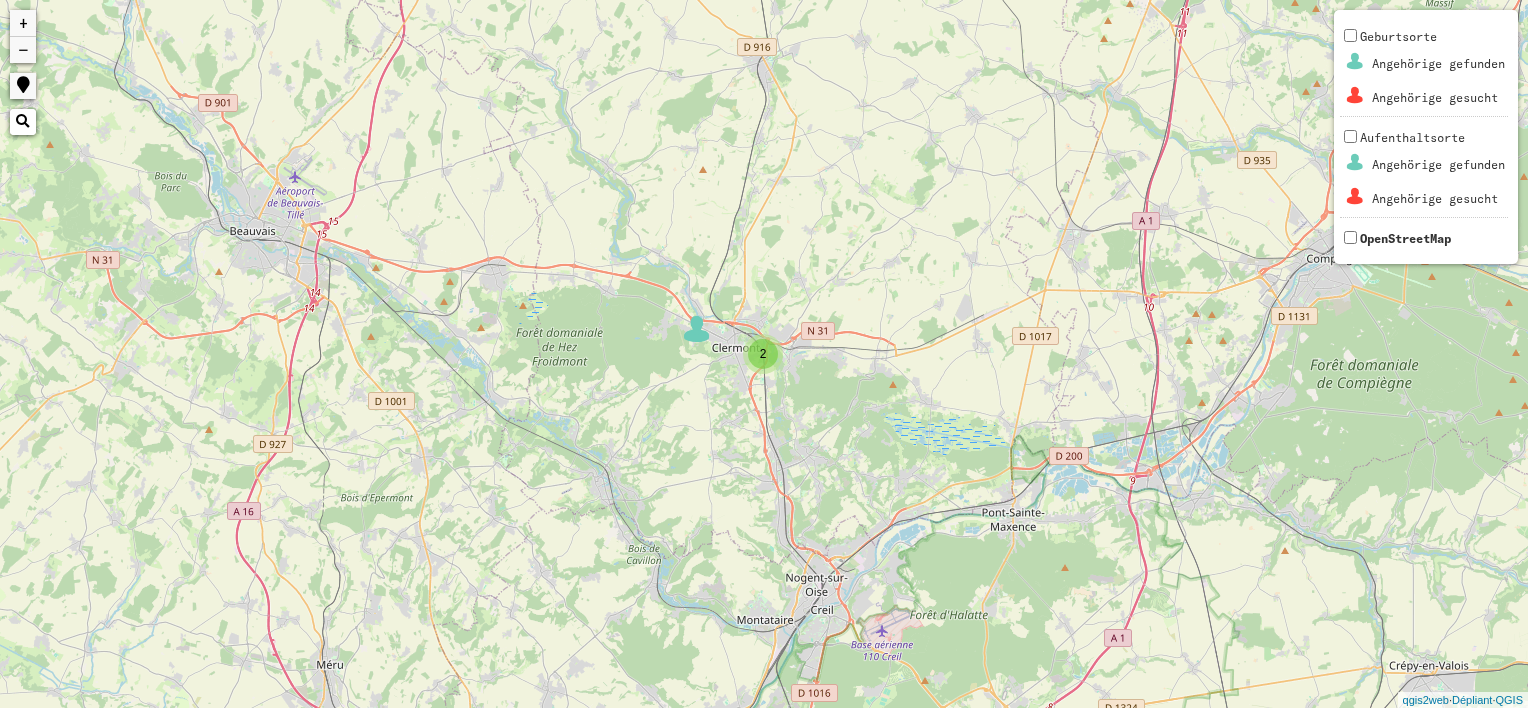 click on "−" at bounding box center (23, 50) 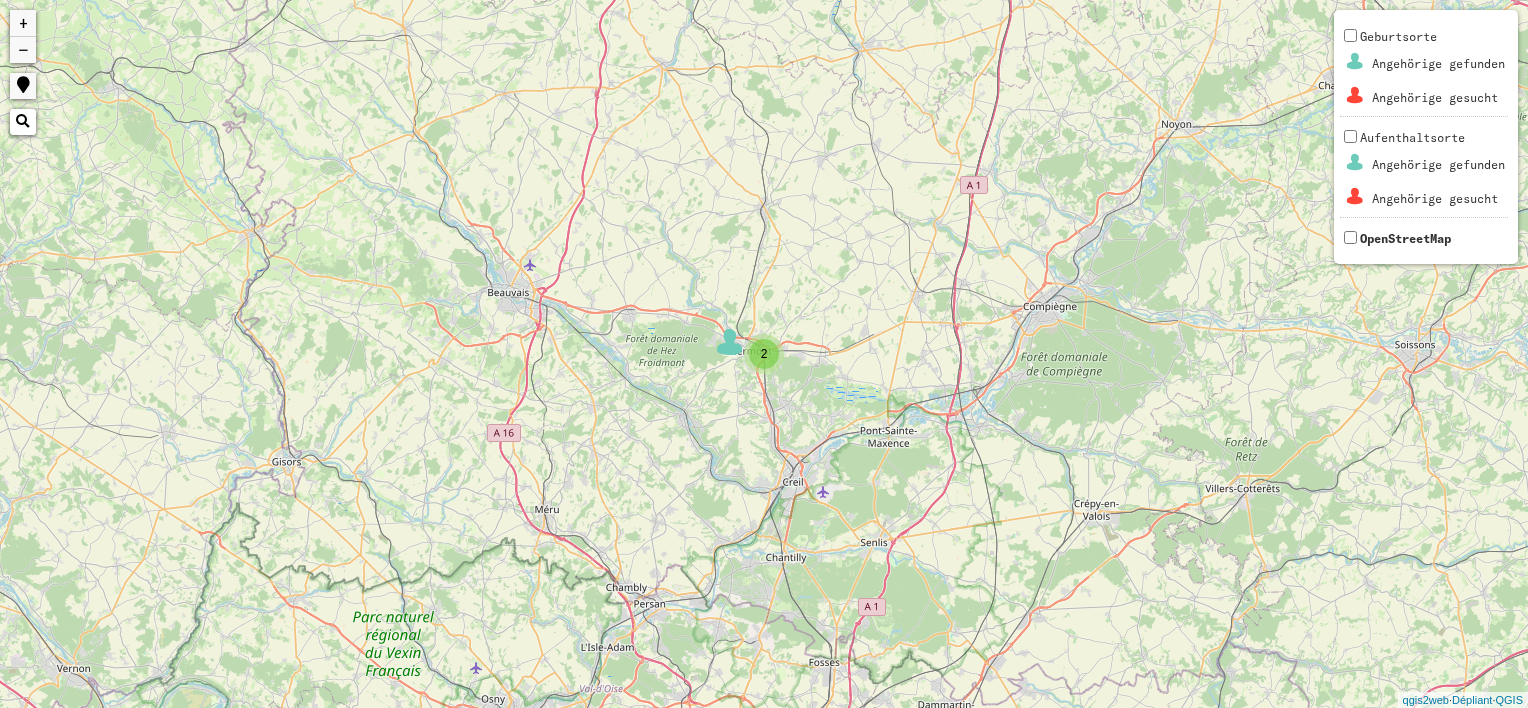 click on "−" at bounding box center [23, 50] 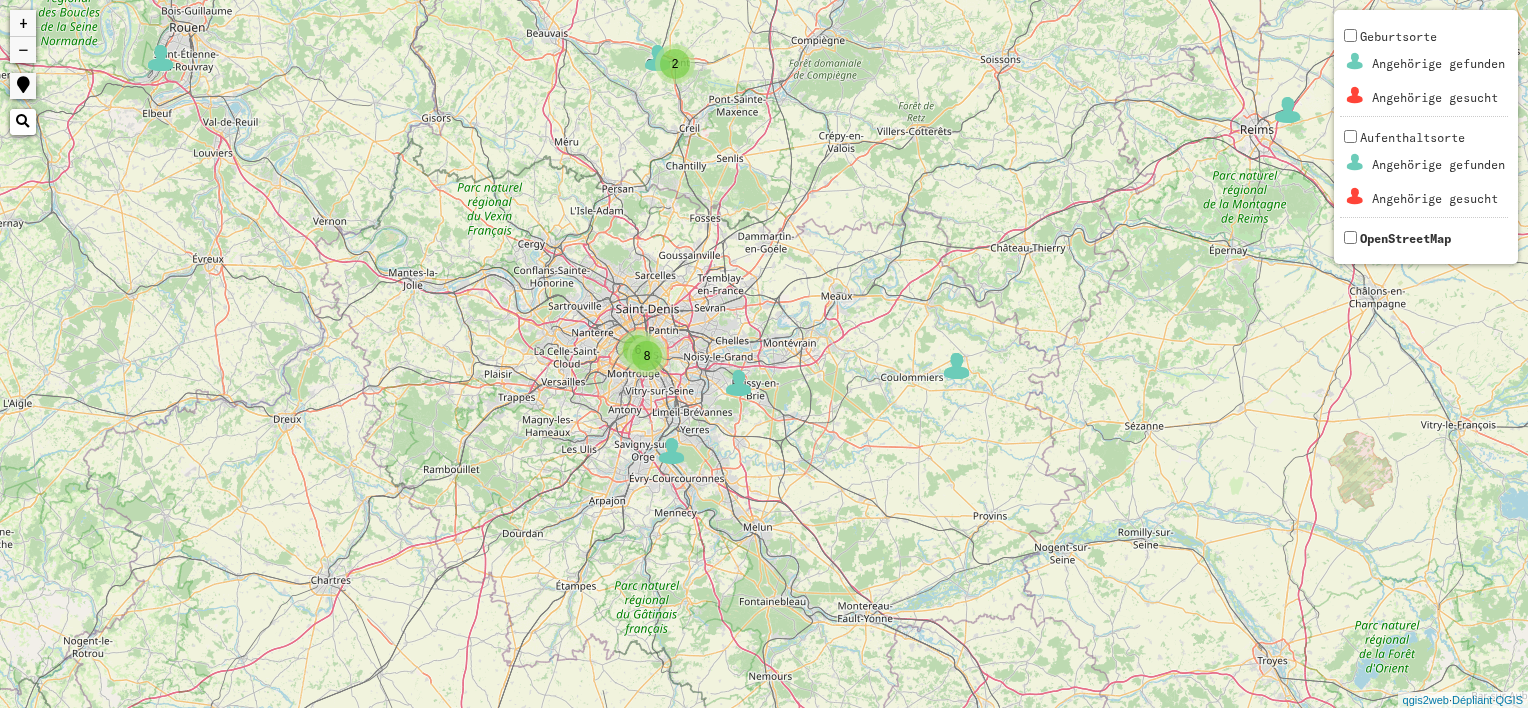 drag, startPoint x: 684, startPoint y: 462, endPoint x: 591, endPoint y: 154, distance: 321.73438 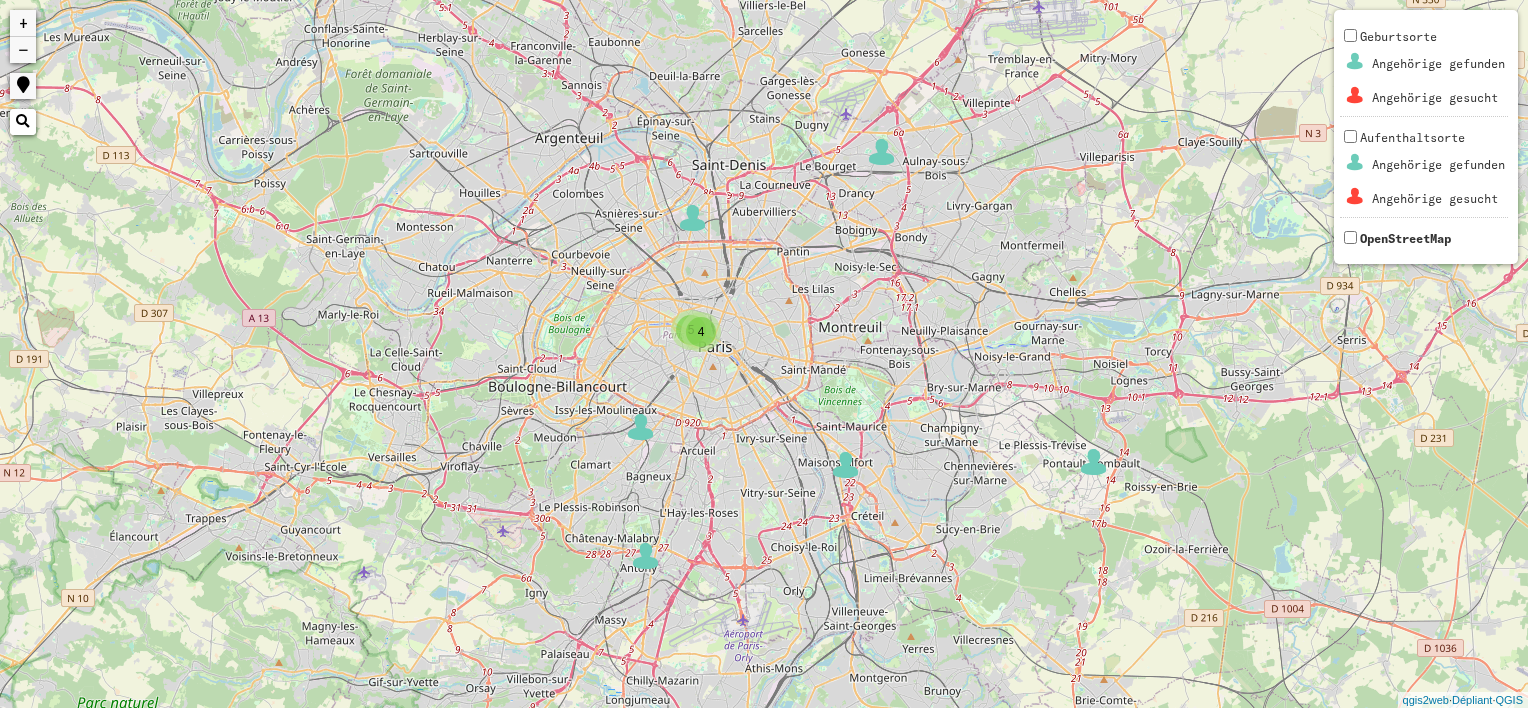 click on "4" at bounding box center (701, 332) 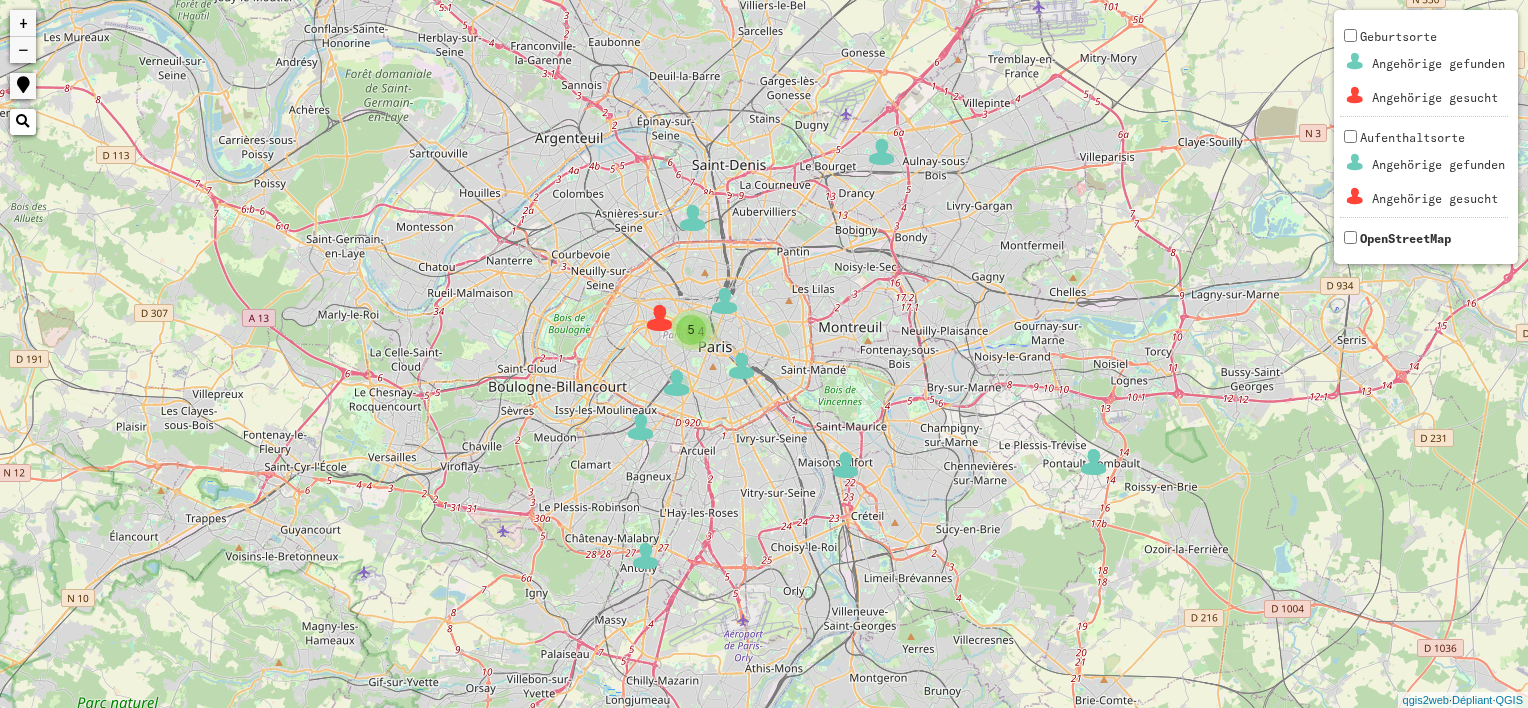 click at bounding box center (660, 318) 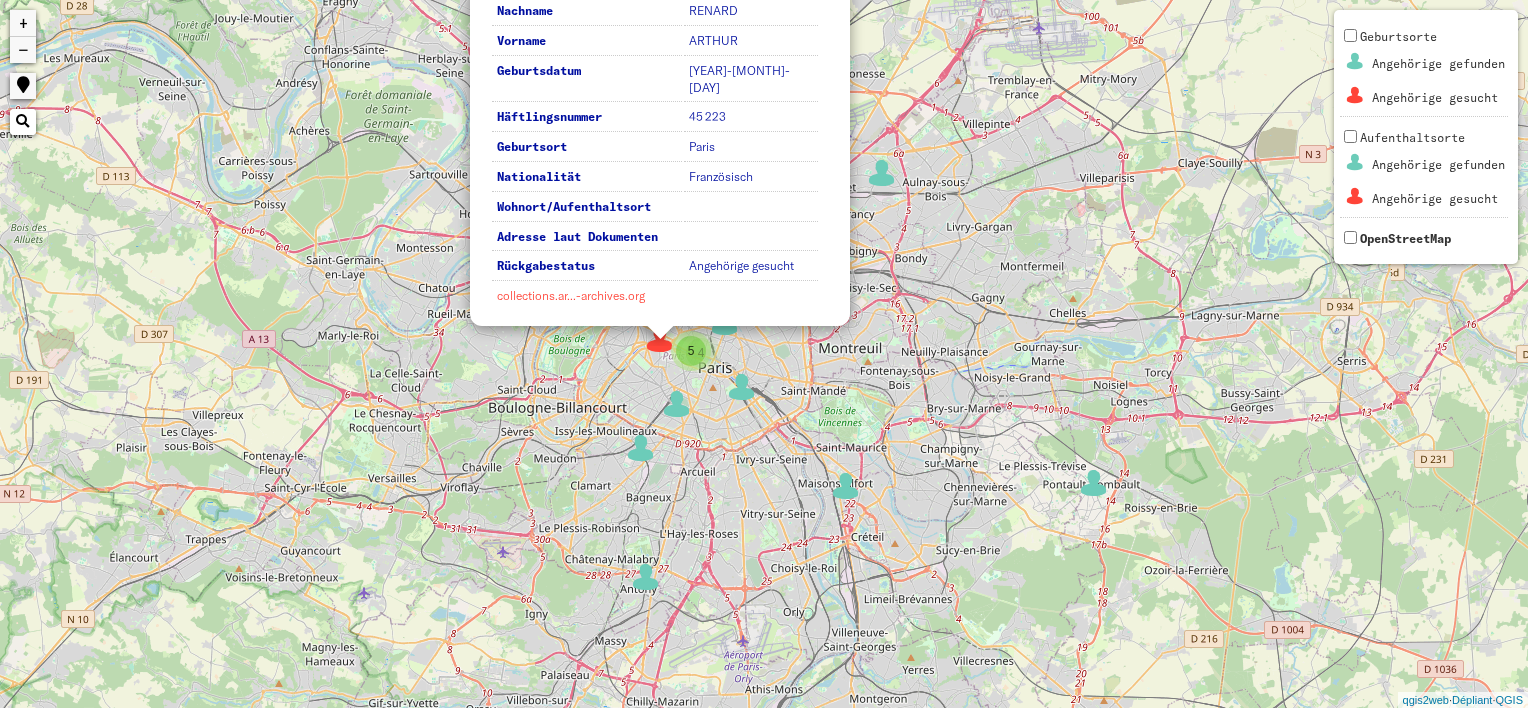 click on "collections.ar...-archives.org" at bounding box center (571, 295) 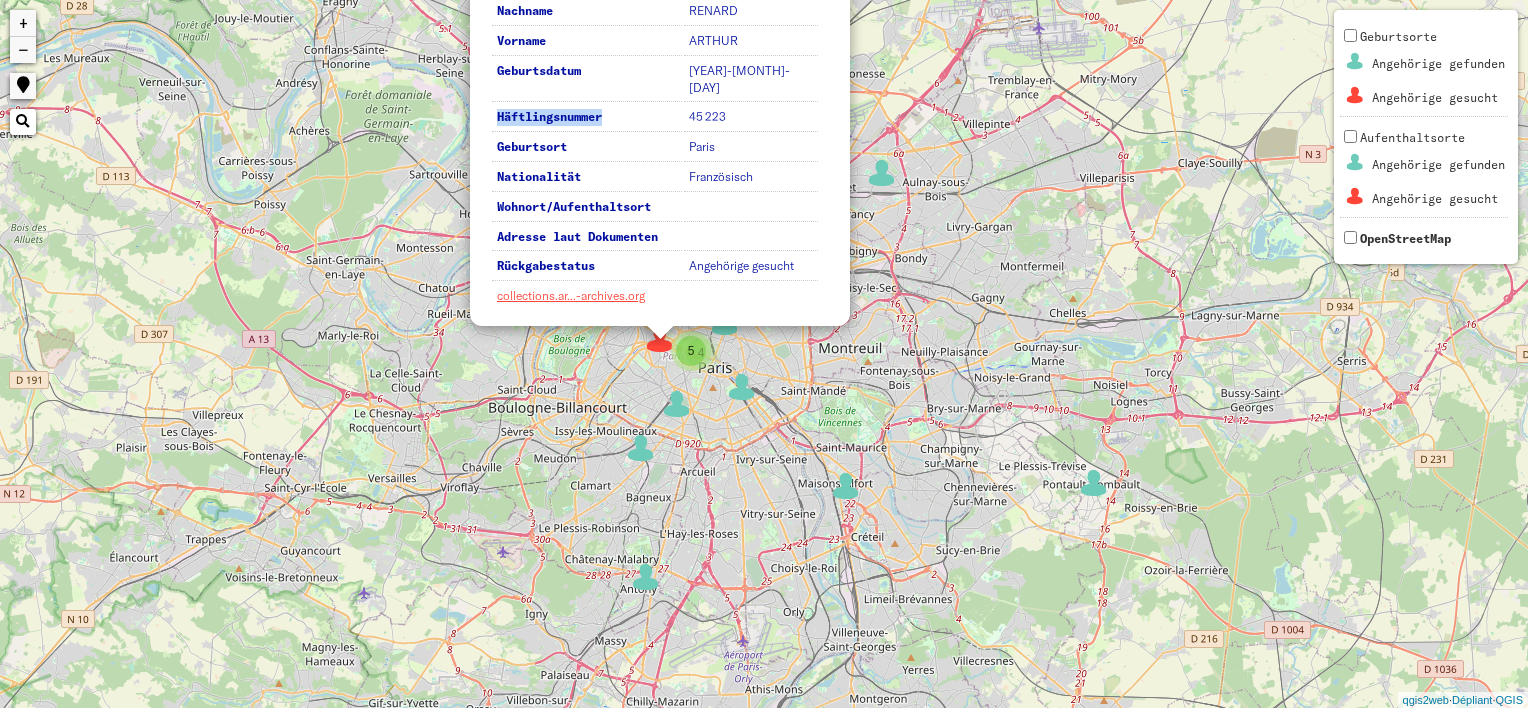 drag, startPoint x: 608, startPoint y: 124, endPoint x: 495, endPoint y: 113, distance: 113.534134 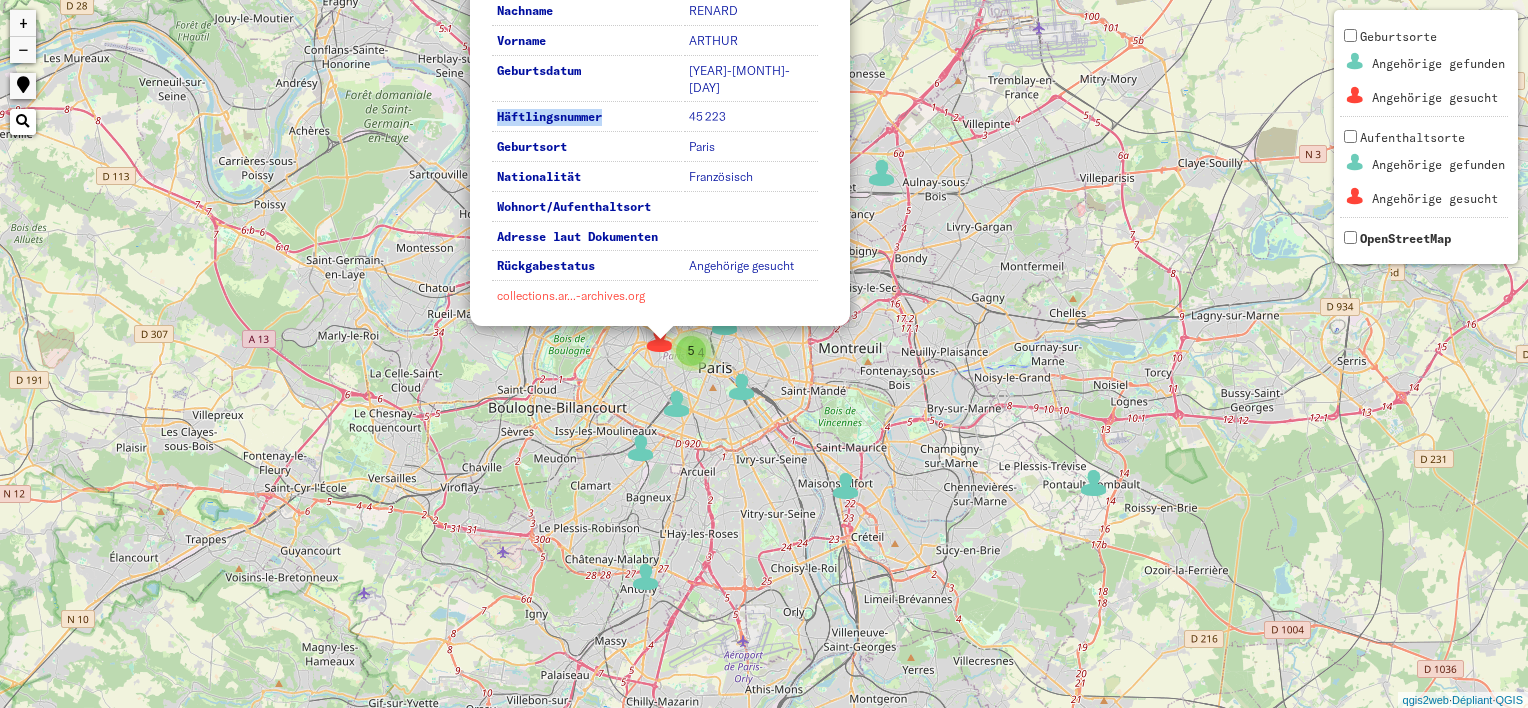 click on "collections.ar...-archives.org" at bounding box center (571, 295) 